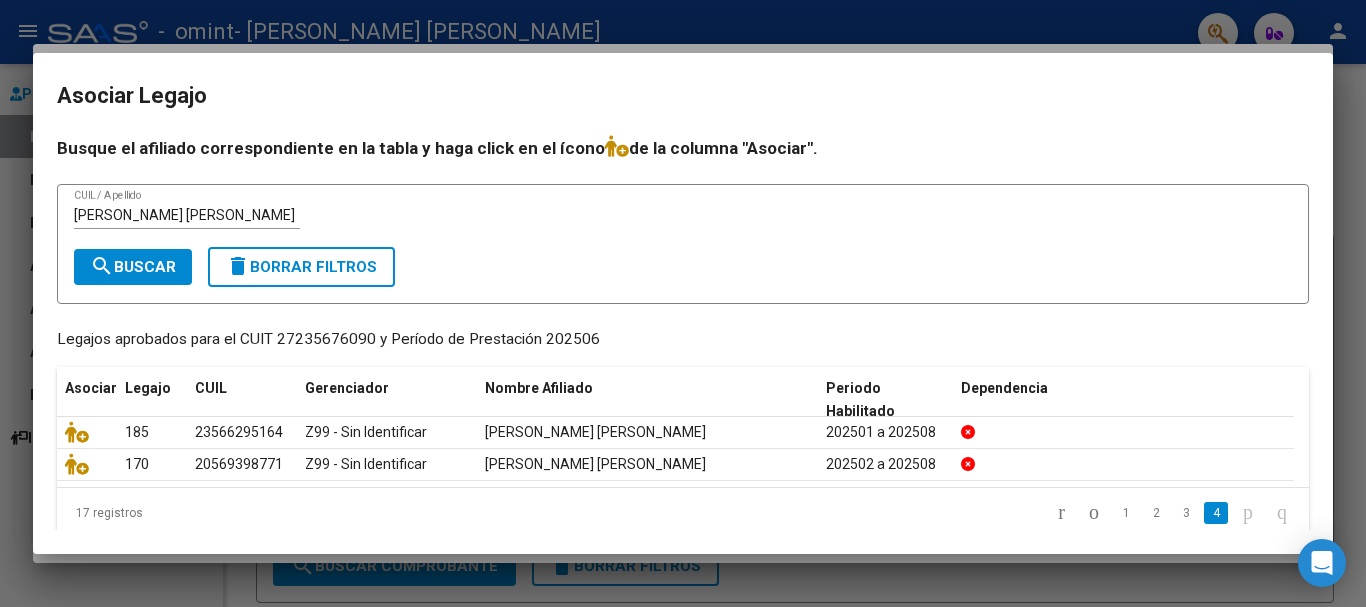scroll, scrollTop: 0, scrollLeft: 0, axis: both 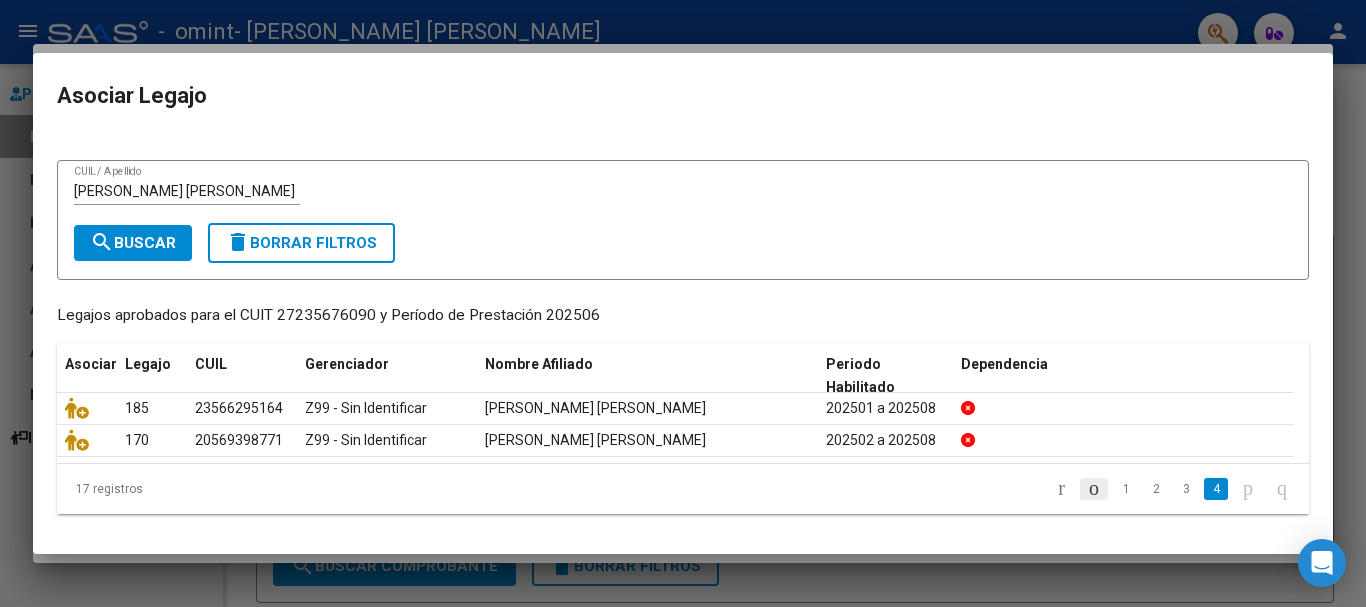 click 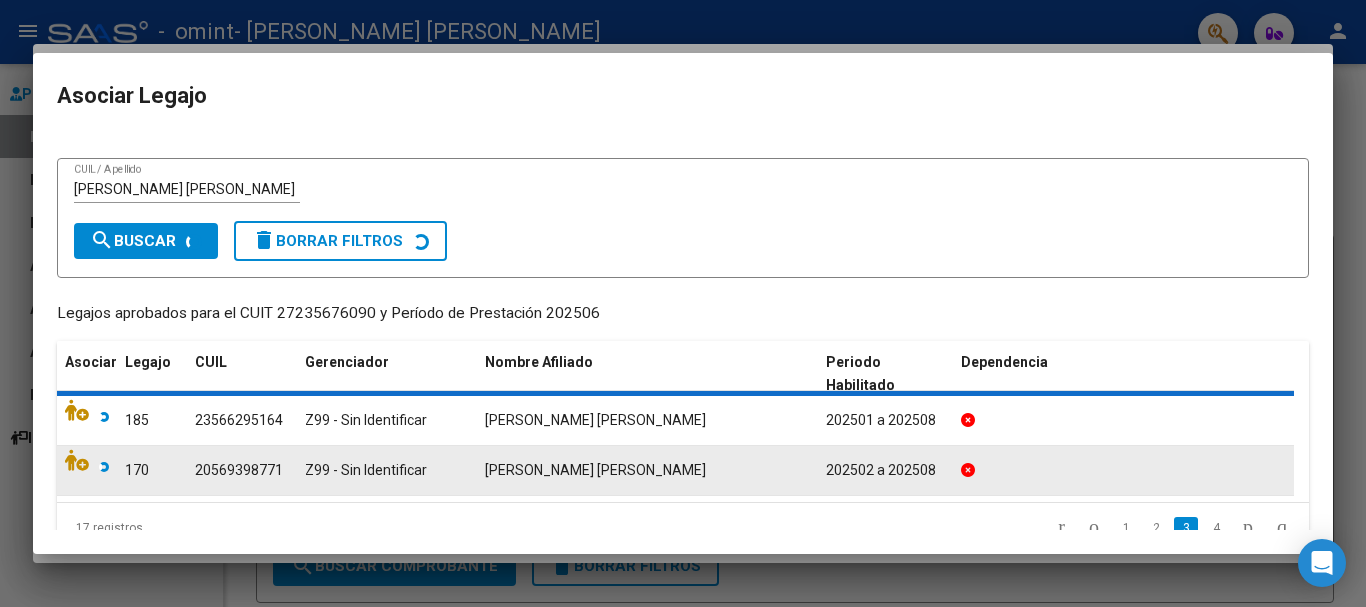 click 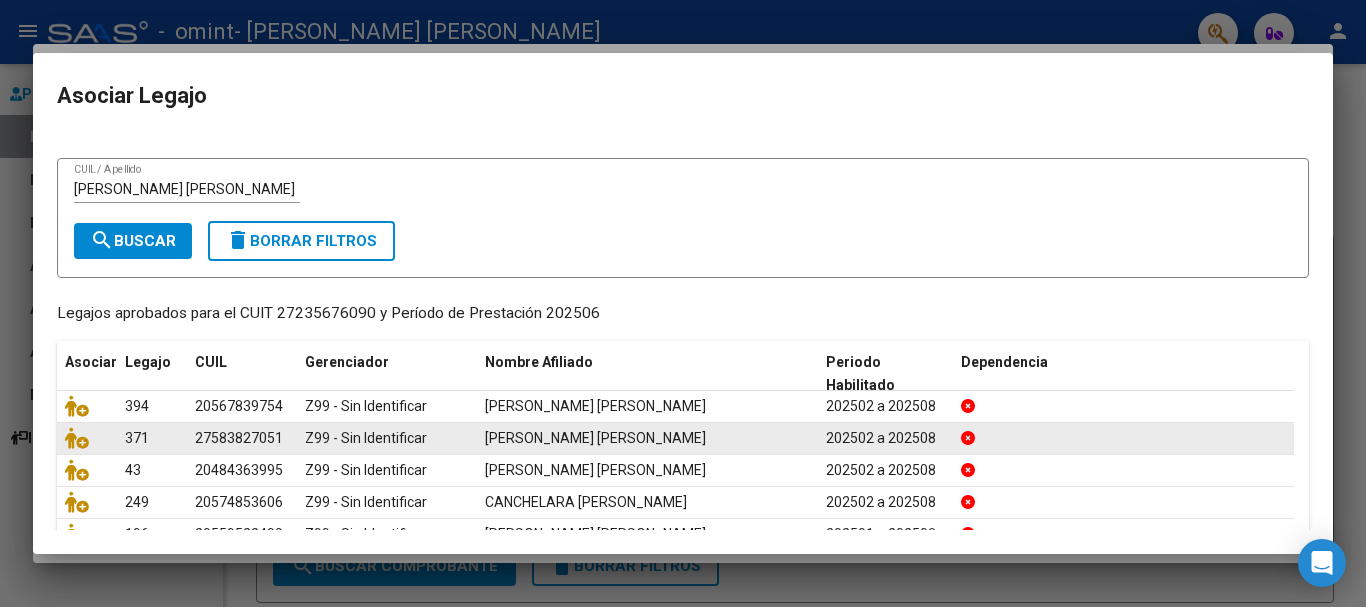 scroll, scrollTop: 125, scrollLeft: 0, axis: vertical 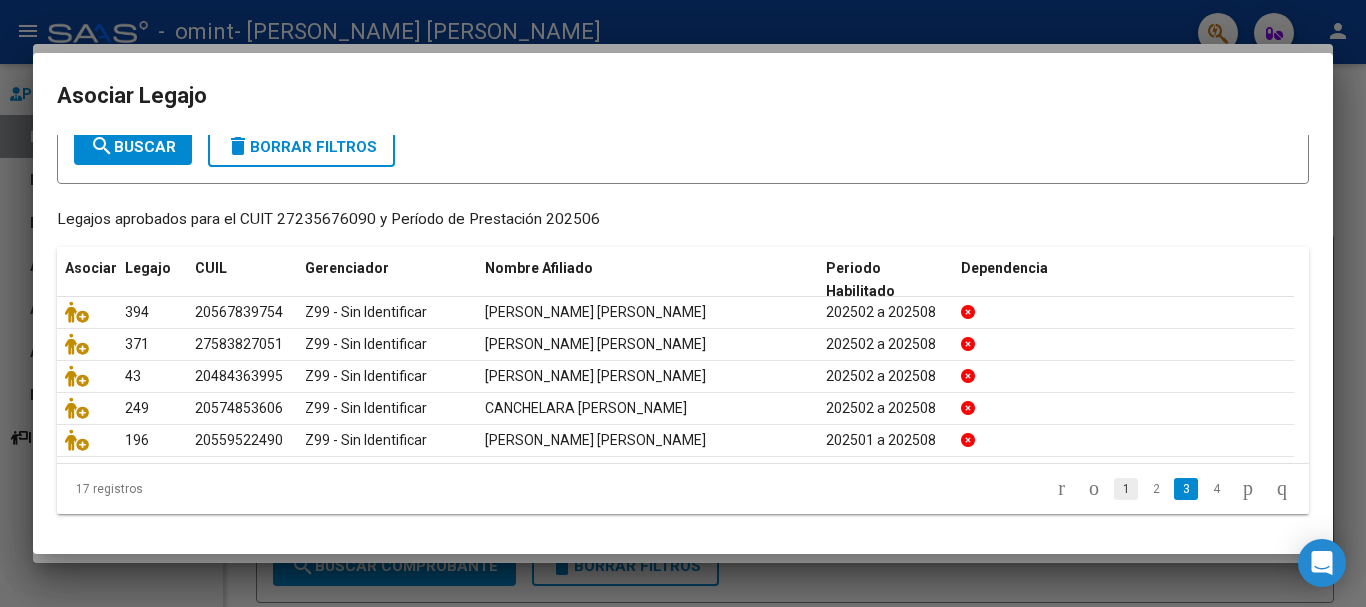 click on "1" 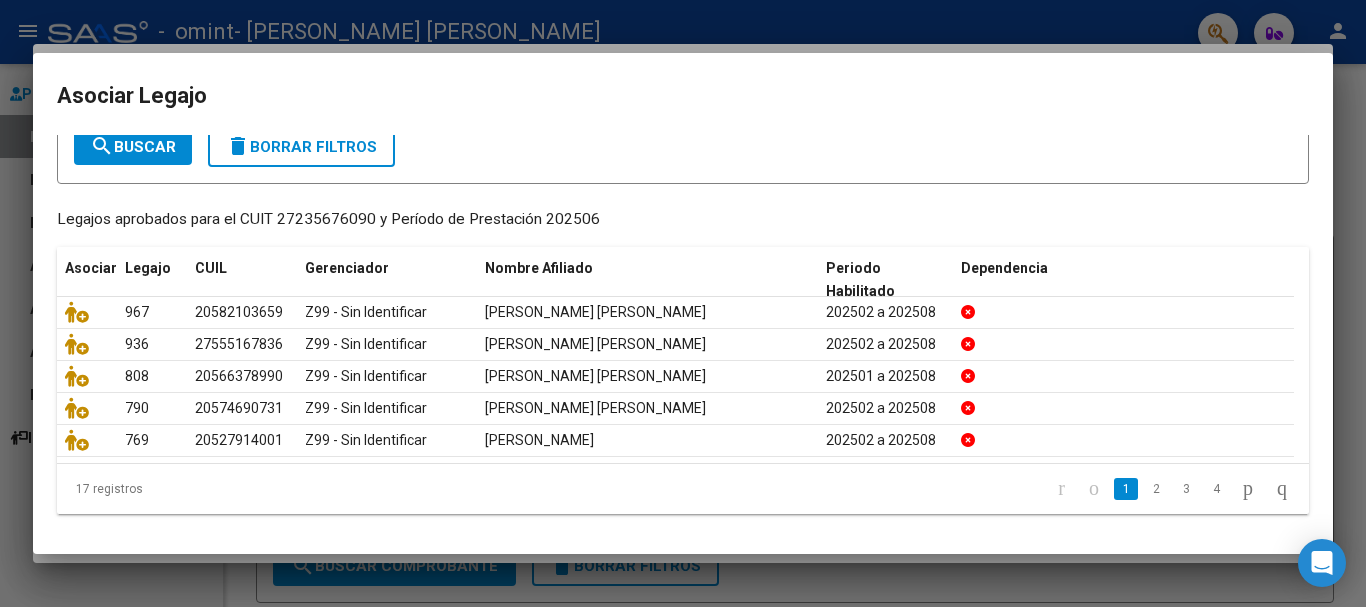 click on "1" 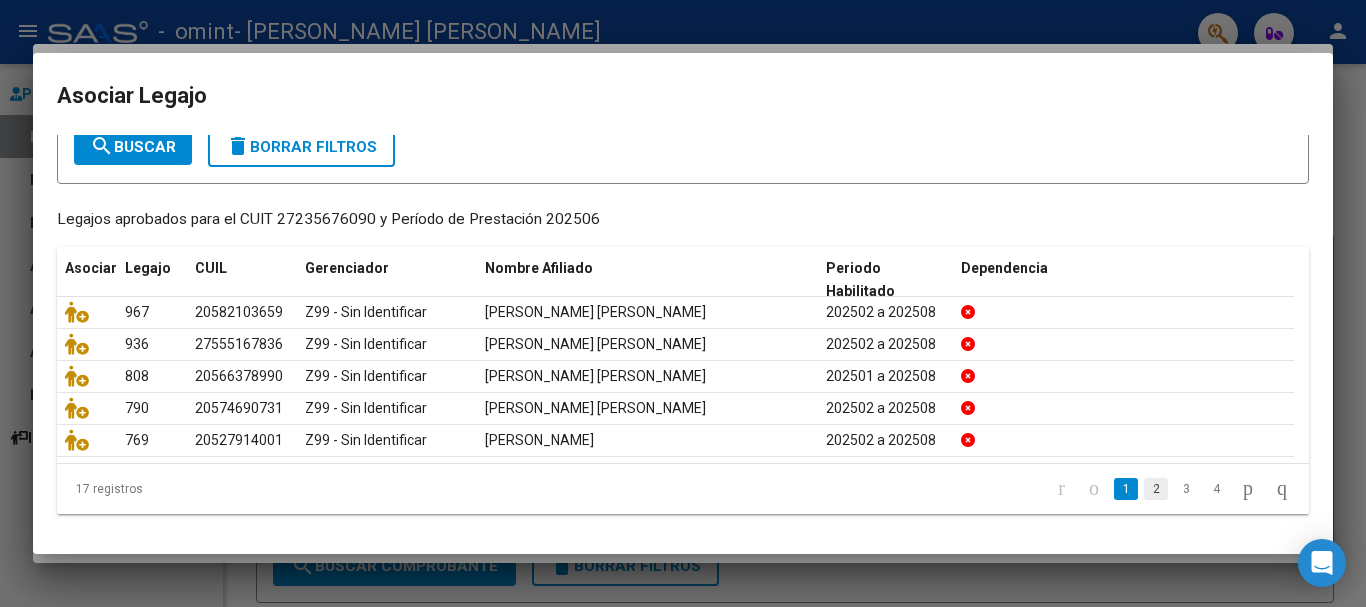 click on "2" 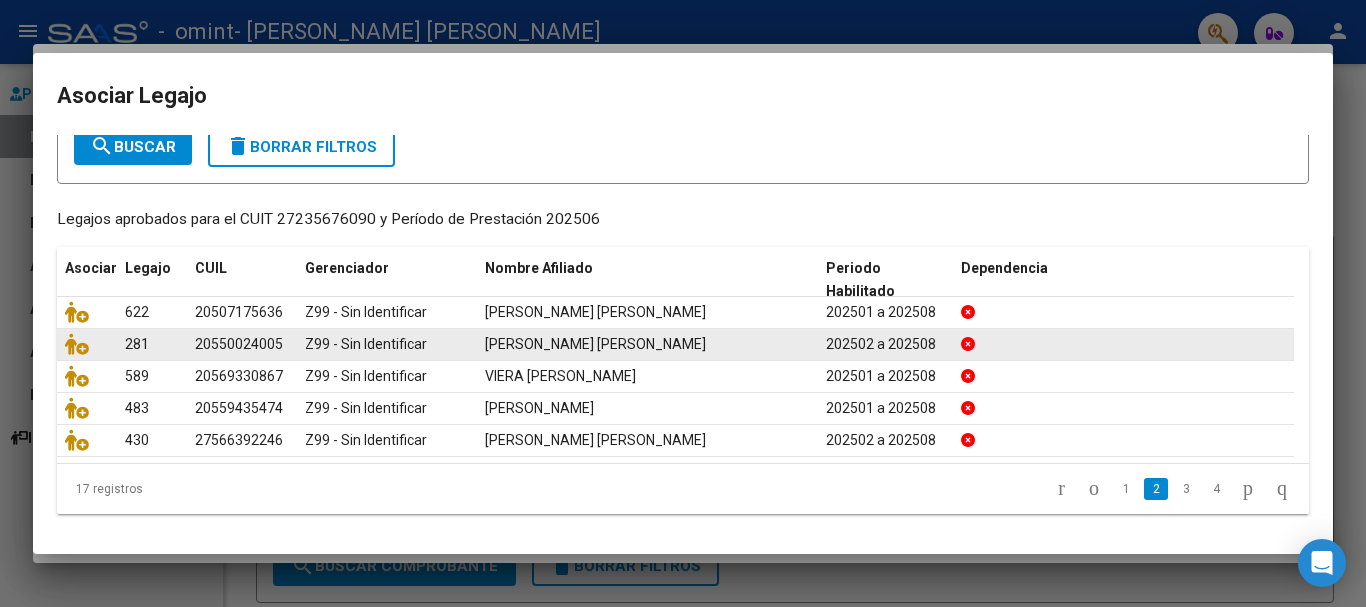 click on "[PERSON_NAME] [PERSON_NAME]" 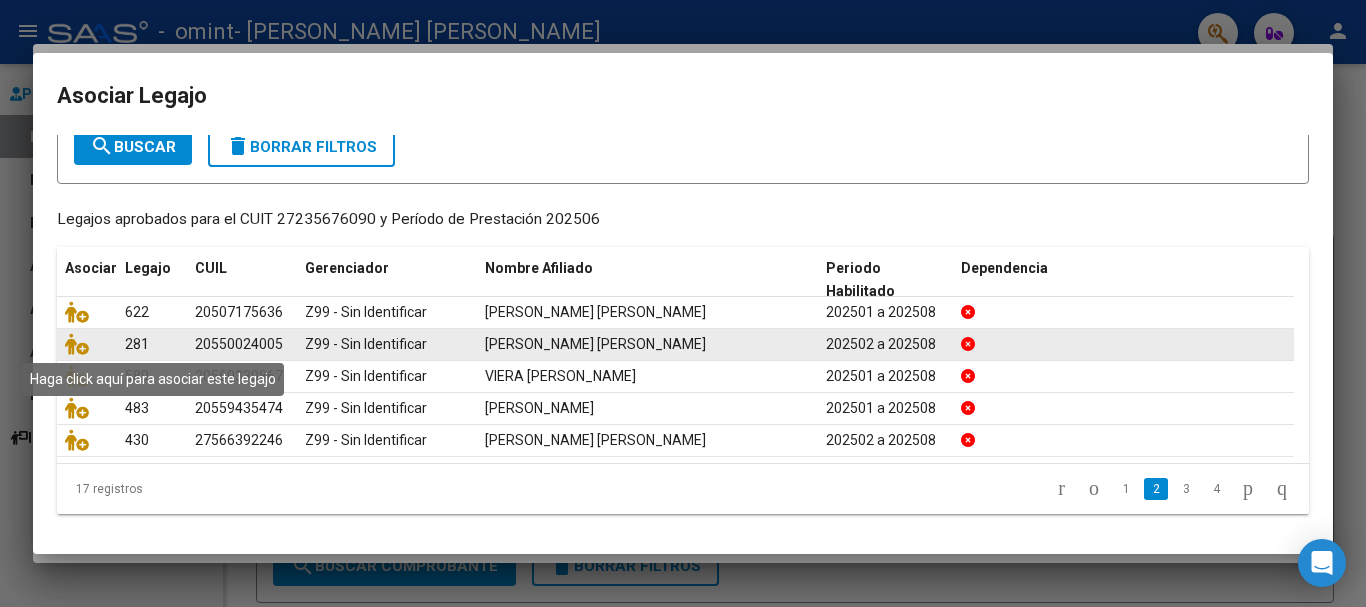 drag, startPoint x: 84, startPoint y: 343, endPoint x: 111, endPoint y: 340, distance: 27.166155 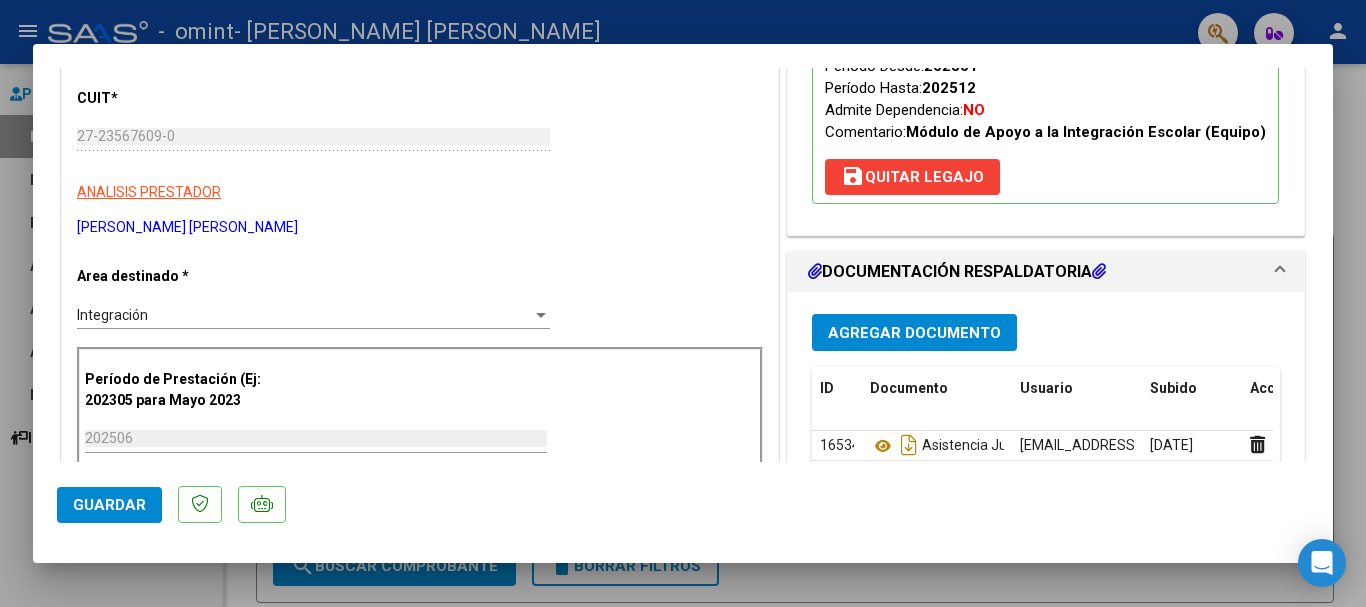 scroll, scrollTop: 291, scrollLeft: 0, axis: vertical 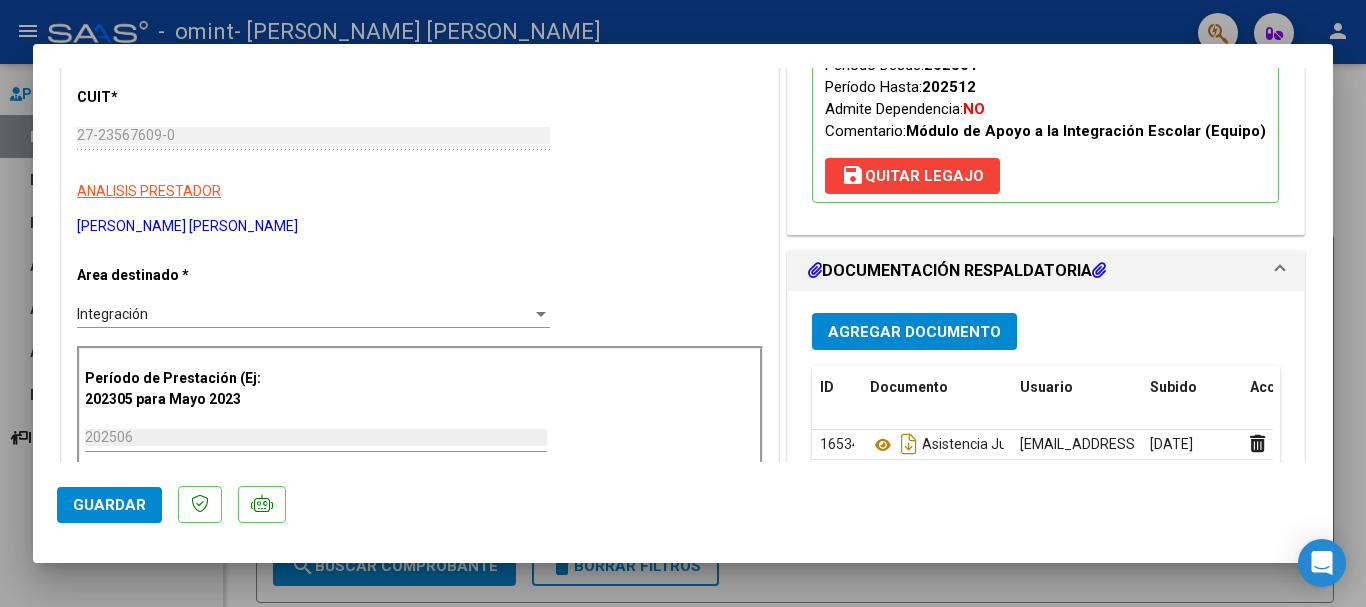 click on "save  [PERSON_NAME]" at bounding box center (912, 176) 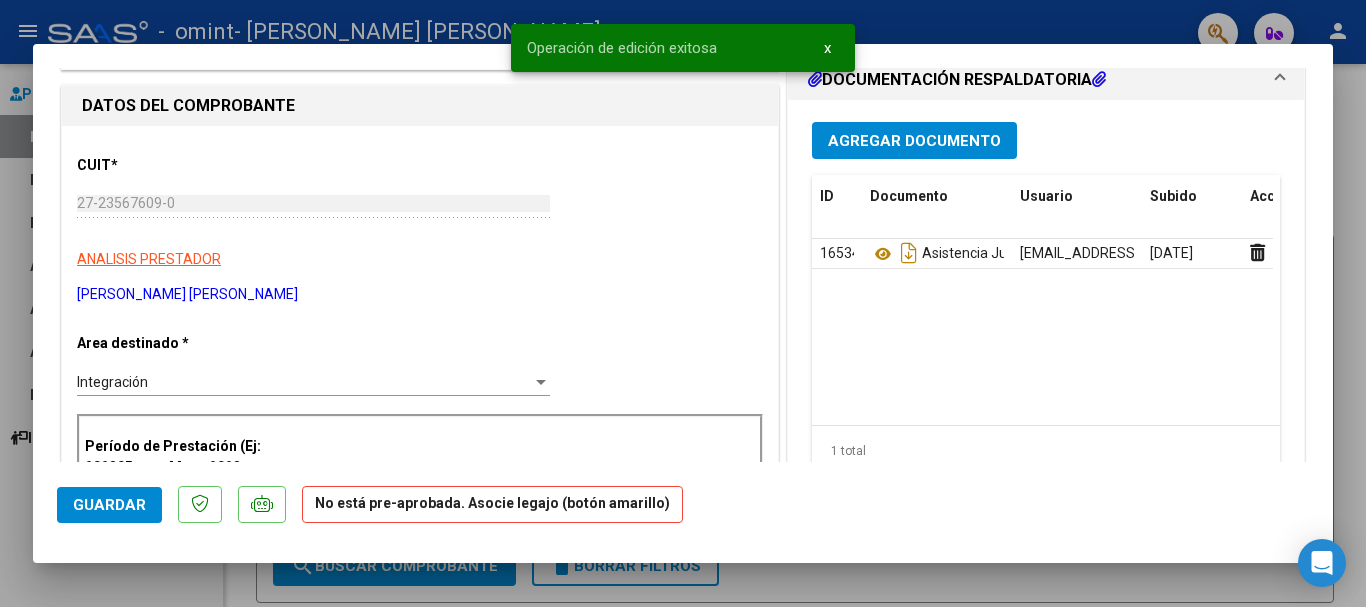scroll, scrollTop: 191, scrollLeft: 0, axis: vertical 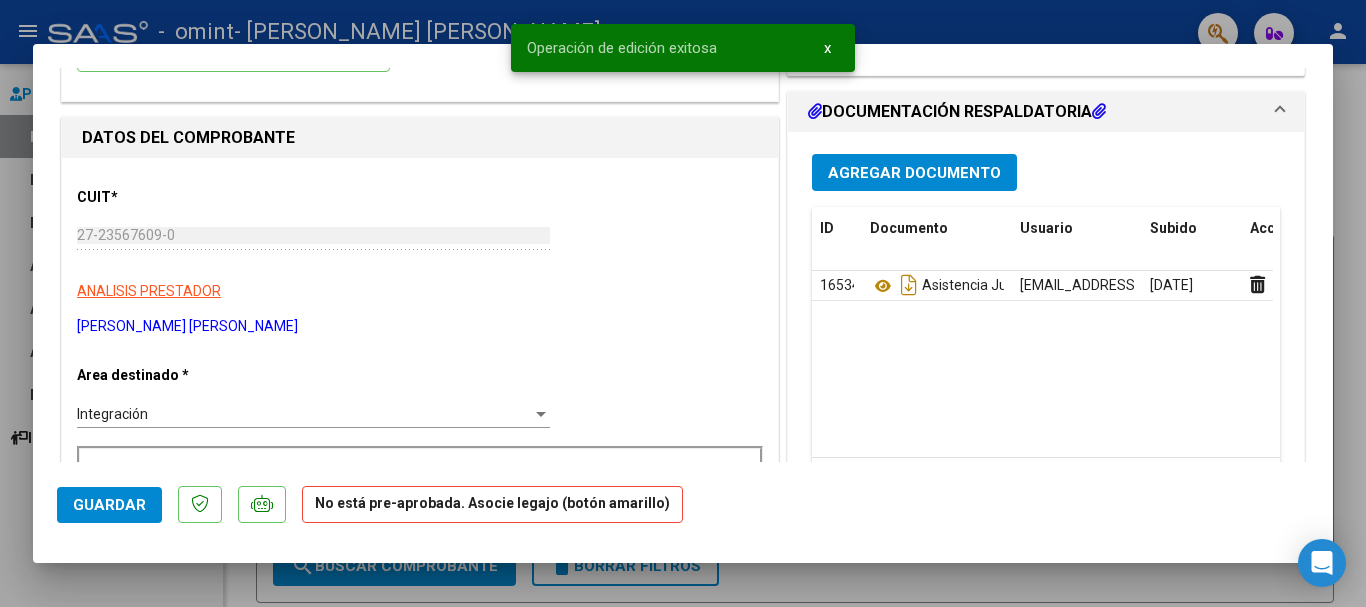 click on "Guardar" 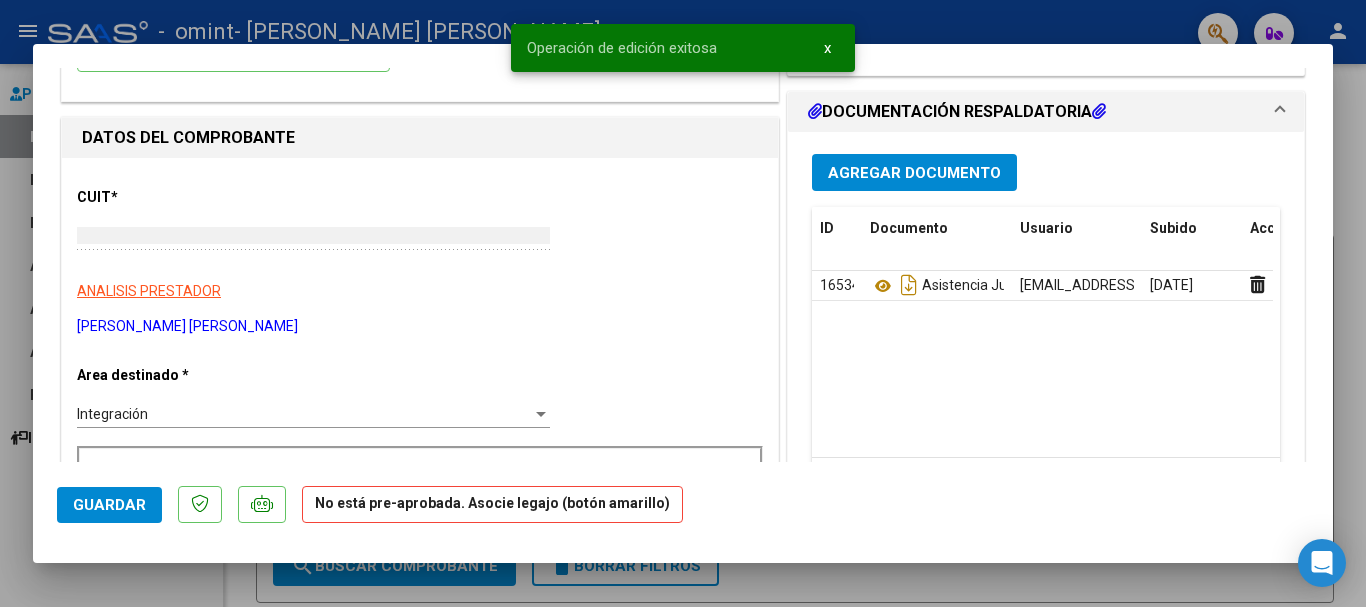 scroll, scrollTop: 0, scrollLeft: 0, axis: both 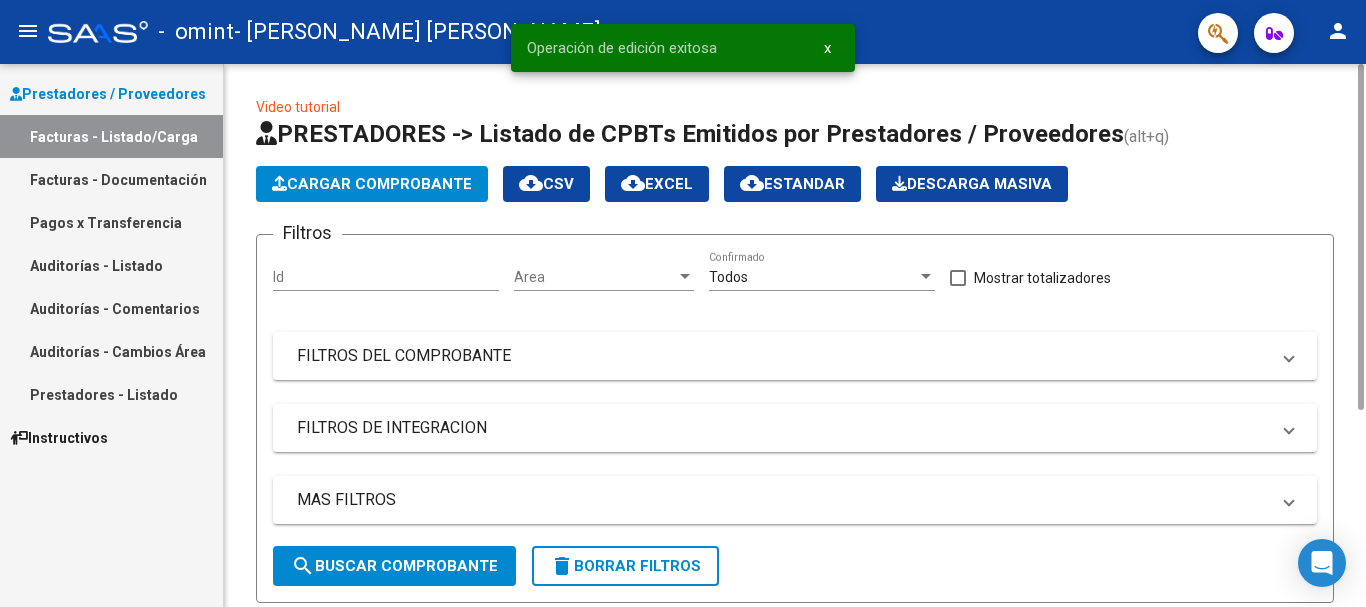 click on "Cargar Comprobante" 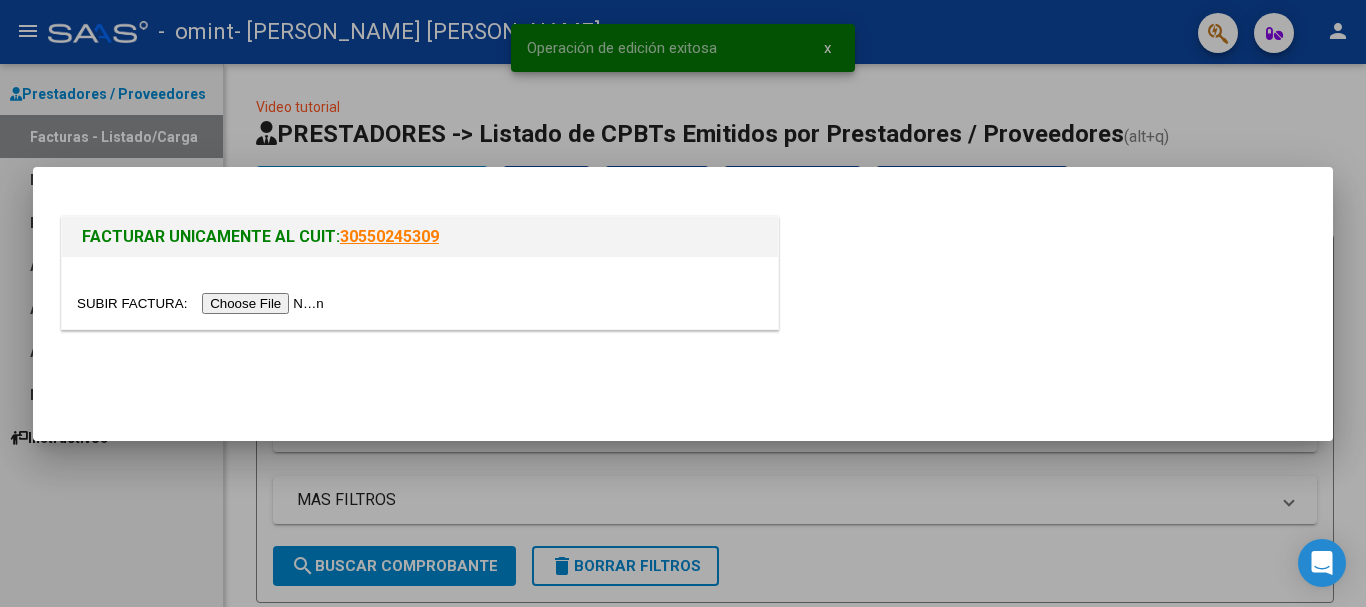 click at bounding box center (203, 303) 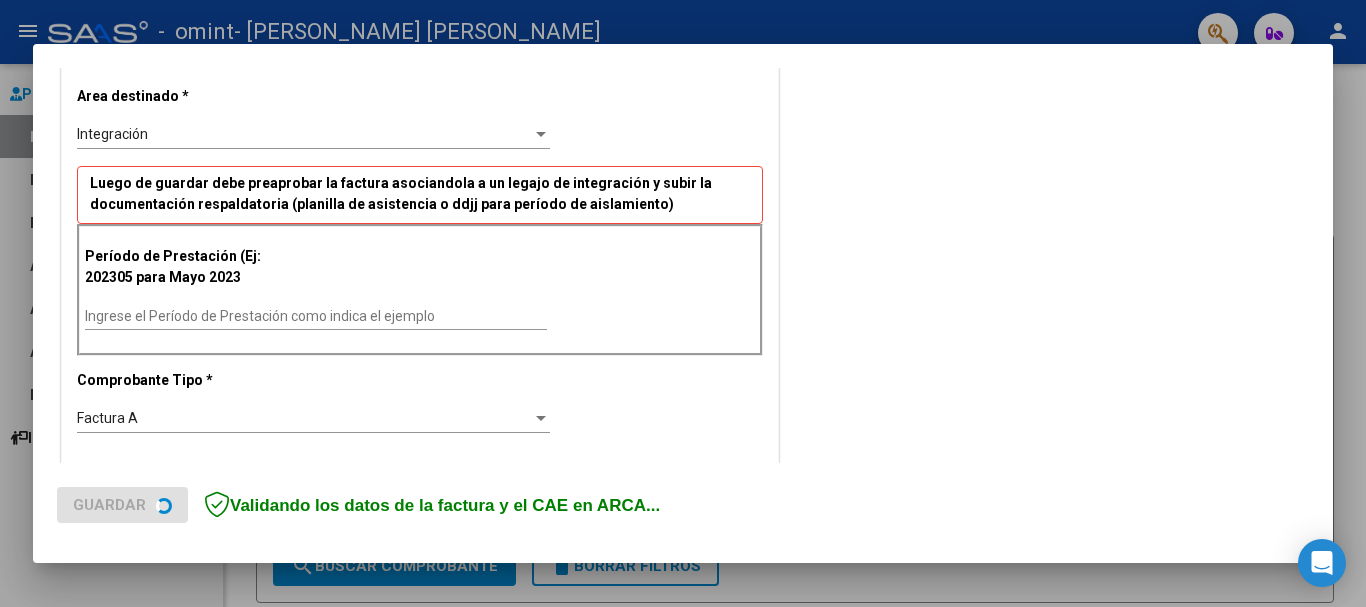 scroll, scrollTop: 400, scrollLeft: 0, axis: vertical 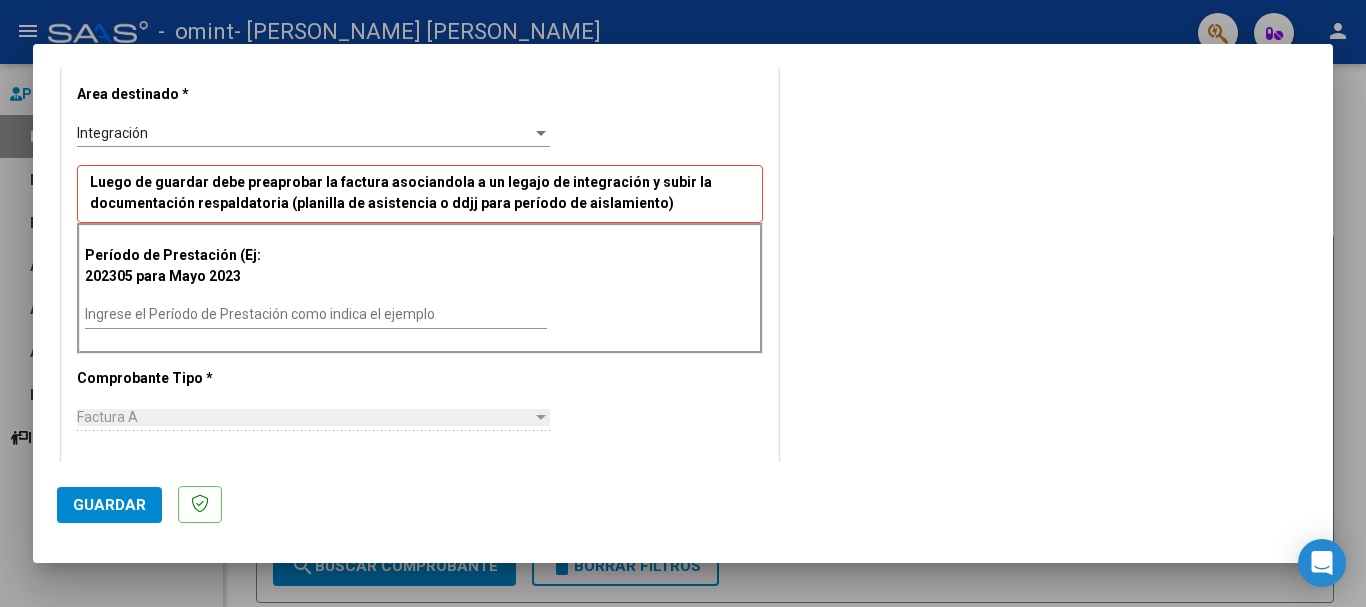 click on "Ingrese el Período de Prestación como indica el ejemplo" at bounding box center [316, 314] 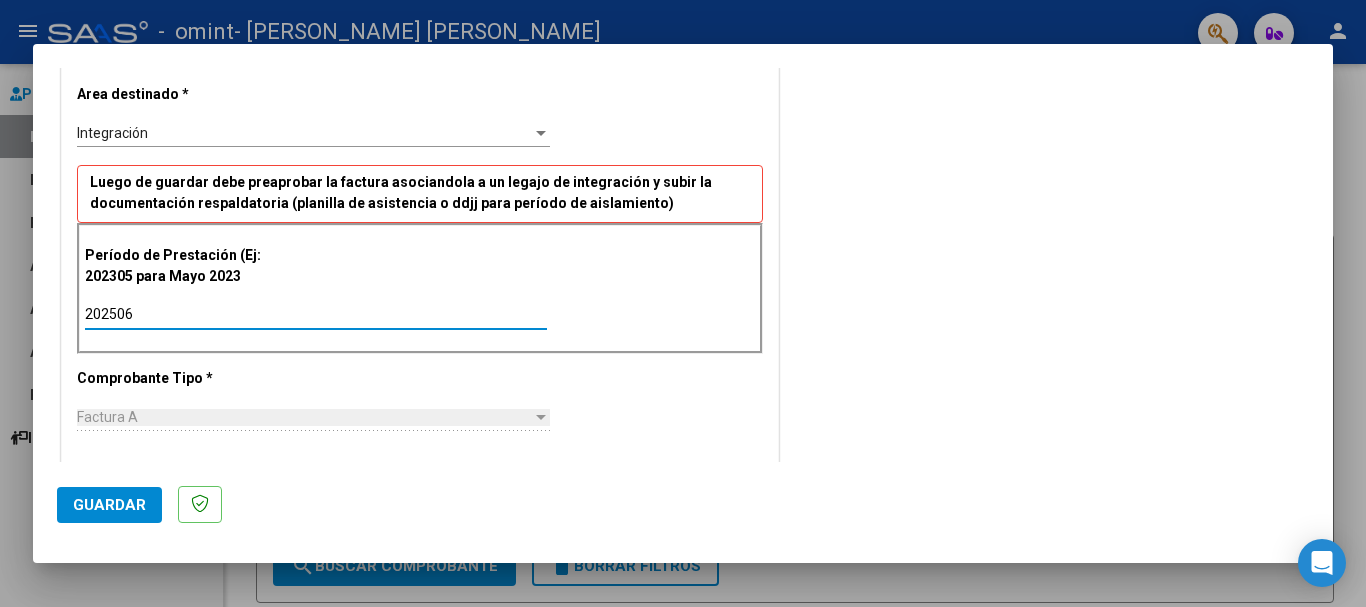 type on "202506" 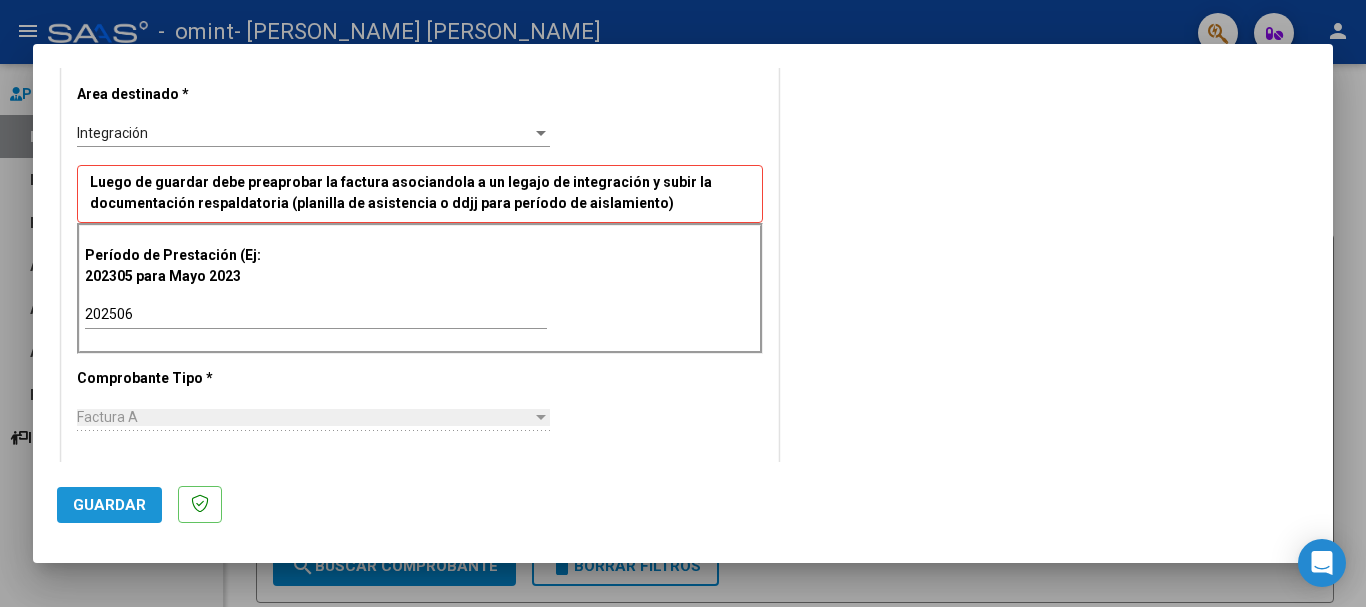 drag, startPoint x: 136, startPoint y: 498, endPoint x: 159, endPoint y: 488, distance: 25.079872 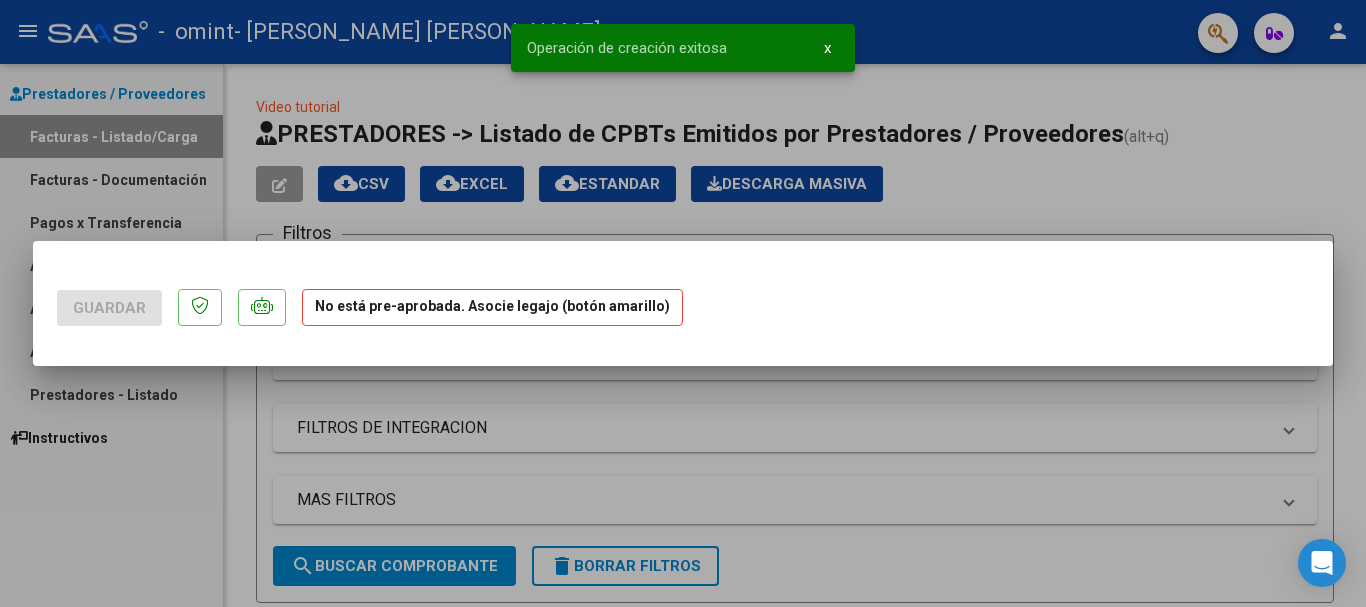 scroll, scrollTop: 0, scrollLeft: 0, axis: both 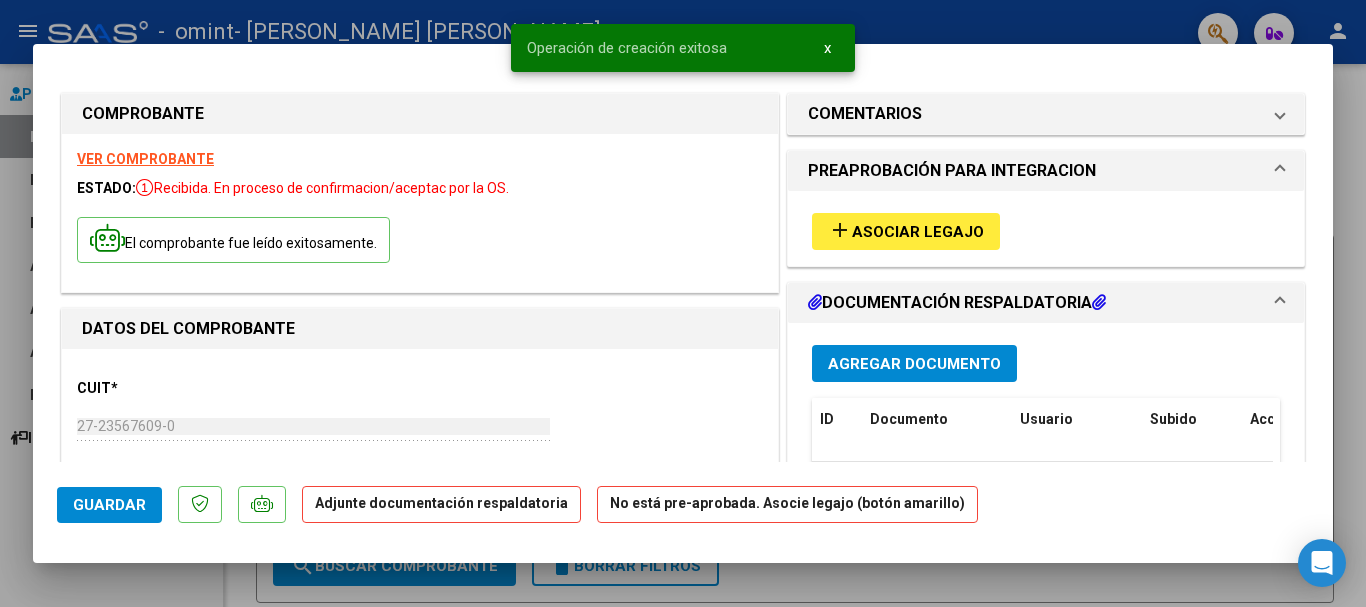 click on "add" at bounding box center (840, 230) 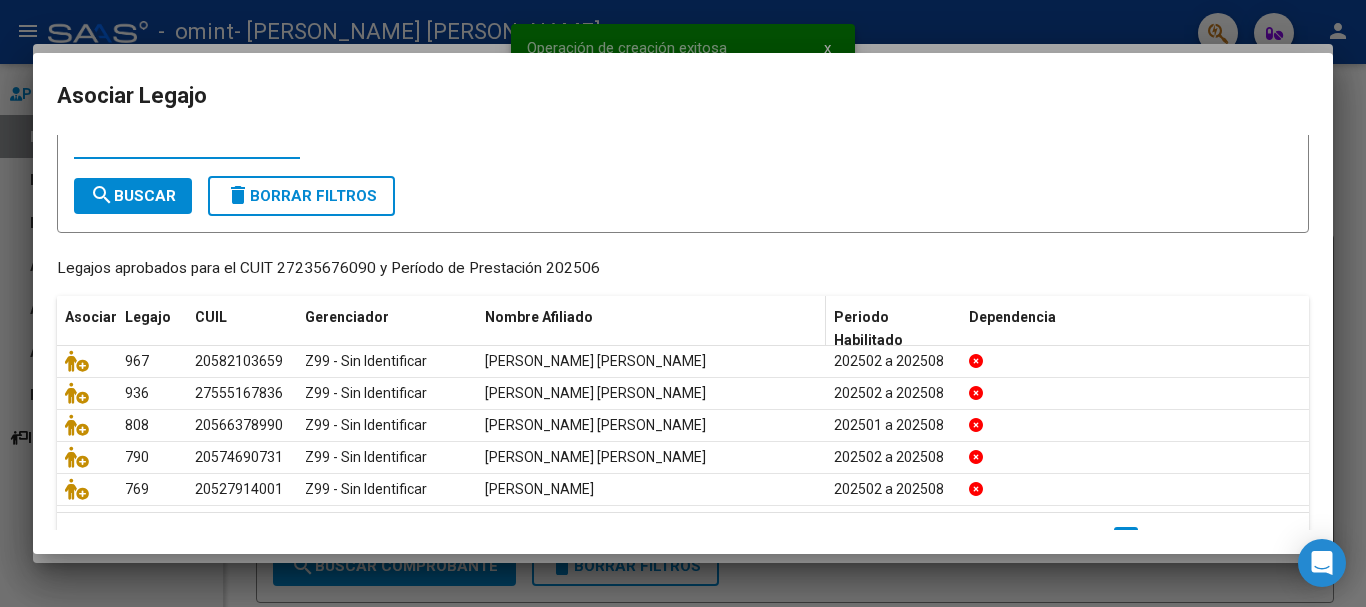 scroll, scrollTop: 100, scrollLeft: 0, axis: vertical 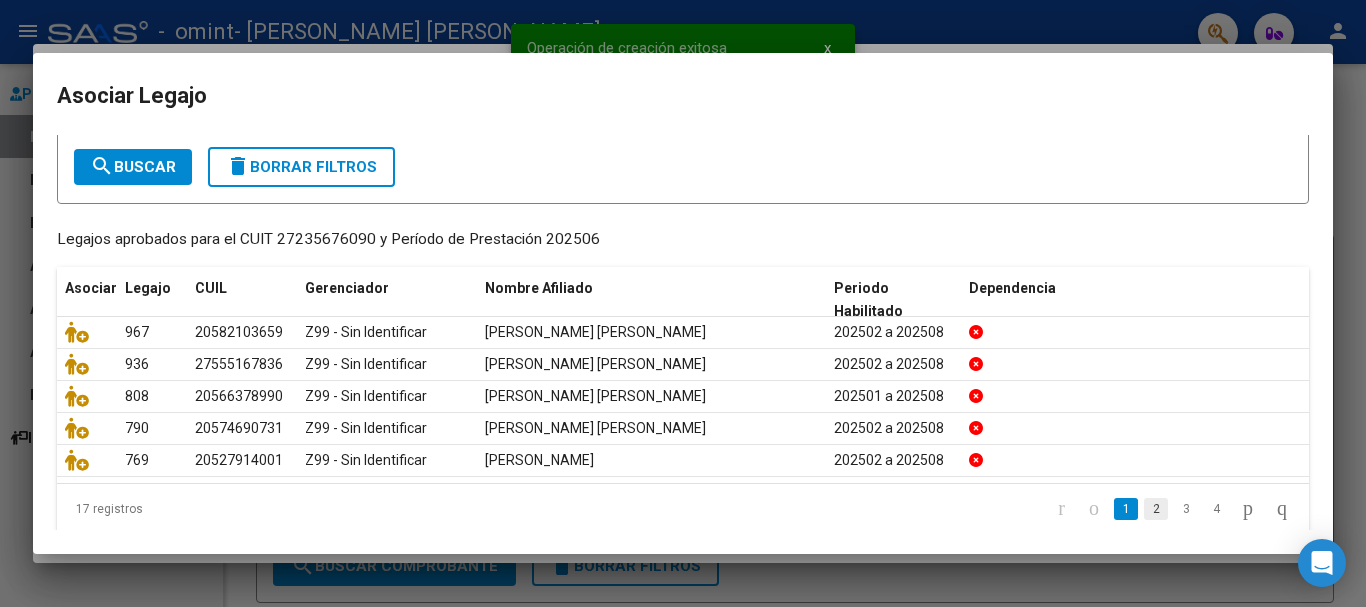 click on "2" 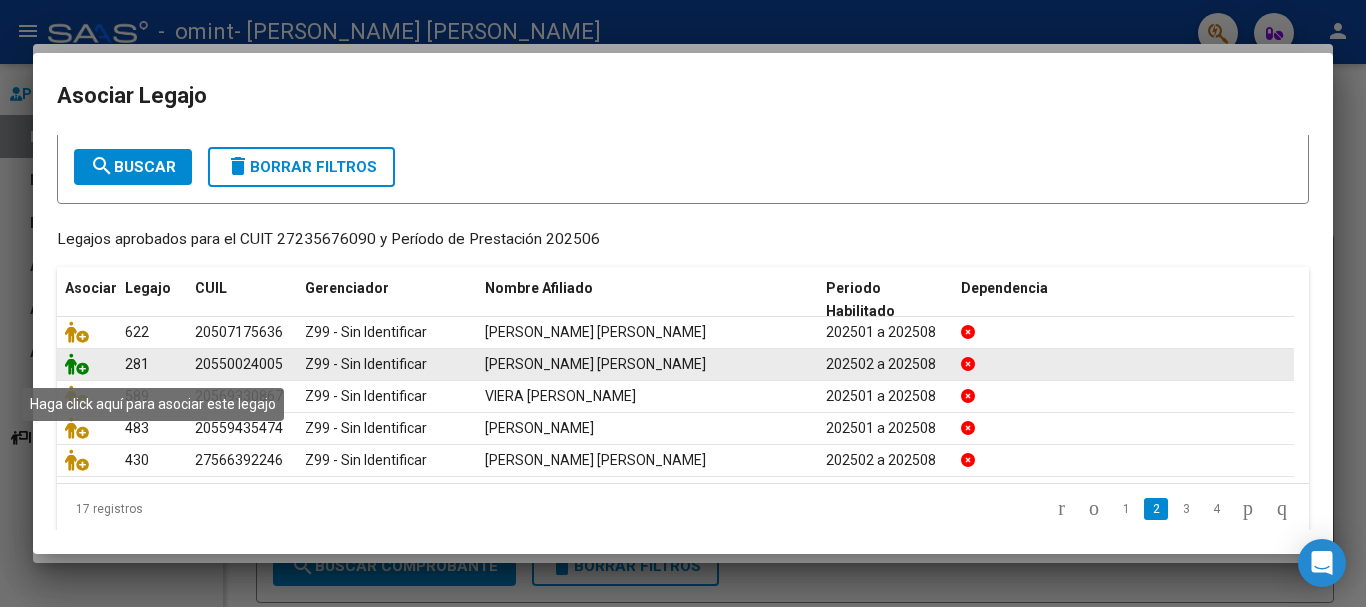 click 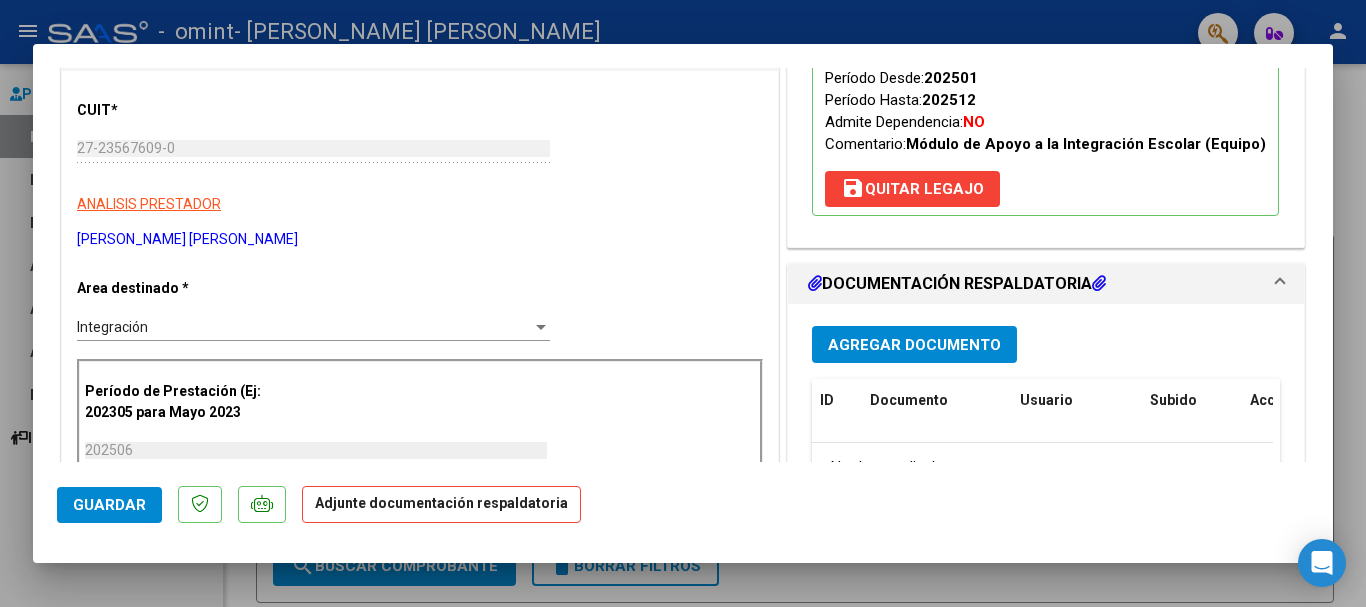 scroll, scrollTop: 300, scrollLeft: 0, axis: vertical 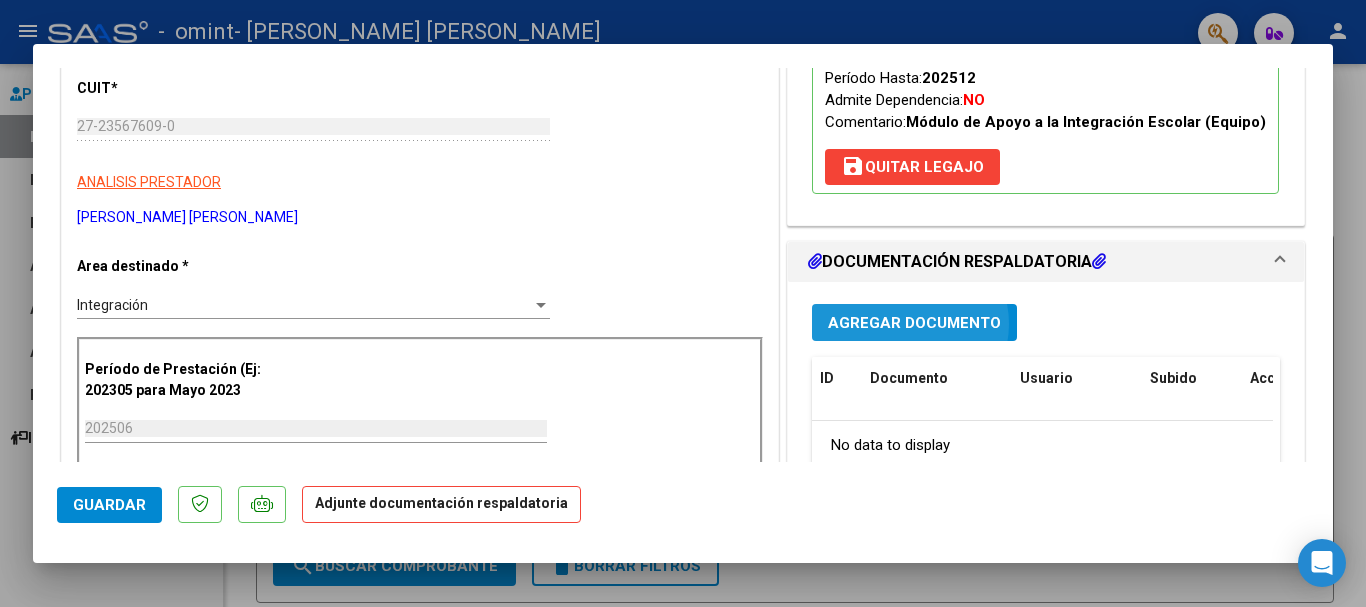 click on "Agregar Documento" at bounding box center (914, 323) 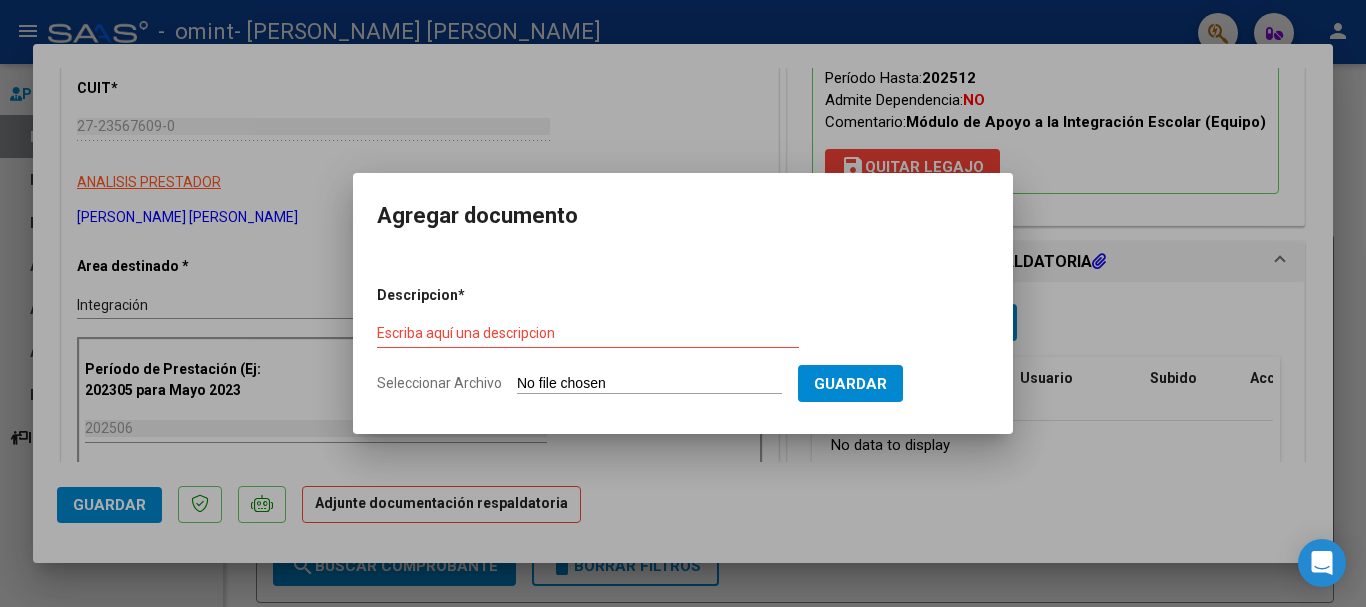 click on "Seleccionar Archivo" at bounding box center (649, 384) 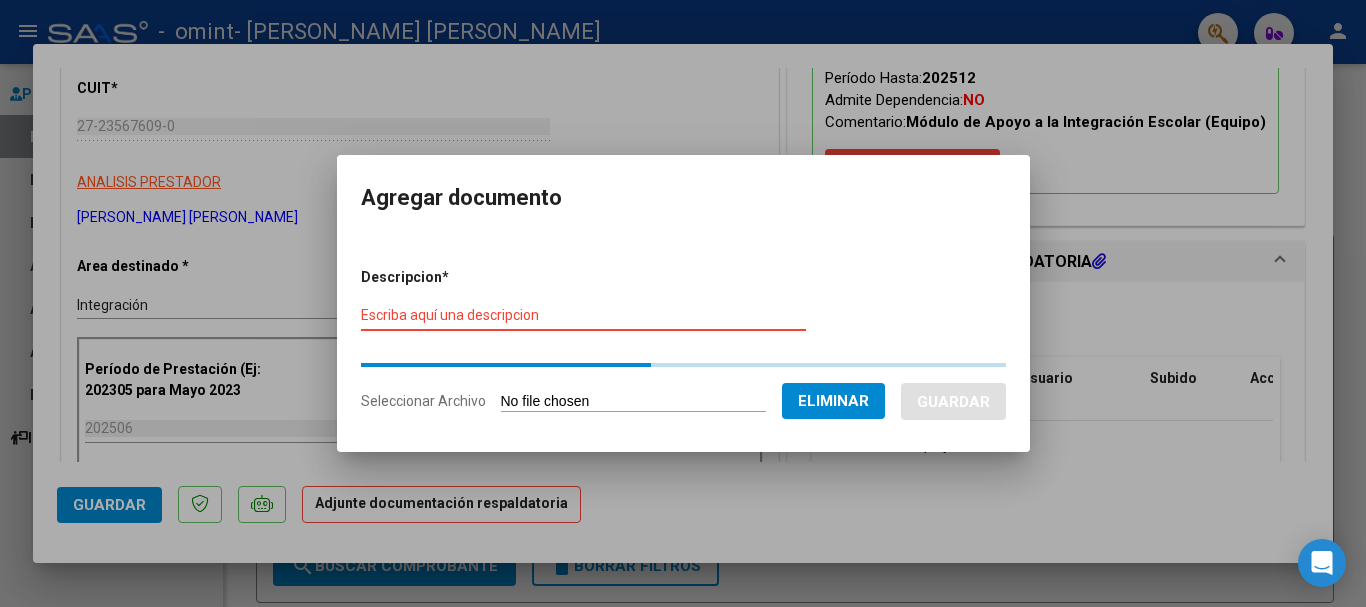 click on "Escriba aquí una descripcion" at bounding box center [583, 315] 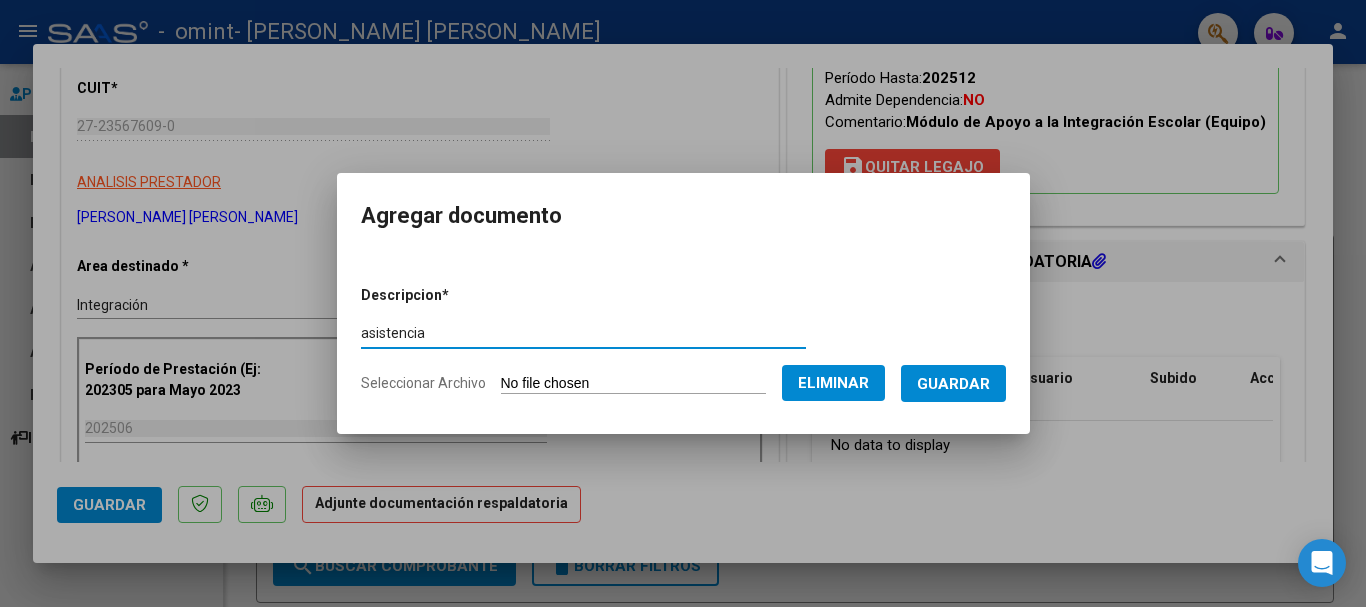 type on "asistencia" 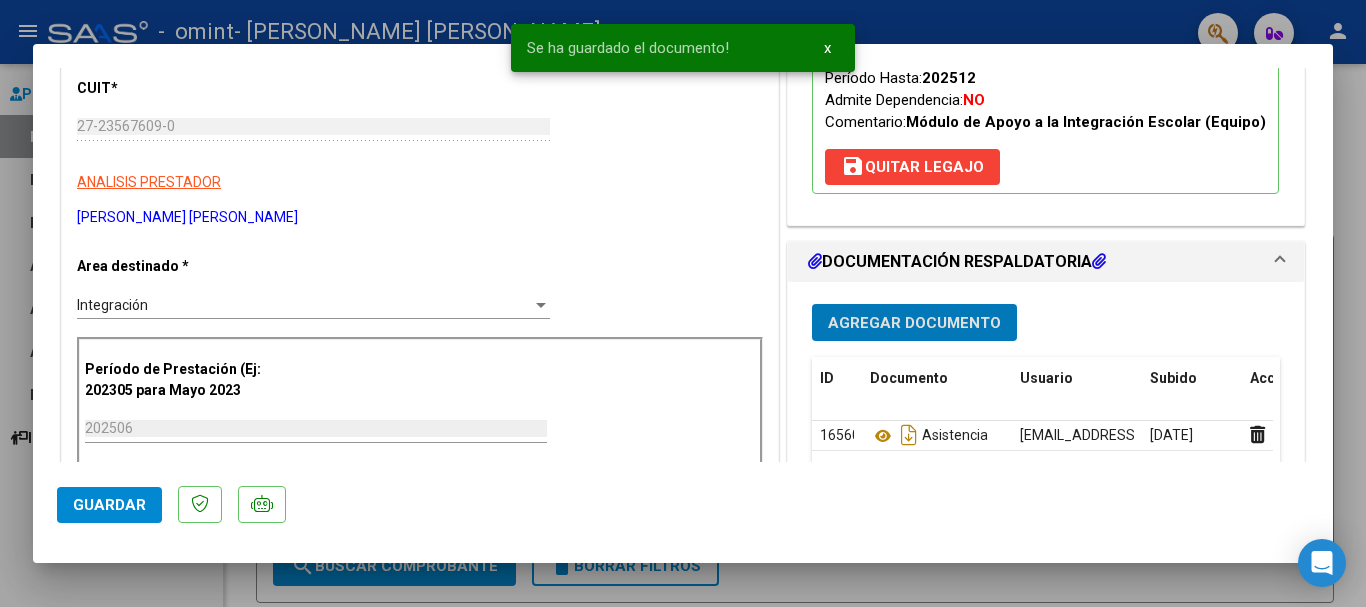 drag, startPoint x: 136, startPoint y: 499, endPoint x: 141, endPoint y: 483, distance: 16.763054 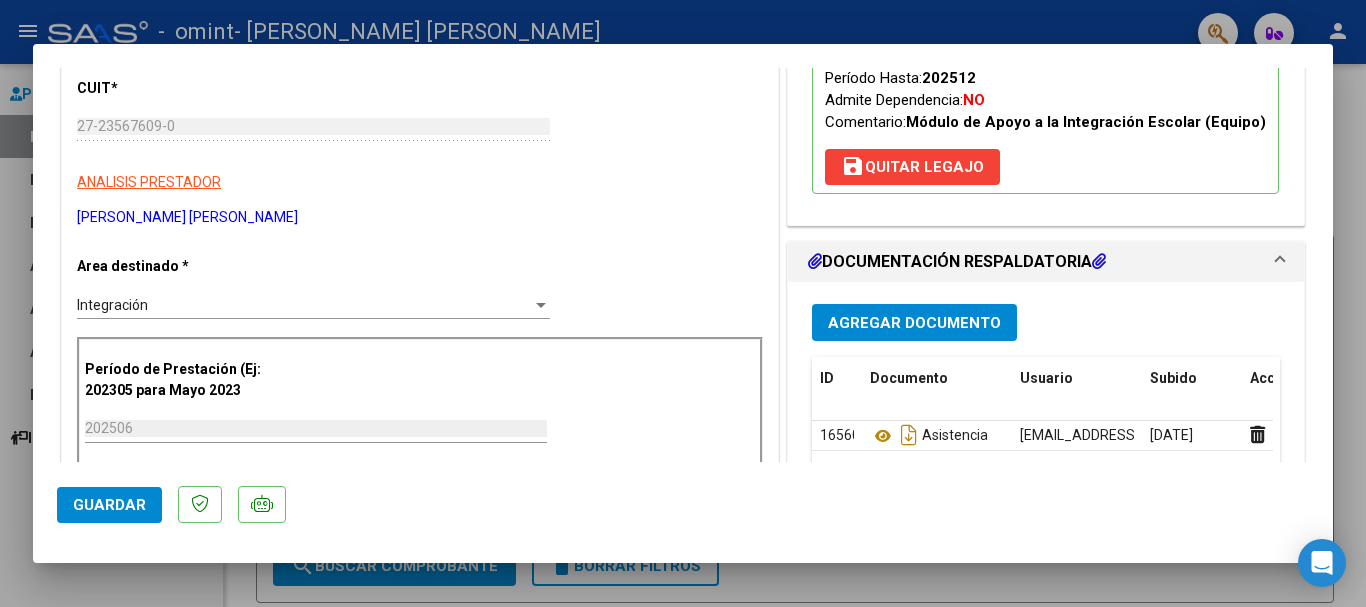 click on "Guardar" 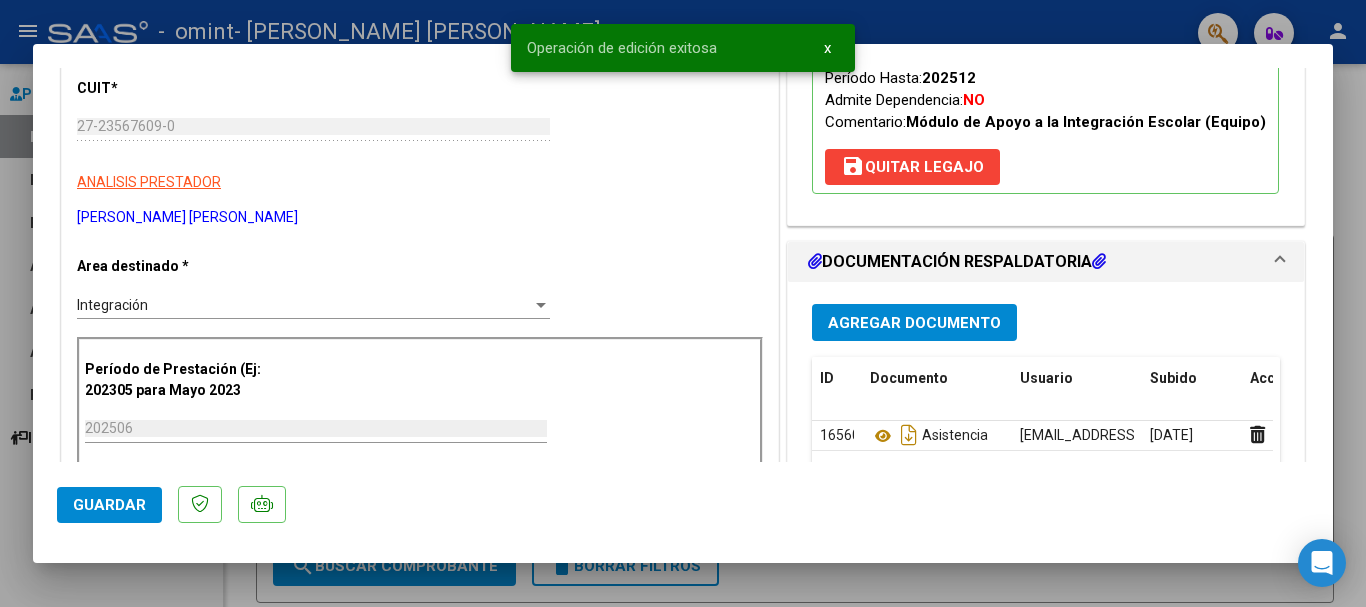 drag, startPoint x: 118, startPoint y: 569, endPoint x: 125, endPoint y: 559, distance: 12.206555 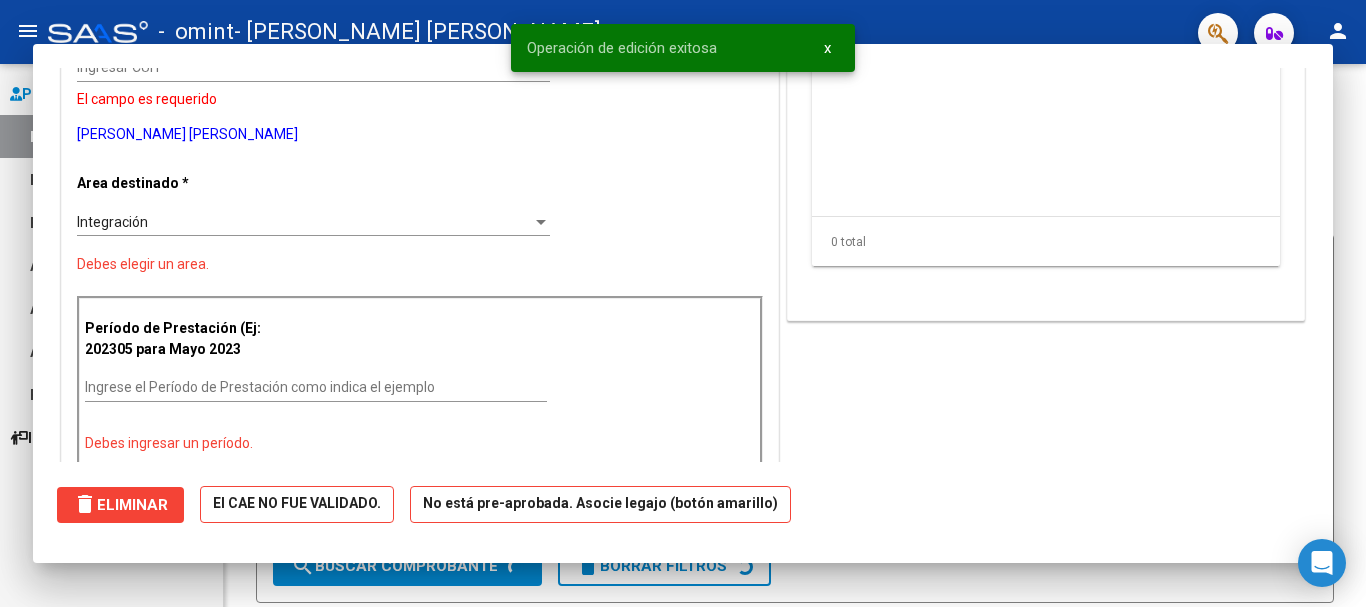 scroll, scrollTop: 0, scrollLeft: 0, axis: both 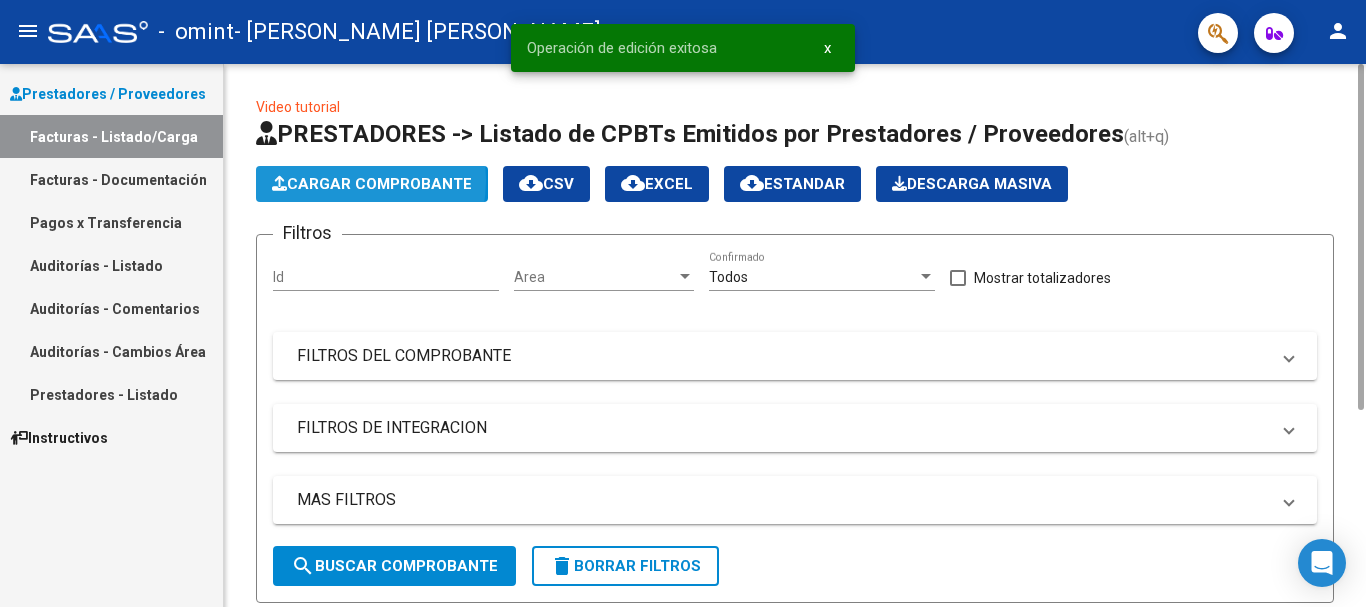 click on "Cargar Comprobante" 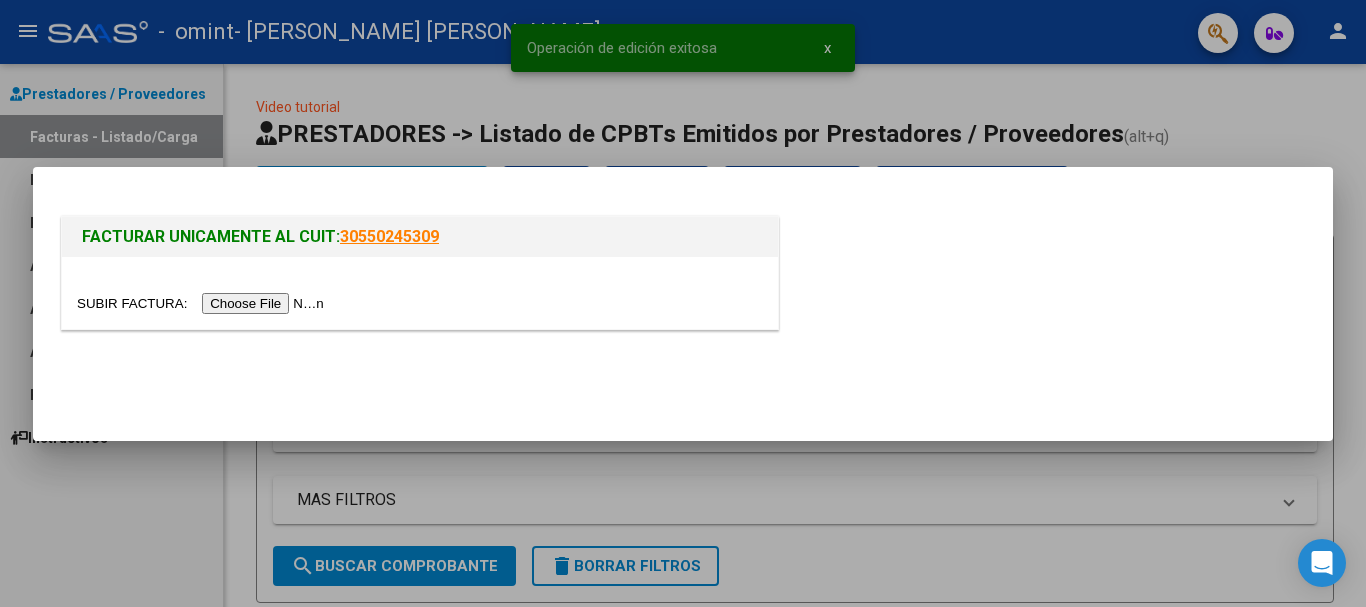 click at bounding box center (203, 303) 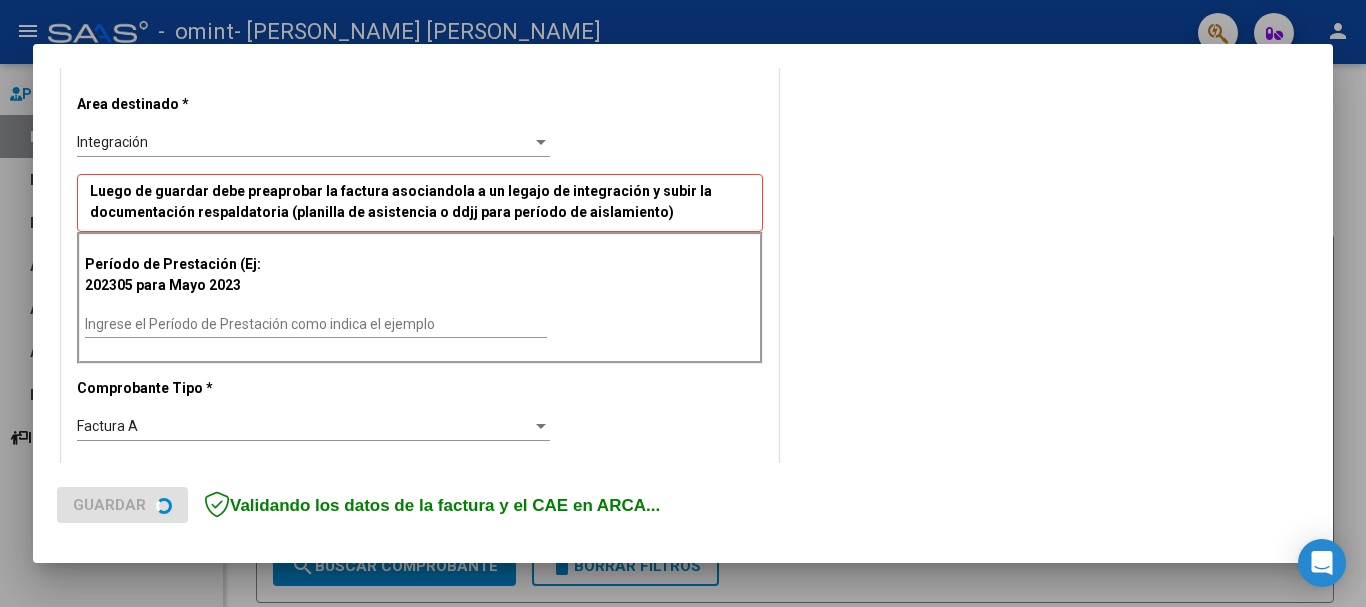 scroll, scrollTop: 400, scrollLeft: 0, axis: vertical 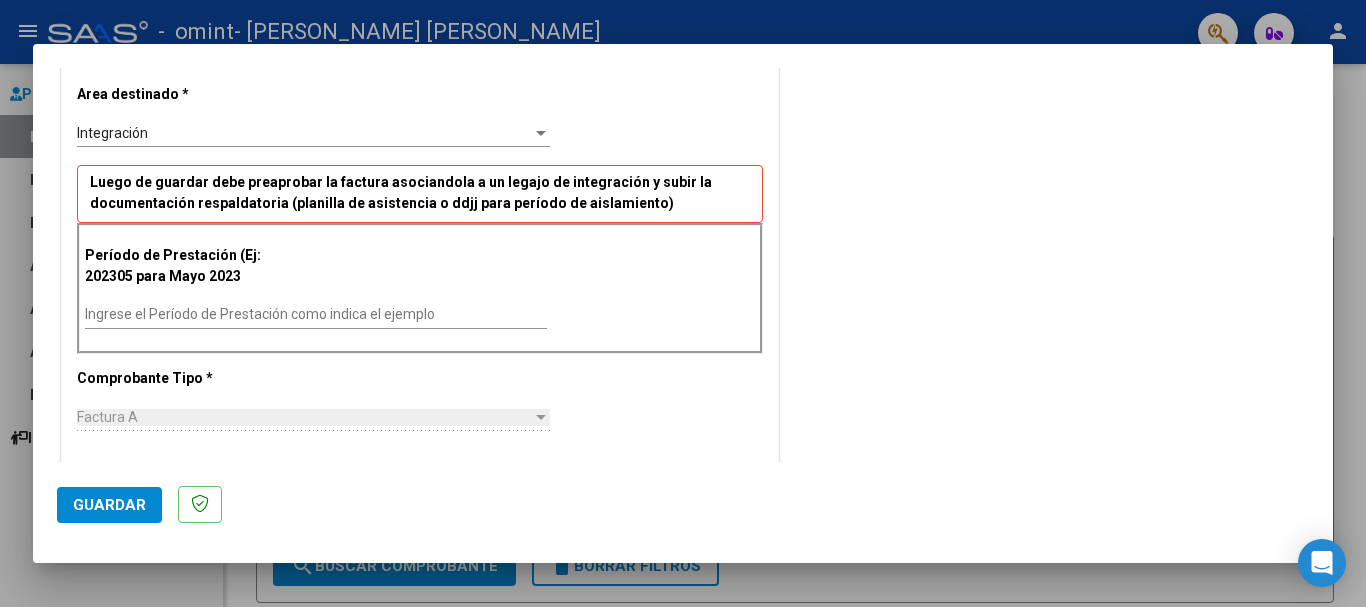 click on "Ingrese el Período de Prestación como indica el ejemplo" at bounding box center [316, 314] 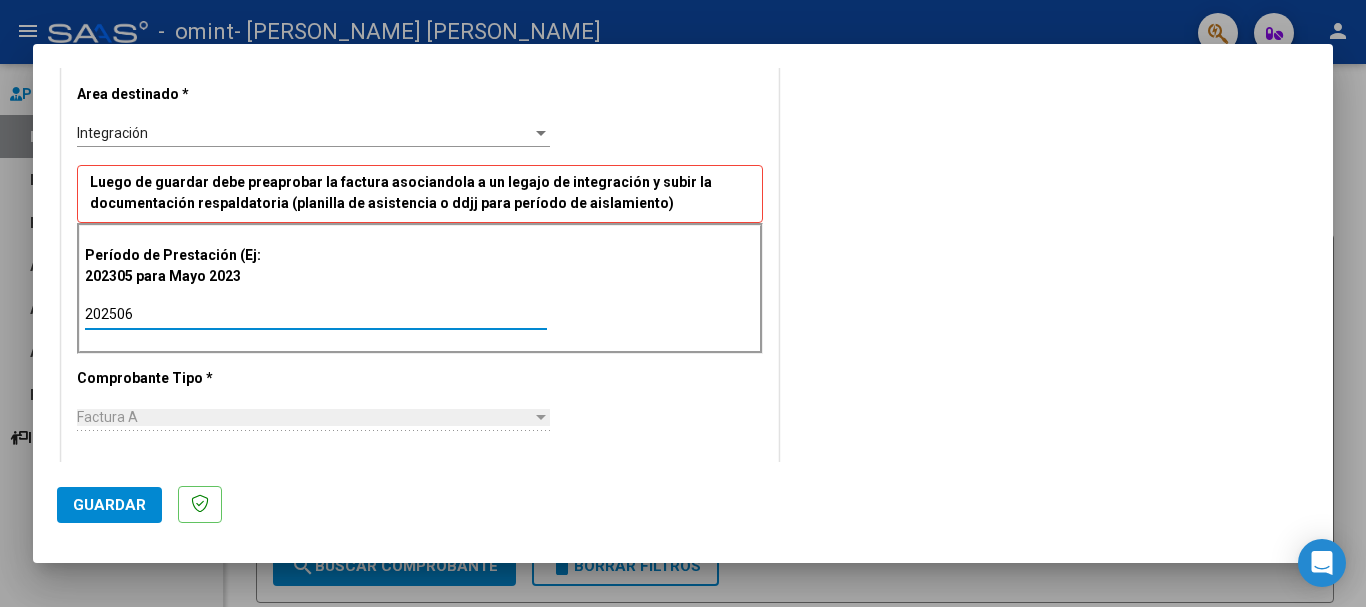 type on "202506" 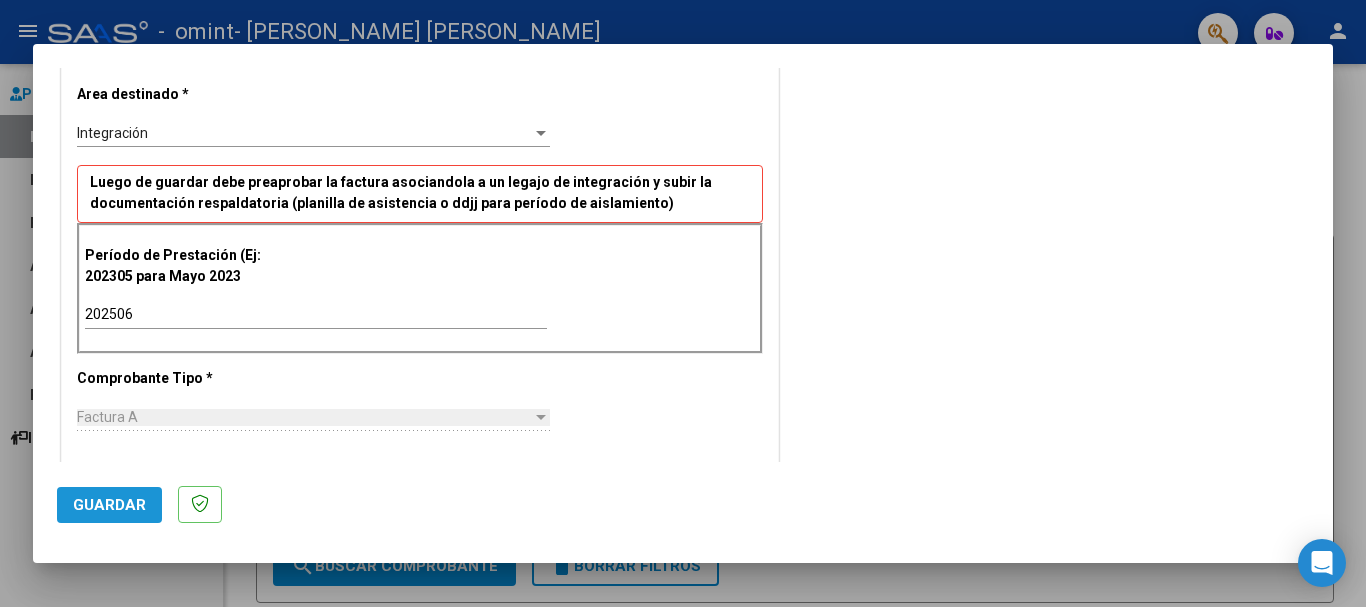 click on "Guardar" 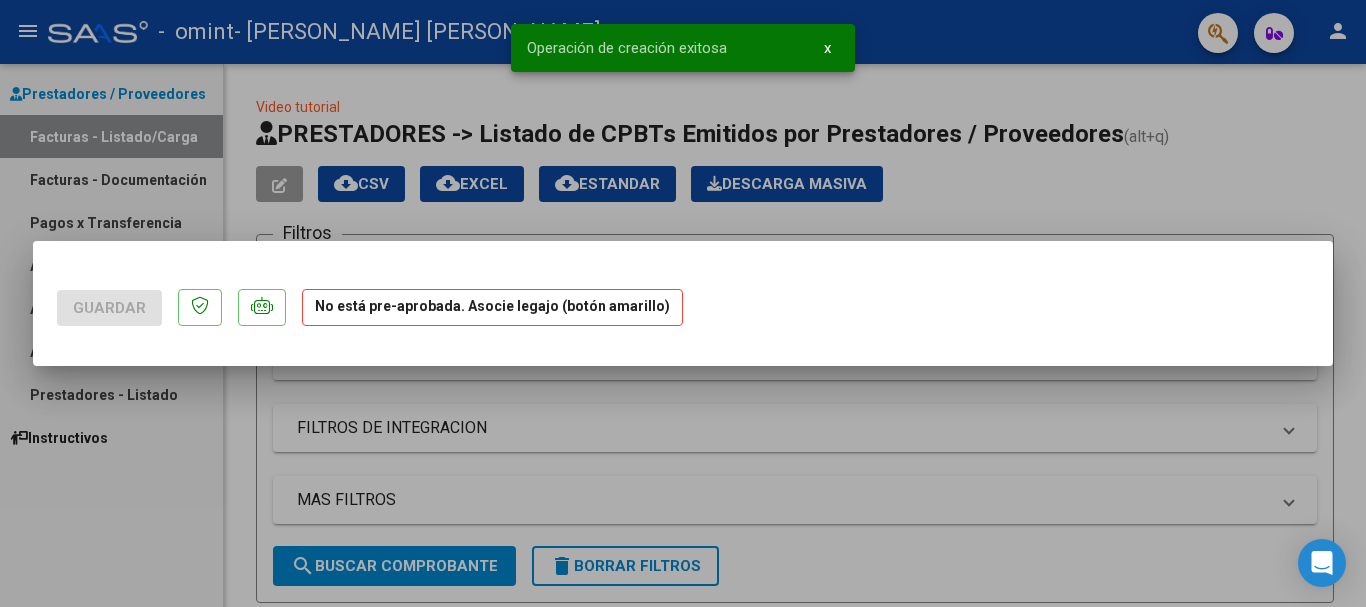 scroll, scrollTop: 0, scrollLeft: 0, axis: both 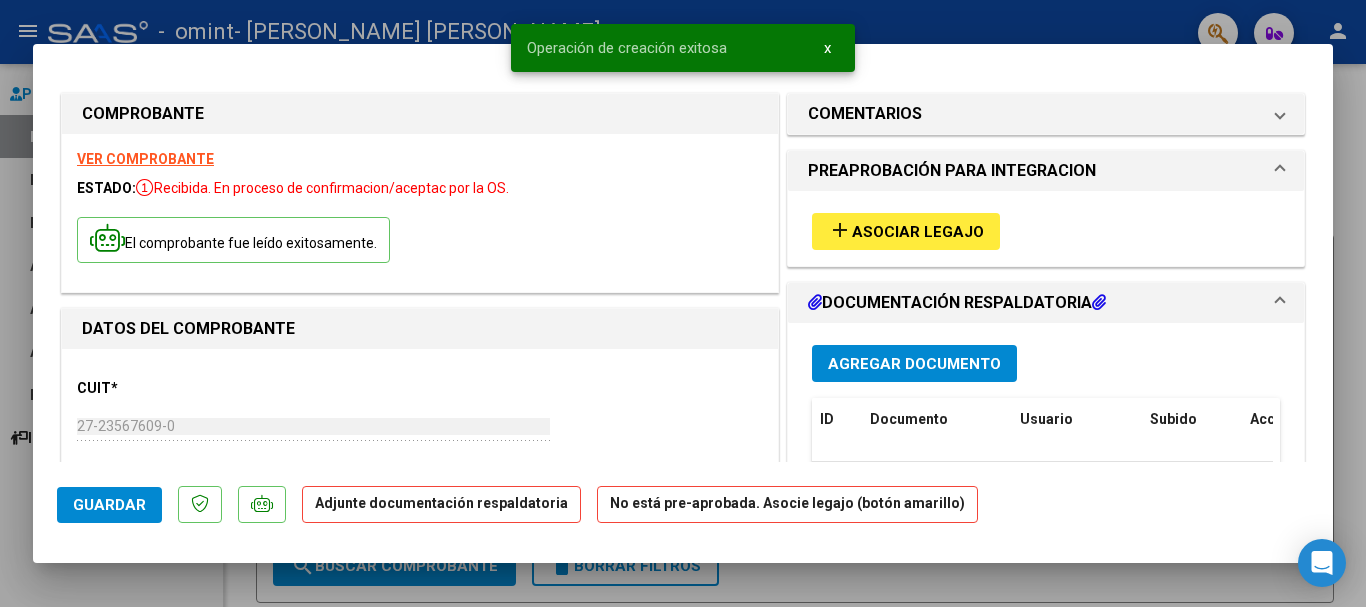 click on "Asociar Legajo" at bounding box center (918, 232) 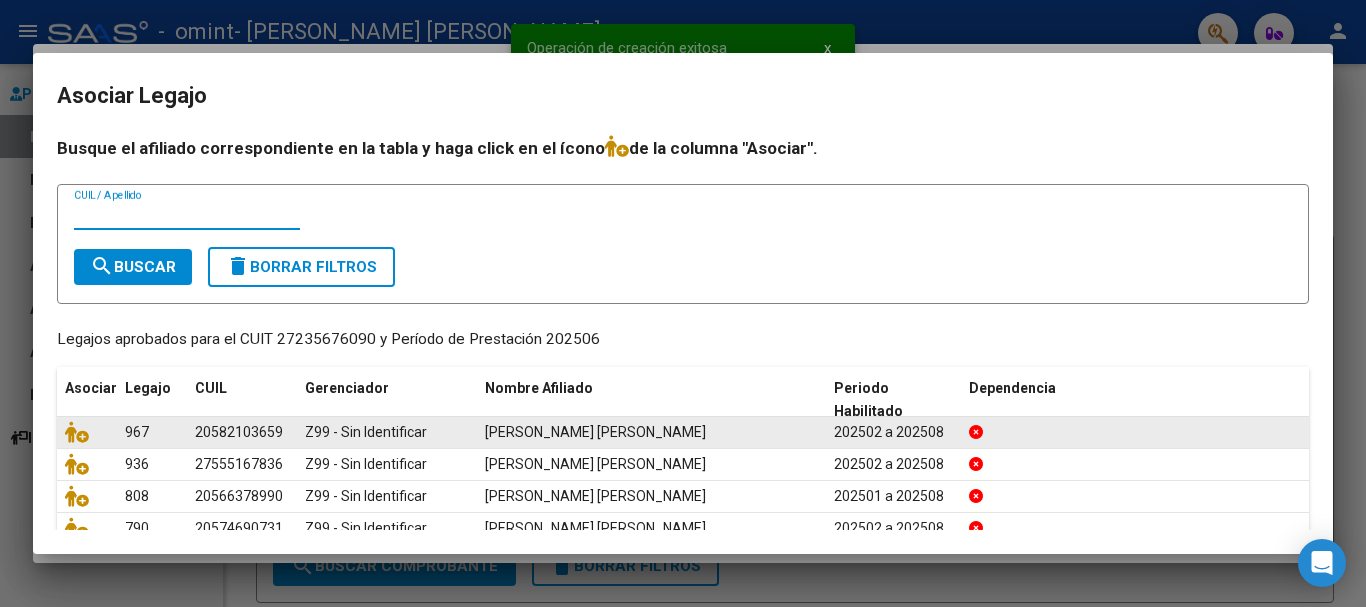 scroll, scrollTop: 100, scrollLeft: 0, axis: vertical 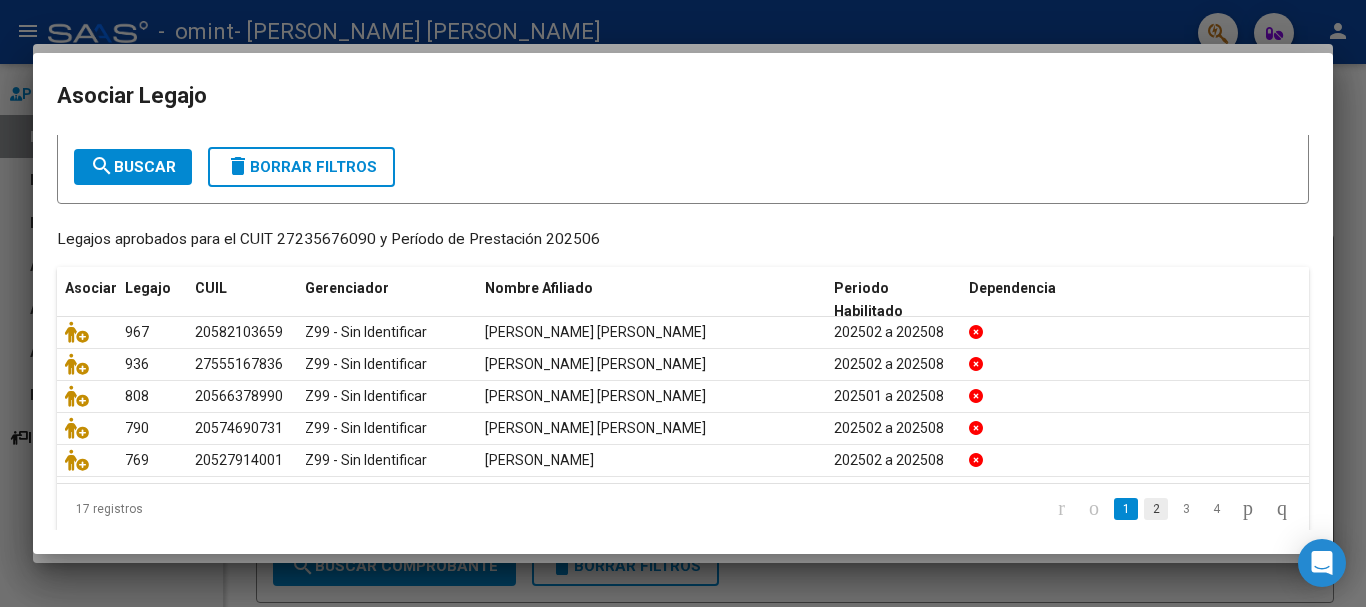 click on "2" 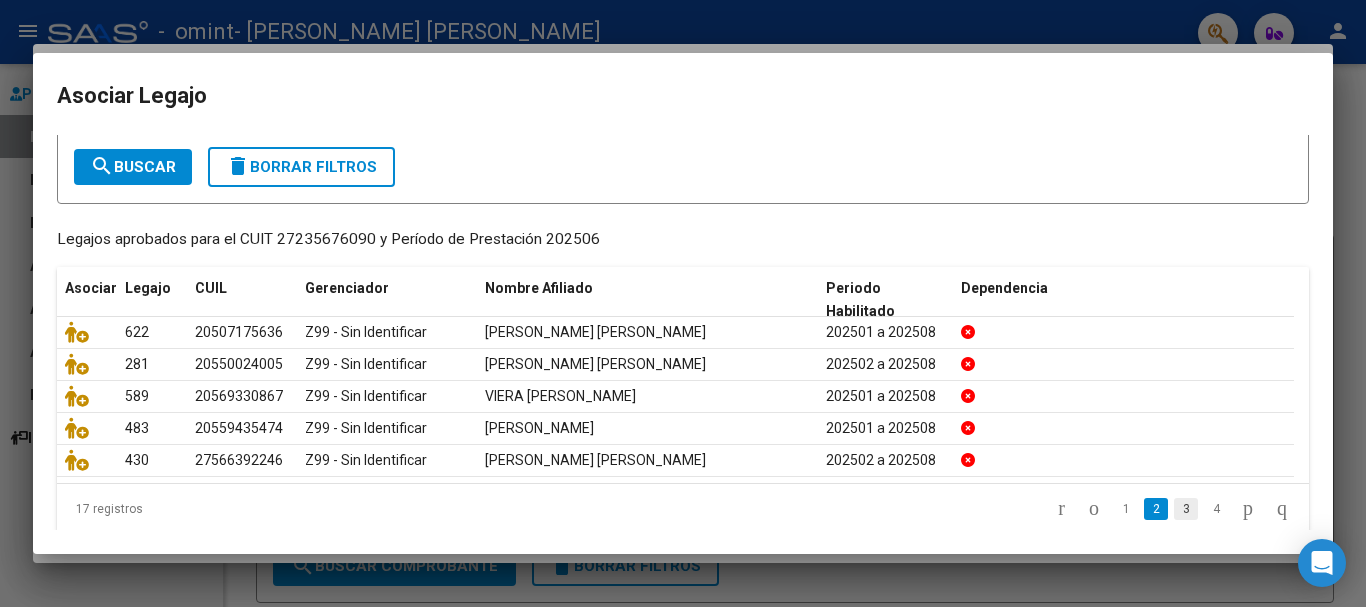 click on "3" 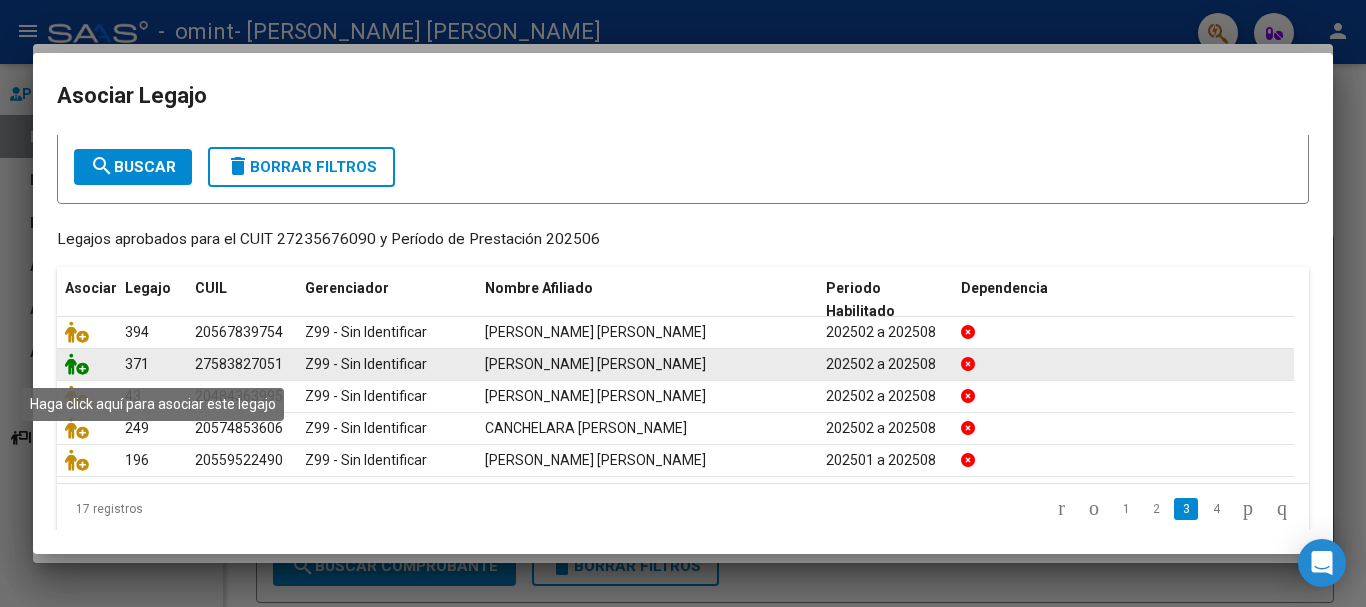 click 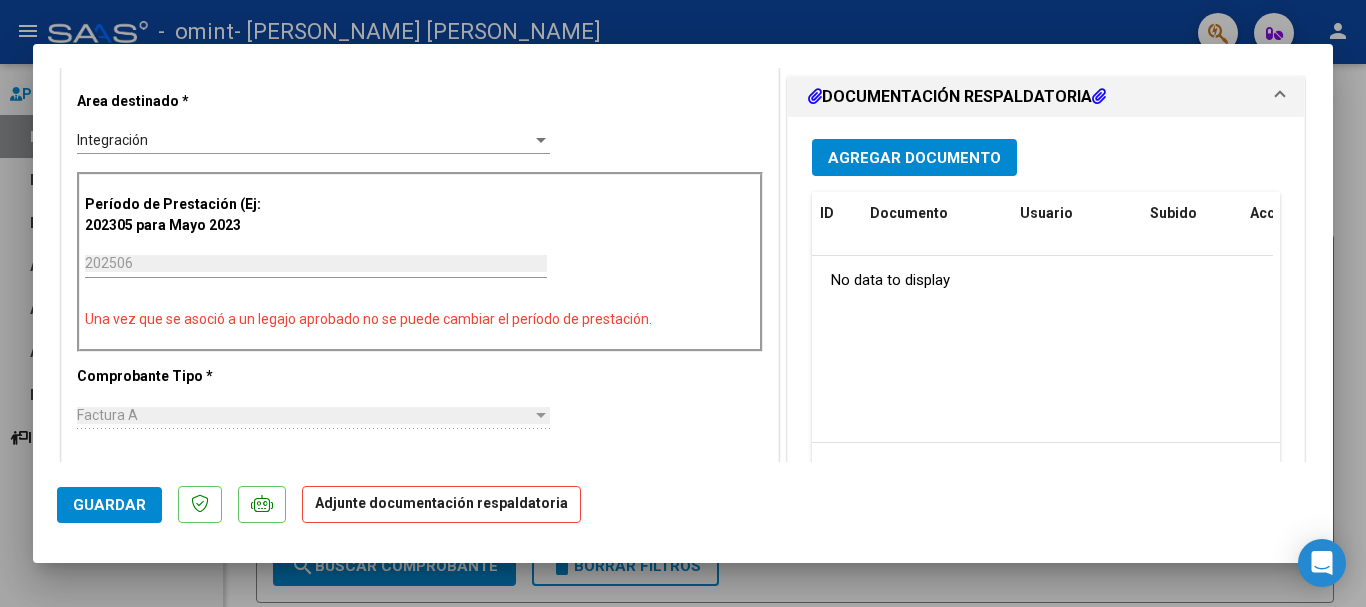 scroll, scrollTop: 500, scrollLeft: 0, axis: vertical 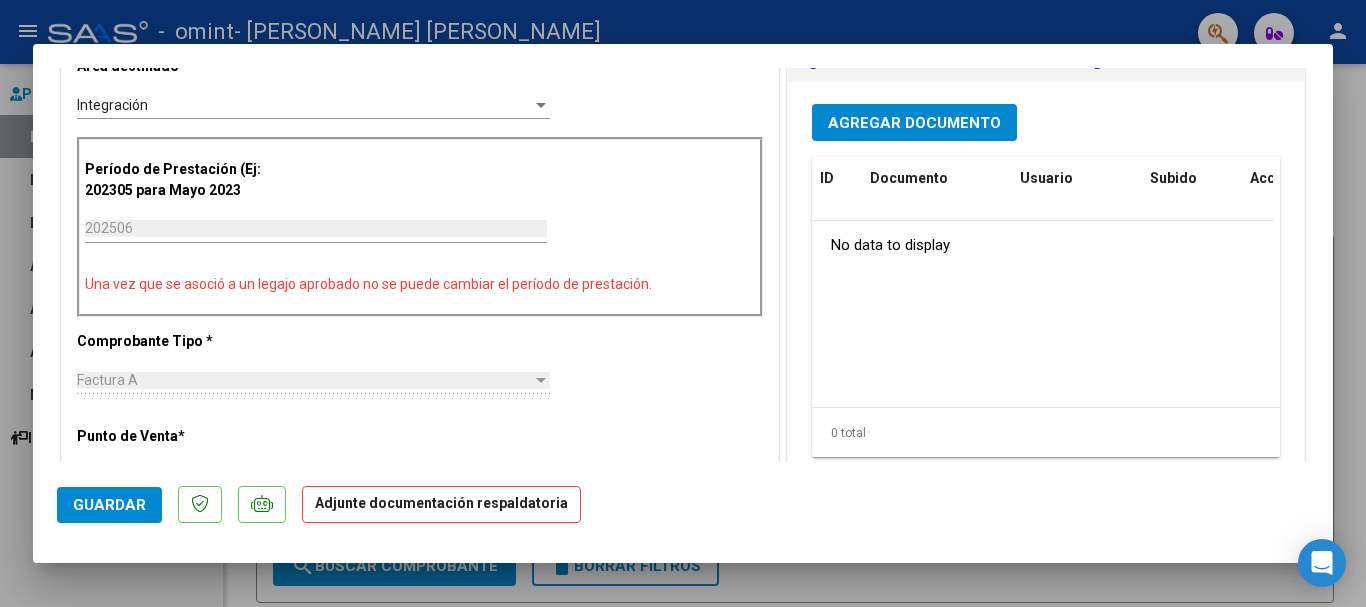 click on "Agregar Documento" at bounding box center [914, 122] 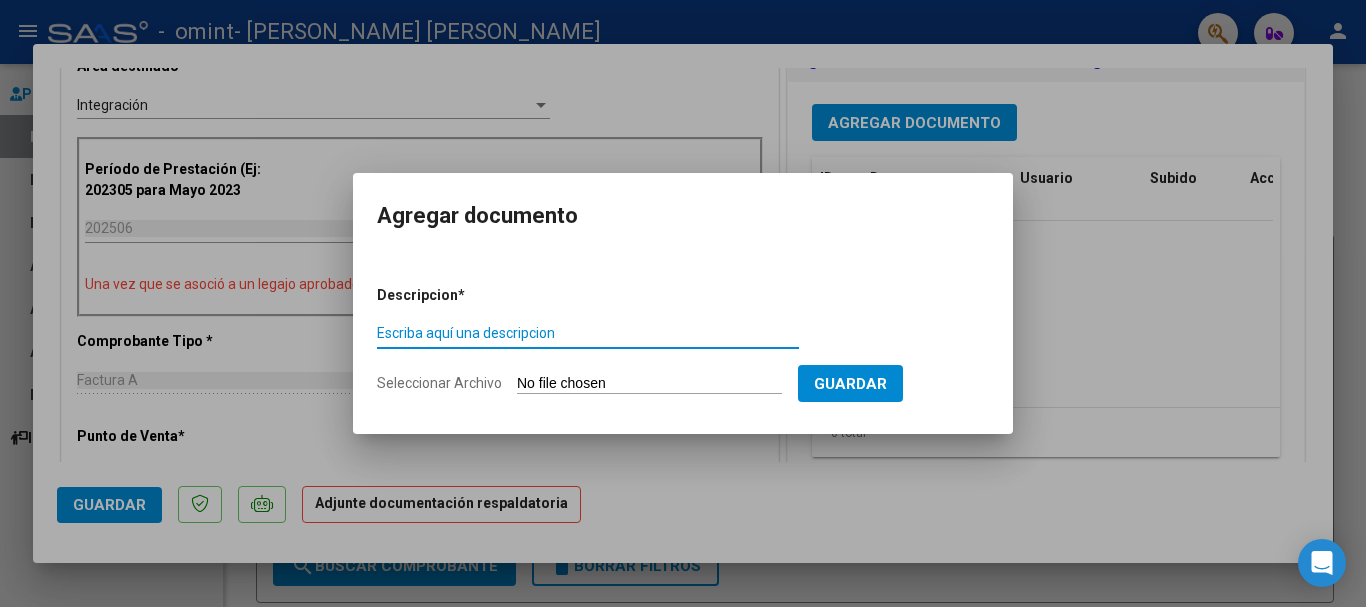 click on "Seleccionar Archivo" at bounding box center [649, 384] 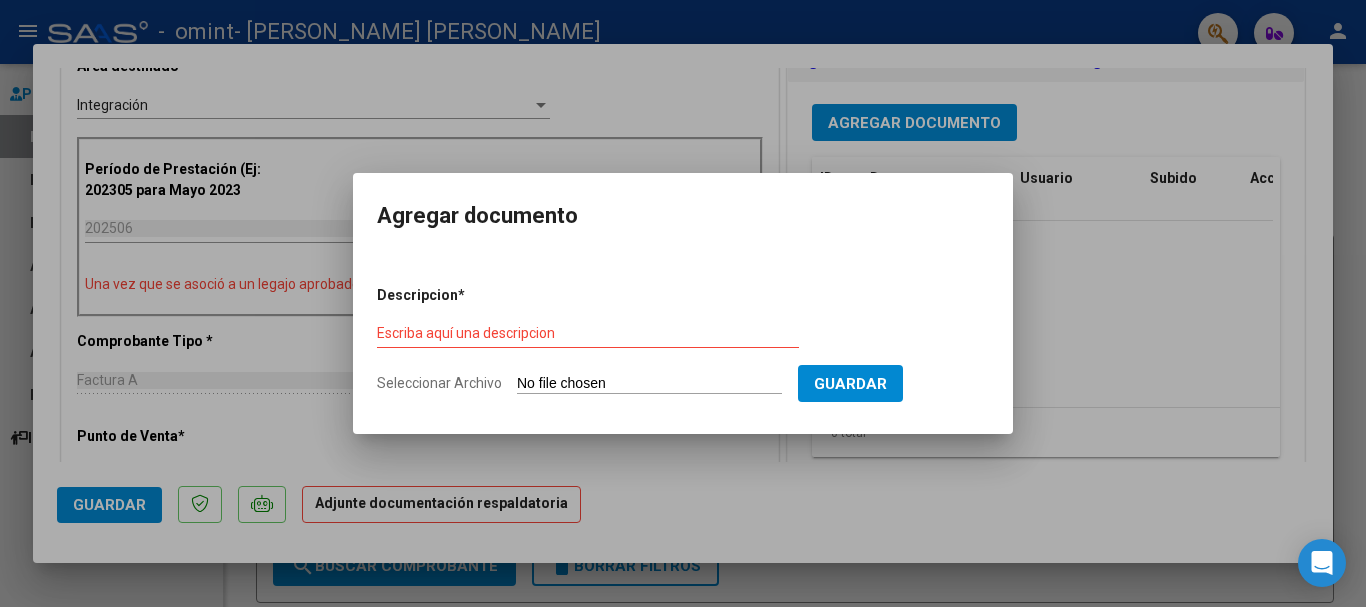 type on "C:\fakepath\[PERSON_NAME] EMA - JUNIO2025.pdf" 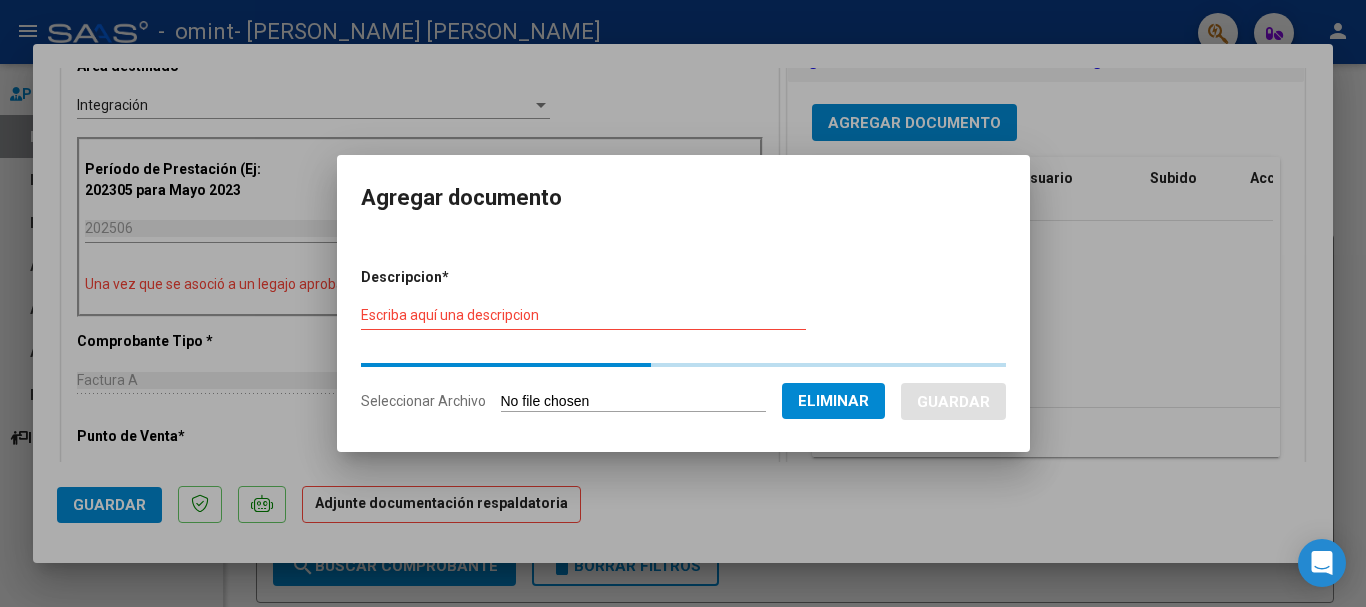 click on "Escriba aquí una descripcion" at bounding box center [583, 315] 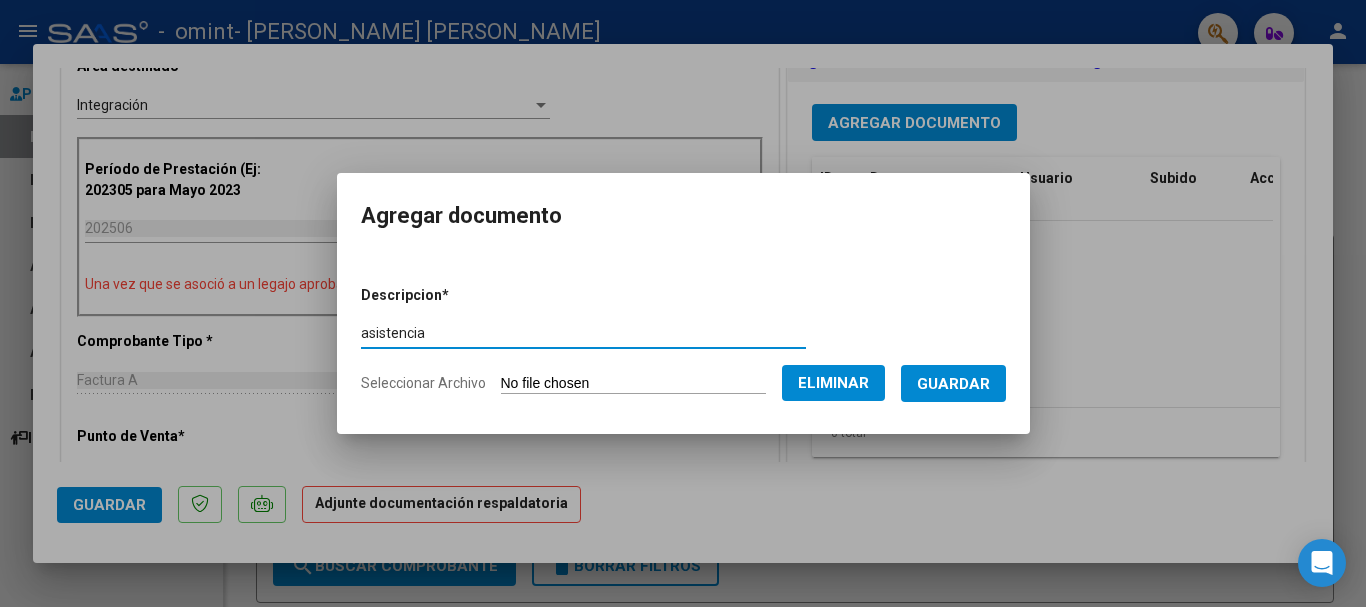 type on "asistencia" 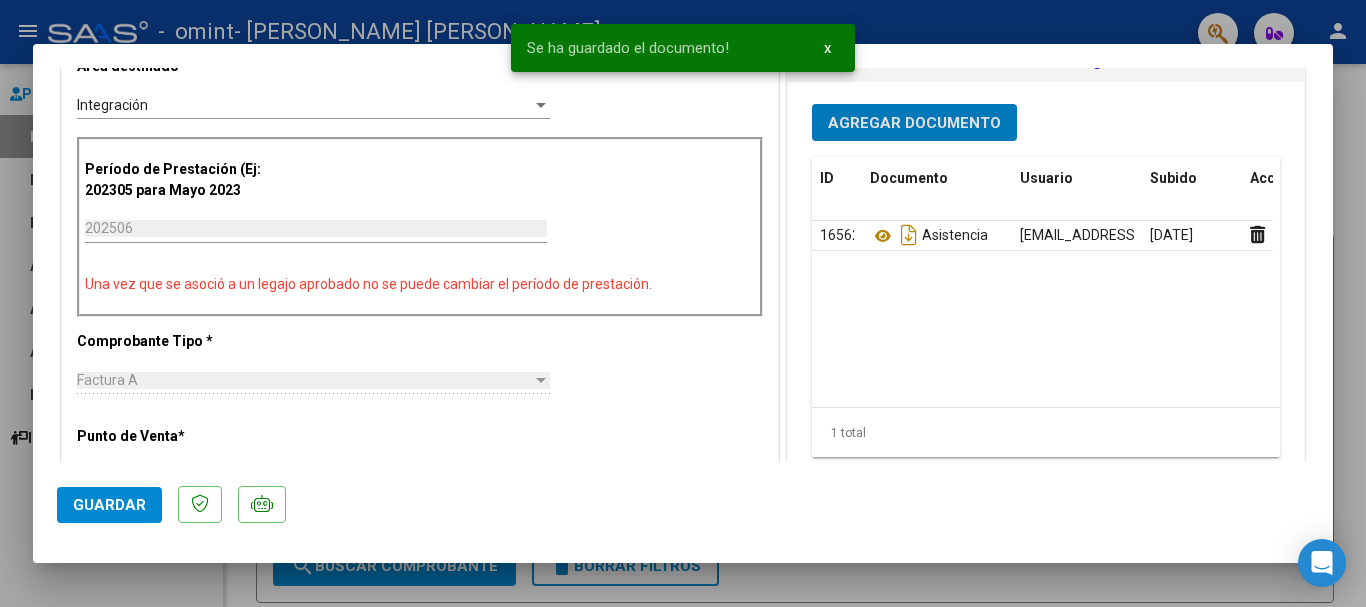 click on "Guardar" 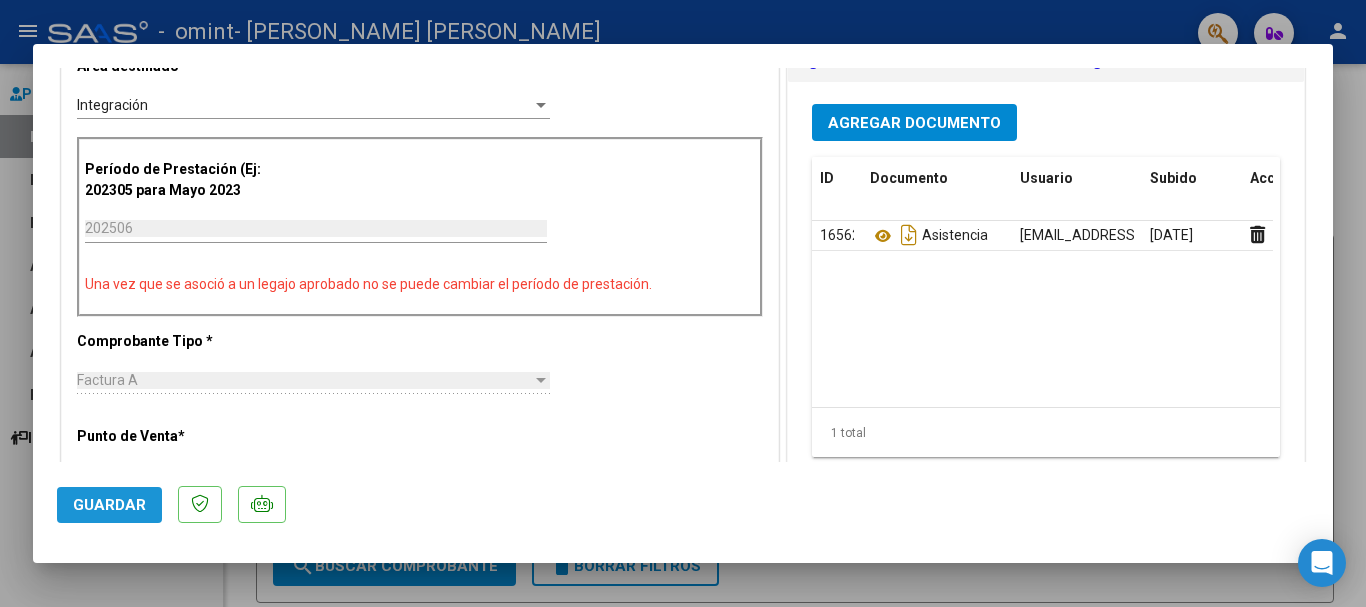 click on "Guardar" 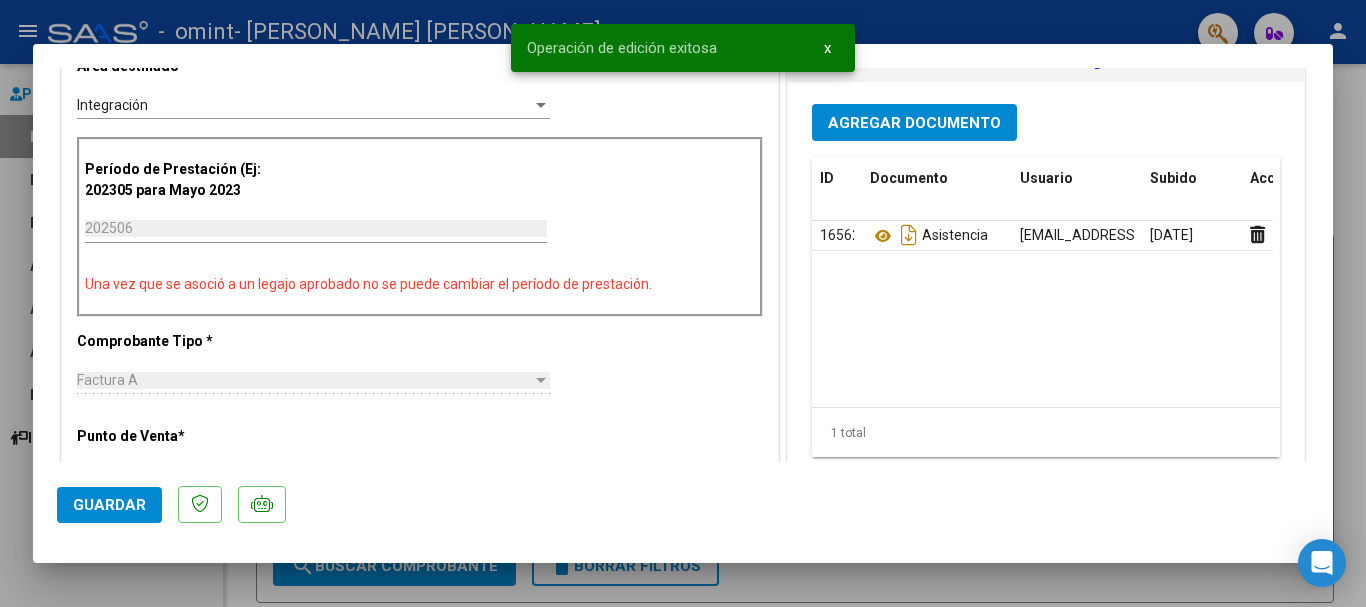 click at bounding box center (683, 303) 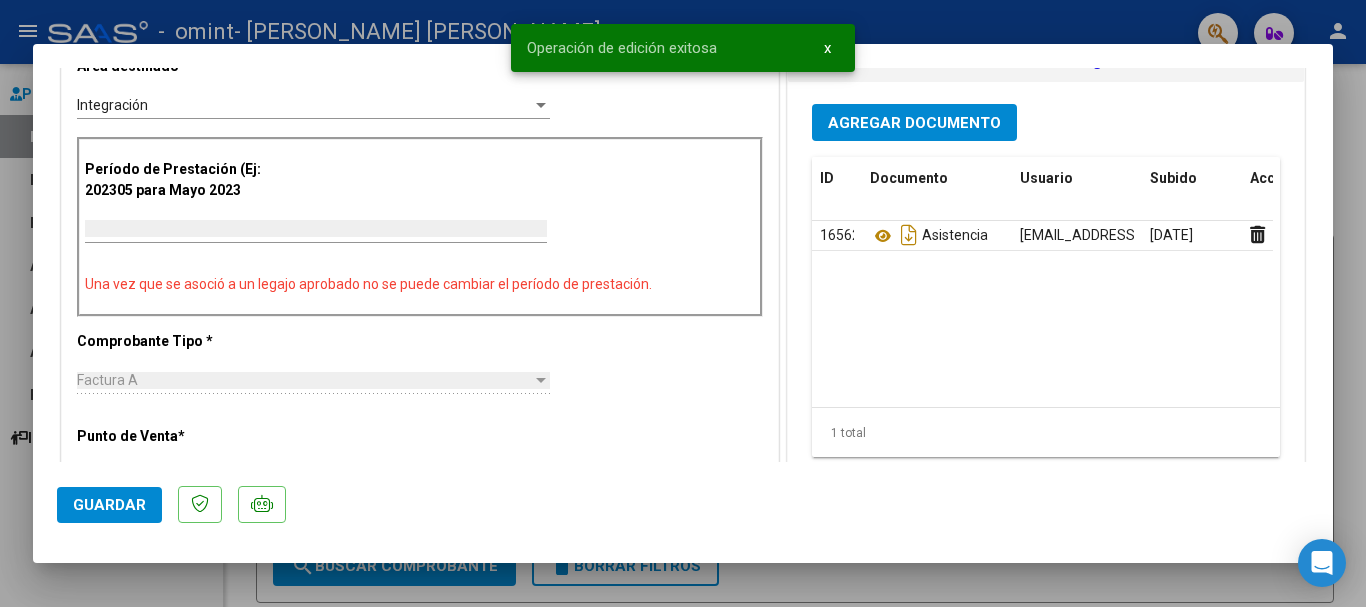 scroll, scrollTop: 0, scrollLeft: 0, axis: both 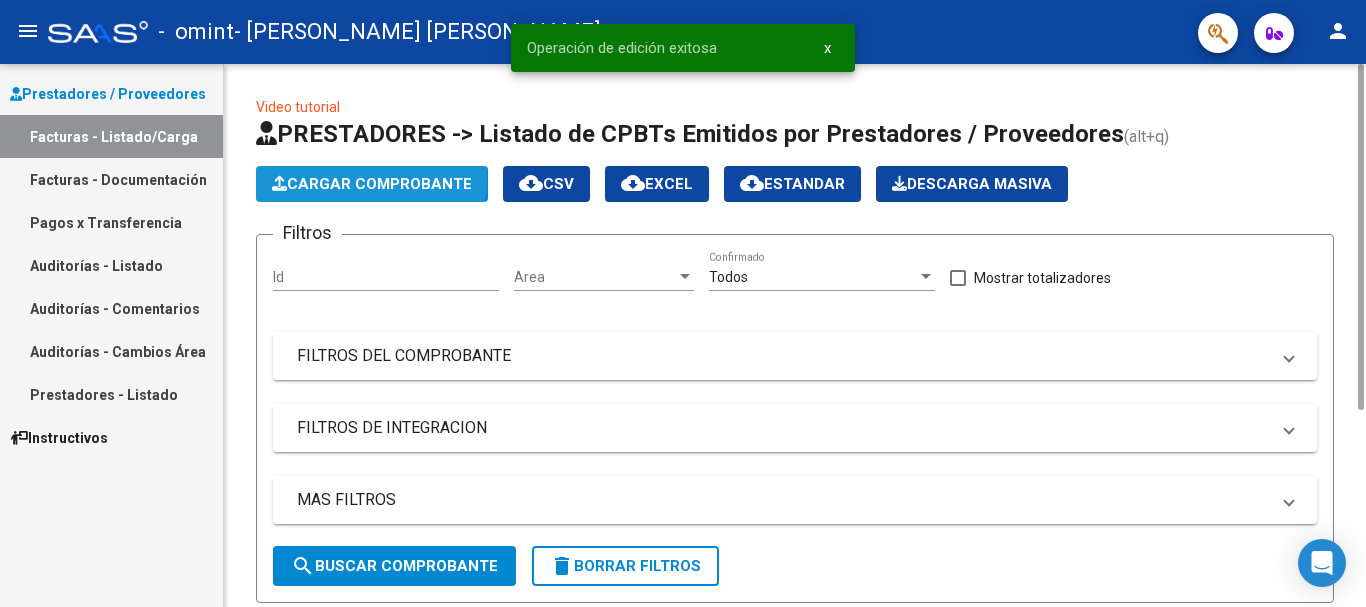 click on "Cargar Comprobante" 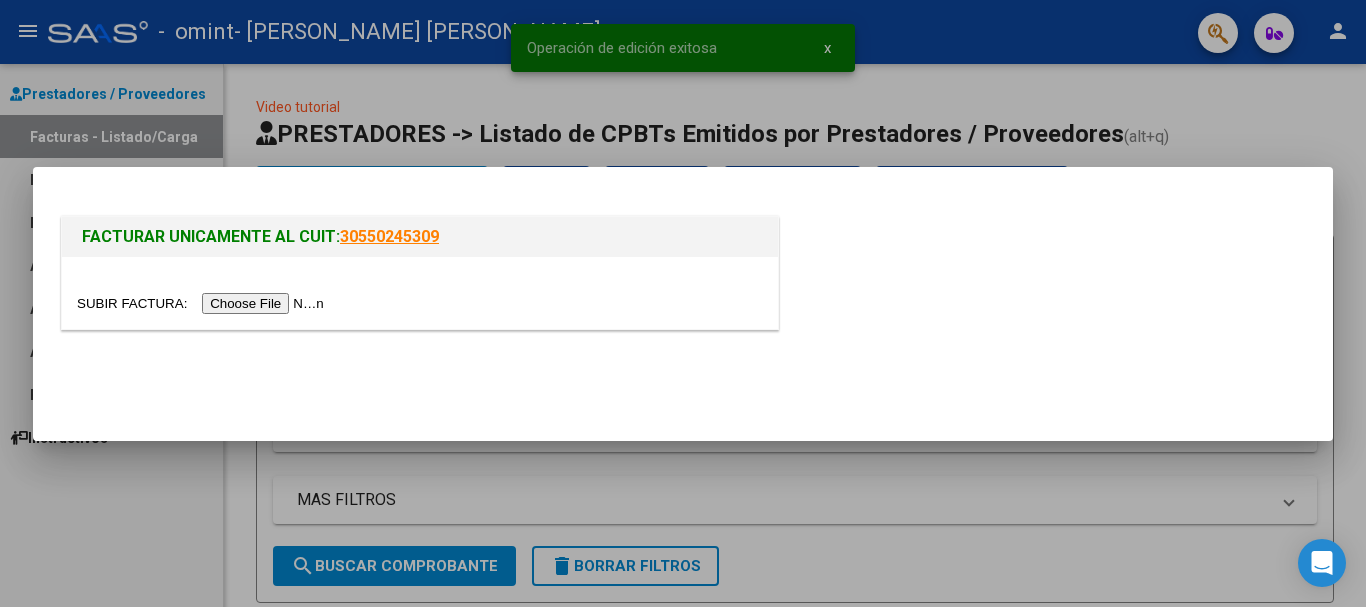 click at bounding box center (203, 303) 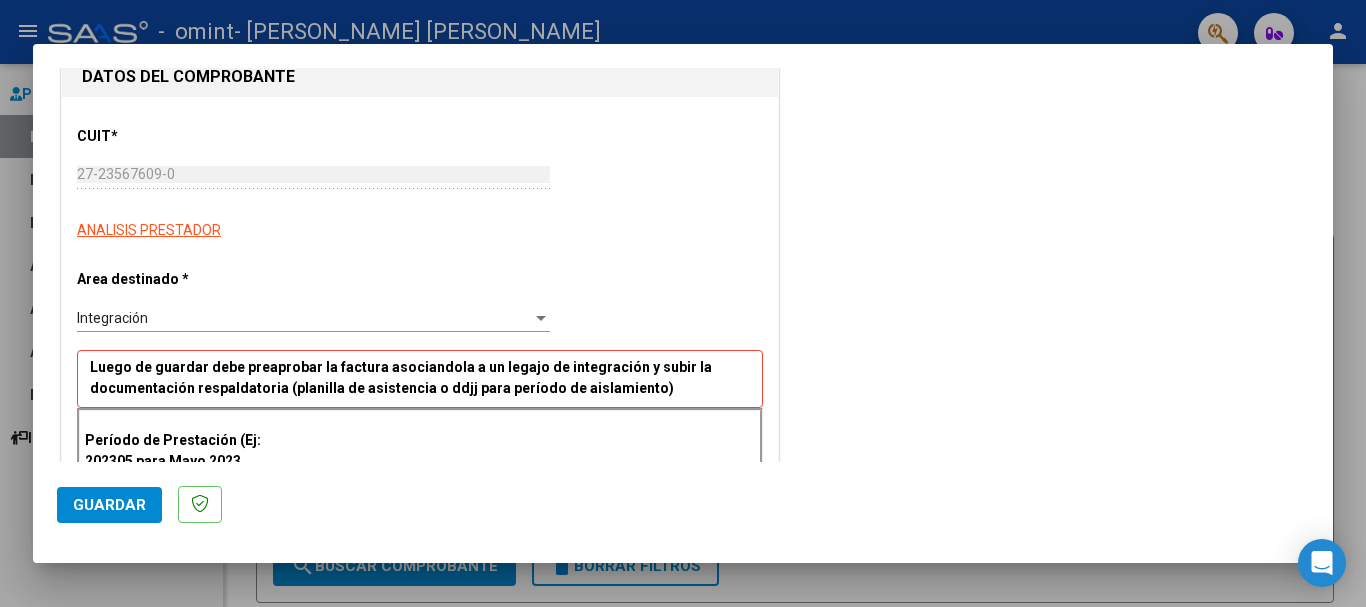 scroll, scrollTop: 300, scrollLeft: 0, axis: vertical 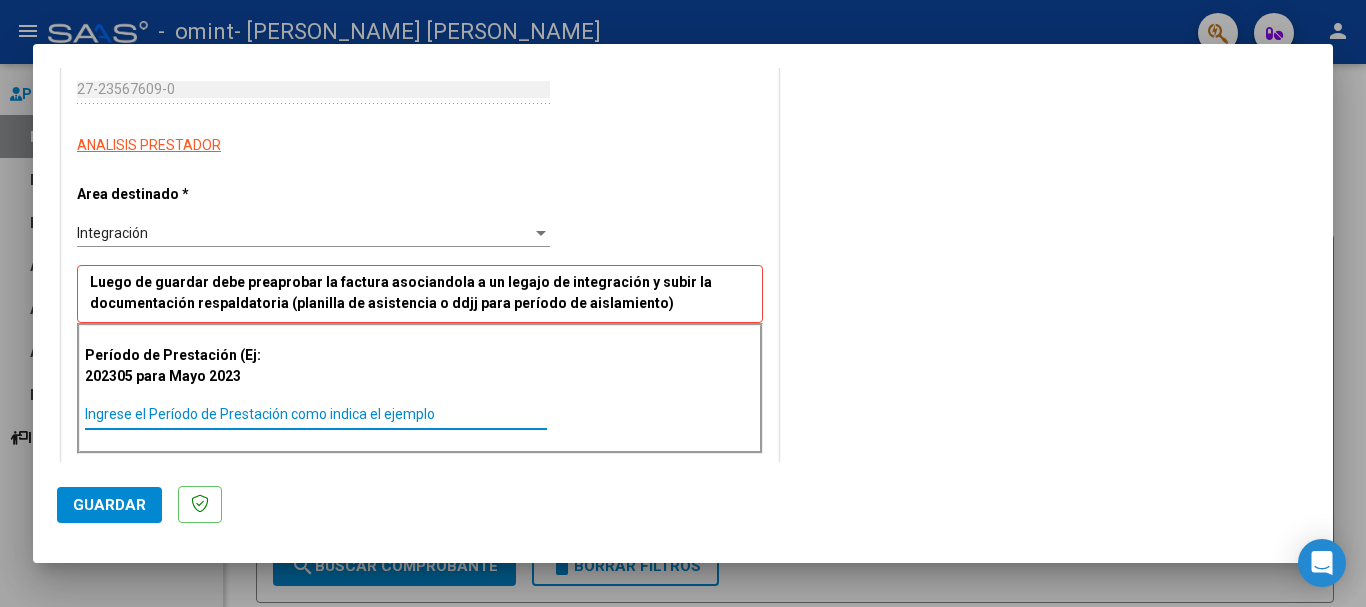 click on "Ingrese el Período de Prestación como indica el ejemplo" at bounding box center [316, 414] 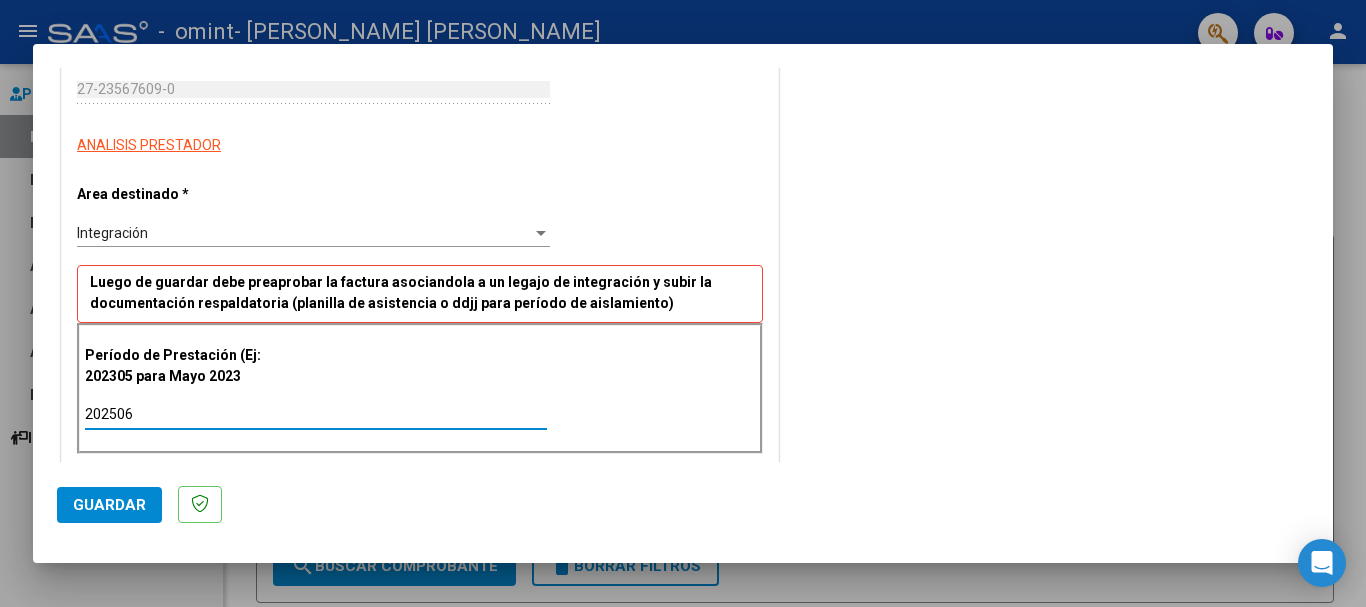 type on "202506" 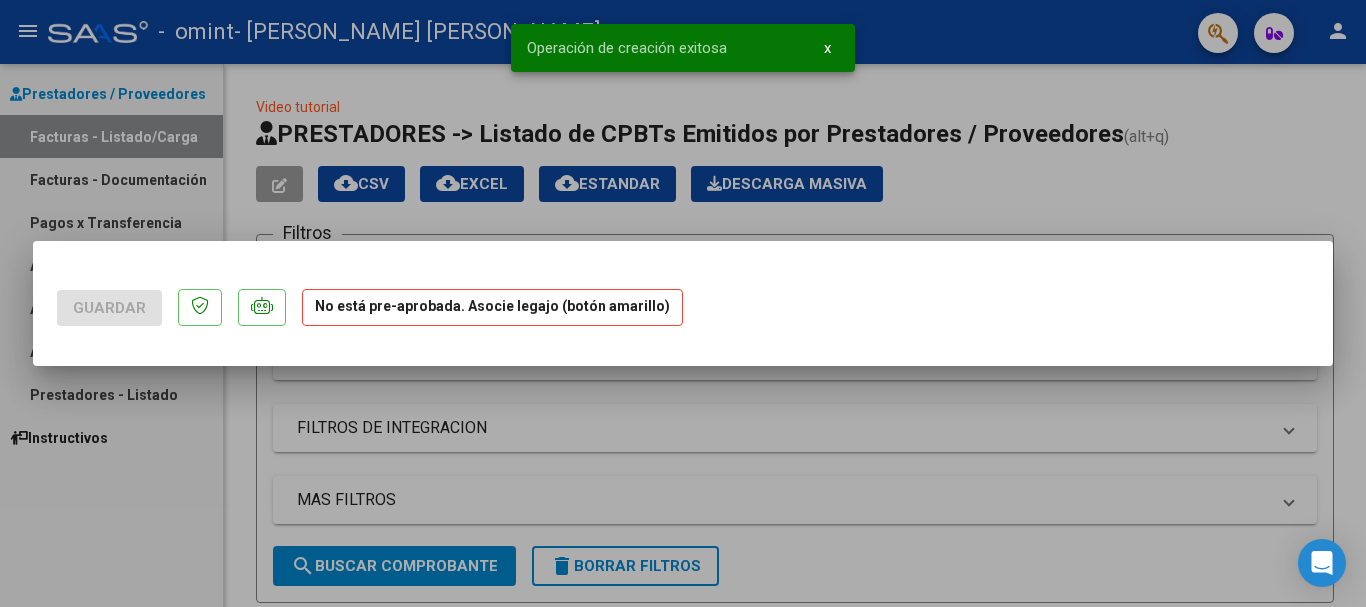 scroll, scrollTop: 0, scrollLeft: 0, axis: both 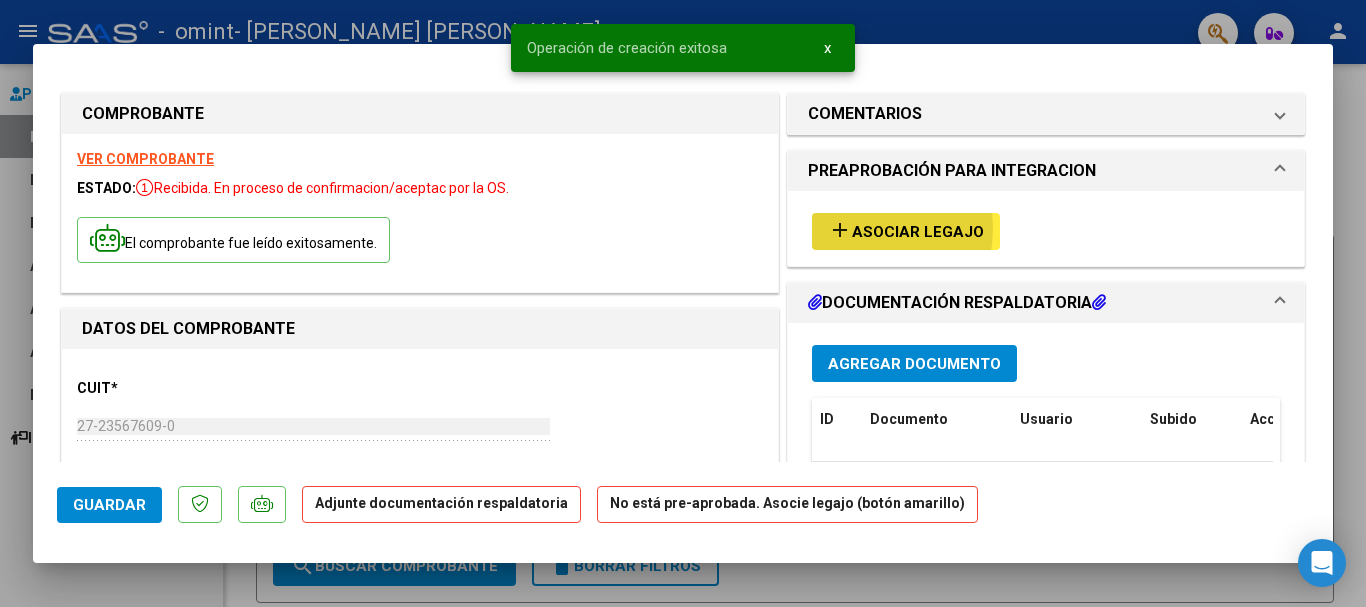 click on "add" at bounding box center [840, 230] 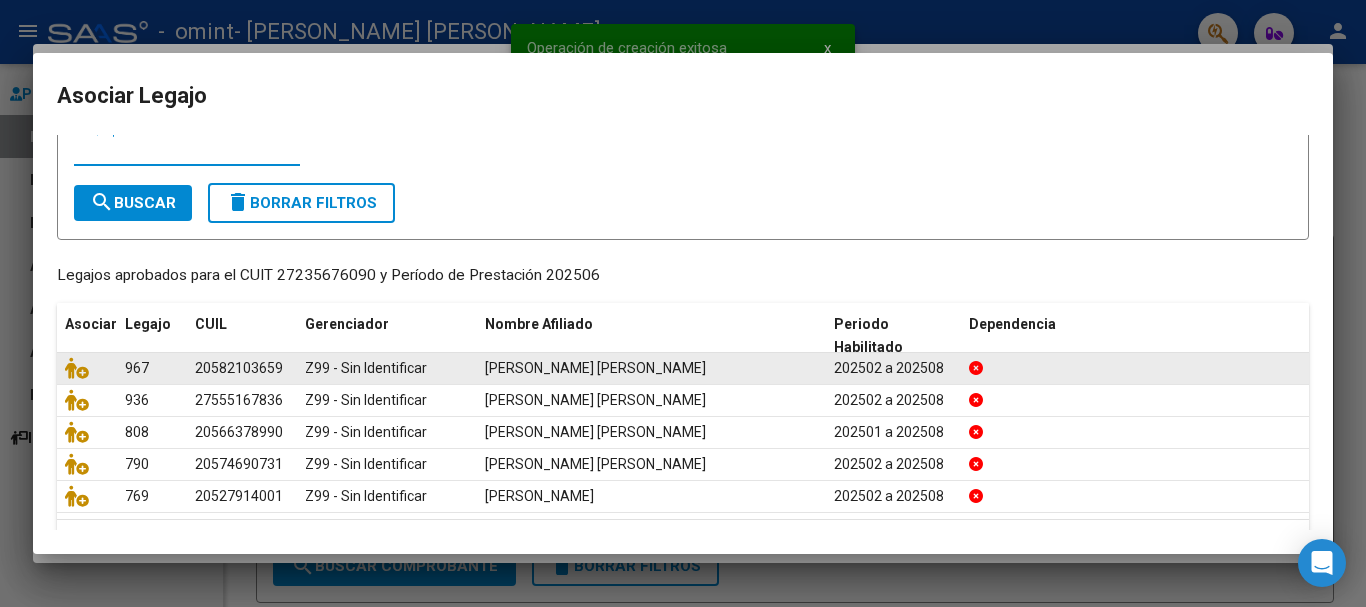 scroll, scrollTop: 125, scrollLeft: 0, axis: vertical 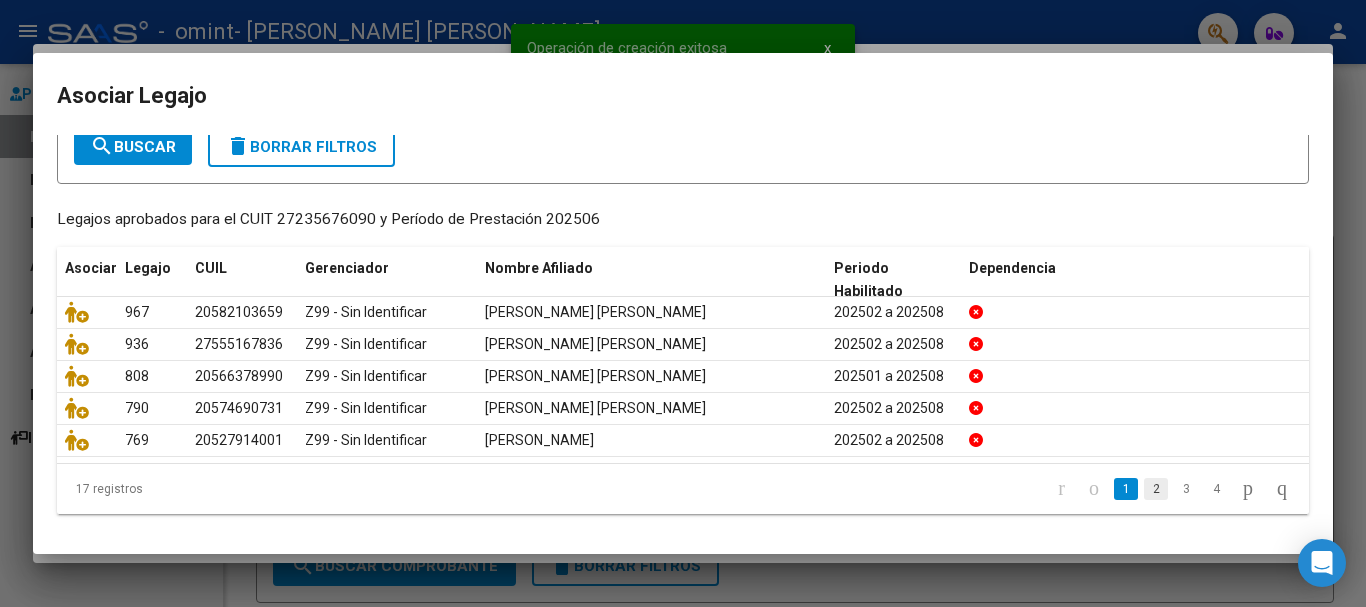 click on "2" 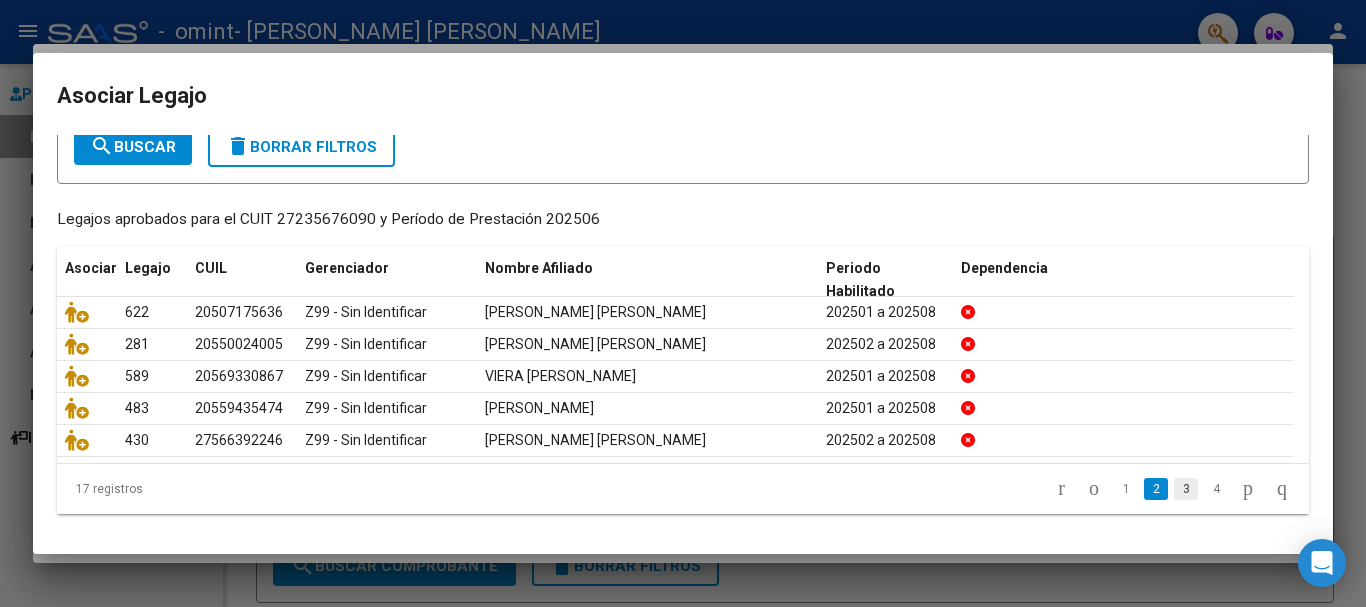 click on "3" 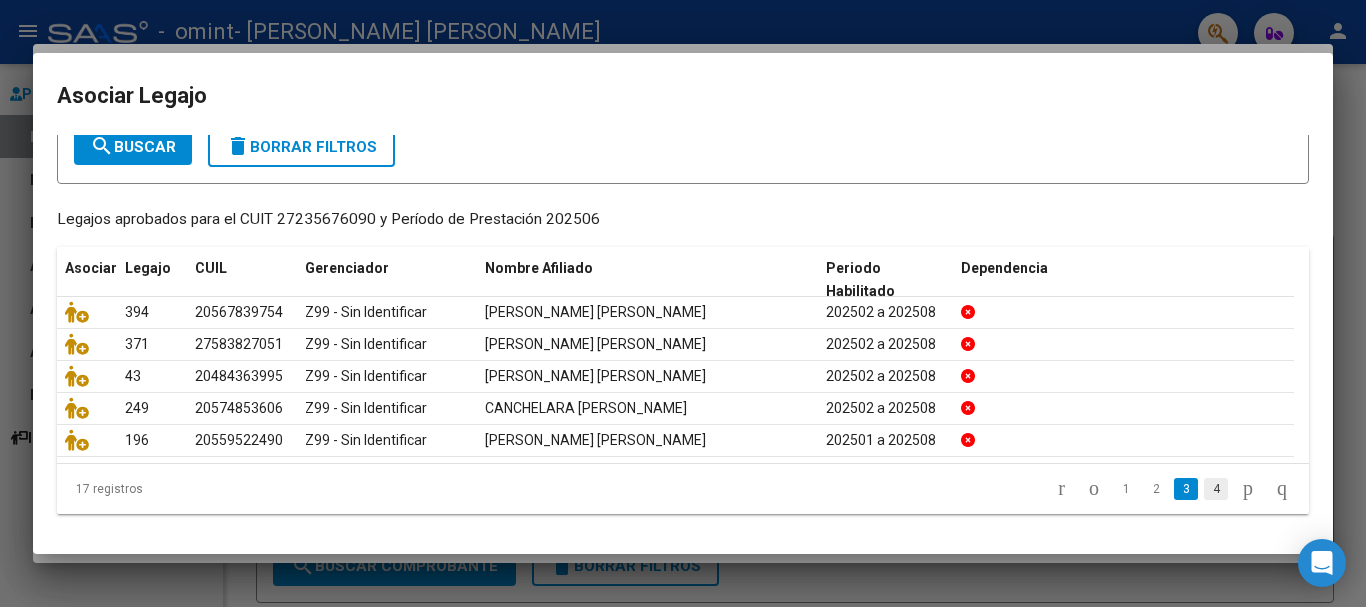 click on "4" 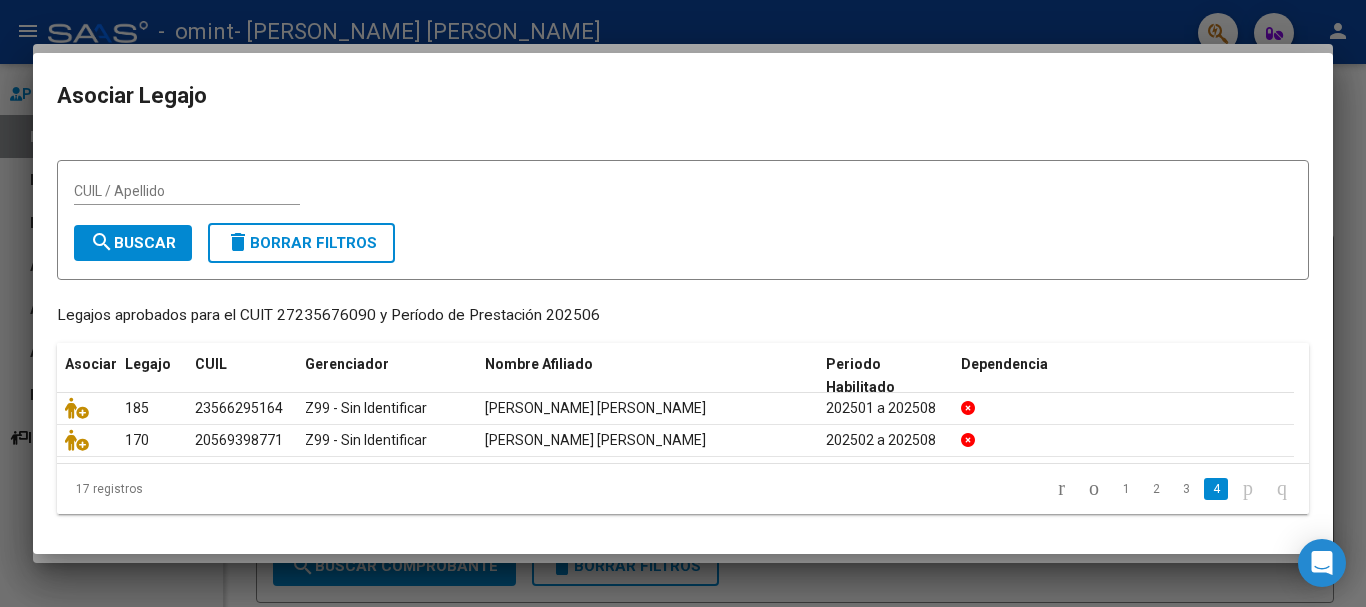 scroll, scrollTop: 26, scrollLeft: 0, axis: vertical 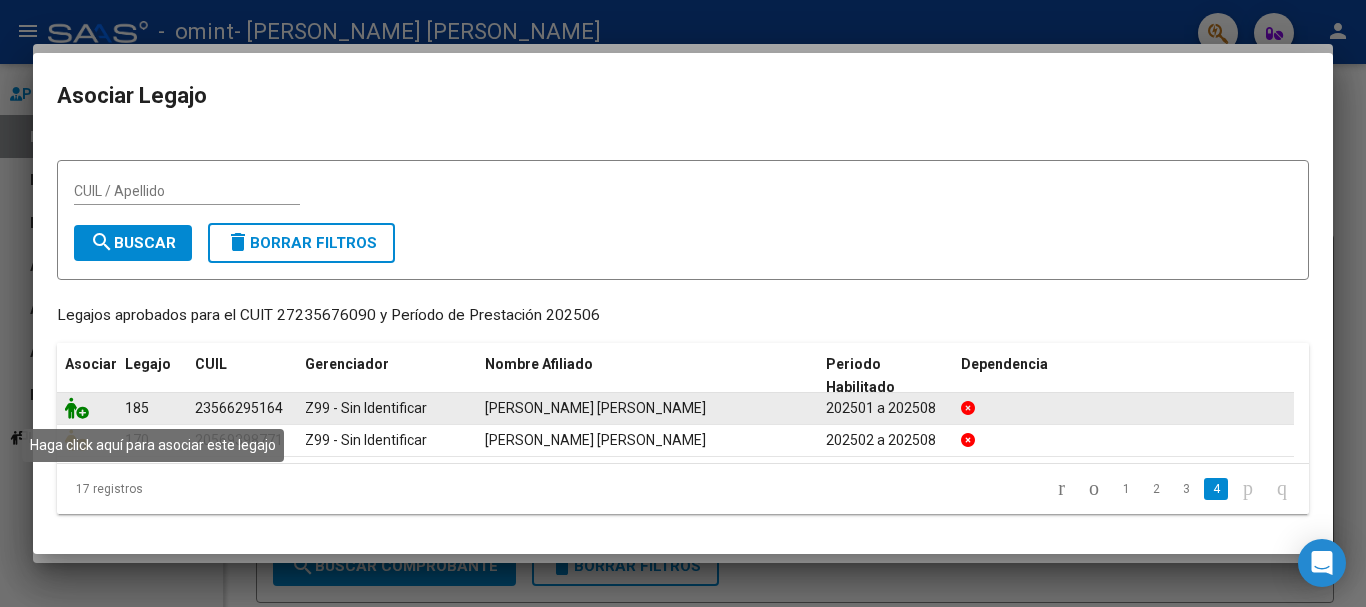 click 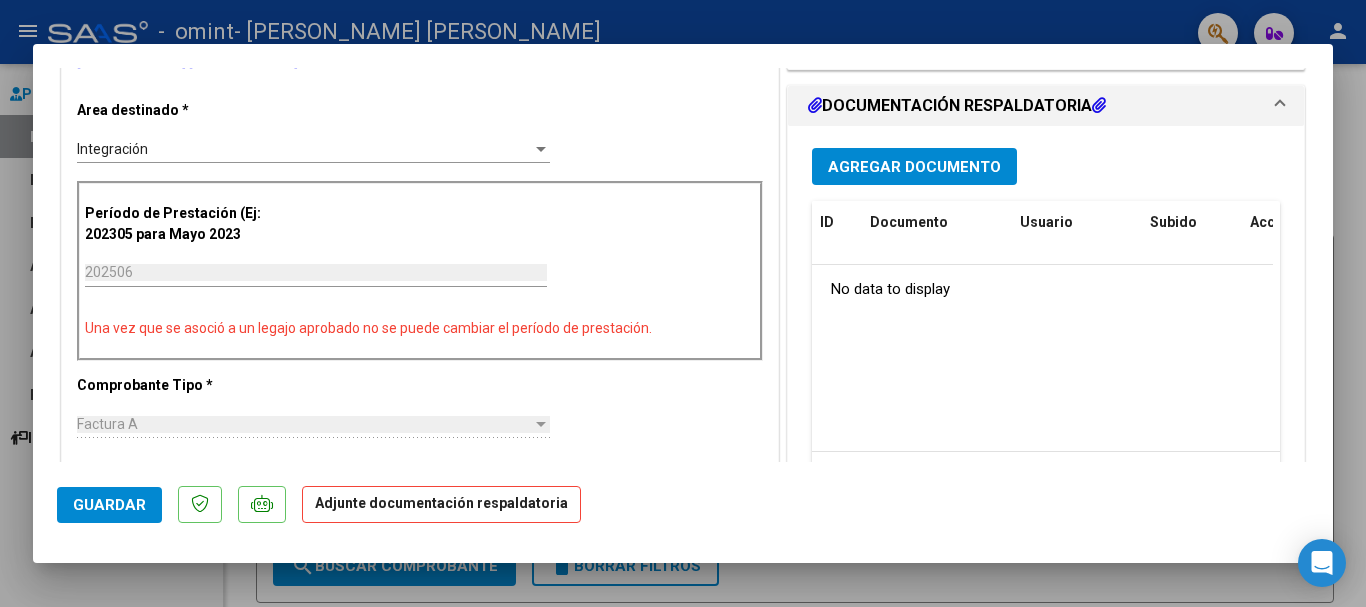 scroll, scrollTop: 500, scrollLeft: 0, axis: vertical 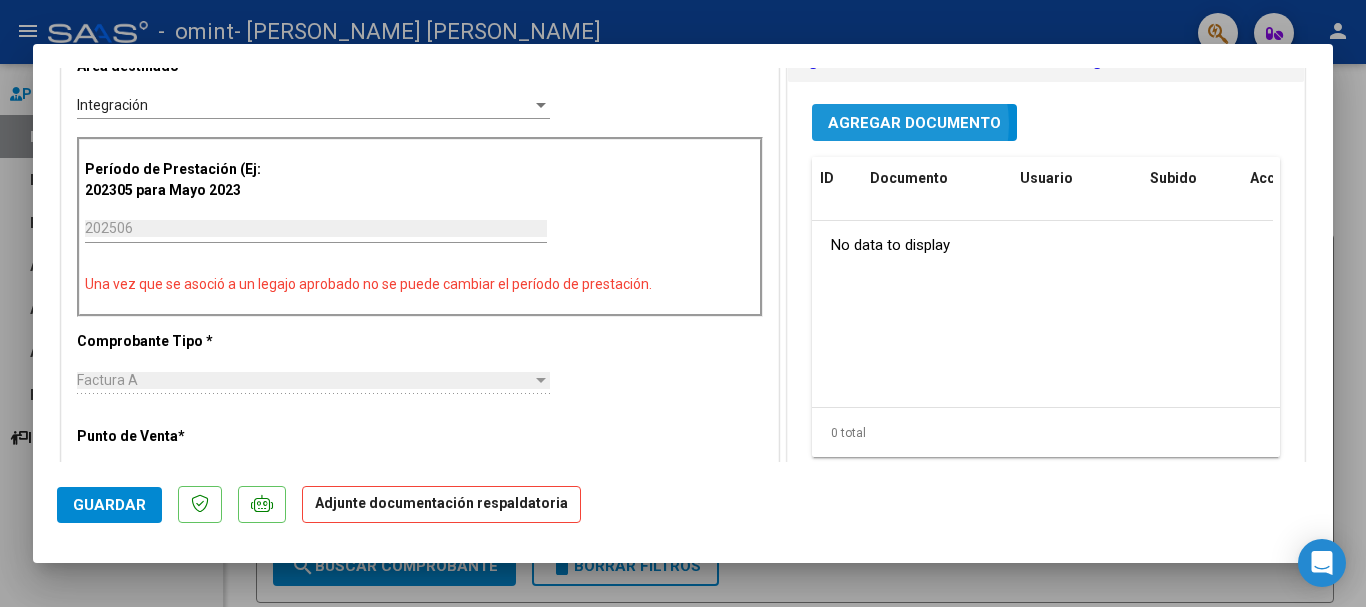 click on "Agregar Documento" at bounding box center [914, 123] 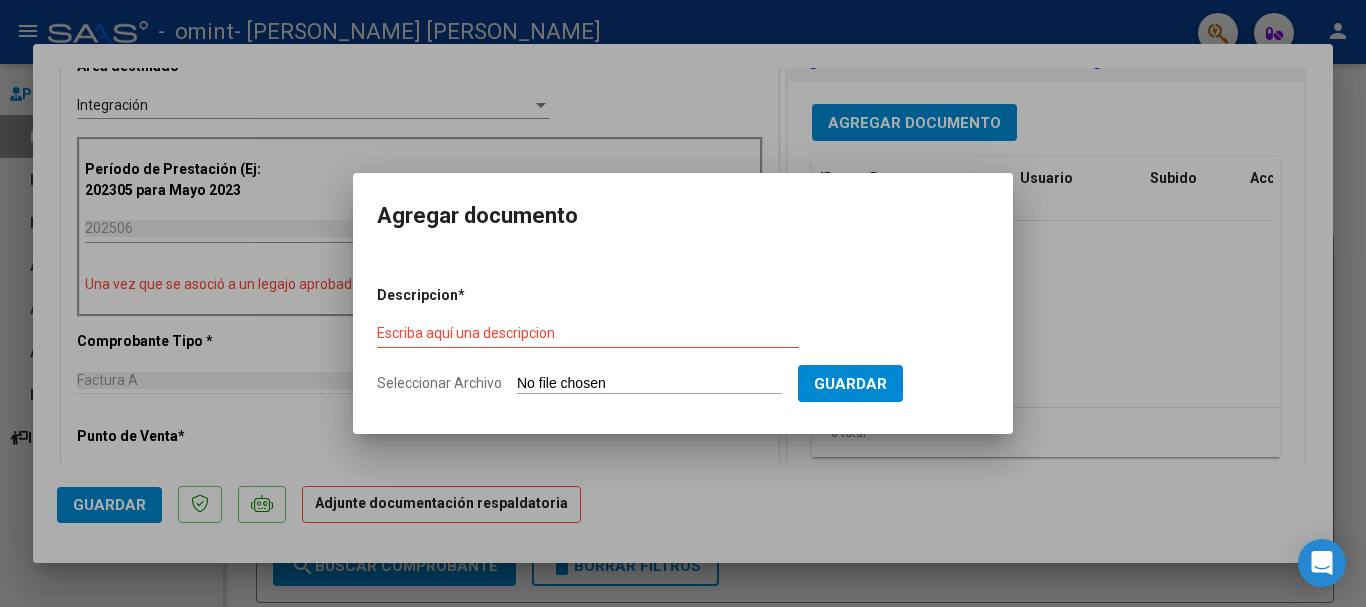 click on "Seleccionar Archivo" at bounding box center [649, 384] 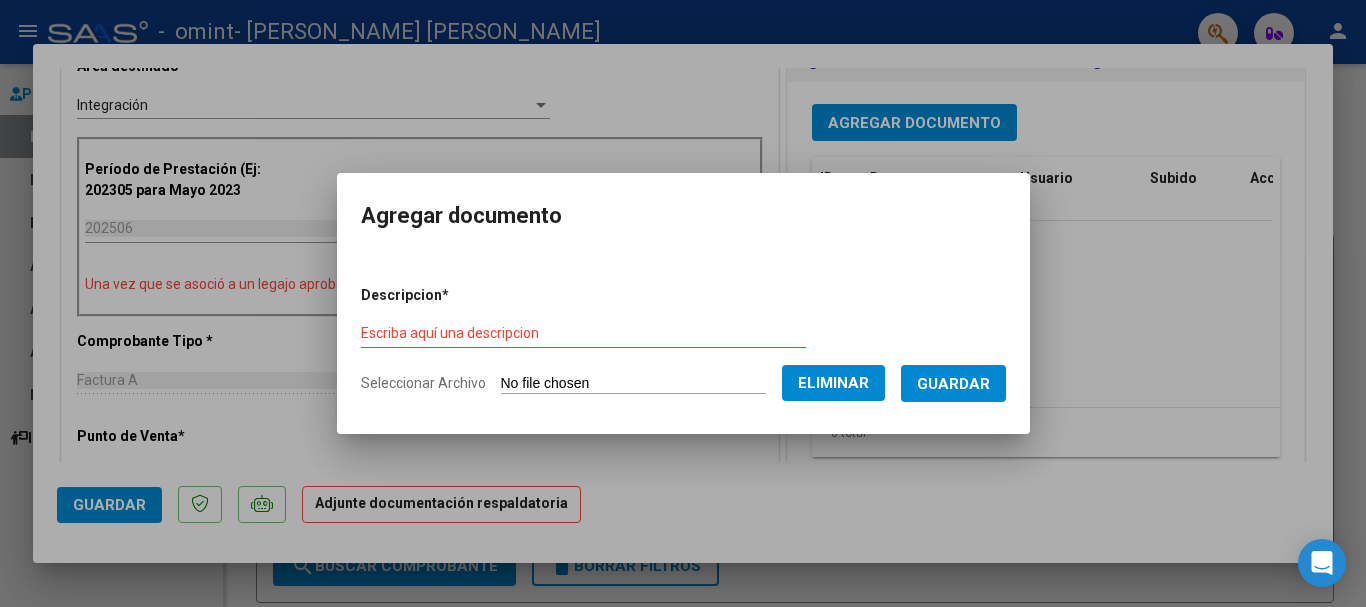 click on "Descripcion  *   Escriba aquí una descripcion  Seleccionar Archivo Eliminar Guardar" at bounding box center [683, 340] 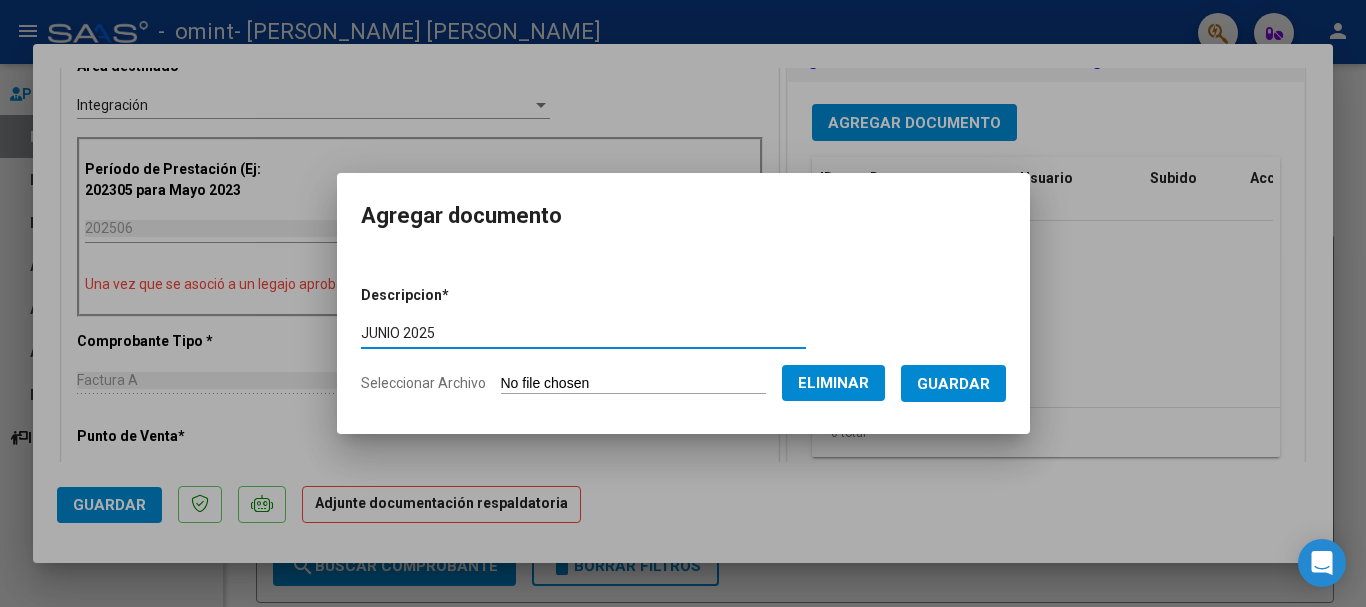 type on "JUNIO 2025" 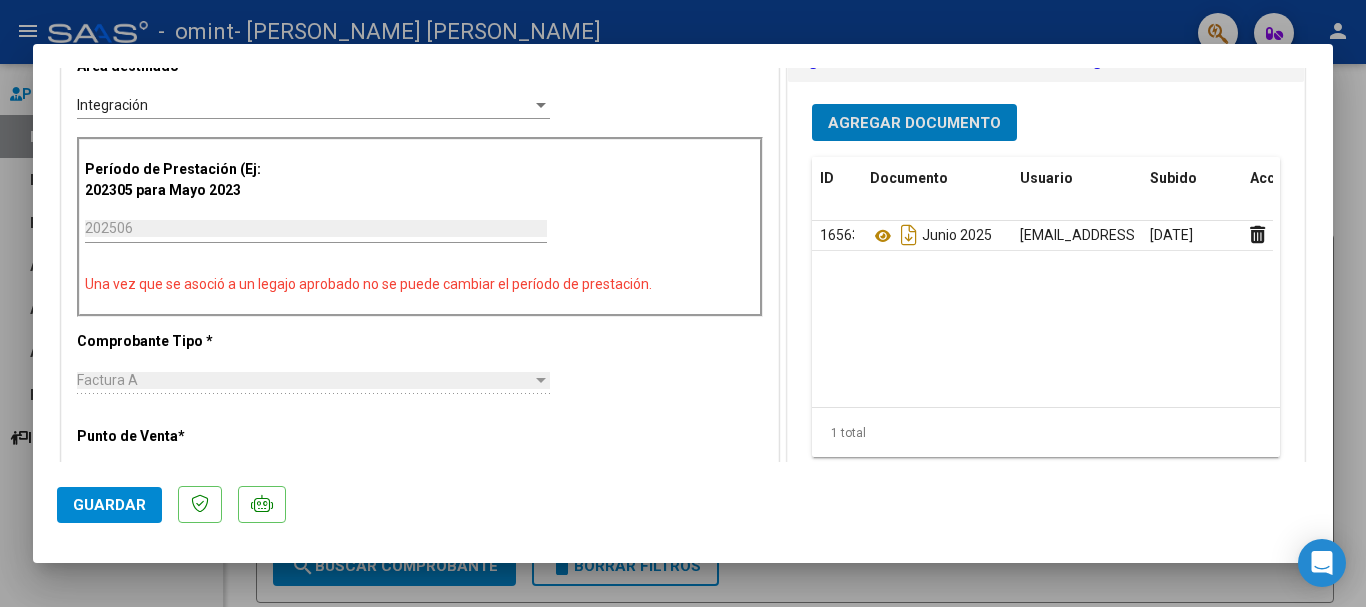 click on "Guardar" 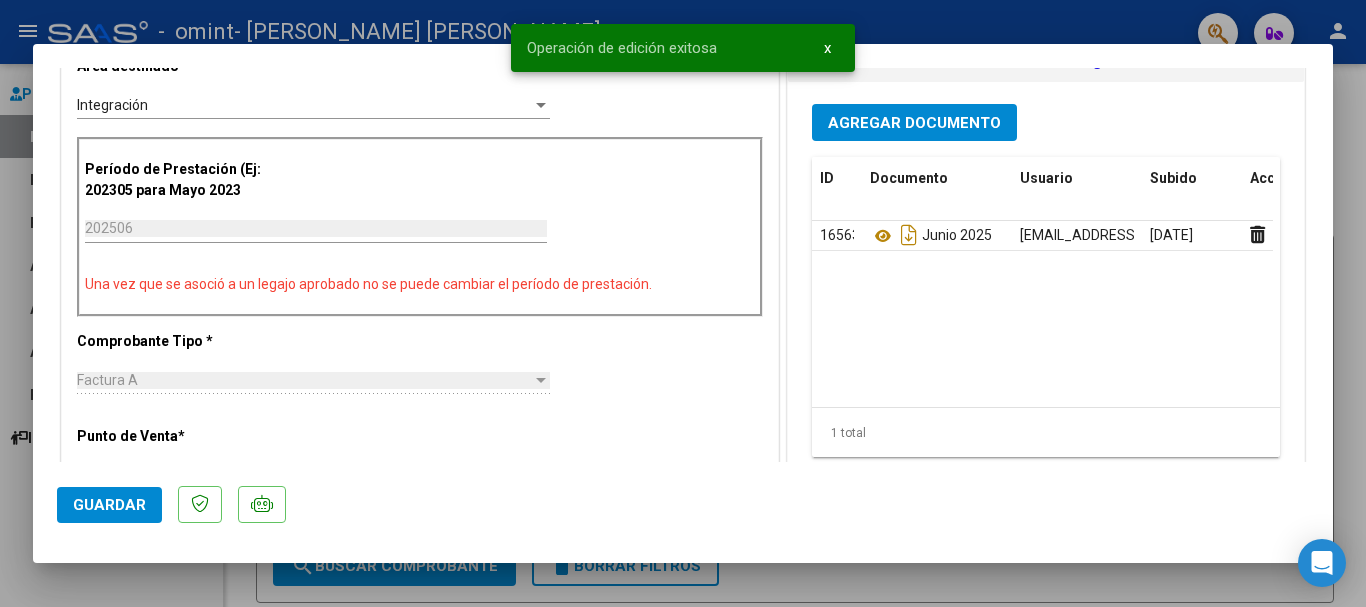 click at bounding box center [683, 303] 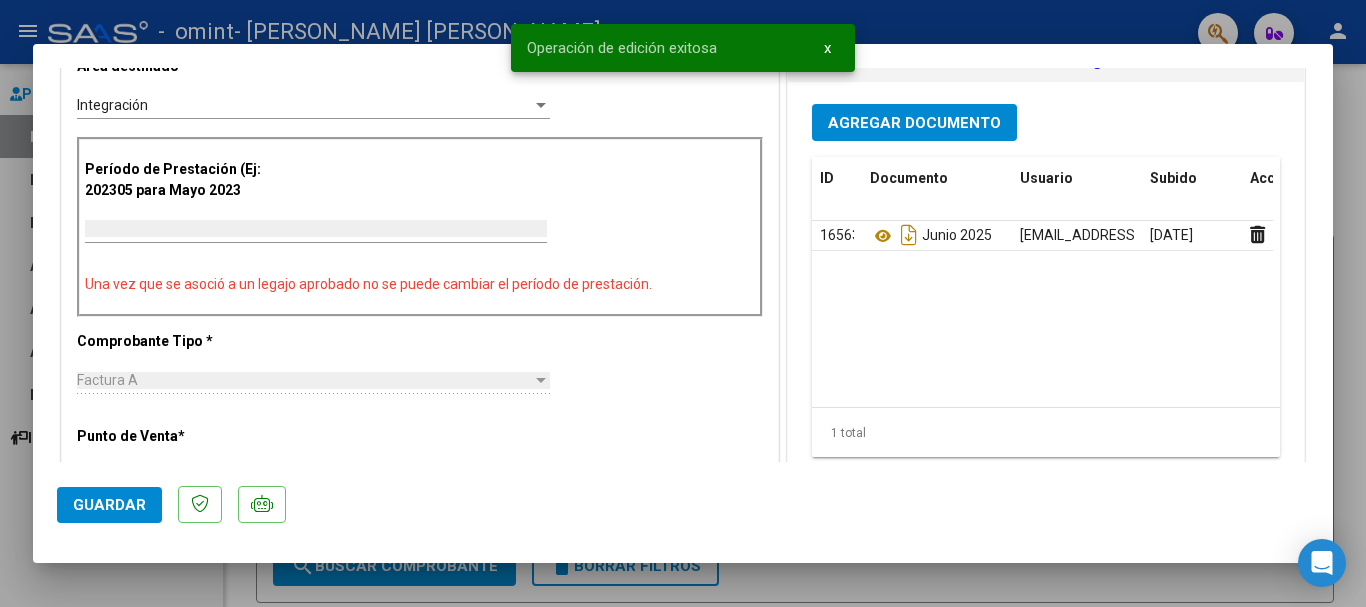 scroll, scrollTop: 0, scrollLeft: 0, axis: both 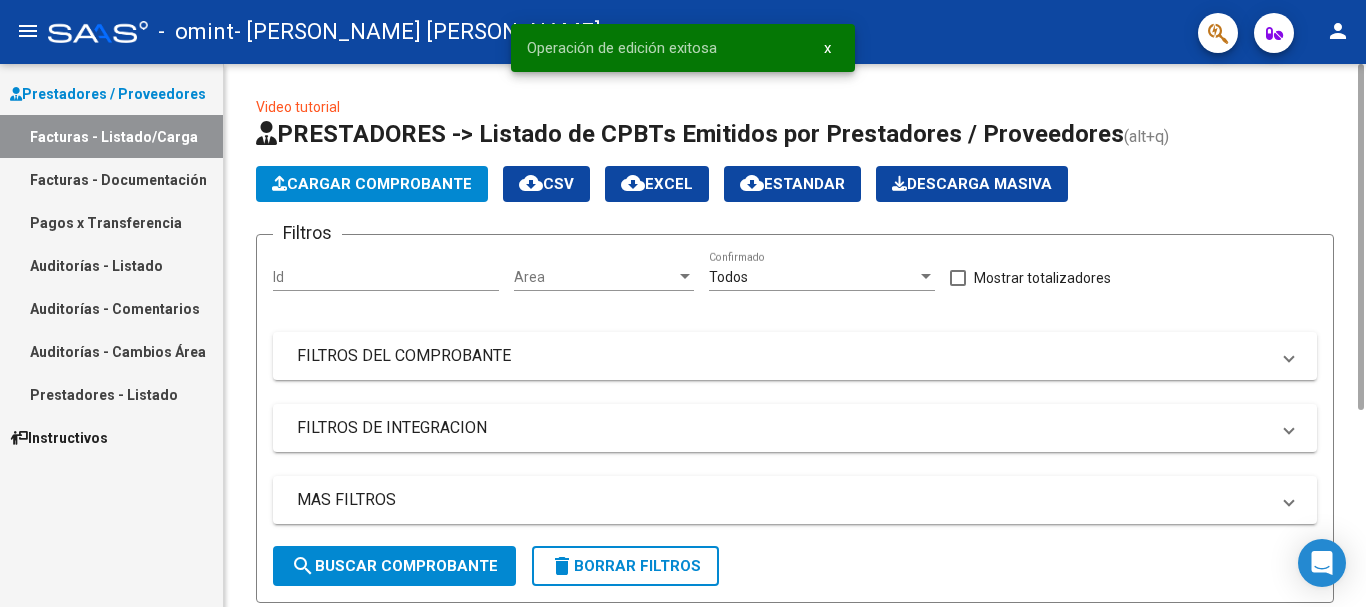 click on "Cargar Comprobante" 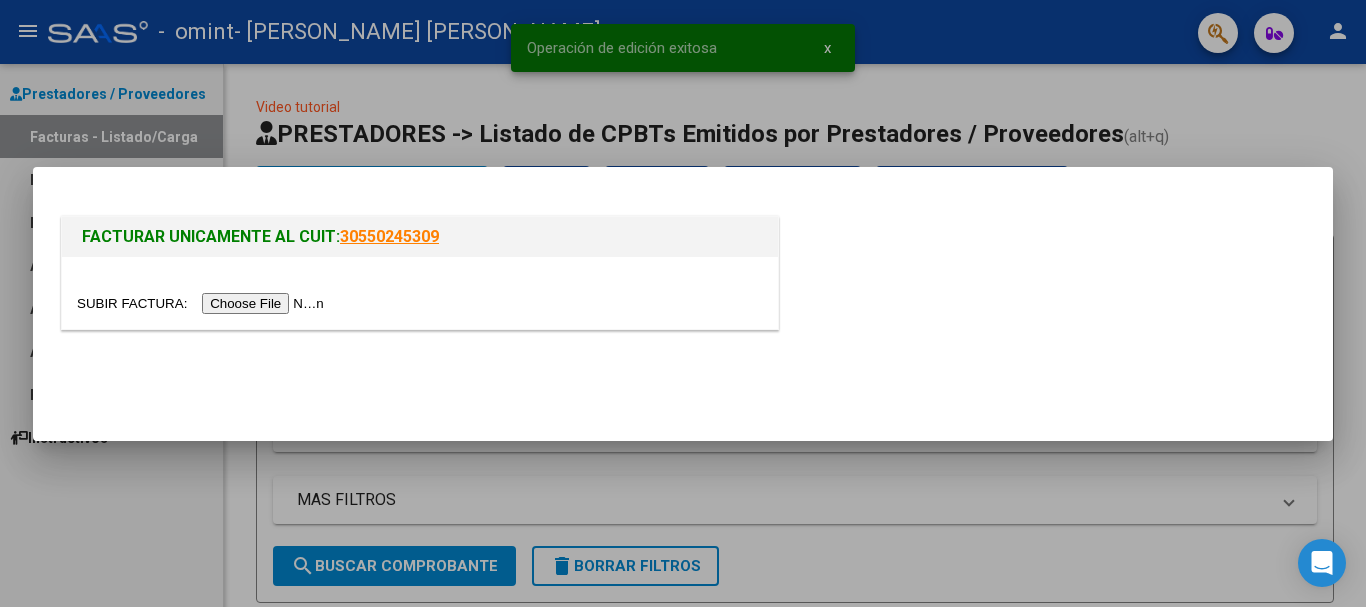 click at bounding box center [203, 303] 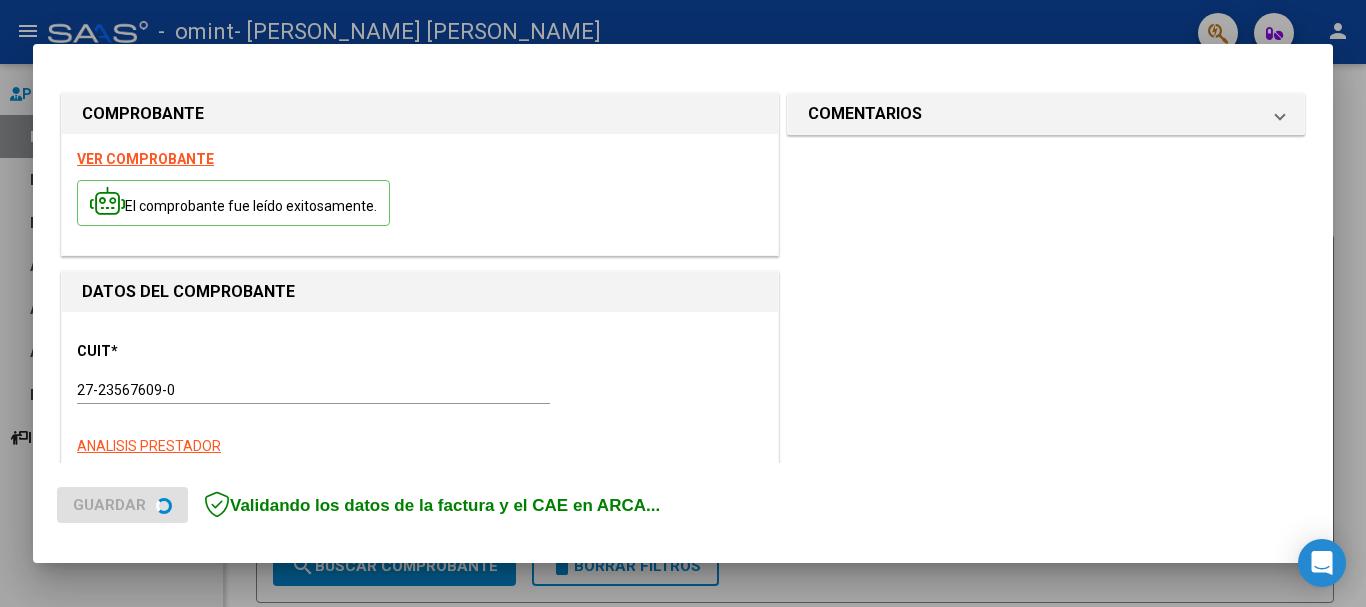 scroll, scrollTop: 200, scrollLeft: 0, axis: vertical 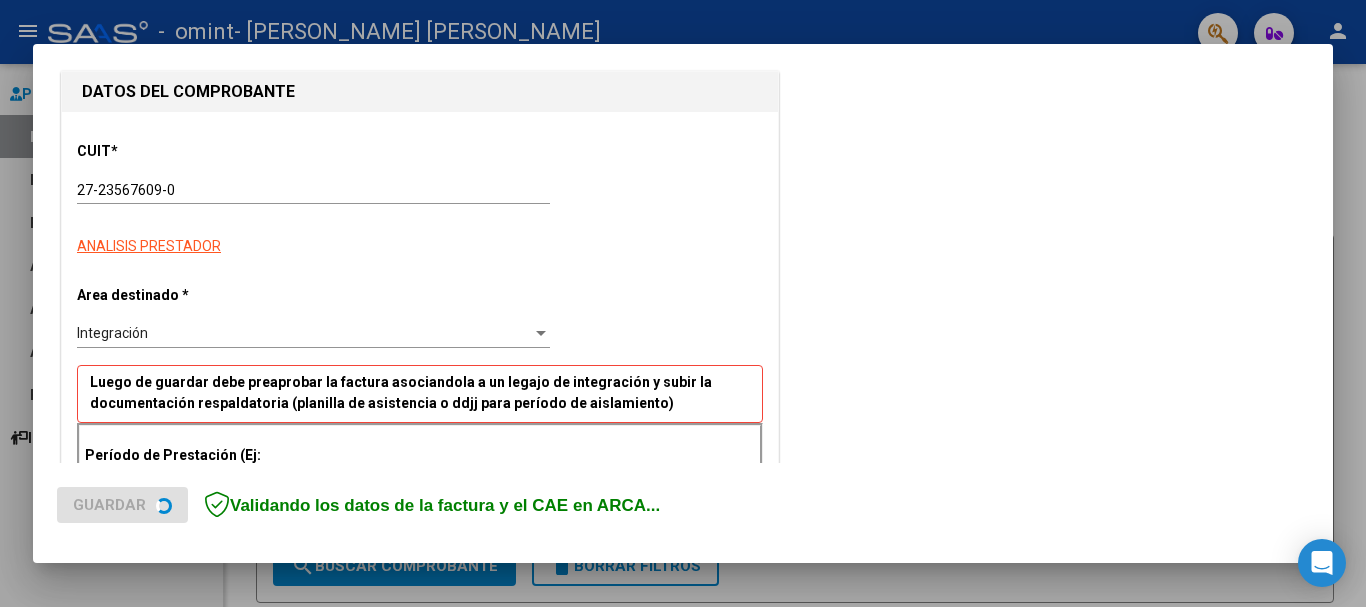 click on "Integración" at bounding box center (304, 333) 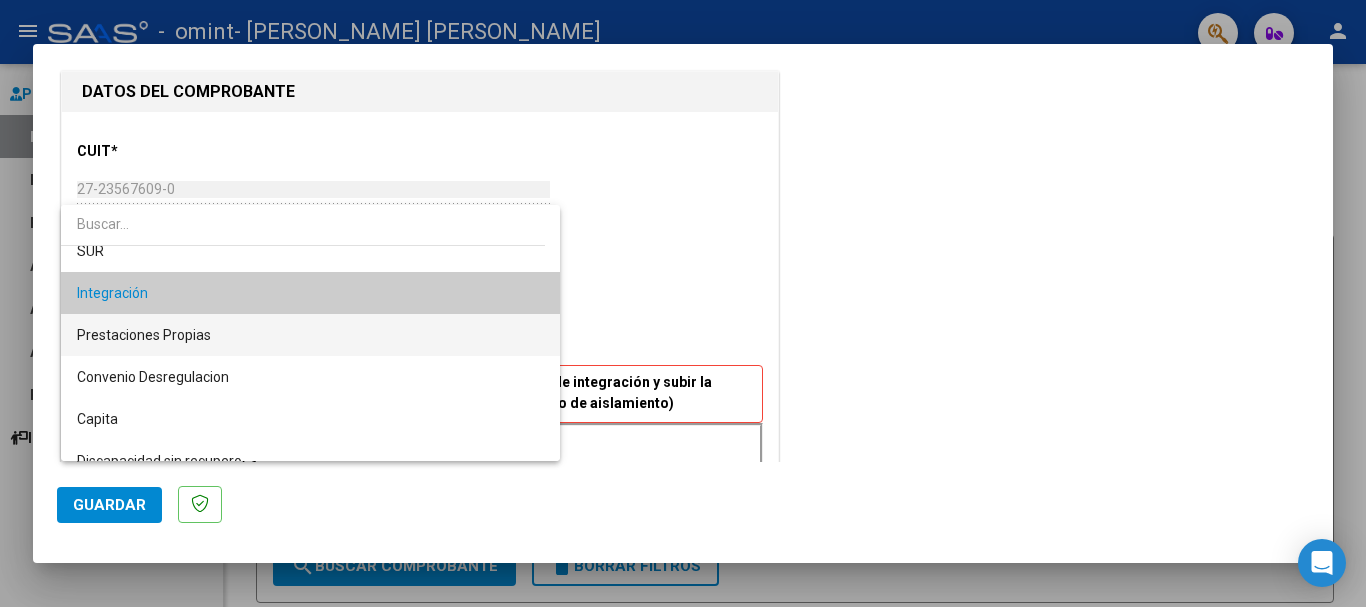 scroll, scrollTop: 122, scrollLeft: 0, axis: vertical 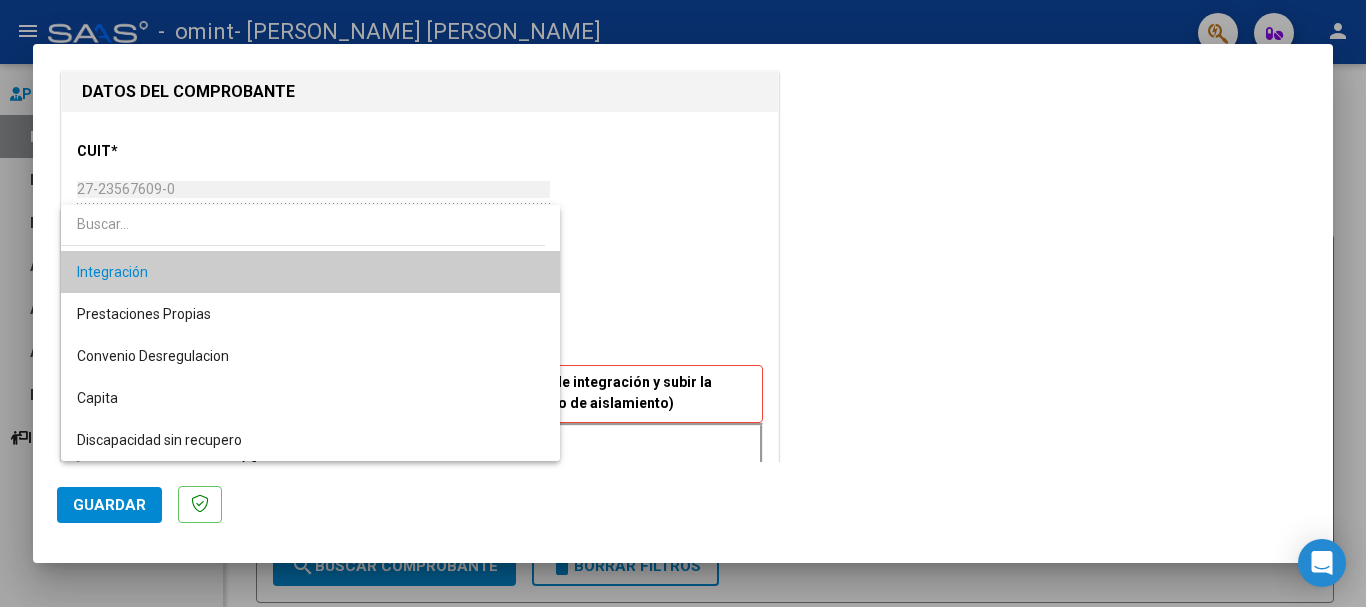 click at bounding box center [683, 303] 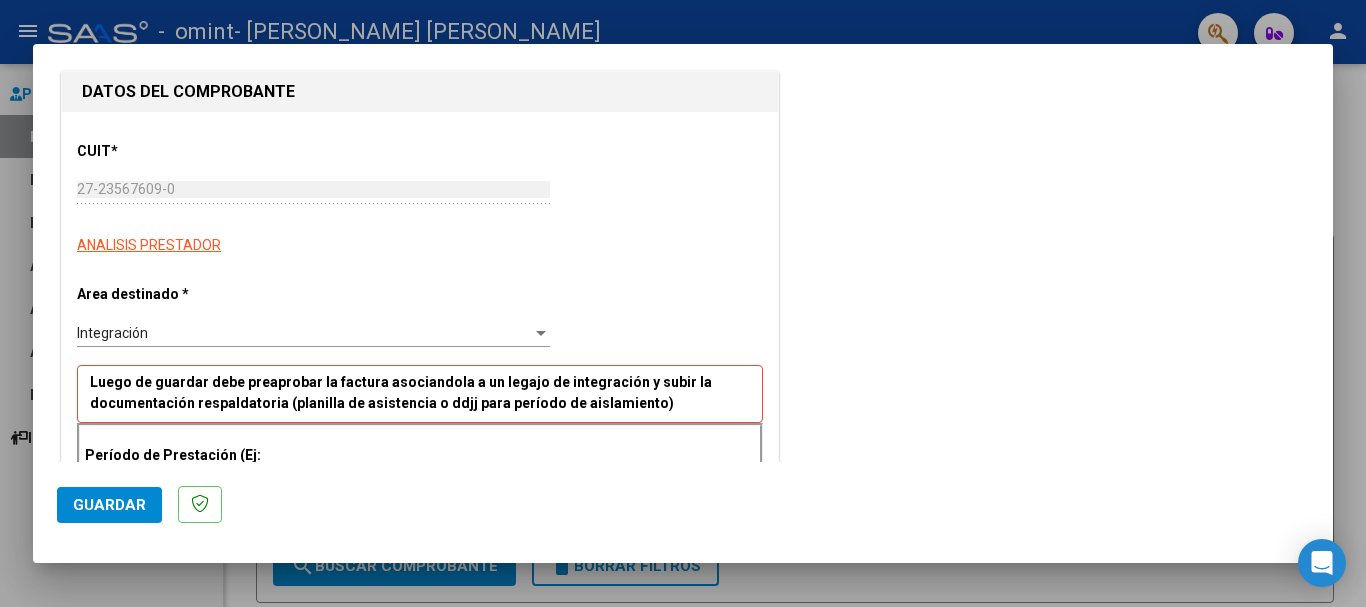 scroll, scrollTop: 600, scrollLeft: 0, axis: vertical 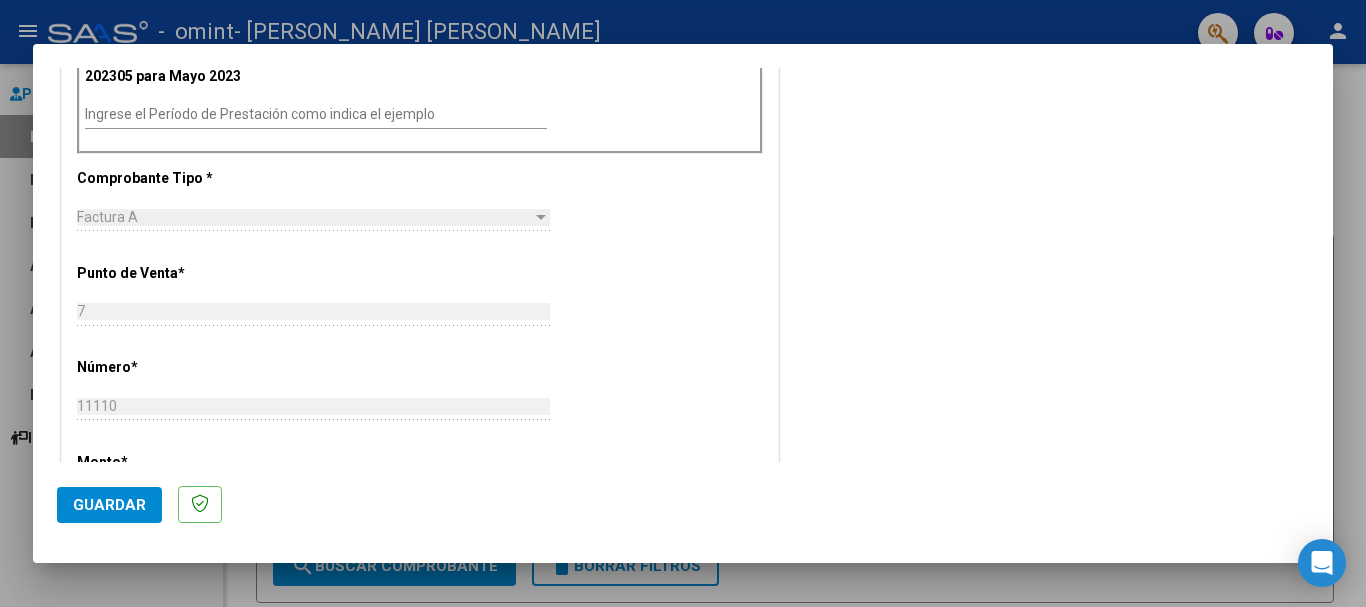 click on "Ingrese el Período de Prestación como indica el ejemplo" at bounding box center (316, 114) 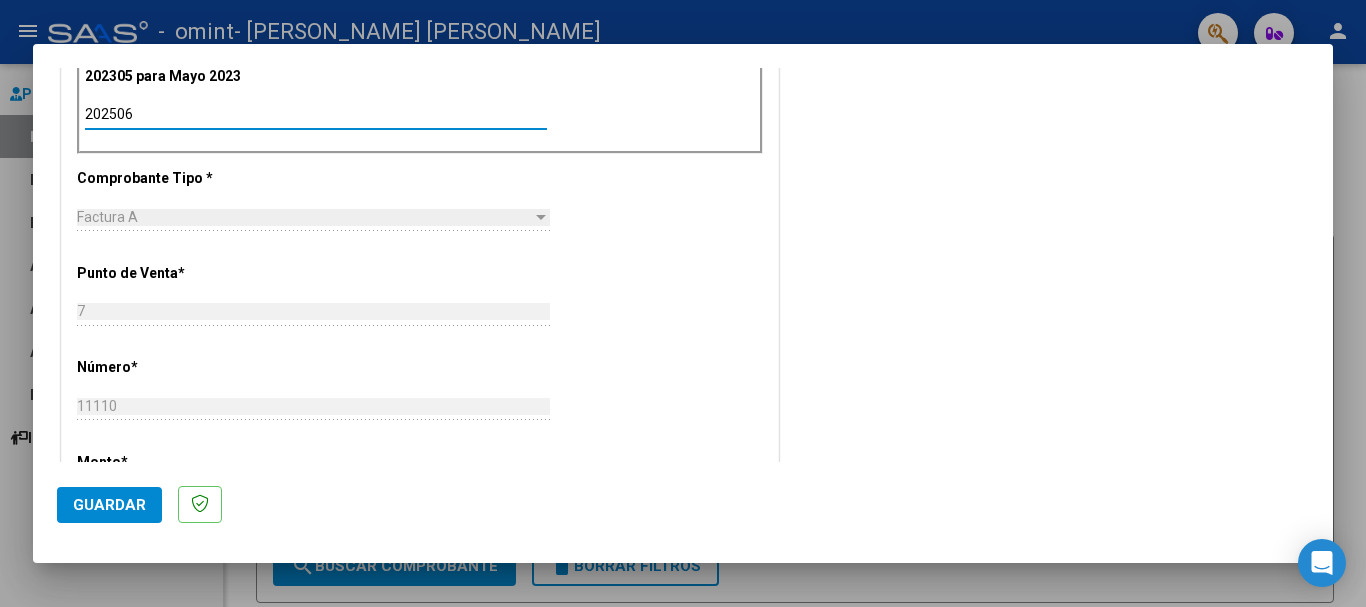 type on "202506" 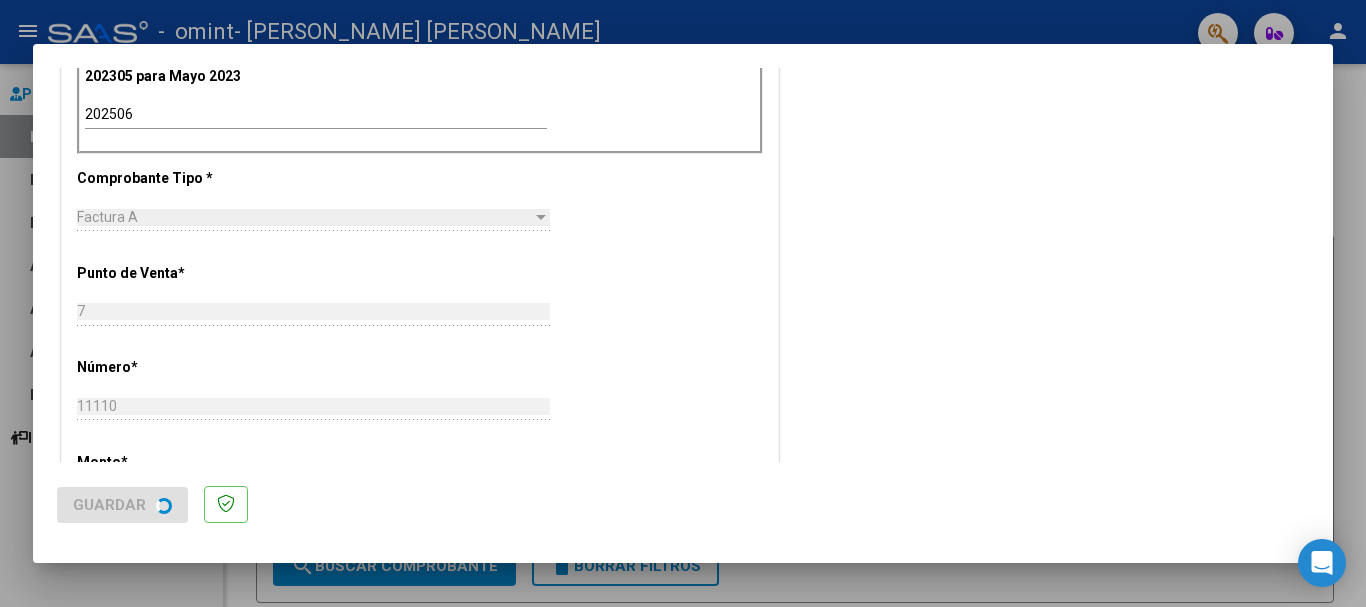 scroll, scrollTop: 0, scrollLeft: 0, axis: both 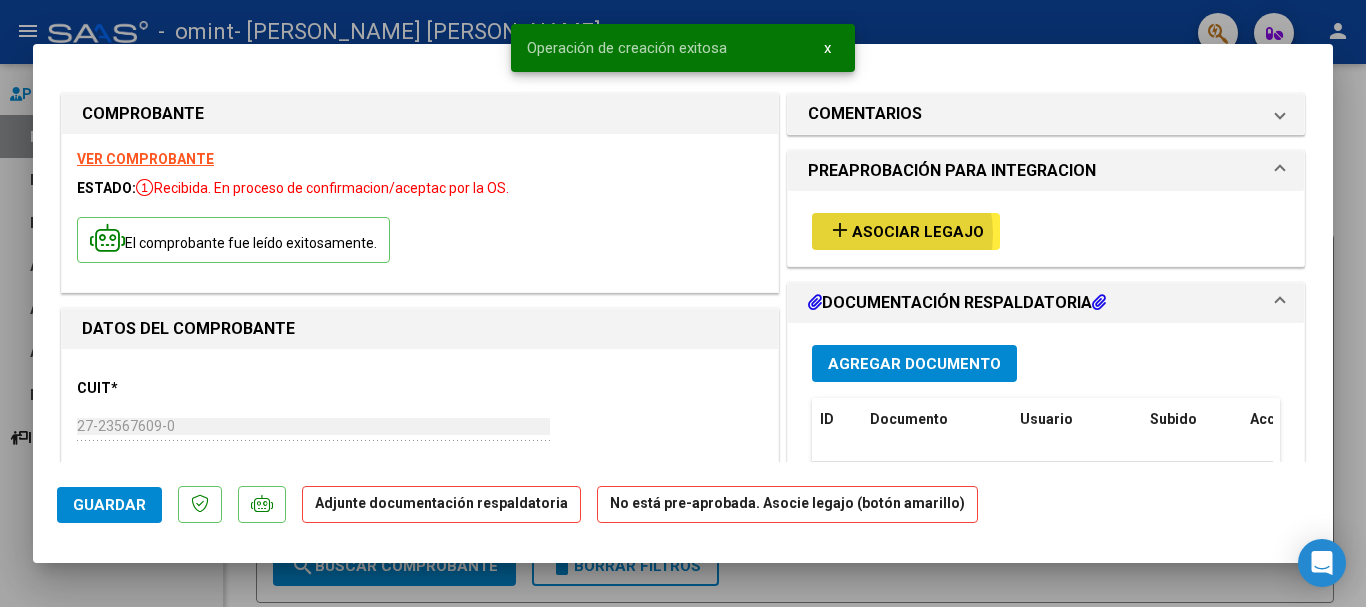 click on "Asociar Legajo" at bounding box center [918, 232] 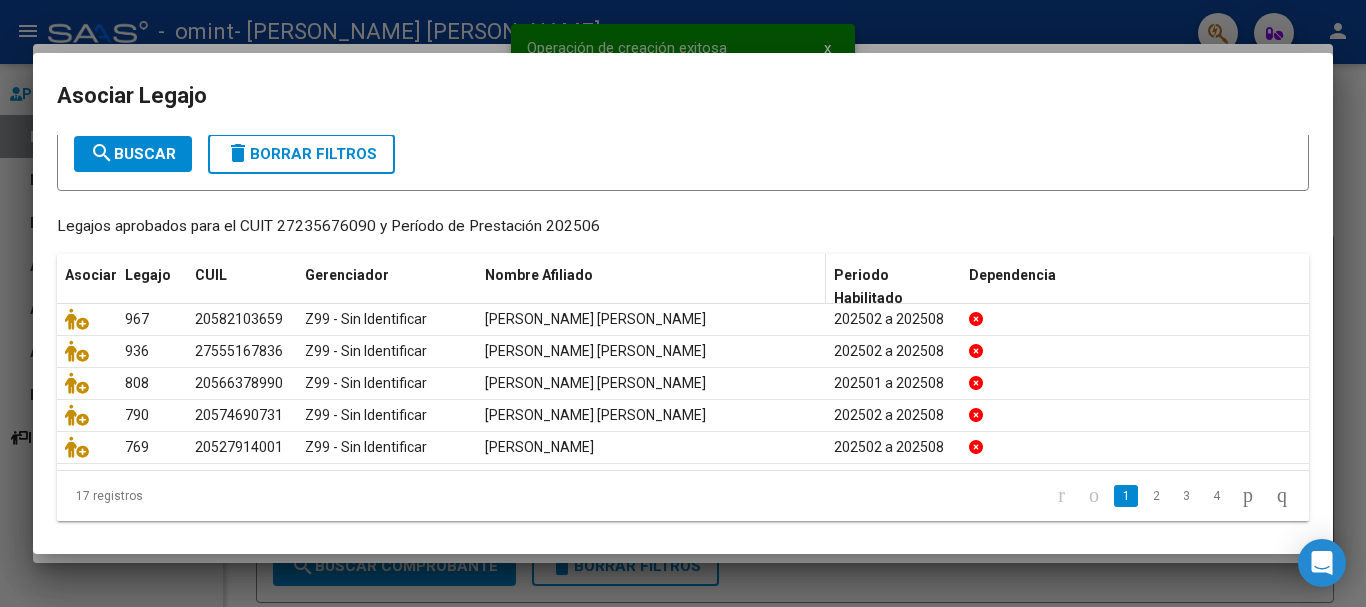 scroll, scrollTop: 125, scrollLeft: 0, axis: vertical 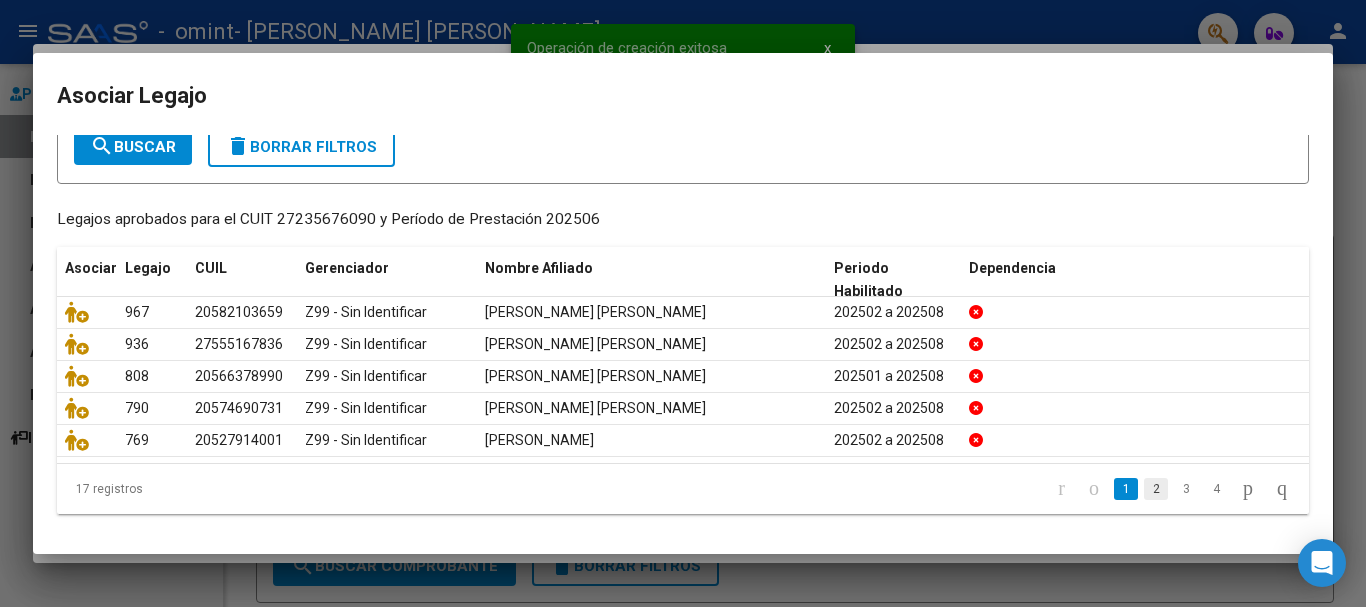 click on "2" 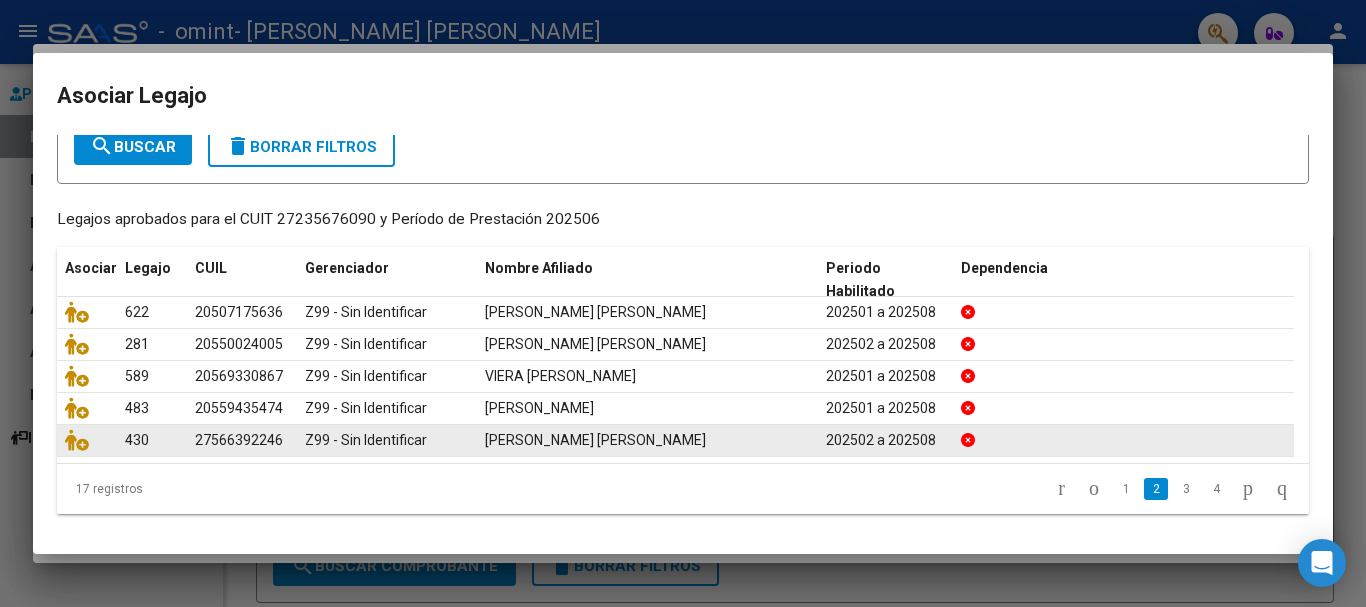 click on "[PERSON_NAME] [PERSON_NAME]" 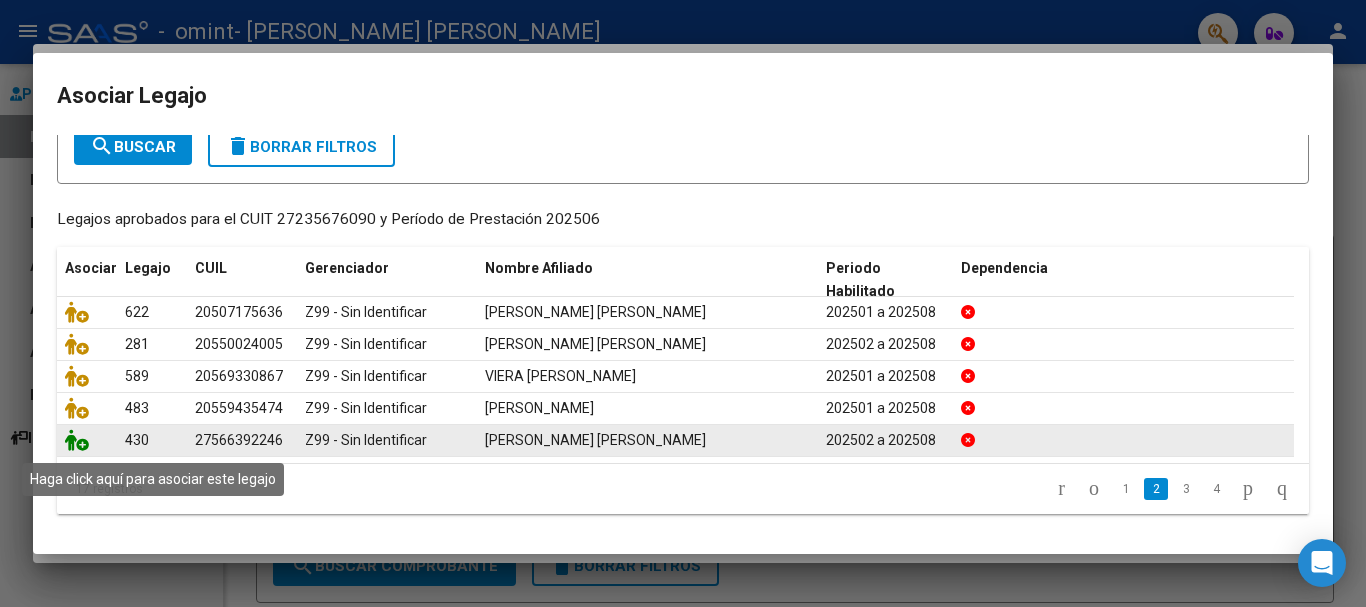 click 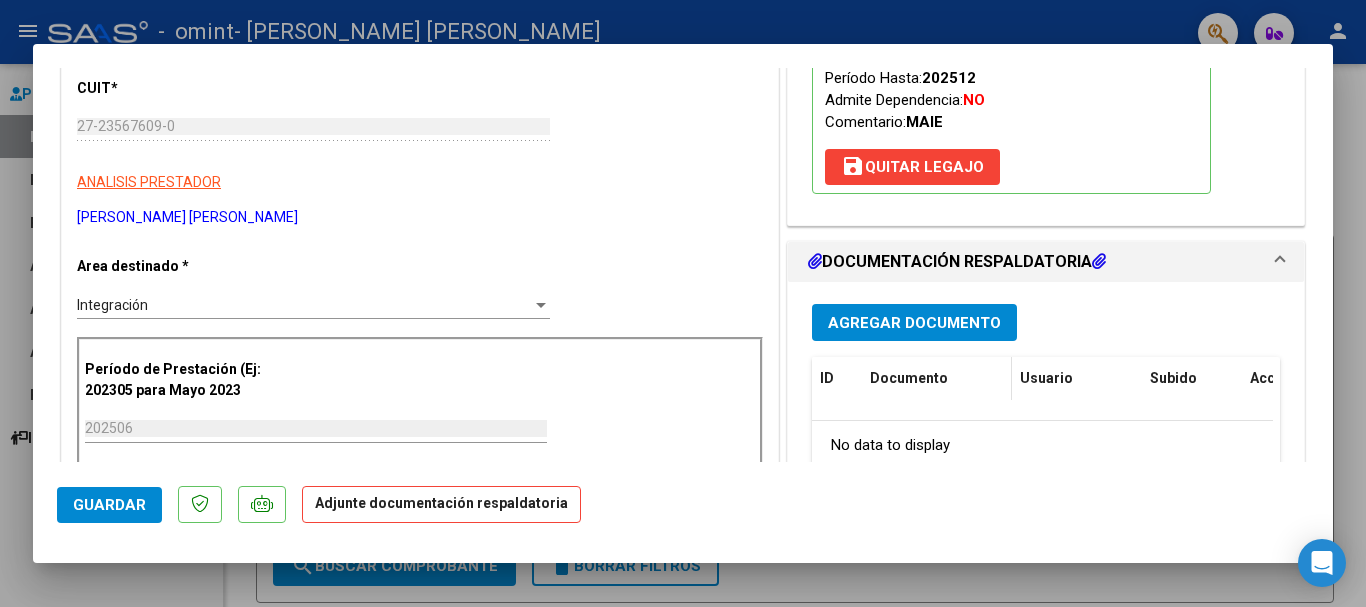 scroll, scrollTop: 400, scrollLeft: 0, axis: vertical 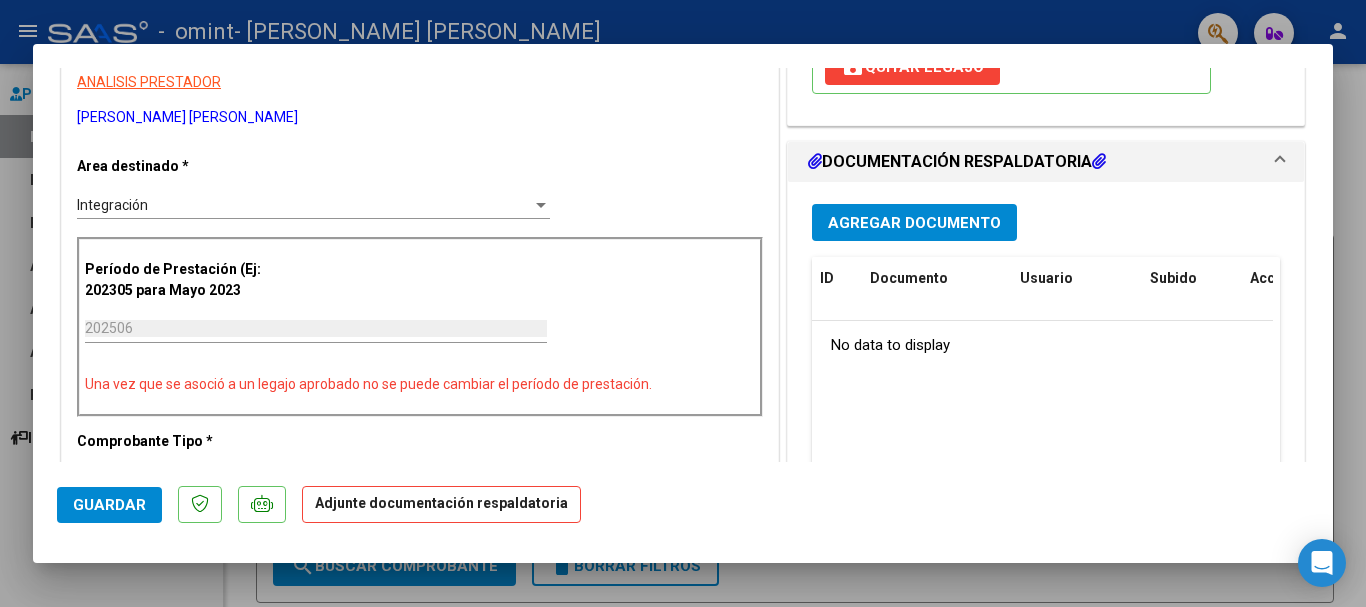 click on "Agregar Documento" at bounding box center [914, 223] 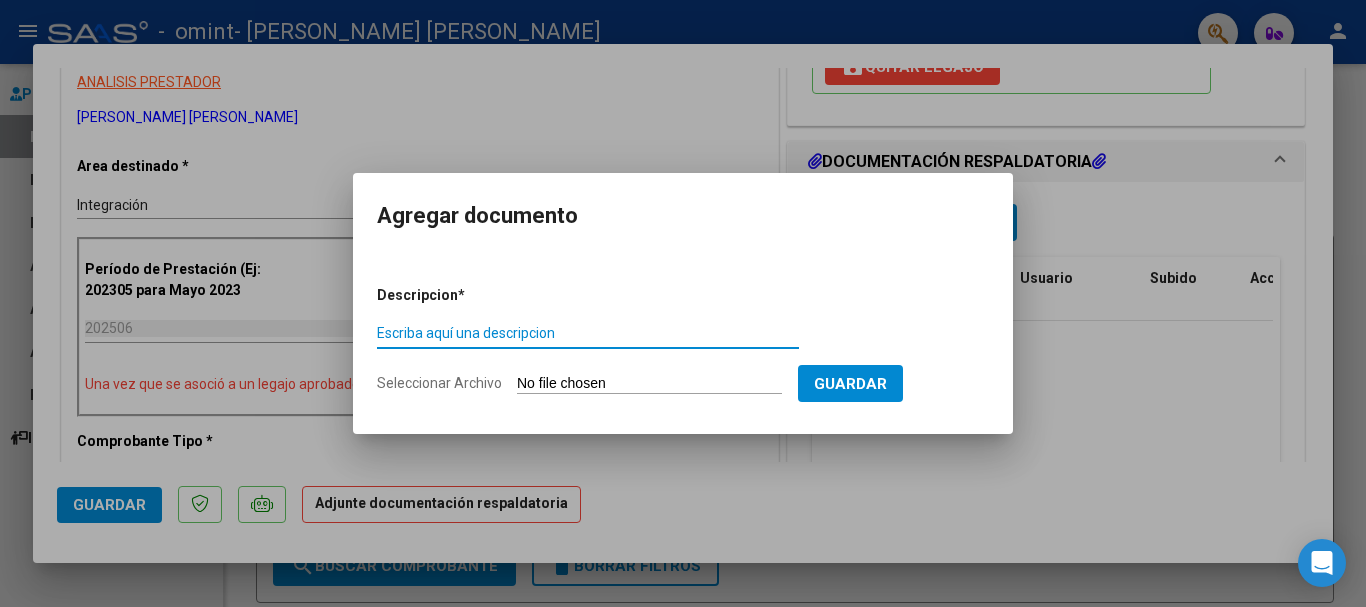 click on "Seleccionar Archivo" at bounding box center (649, 384) 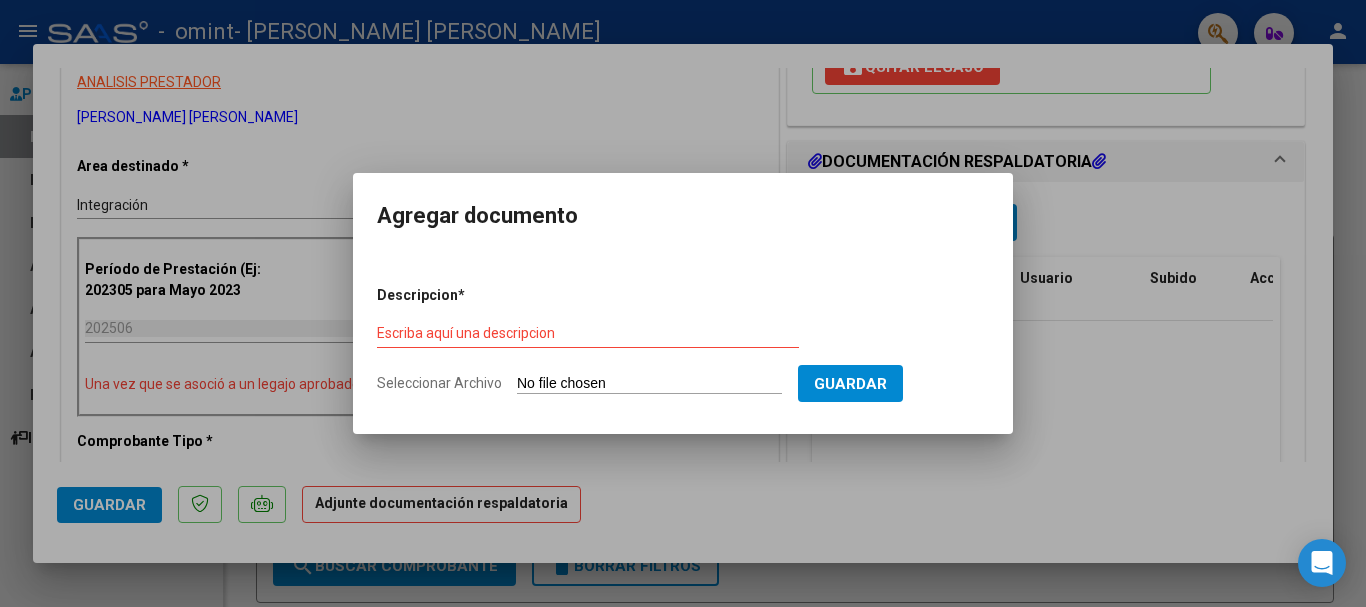 type on "C:\fakepath\ASIS JUNIO [PERSON_NAME] [PERSON_NAME].pdf" 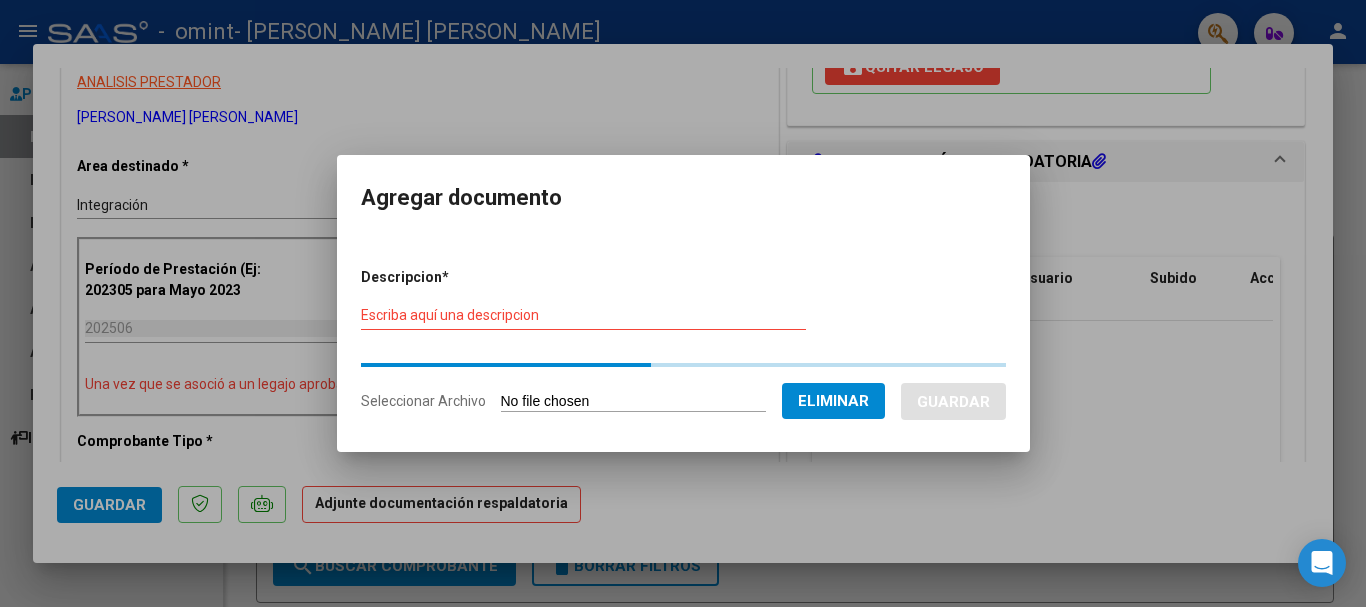 click on "Descripcion  *   Escriba aquí una descripcion  Seleccionar Archivo Eliminar Guardar" at bounding box center [683, 340] 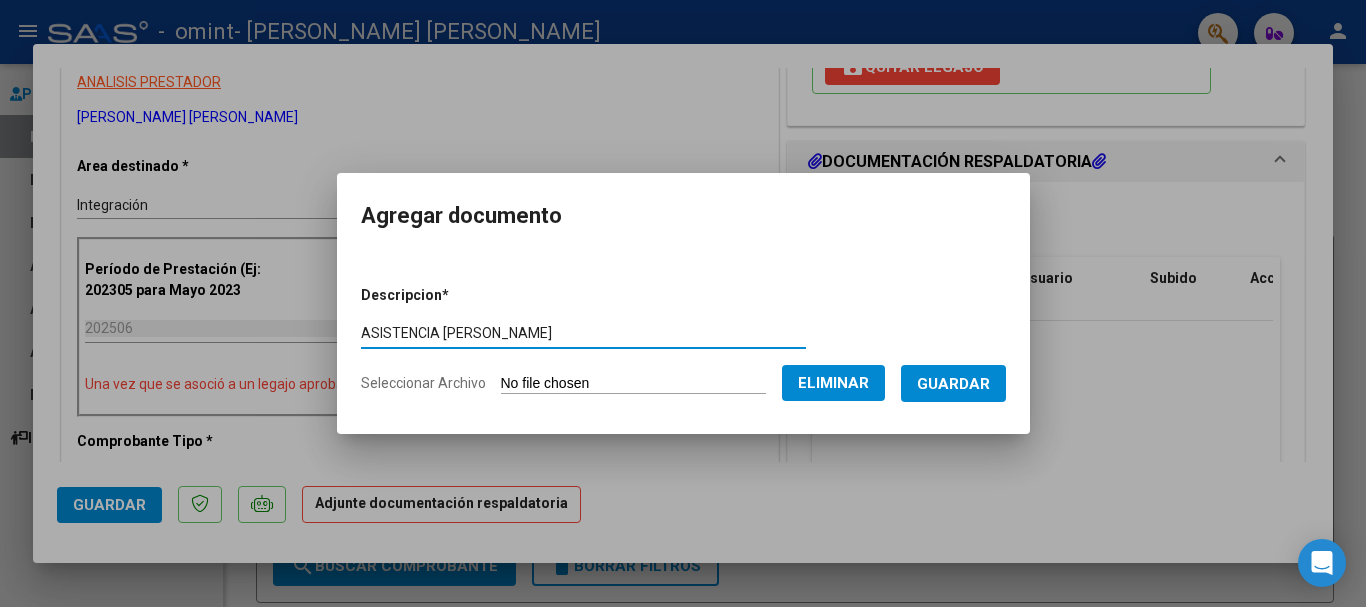 type on "ASISTENCIA [PERSON_NAME]" 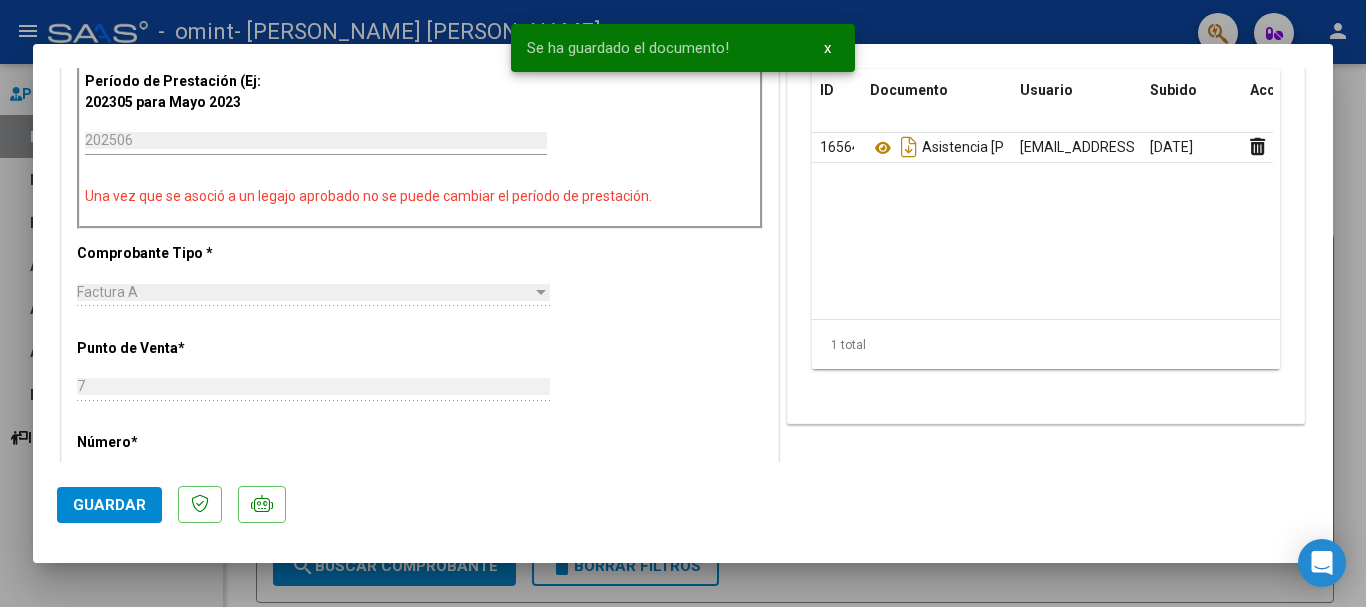 scroll, scrollTop: 600, scrollLeft: 0, axis: vertical 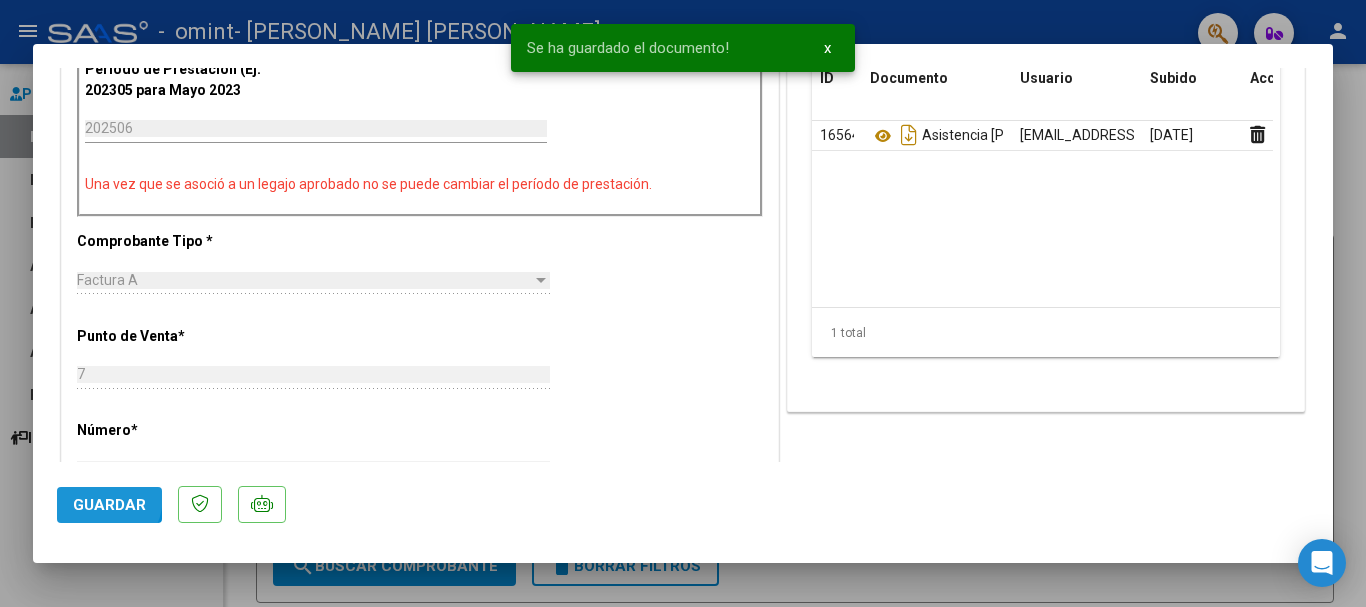 click on "Guardar" 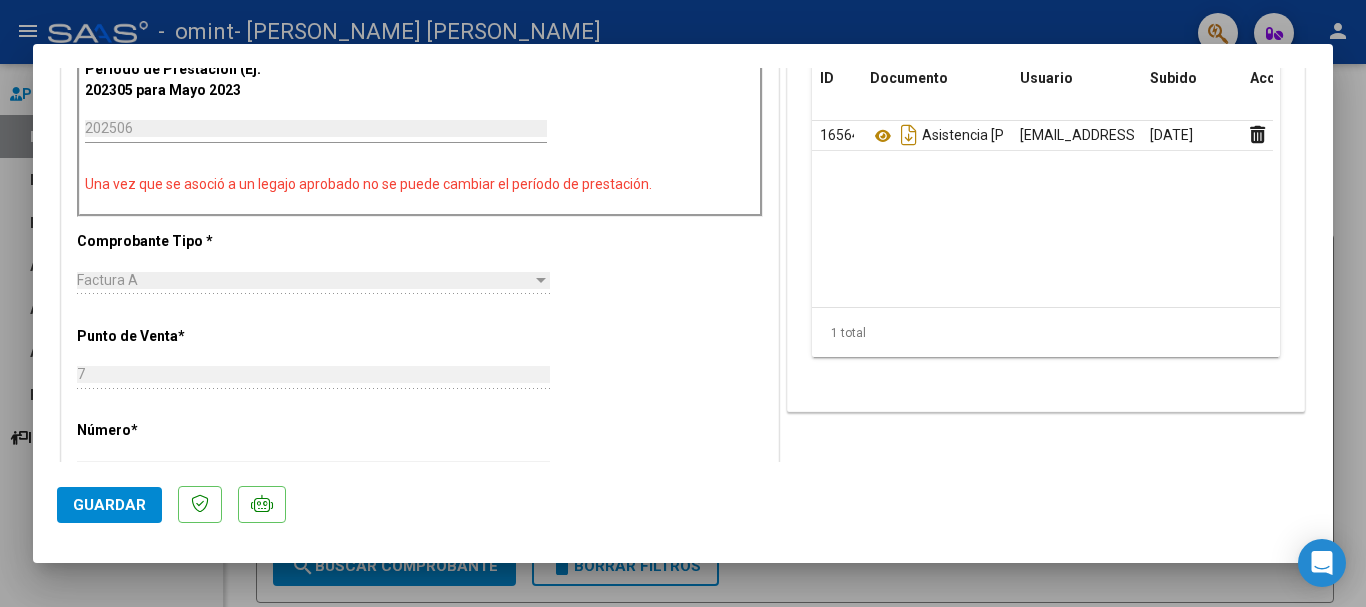 drag, startPoint x: 114, startPoint y: 496, endPoint x: 116, endPoint y: 514, distance: 18.110771 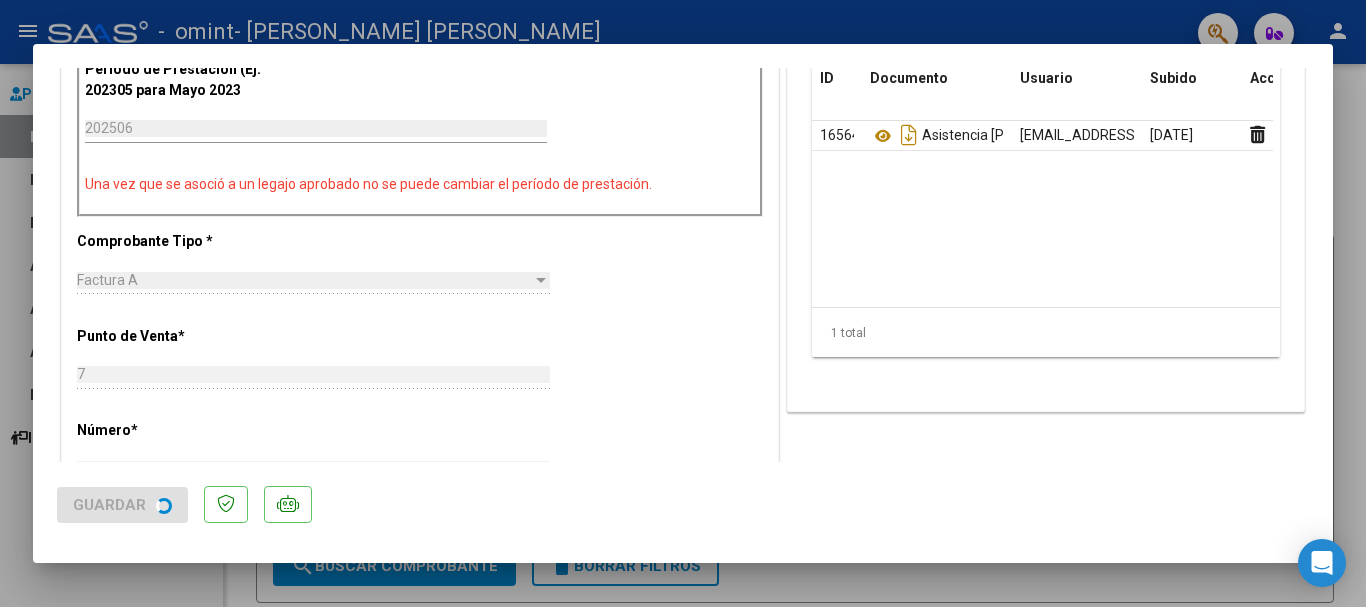 click at bounding box center (683, 303) 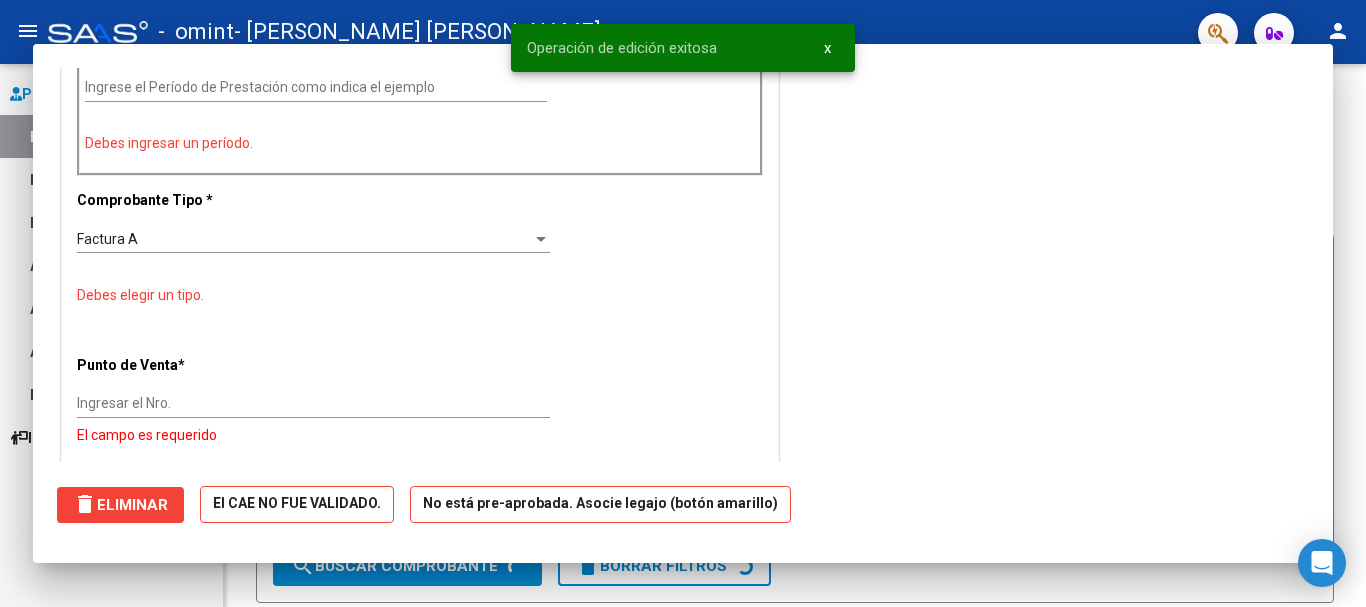 scroll, scrollTop: 559, scrollLeft: 0, axis: vertical 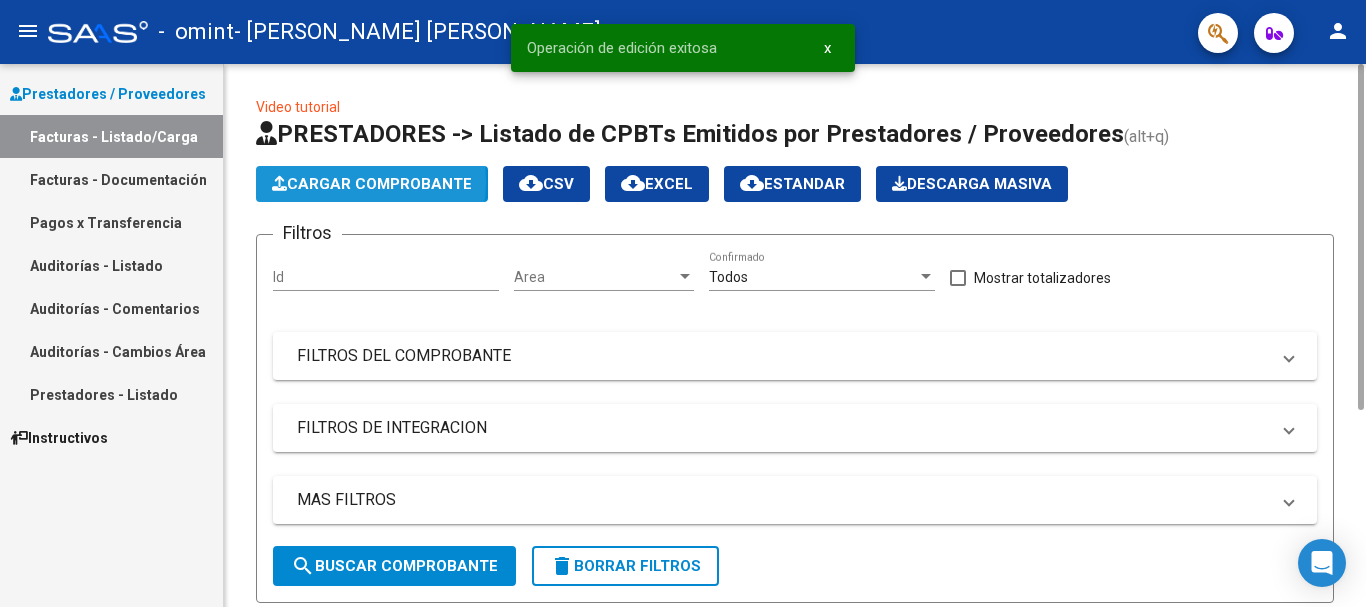 click on "Cargar Comprobante" 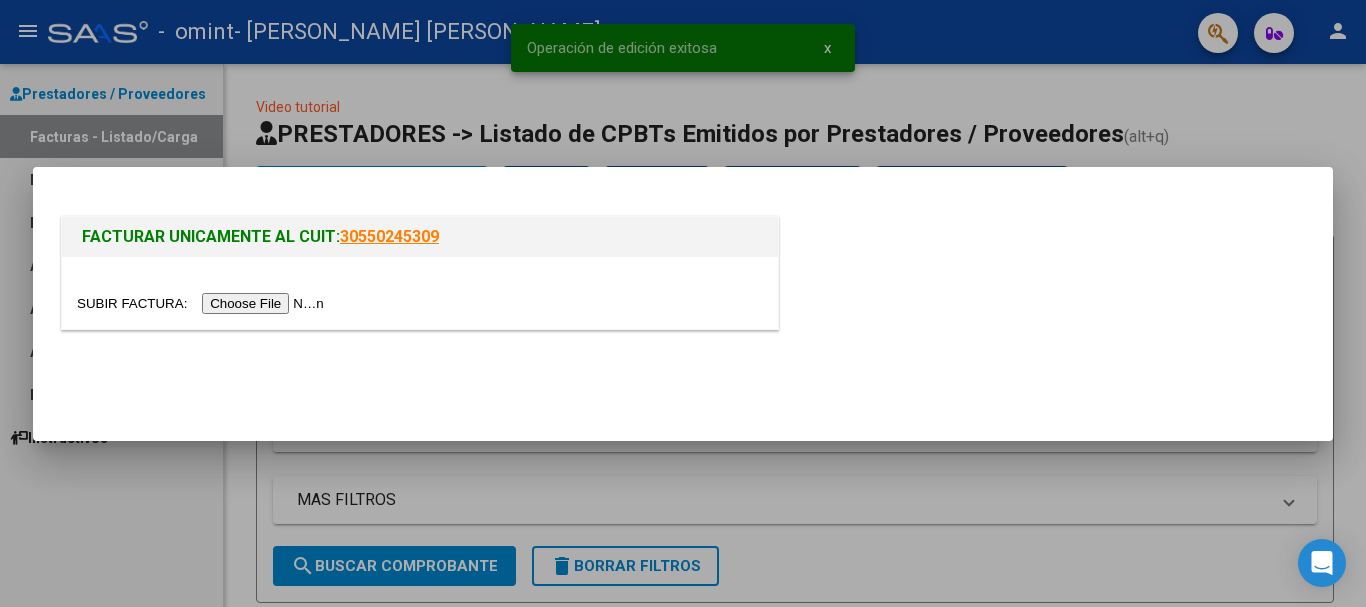 click at bounding box center [420, 293] 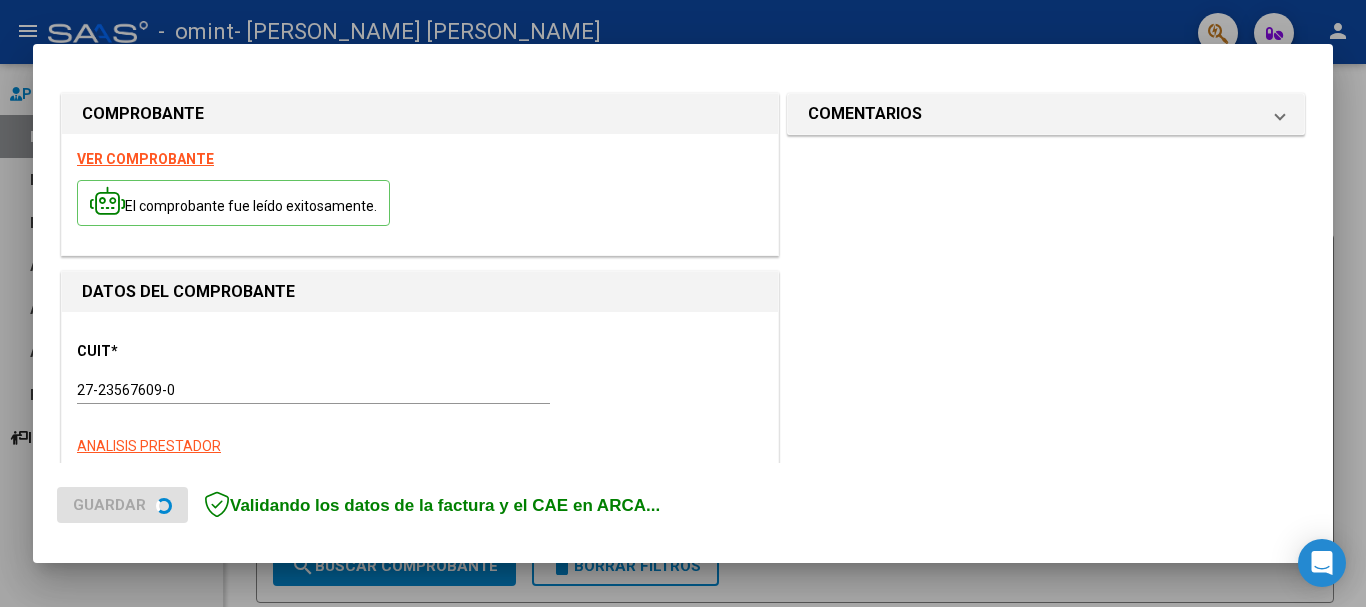 scroll, scrollTop: 300, scrollLeft: 0, axis: vertical 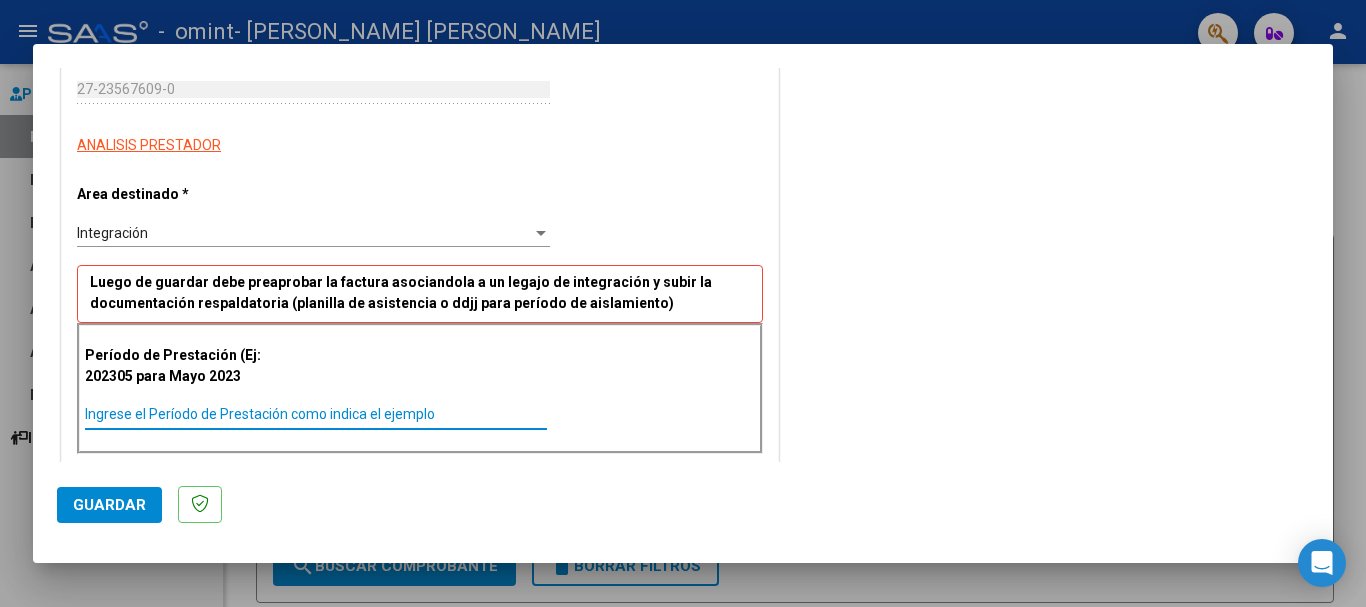 click on "Ingrese el Período de Prestación como indica el ejemplo" at bounding box center [316, 414] 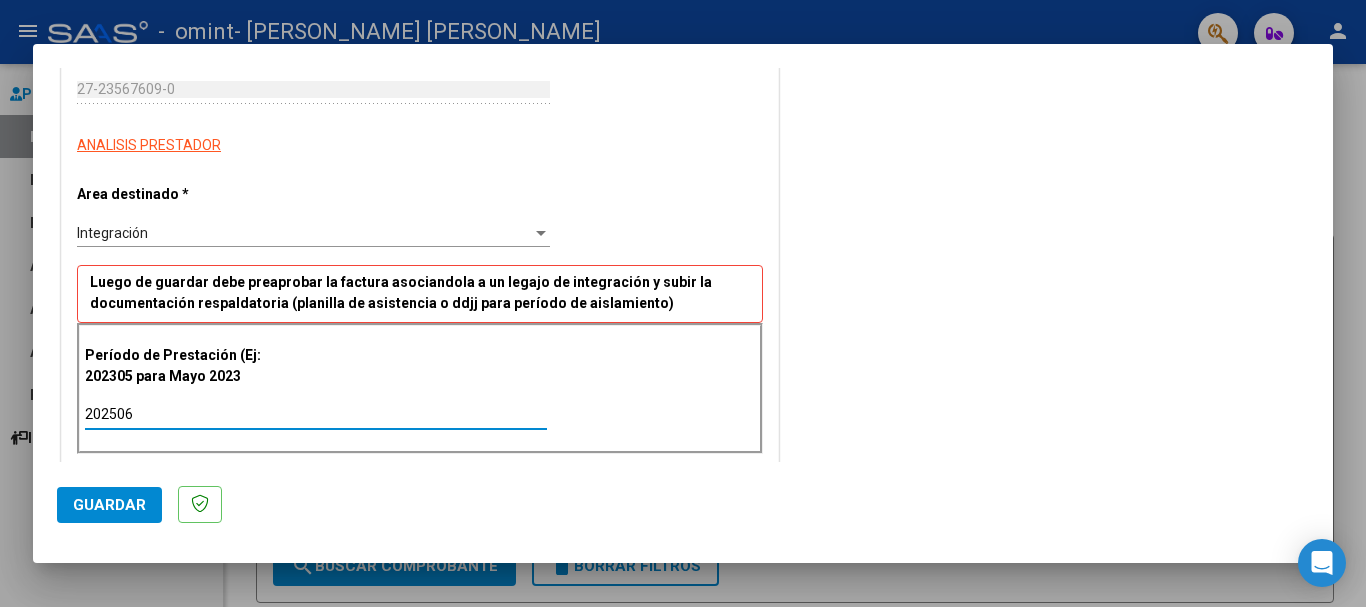 type on "202506" 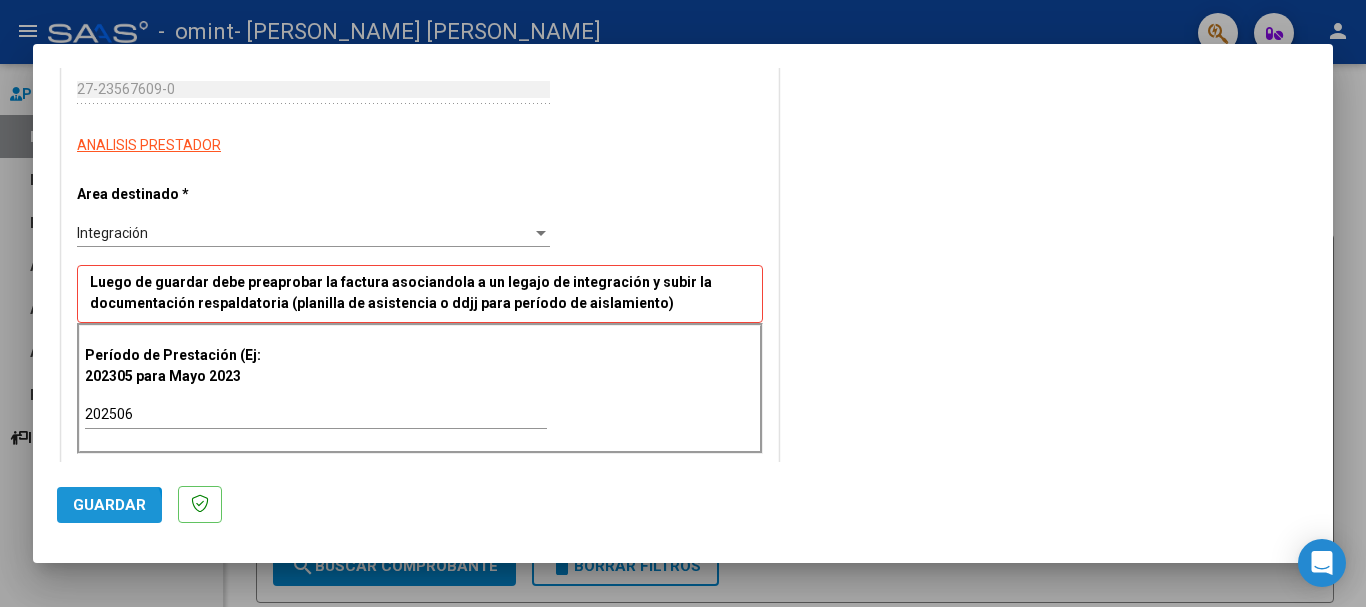 click on "Guardar" 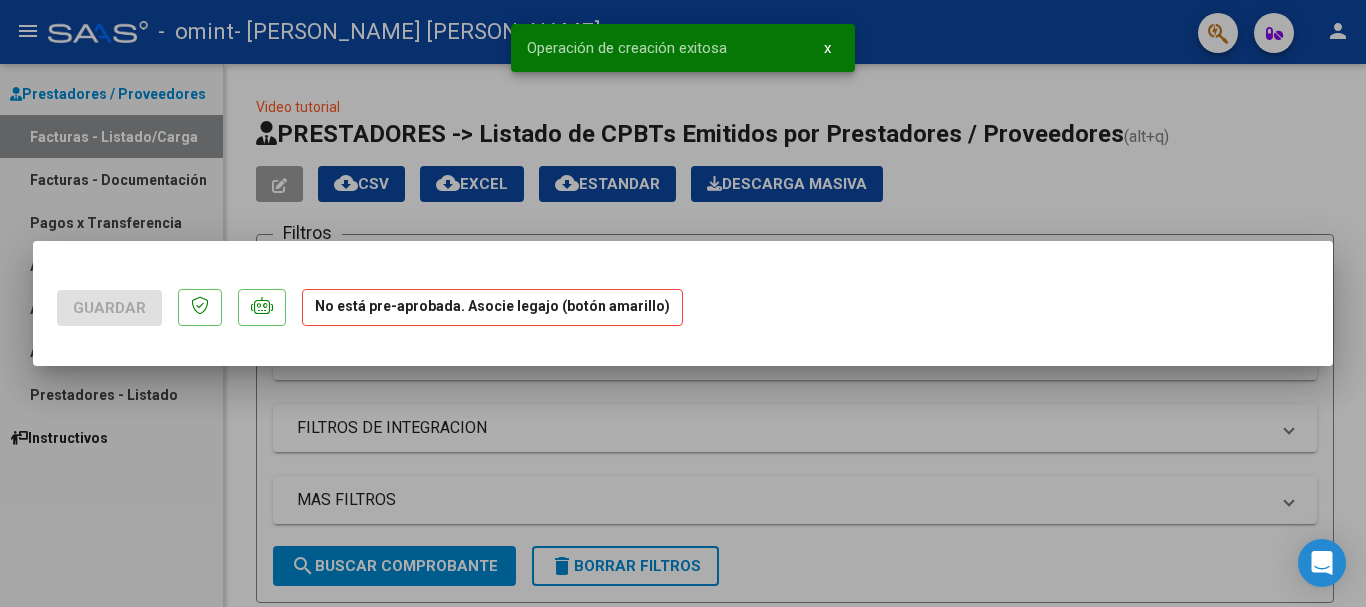 scroll, scrollTop: 0, scrollLeft: 0, axis: both 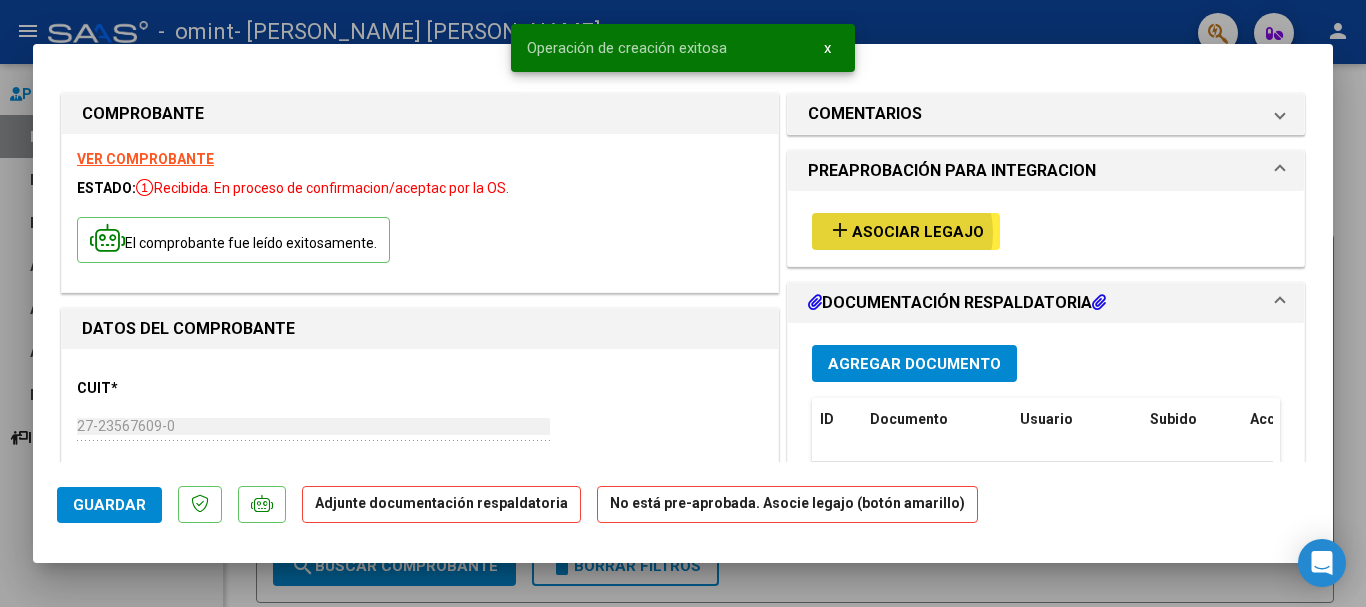 click on "Asociar Legajo" at bounding box center [918, 232] 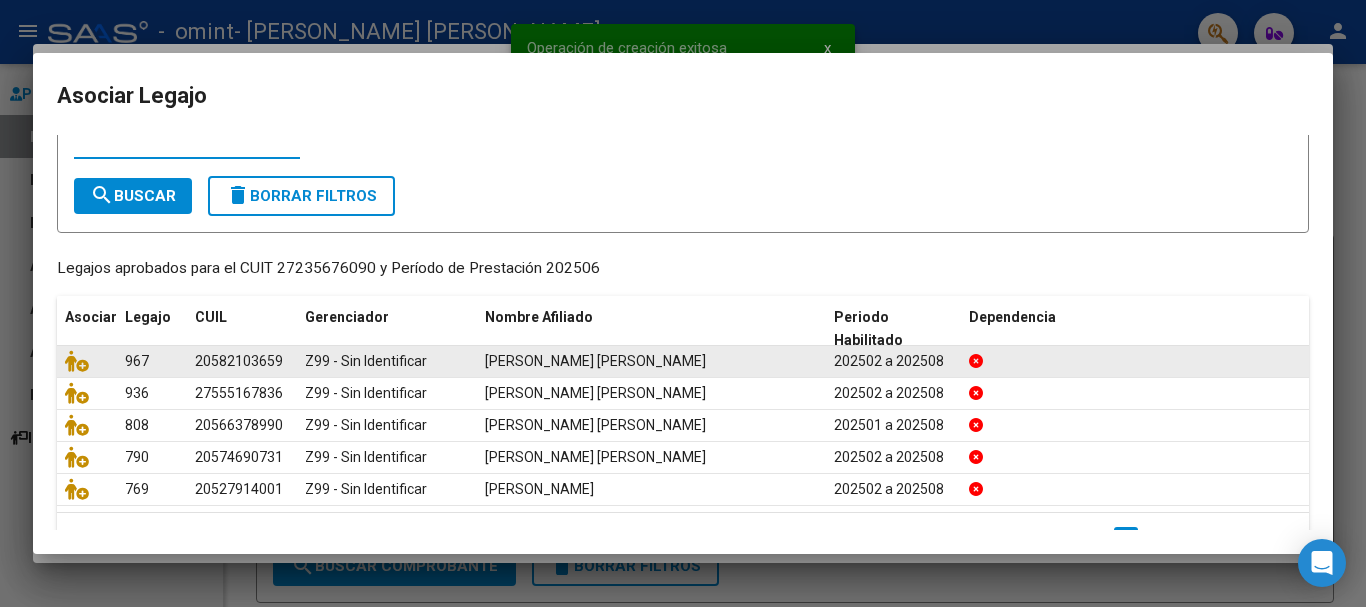 scroll, scrollTop: 100, scrollLeft: 0, axis: vertical 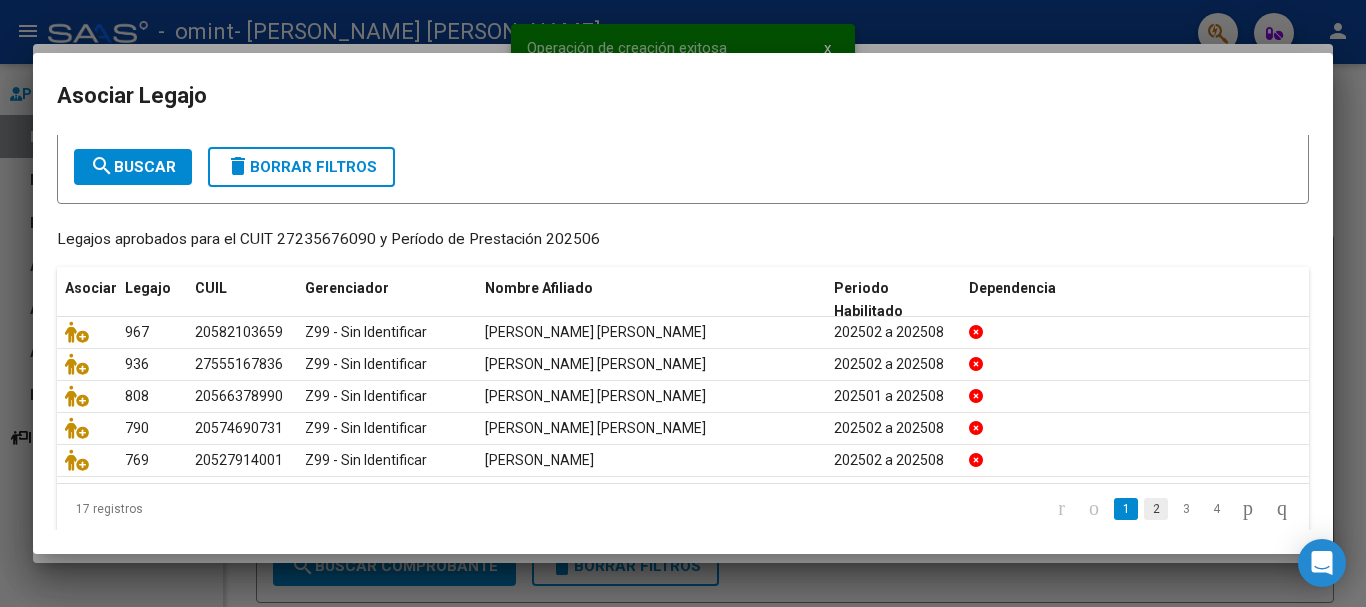 click on "2" 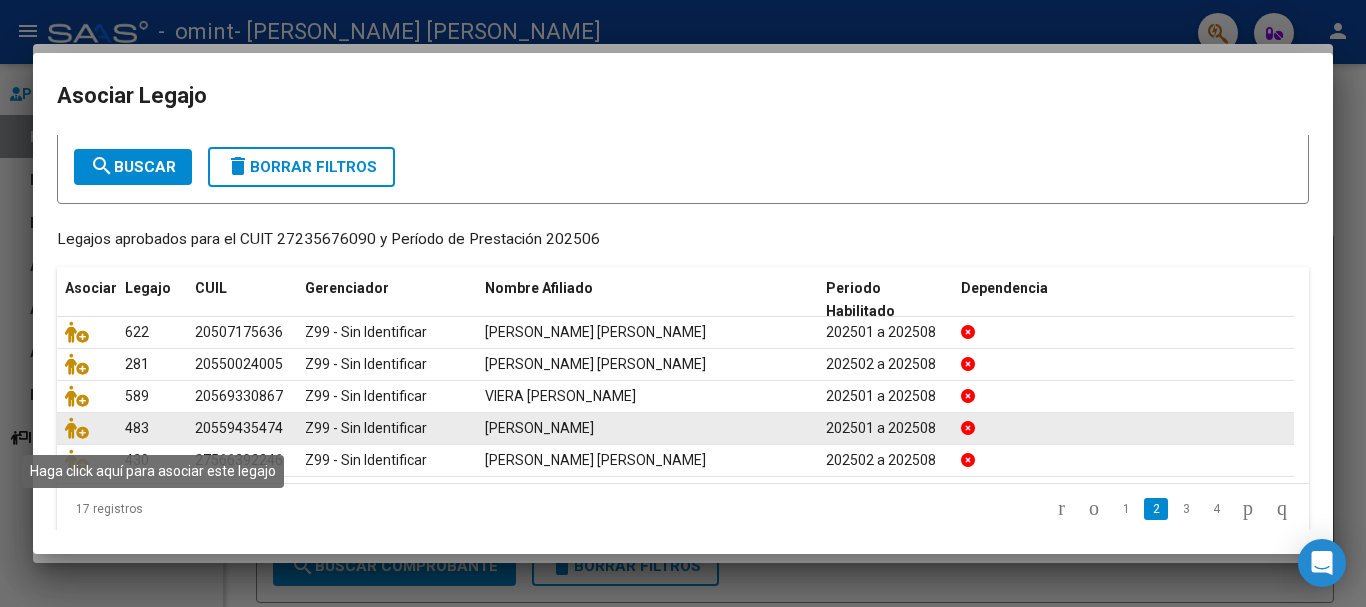 click 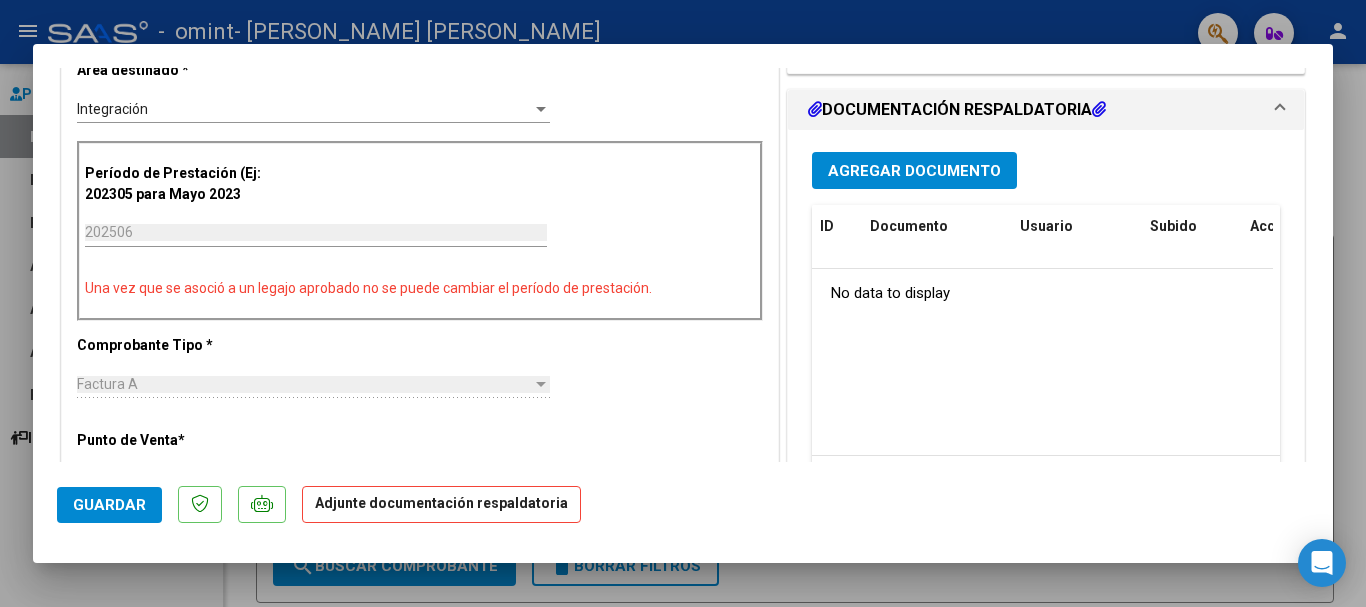 scroll, scrollTop: 500, scrollLeft: 0, axis: vertical 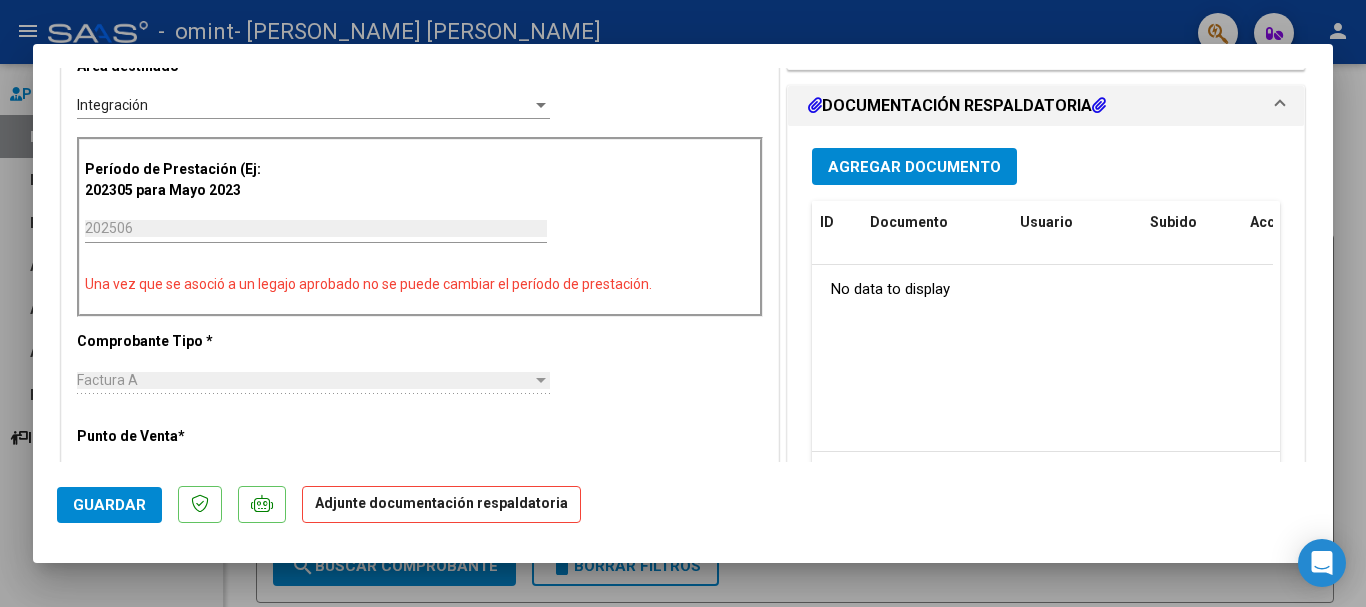 click on "Agregar Documento" at bounding box center [914, 167] 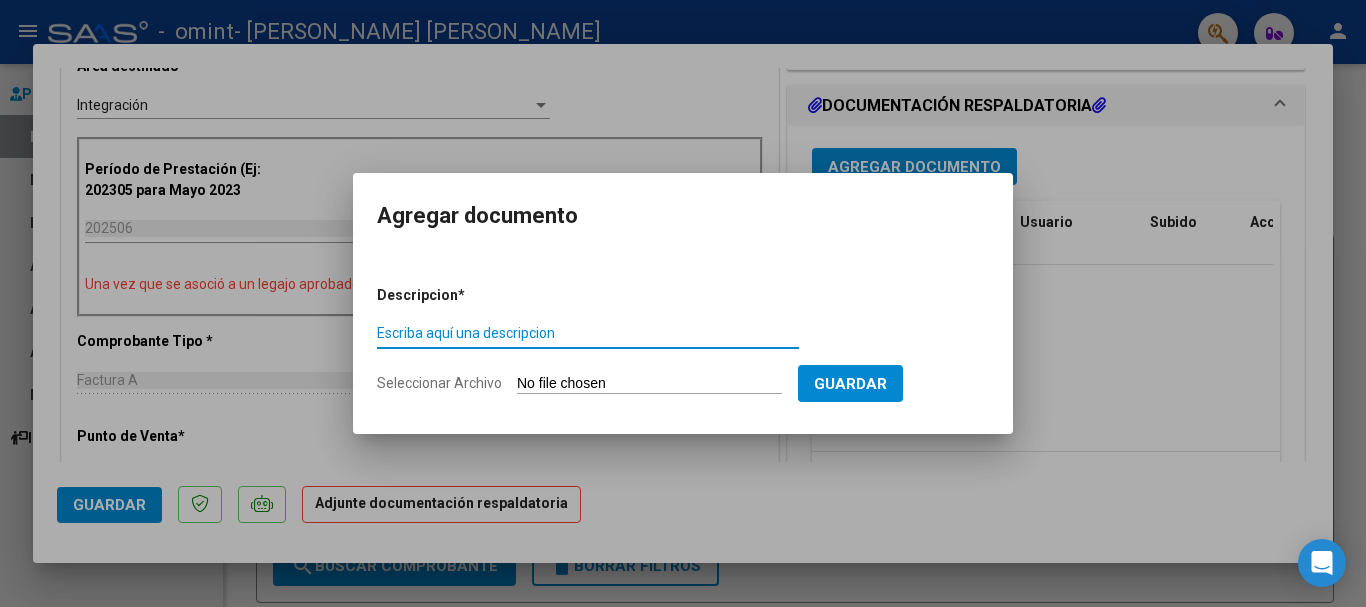 click on "Seleccionar Archivo" at bounding box center [649, 384] 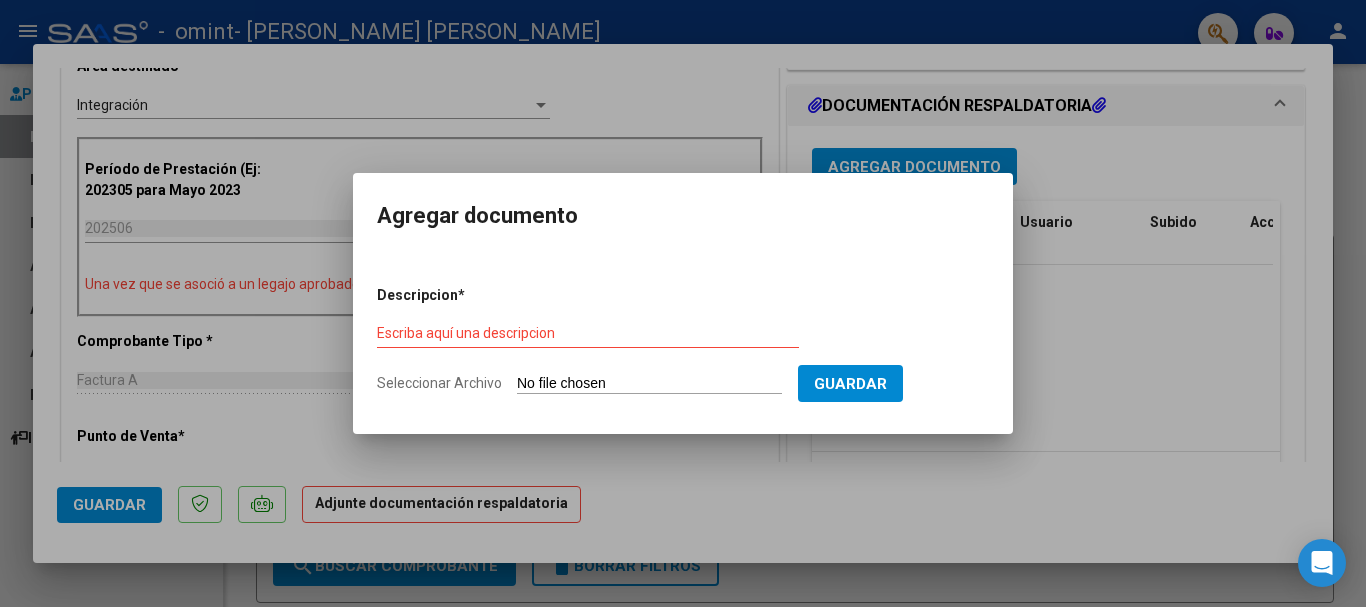 type on "C:\fakepath\ASIST SAIE JUNIO PELIZZARI.pdf" 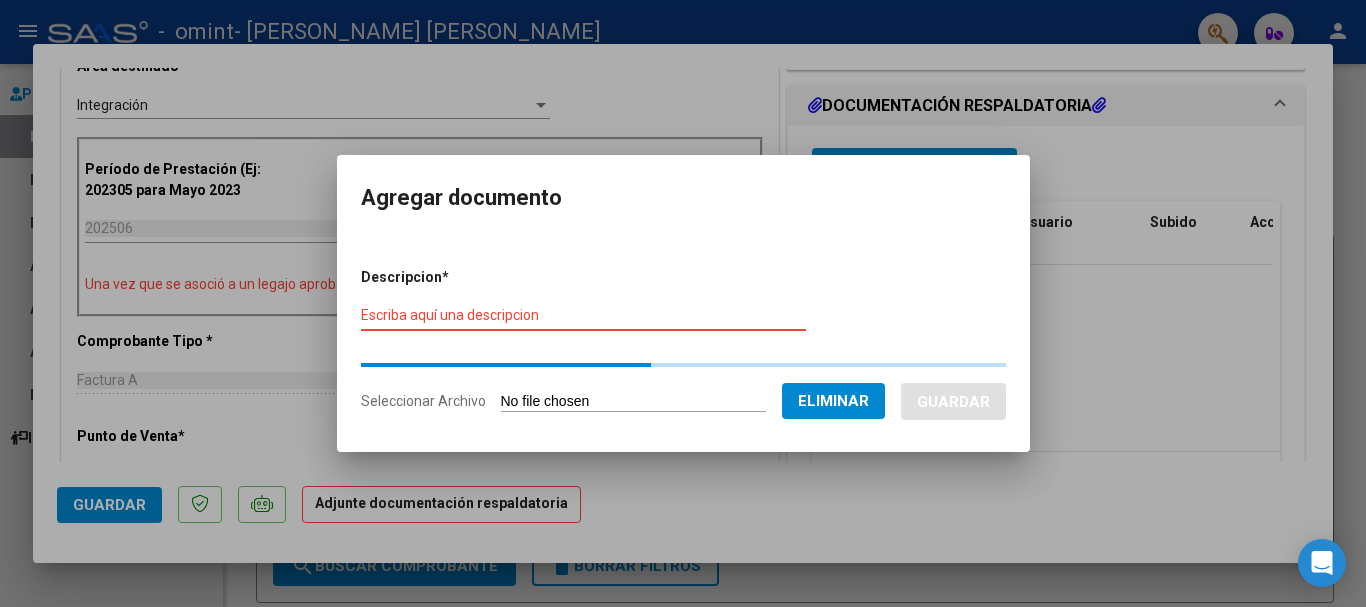 click on "Escriba aquí una descripcion" at bounding box center (583, 315) 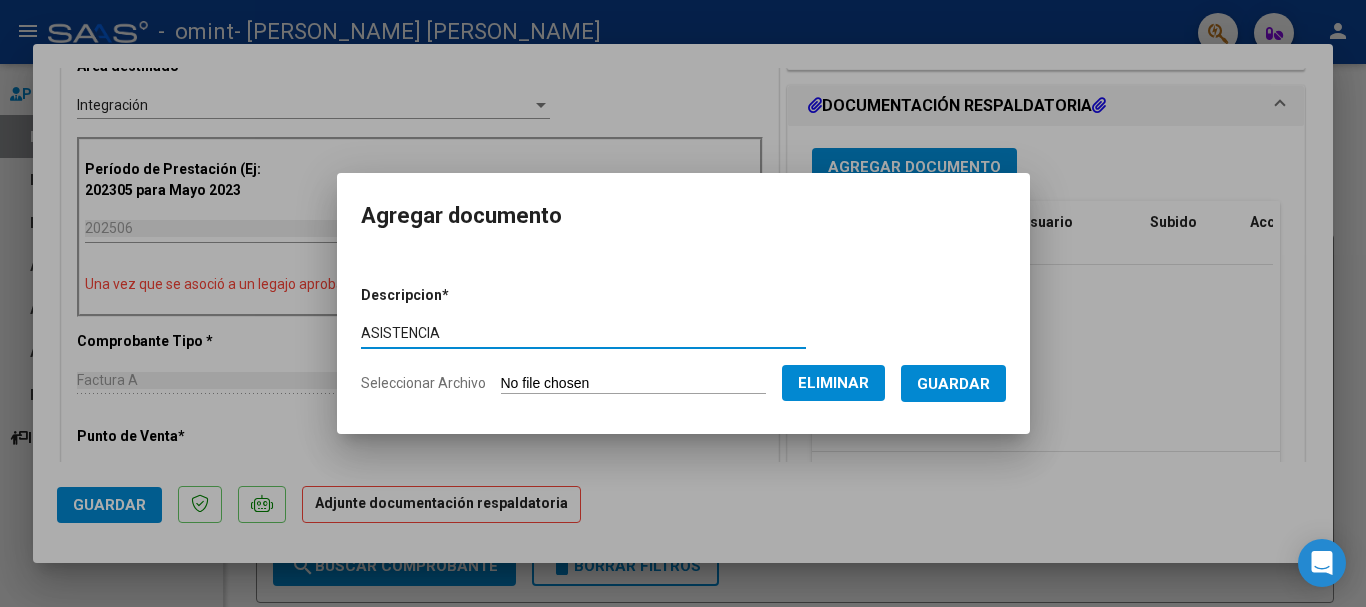 type on "ASISTENCIA" 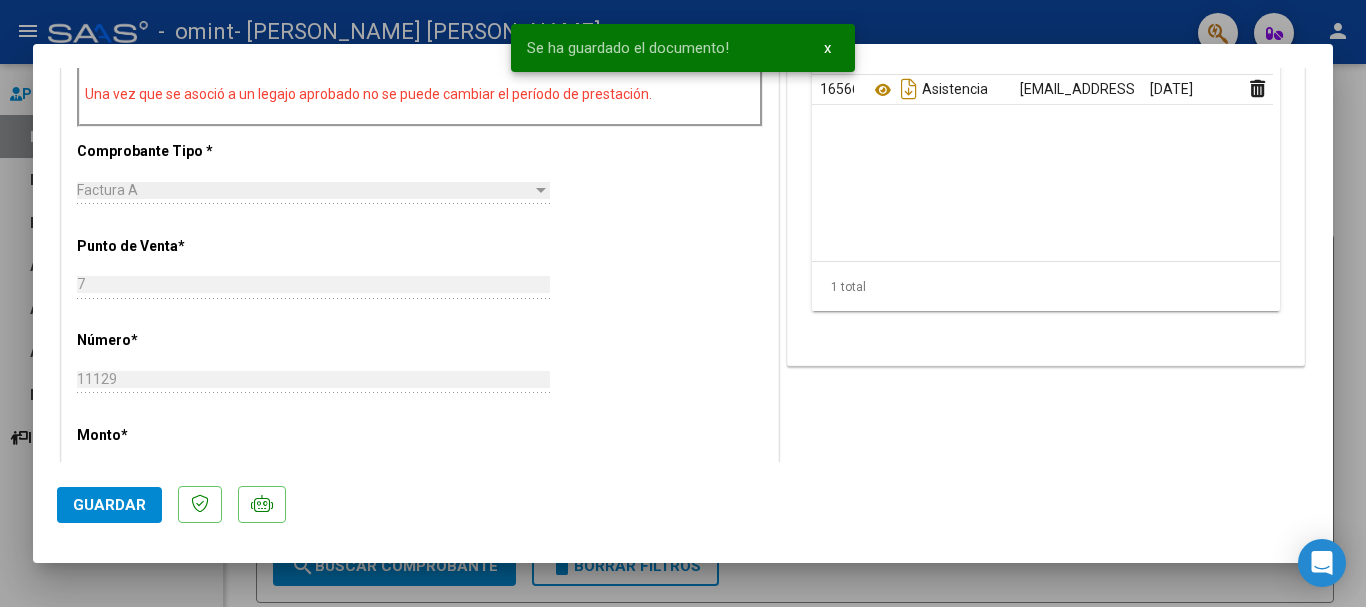 scroll, scrollTop: 700, scrollLeft: 0, axis: vertical 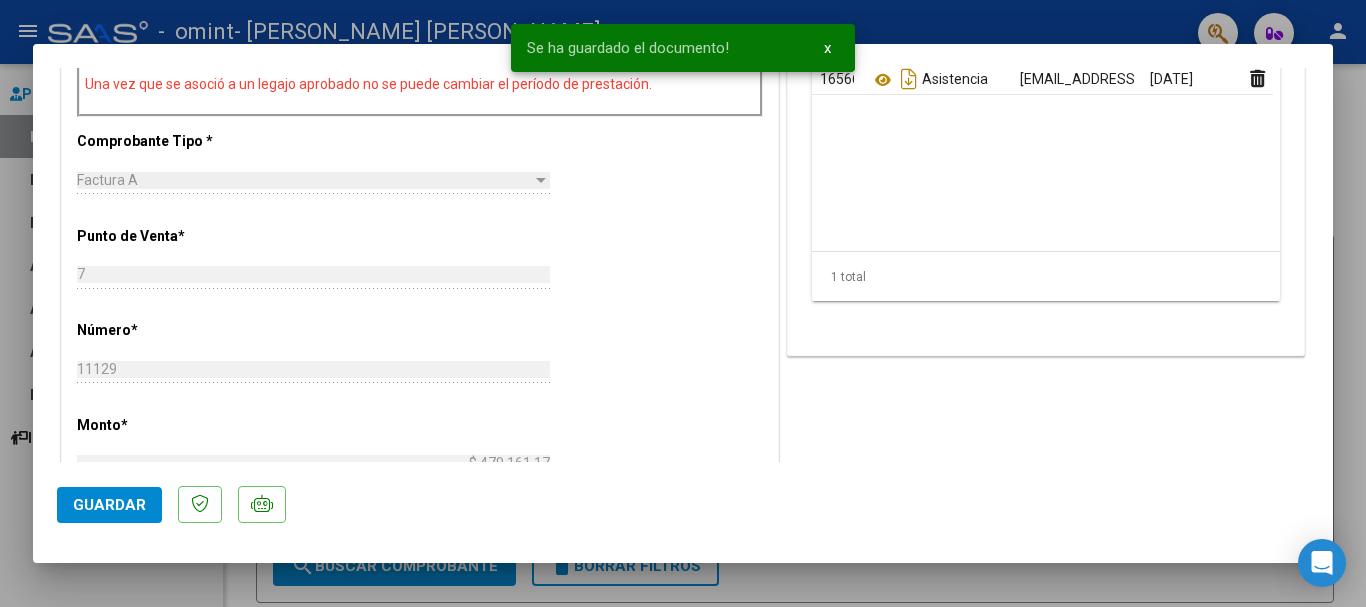 click on "Guardar" 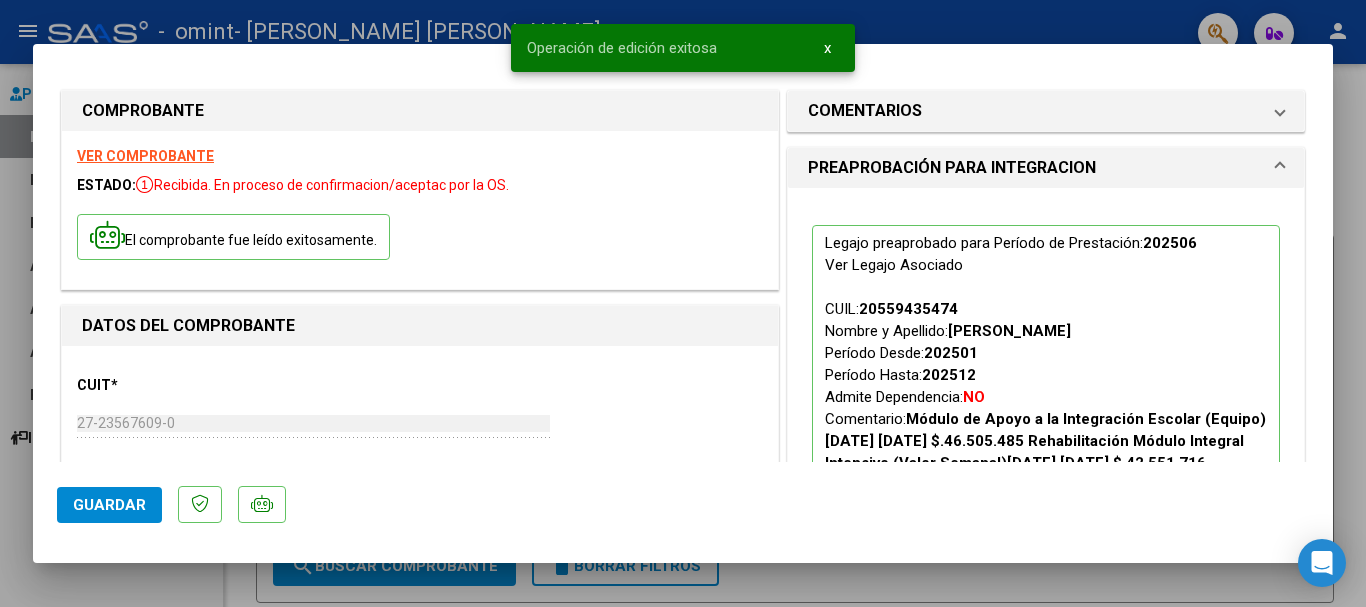 scroll, scrollTop: 0, scrollLeft: 0, axis: both 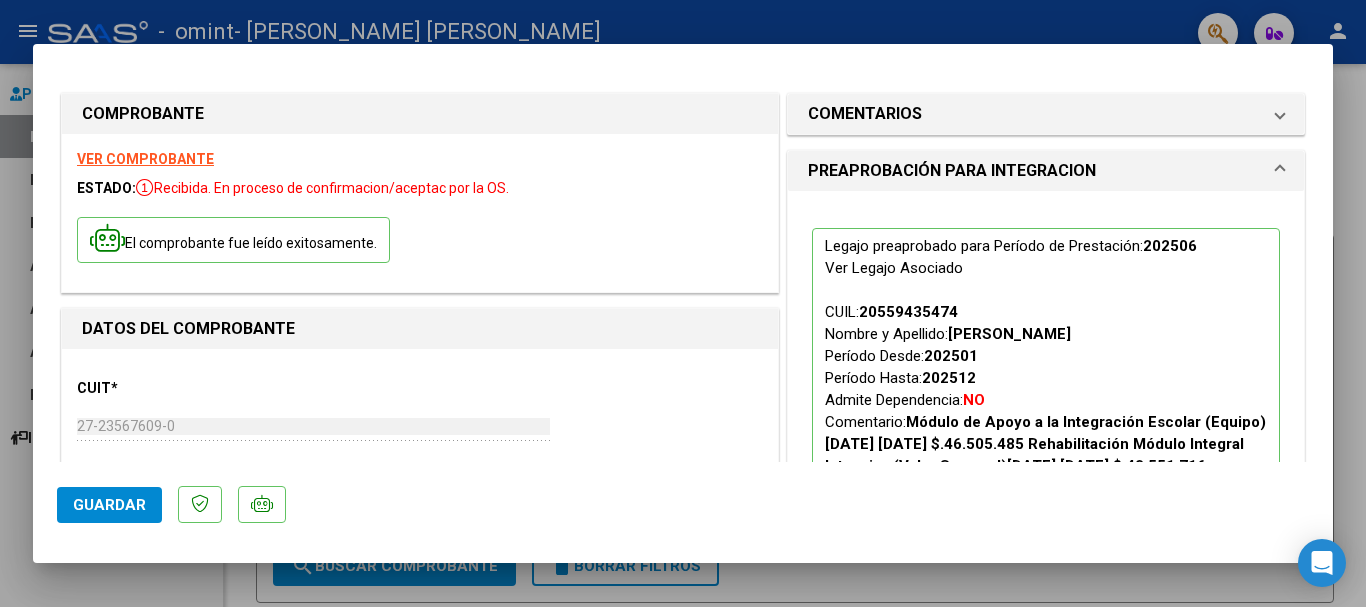 click on "Guardar" 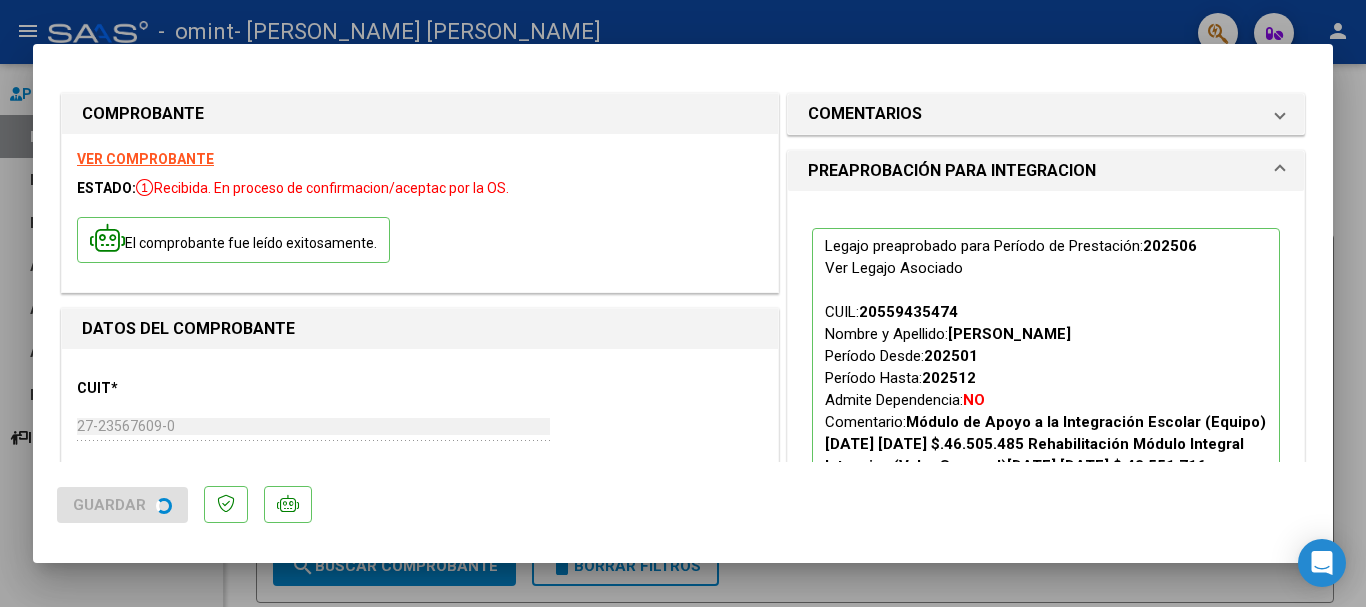 click at bounding box center [683, 303] 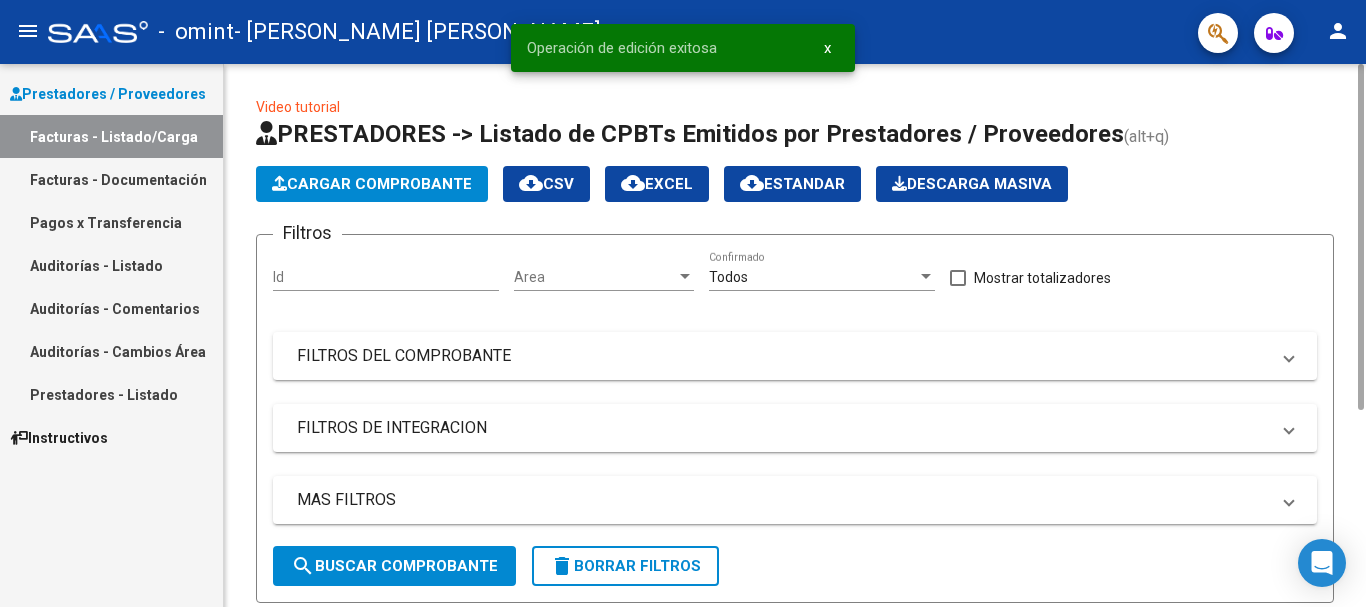 click on "Video tutorial   PRESTADORES -> Listado de CPBTs Emitidos por Prestadores / Proveedores (alt+q)   Cargar Comprobante
cloud_download  CSV  cloud_download  EXCEL  cloud_download  Estandar   Descarga Masiva
Filtros Id Area Area Todos  Confirmado   Mostrar totalizadores   FILTROS DEL COMPROBANTE  Comprobante Tipo Comprobante Tipo Start date – Fec. Comprobante Desde / Hasta Días Emisión Desde(cant. días) Días Emisión Hasta(cant. días) CUIT / Razón Social Pto. Venta Nro. Comprobante Código SSS CAE Válido CAE Válido Todos  Cargado Módulo Hosp. Todos  Tiene facturacion Apócrifa Hospital Refes  FILTROS DE INTEGRACION  Período De Prestación Campos del Archivo de Rendición Devuelto x SSS (dr_envio) Todos  Rendido x SSS (dr_envio) Tipo de Registro Tipo de Registro Período Presentación Período Presentación Campos del Legajo Asociado (preaprobación) Afiliado Legajo (cuil/nombre) Todos  Solo facturas preaprobadas  MAS FILTROS  Todos  Con Doc. Respaldatoria Todos  Con Trazabilidad Todos  Auditoría" 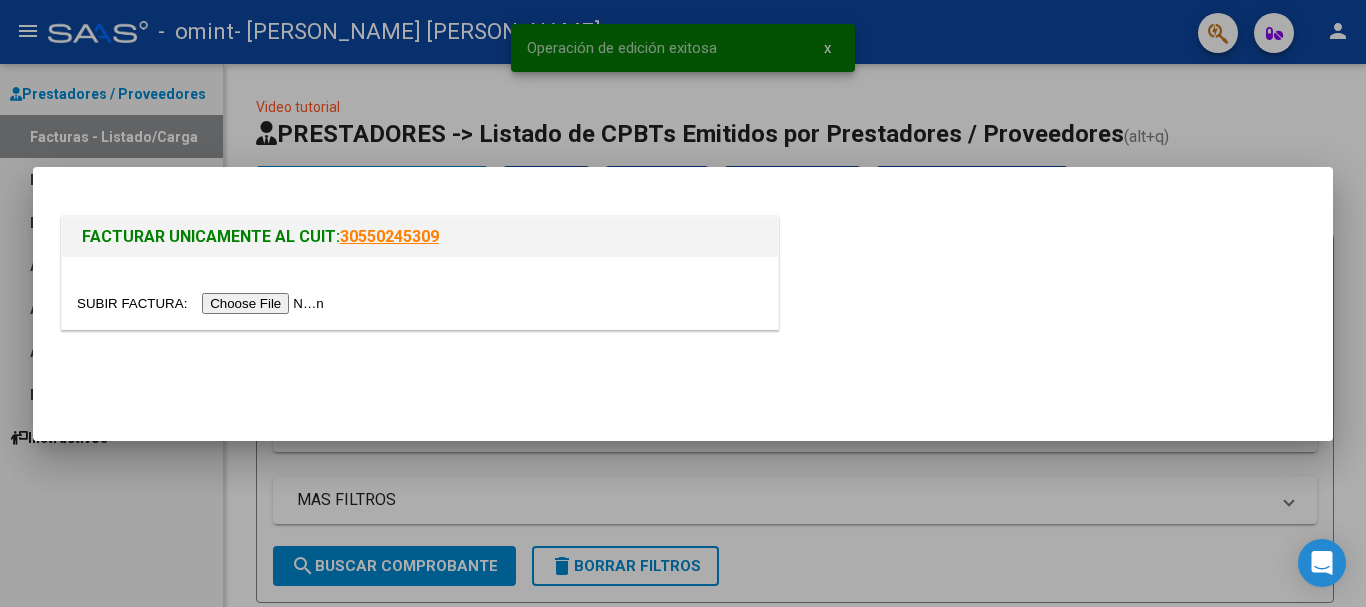 click at bounding box center (203, 303) 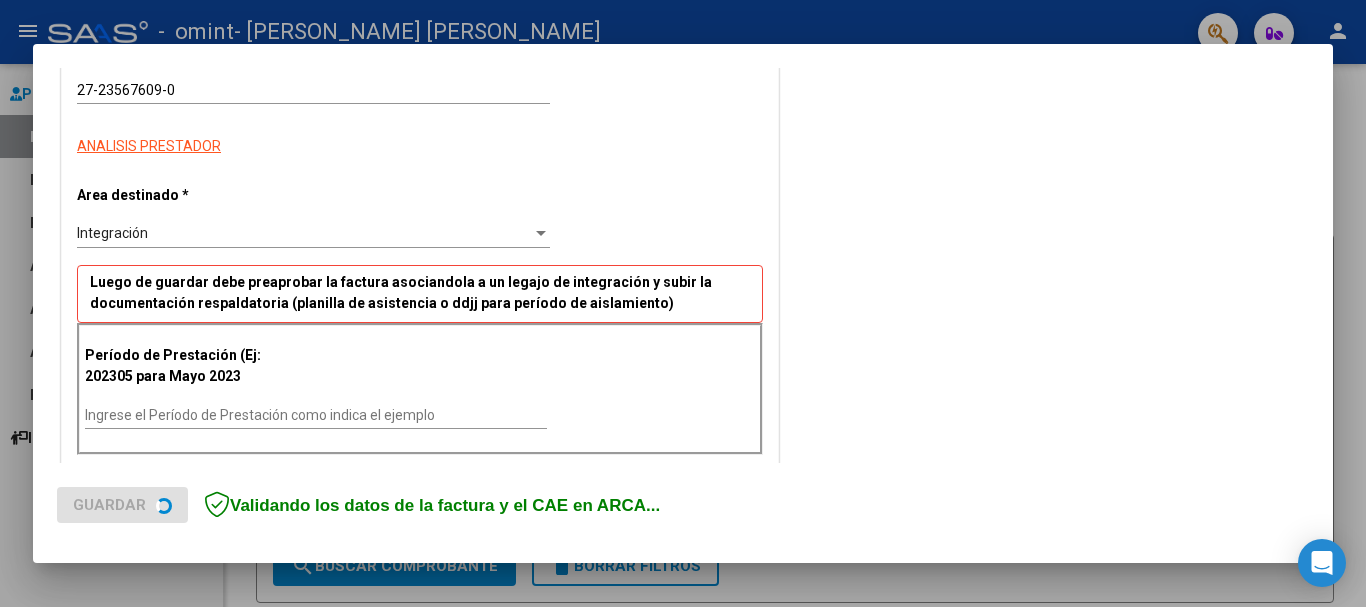scroll, scrollTop: 500, scrollLeft: 0, axis: vertical 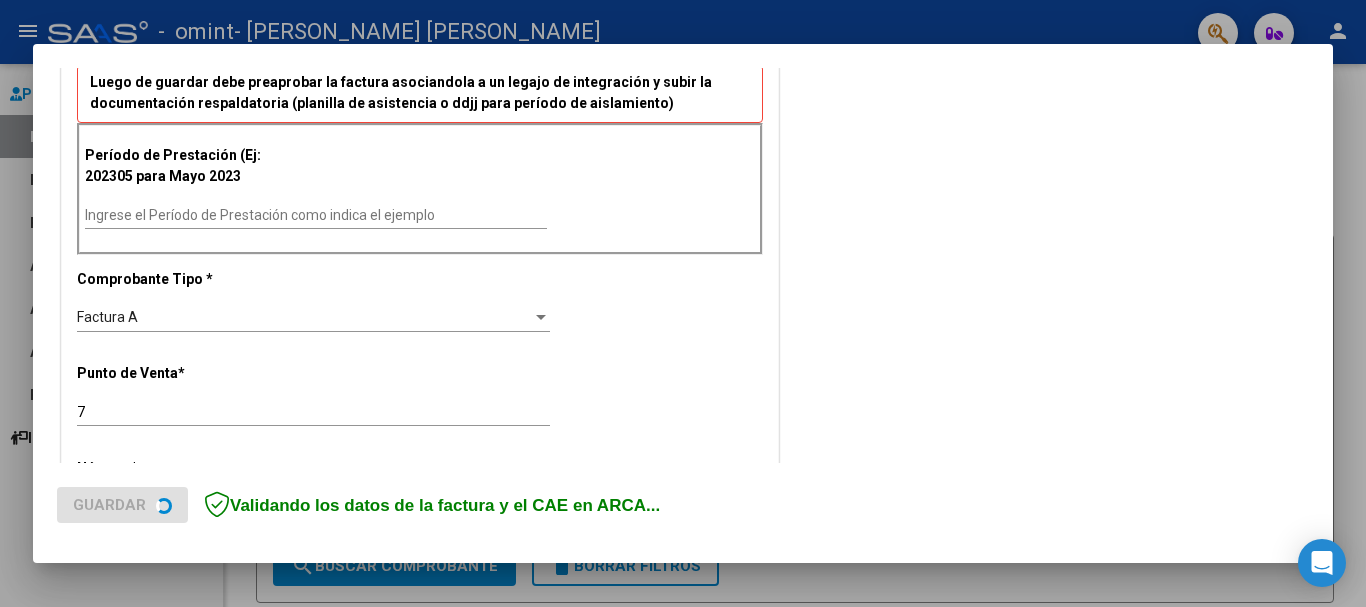 click on "Ingrese el Período de Prestación como indica el ejemplo" at bounding box center [316, 215] 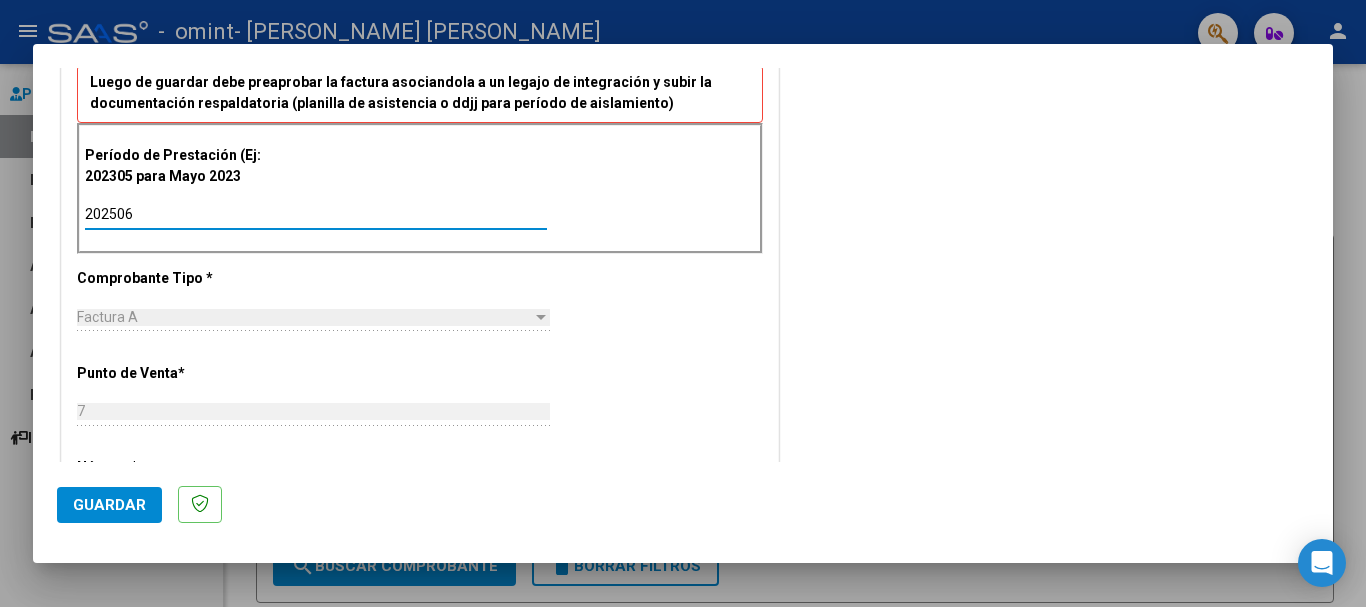 type on "202506" 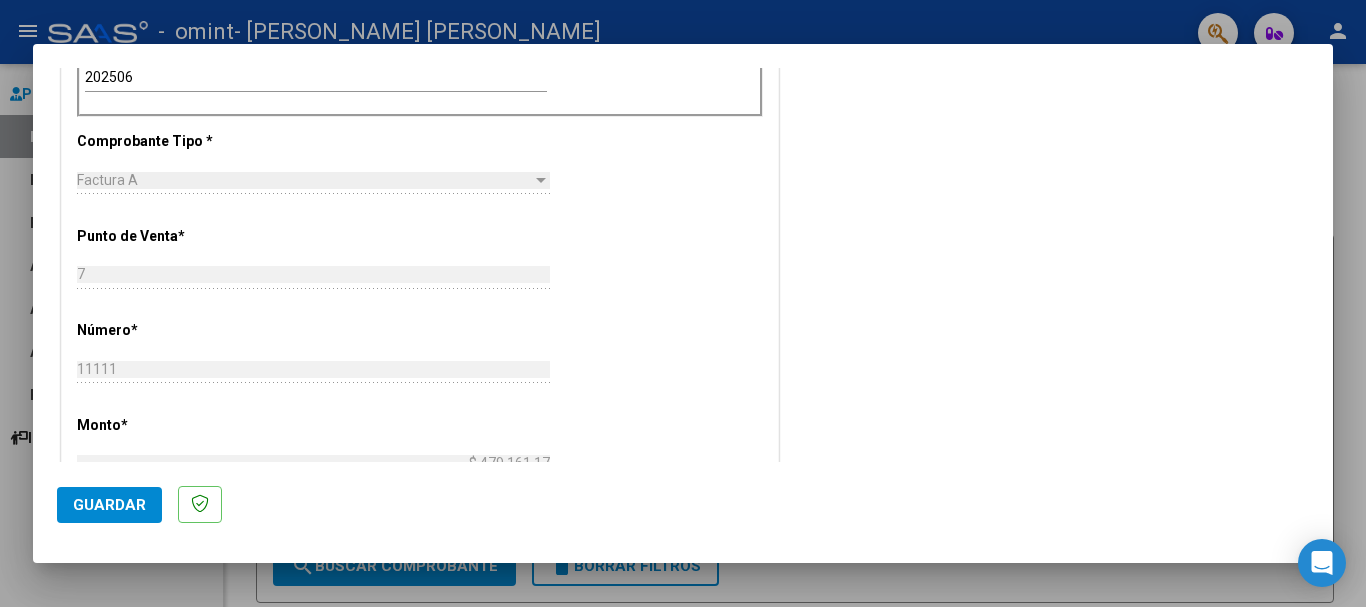 scroll, scrollTop: 800, scrollLeft: 0, axis: vertical 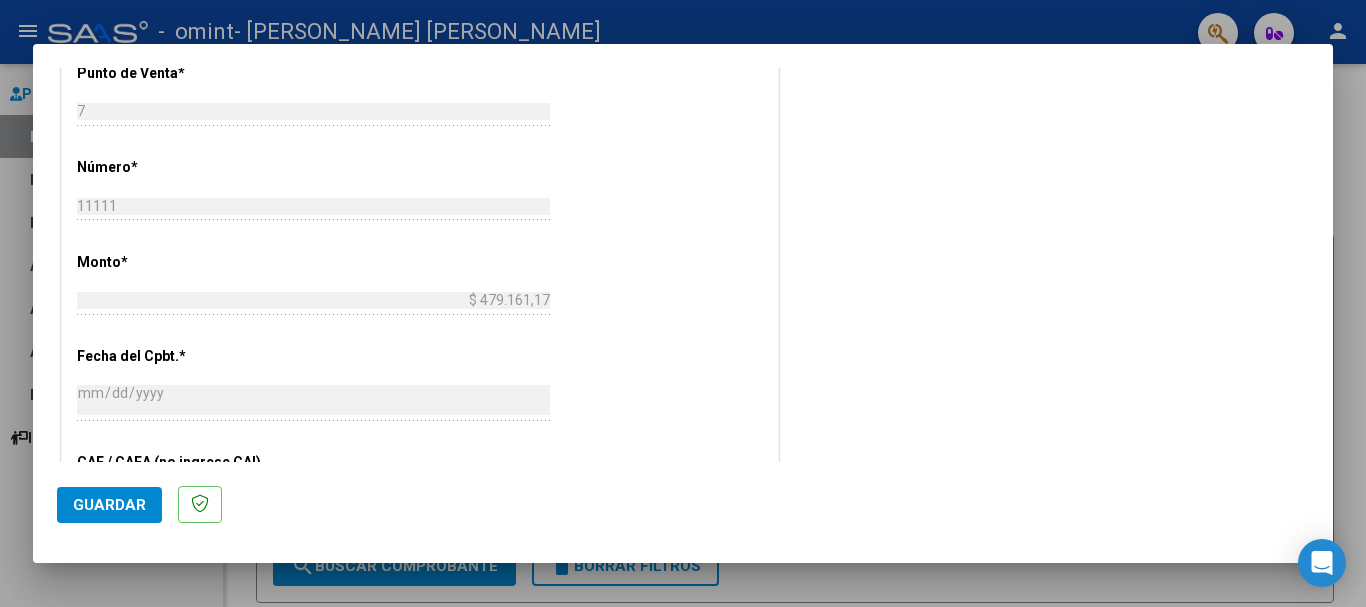 click on "Guardar" 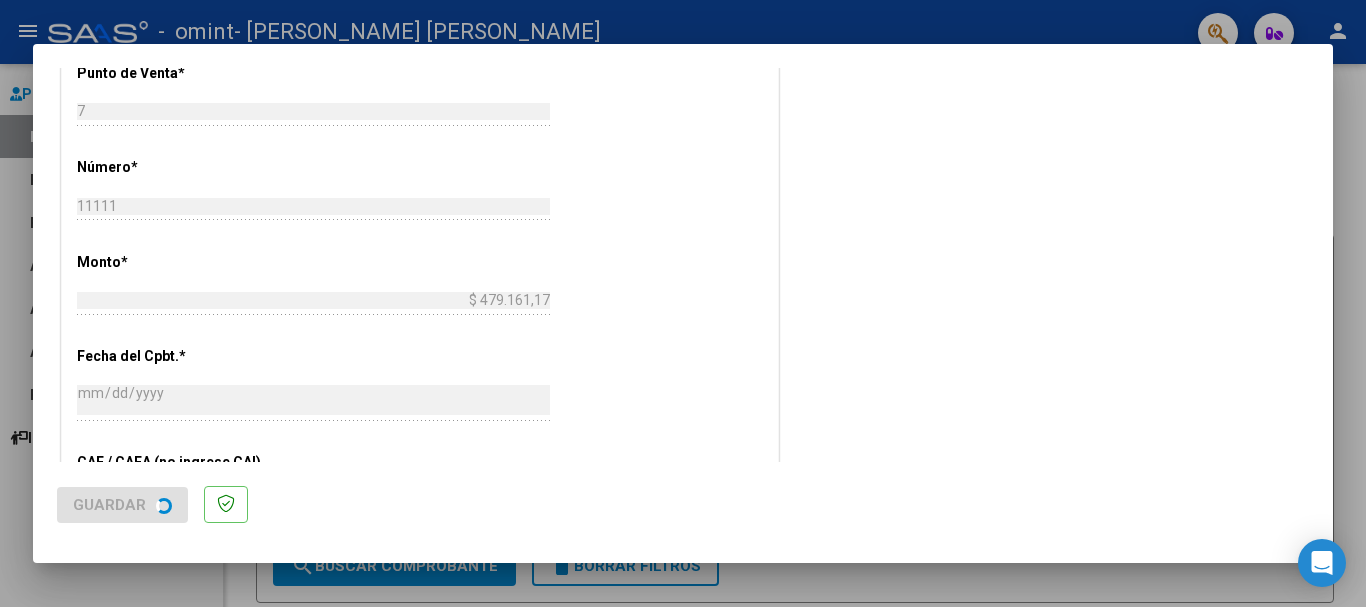 scroll, scrollTop: 0, scrollLeft: 0, axis: both 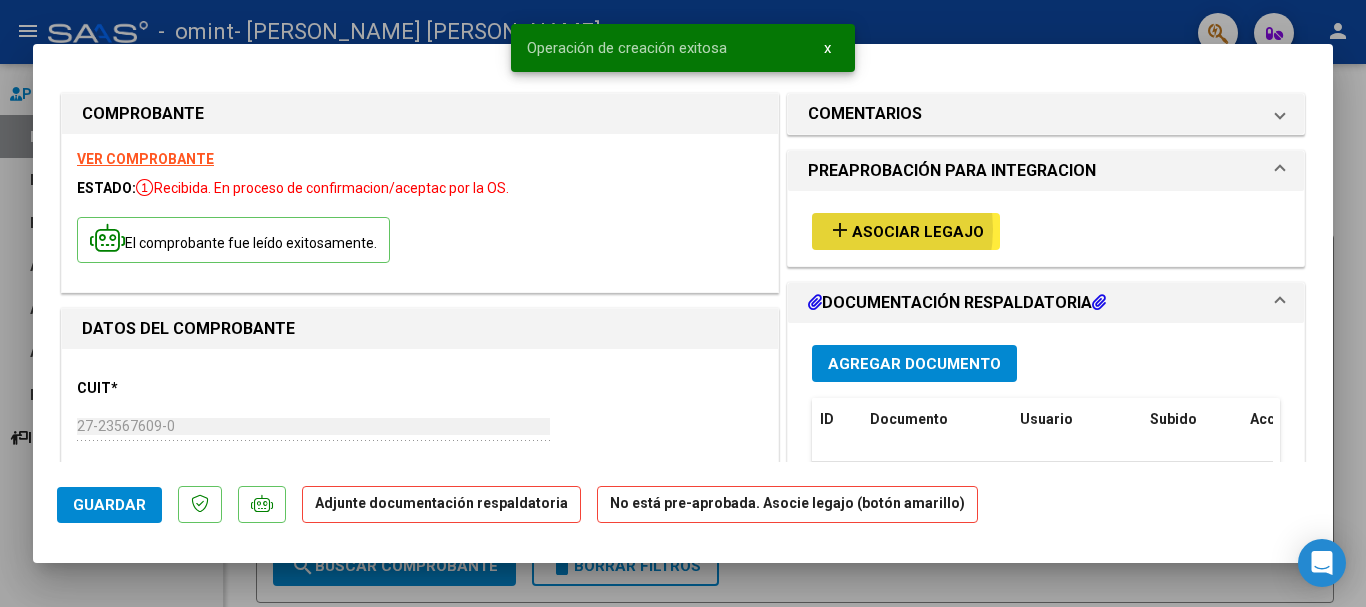 click on "add" at bounding box center (840, 230) 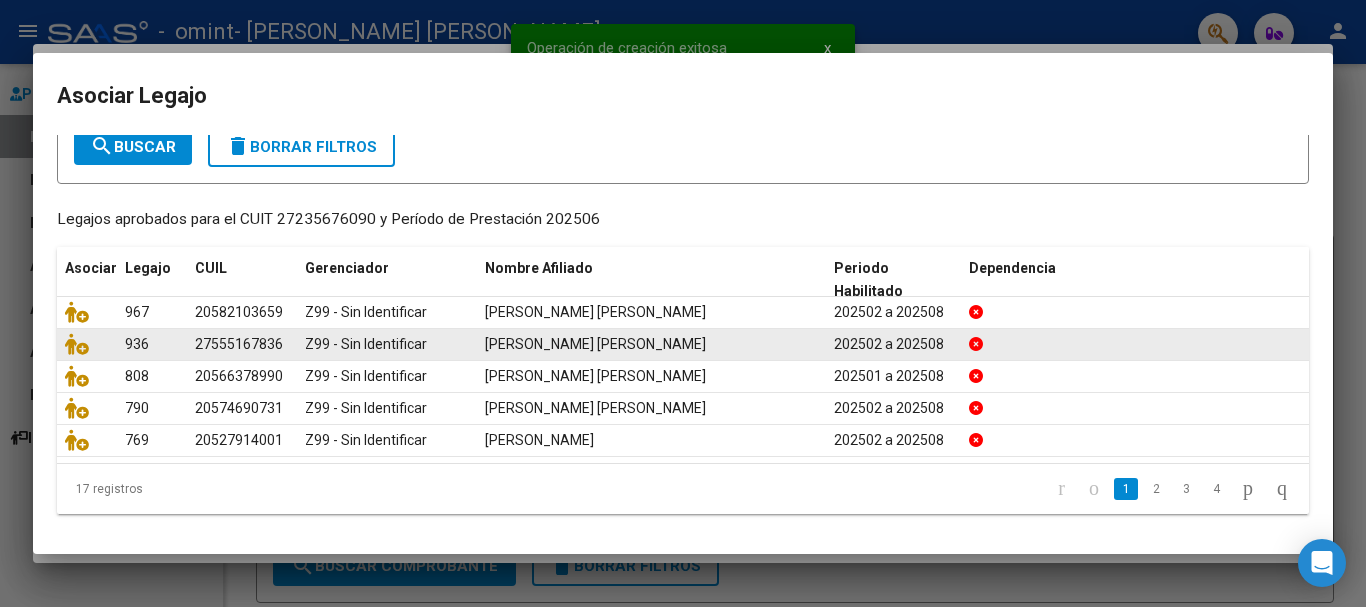 scroll, scrollTop: 125, scrollLeft: 0, axis: vertical 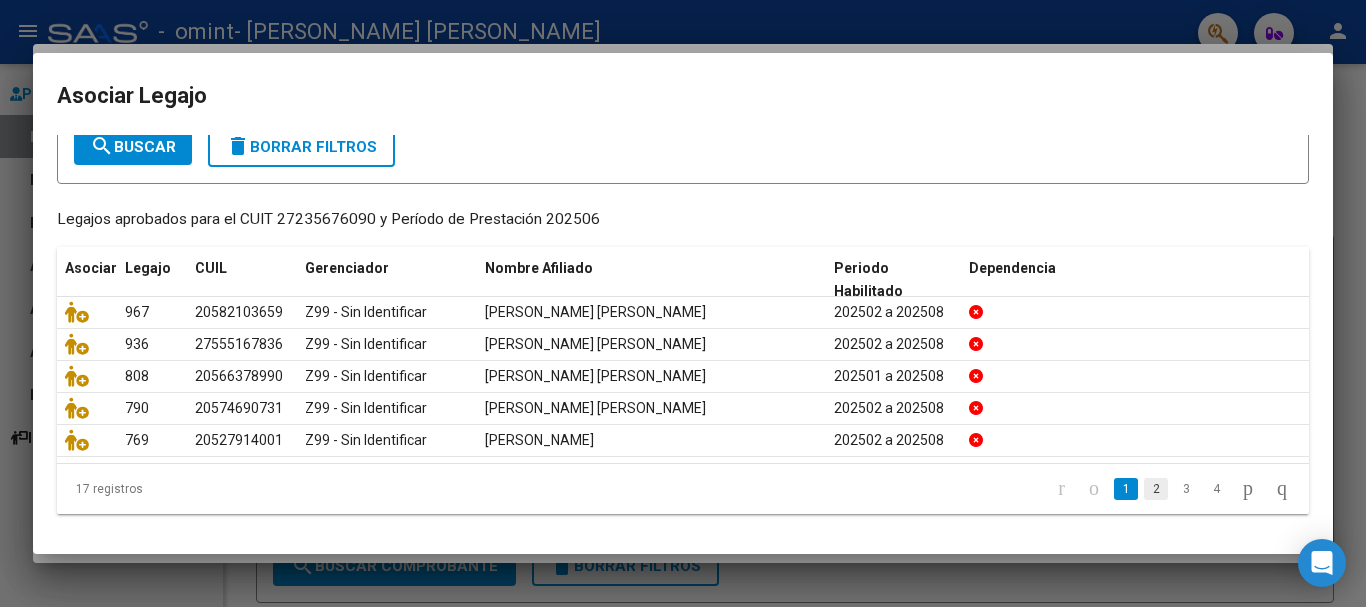 click on "2" 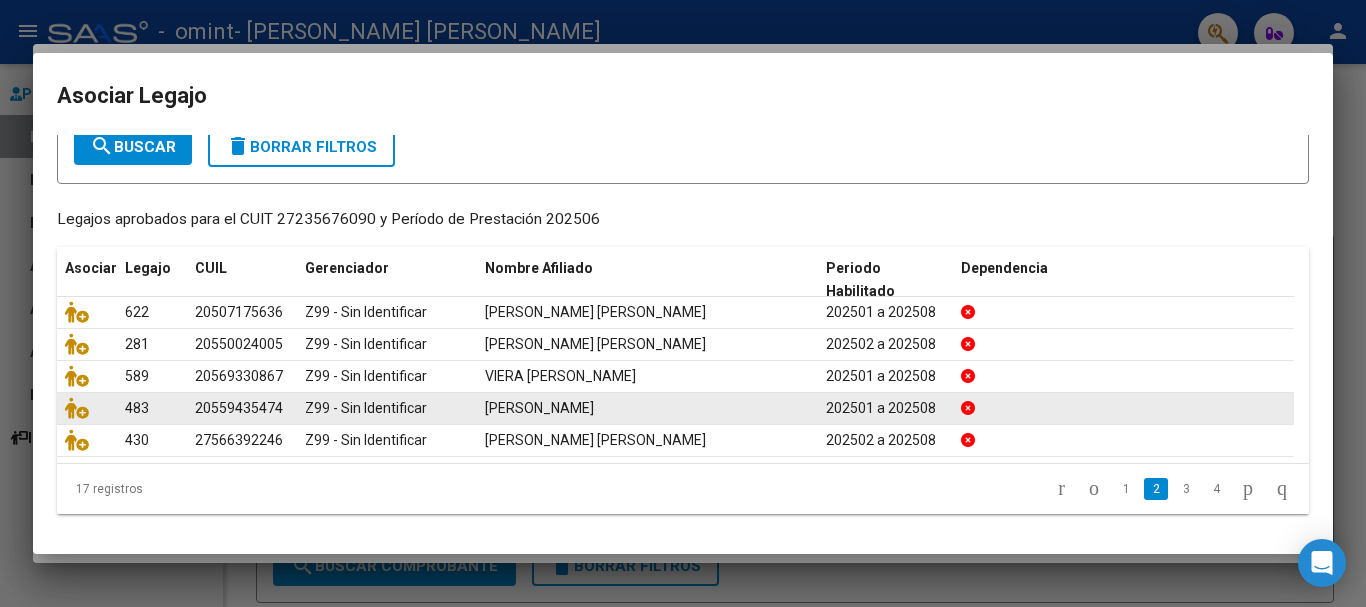 click on "3" 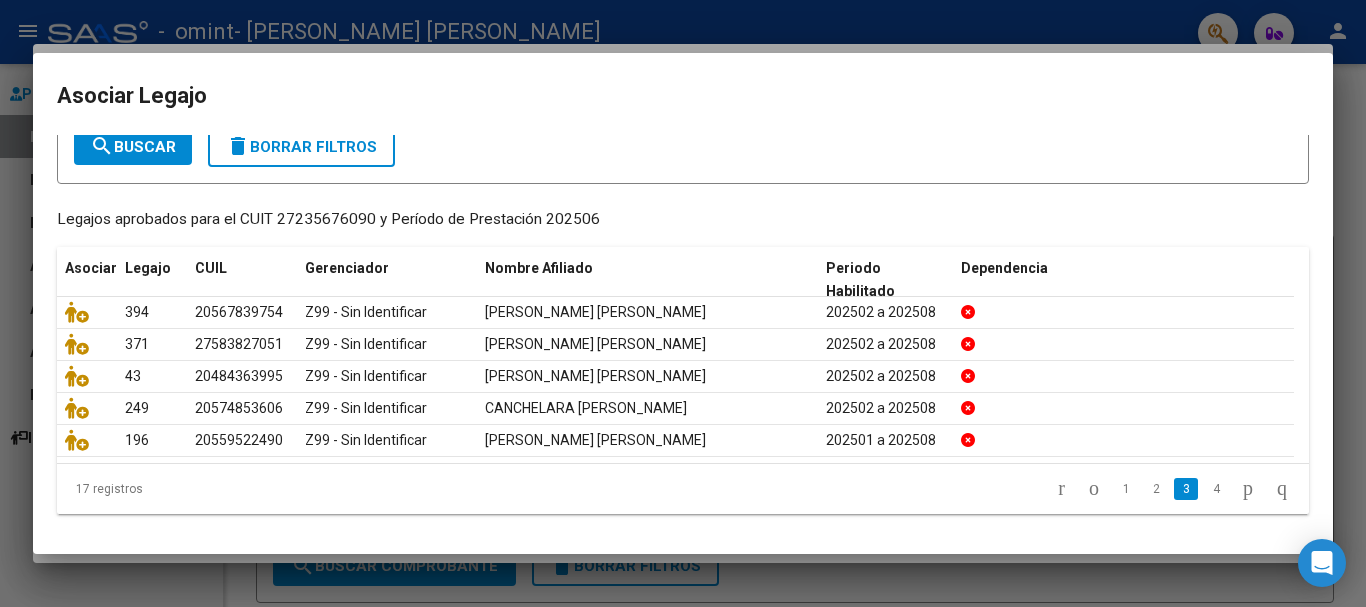 click on "3" 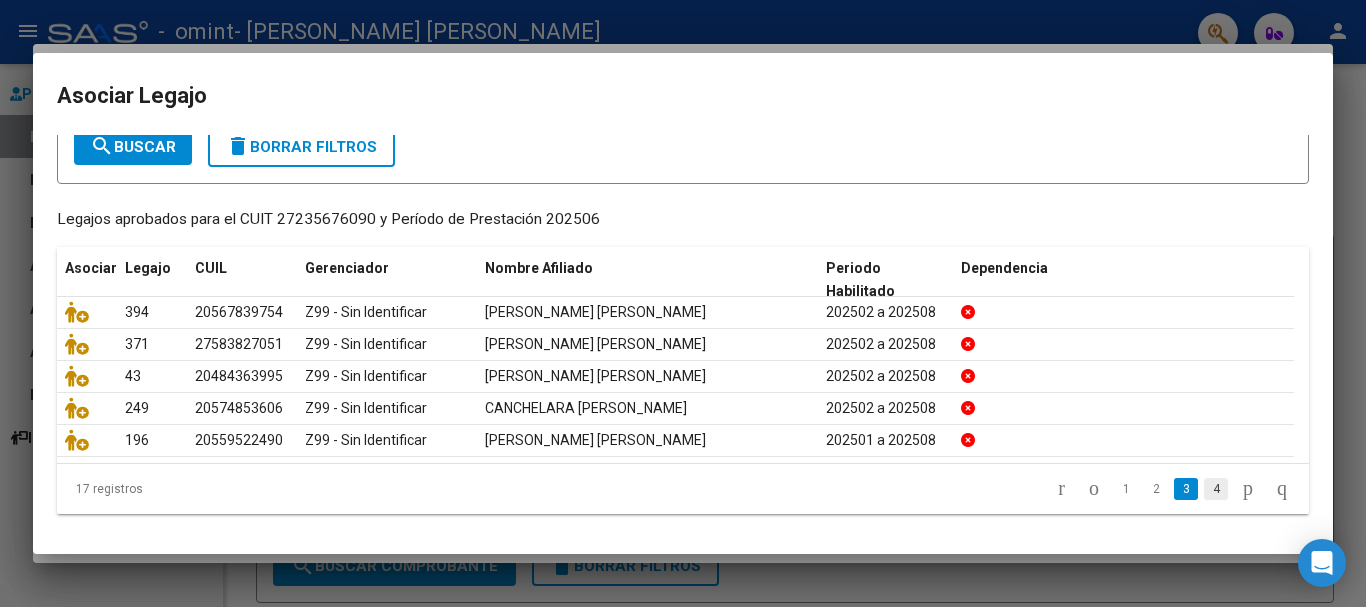 click on "4" 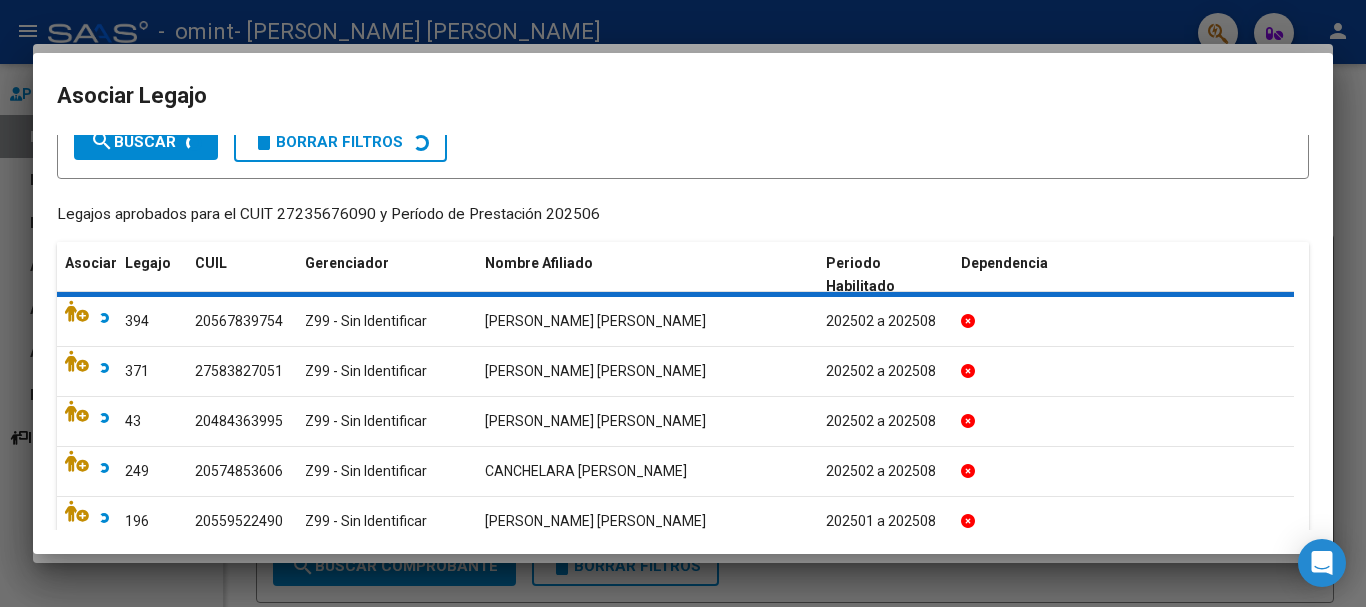 scroll, scrollTop: 26, scrollLeft: 0, axis: vertical 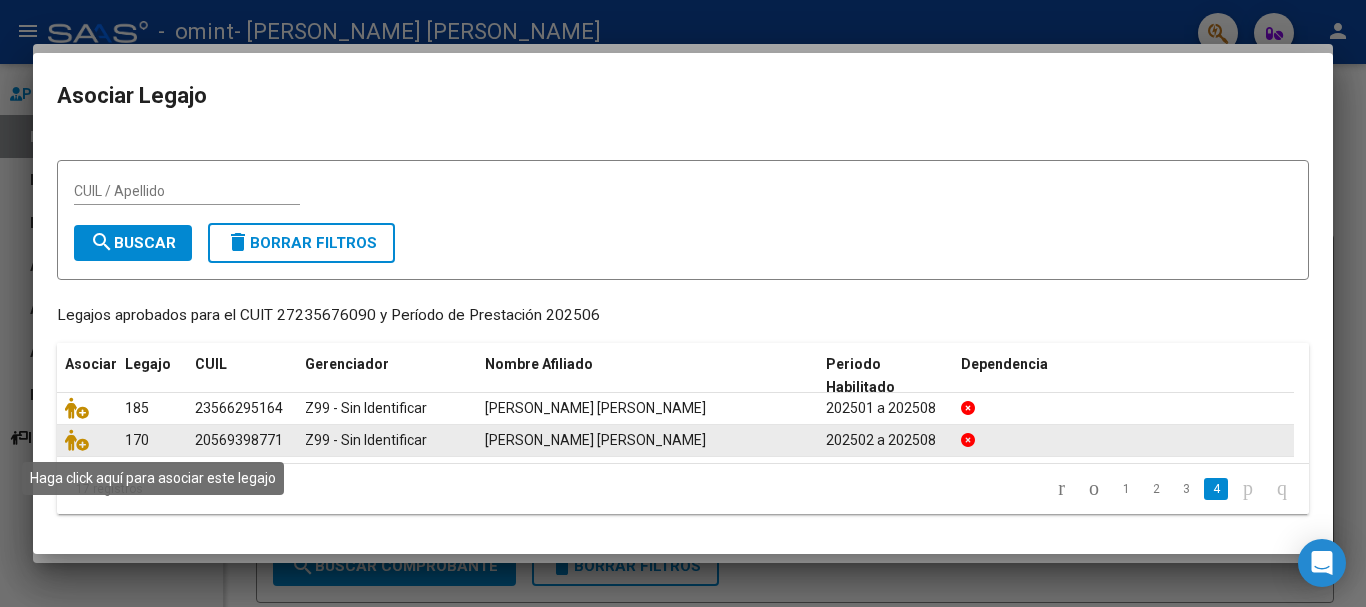 drag, startPoint x: 83, startPoint y: 442, endPoint x: 127, endPoint y: 439, distance: 44.102154 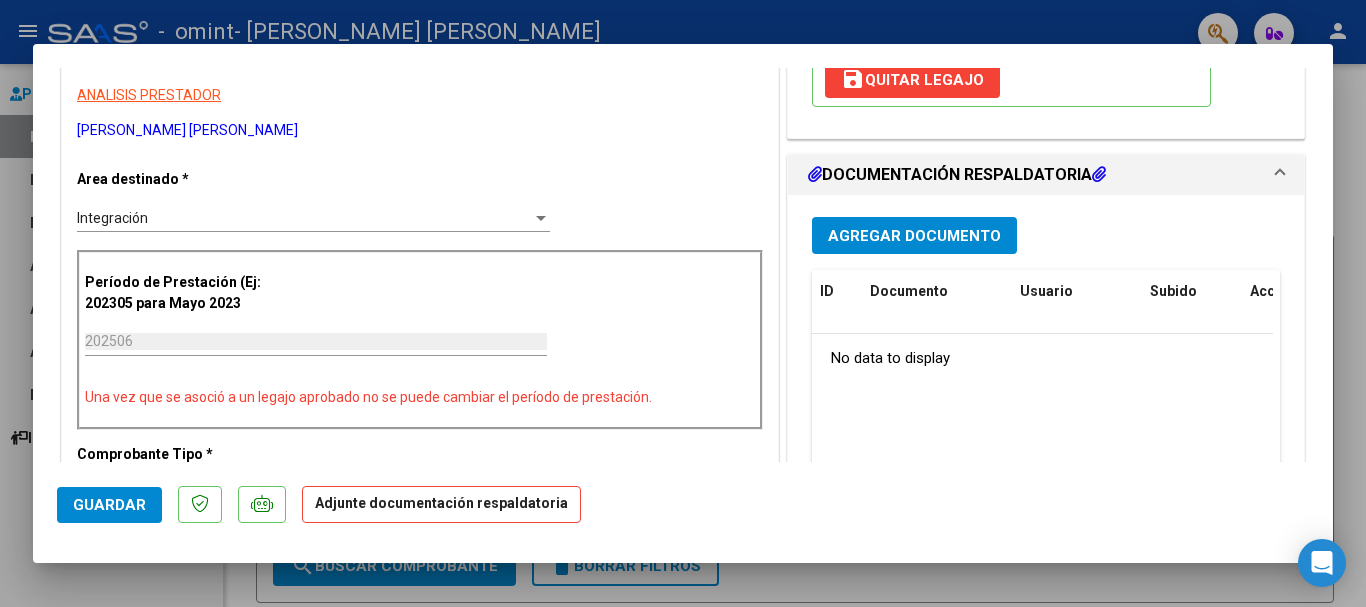 scroll, scrollTop: 400, scrollLeft: 0, axis: vertical 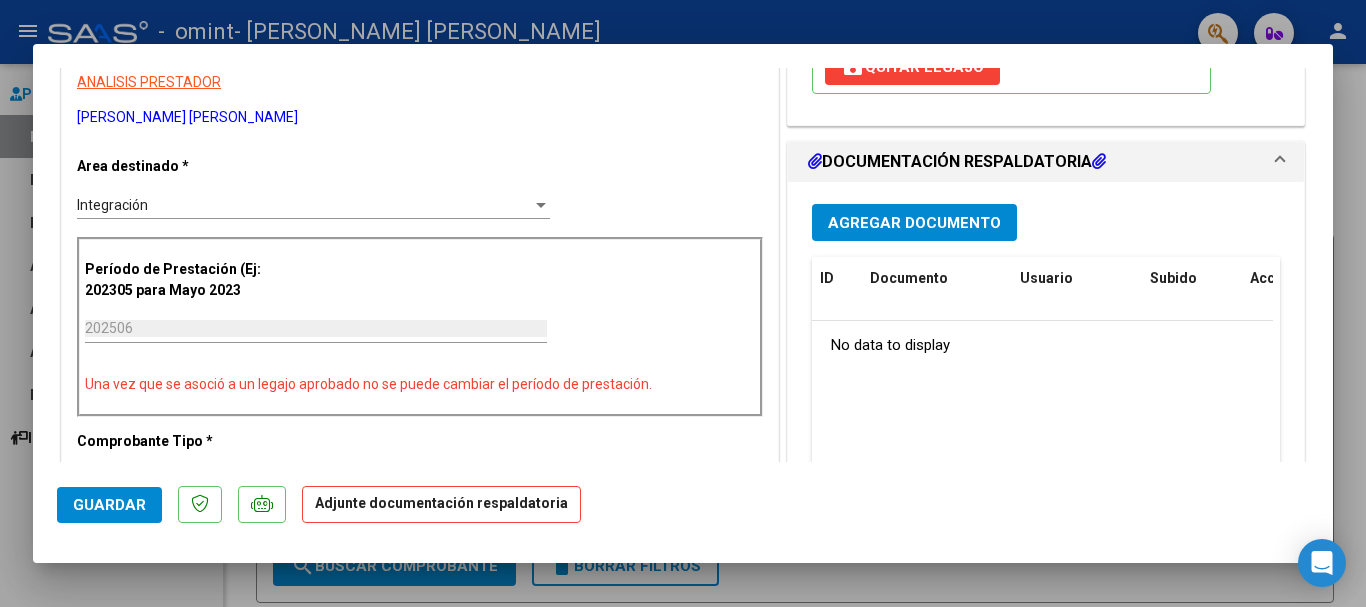 click on "Agregar Documento" at bounding box center (914, 223) 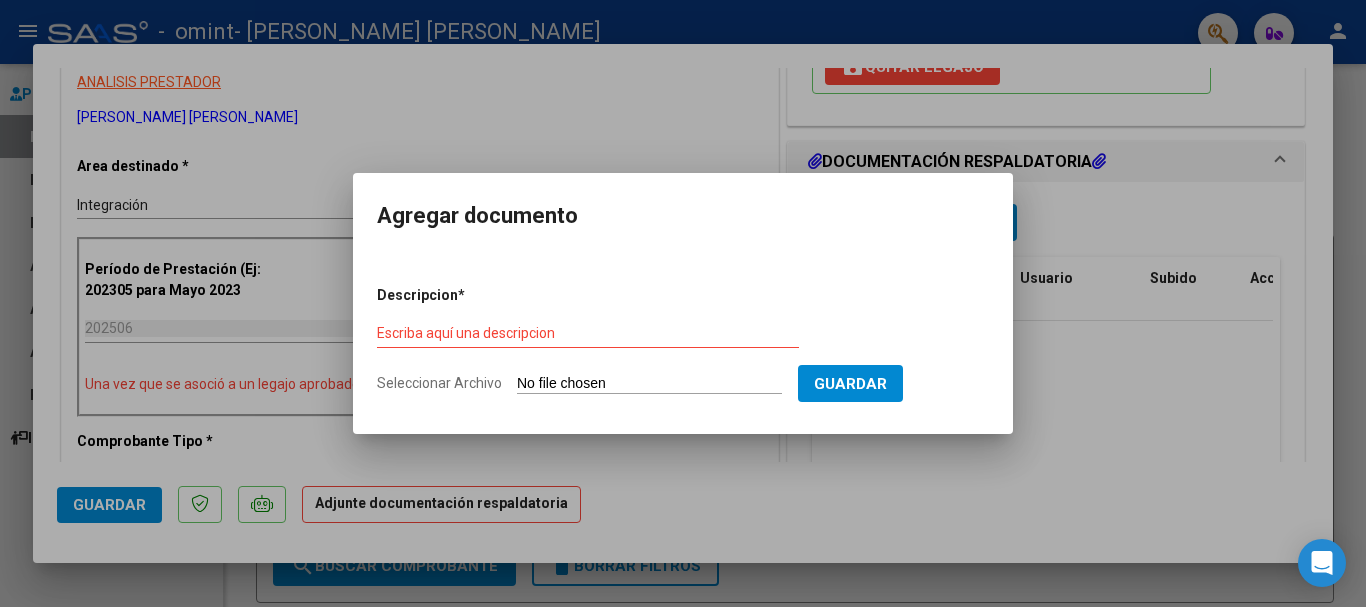 click on "Seleccionar Archivo" at bounding box center [649, 384] 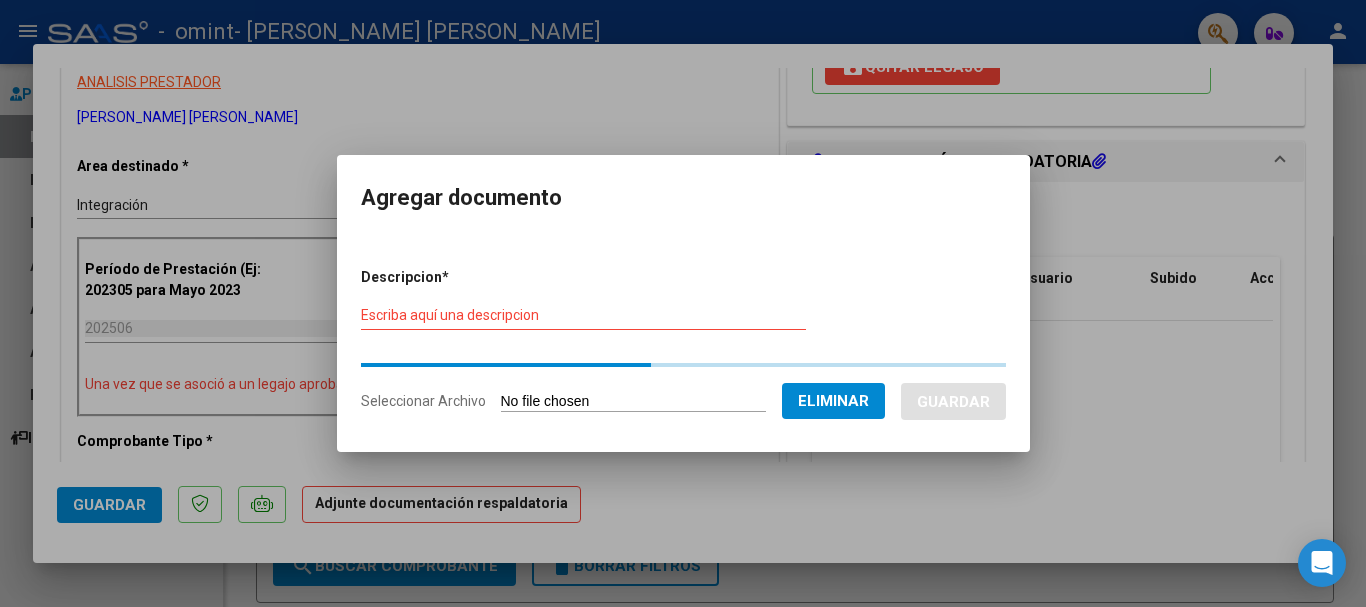 click on "Escriba aquí una descripcion" at bounding box center [583, 315] 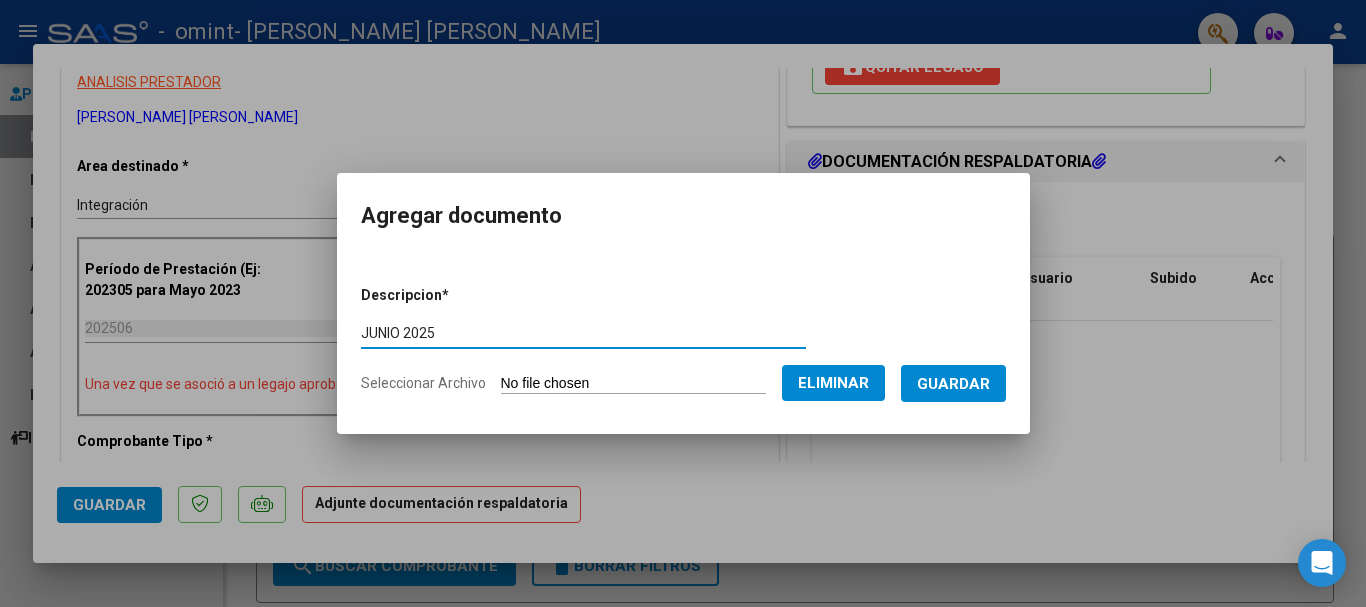 type on "JUNIO 2025" 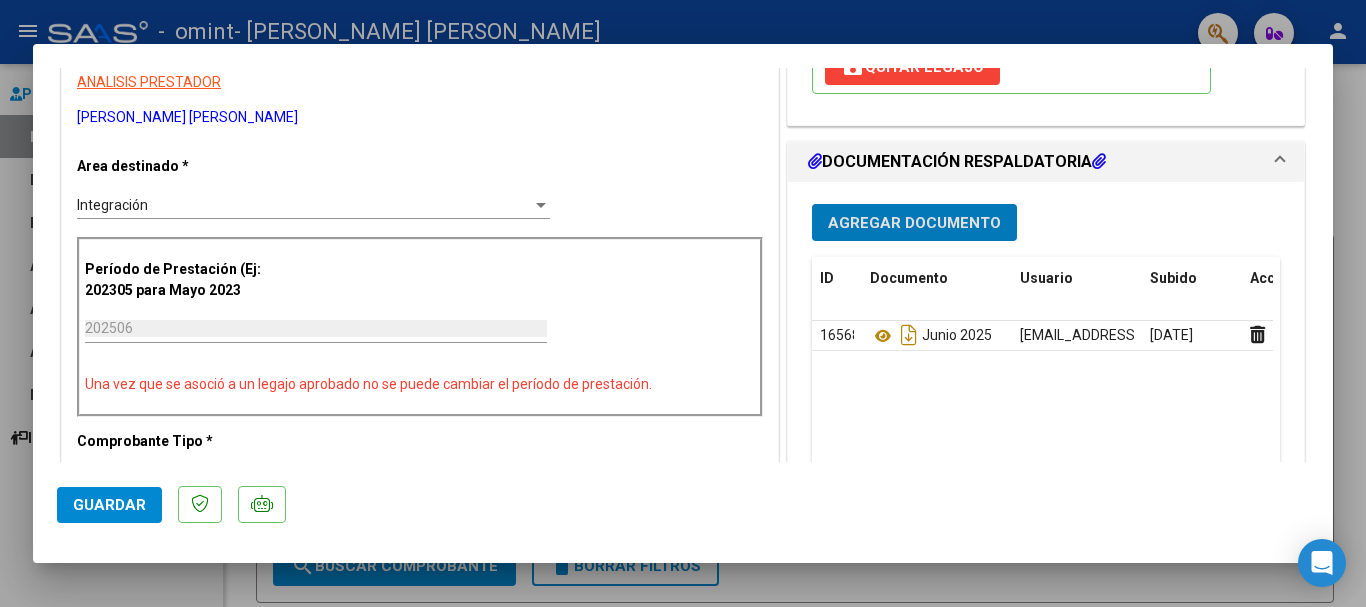click on "Guardar" 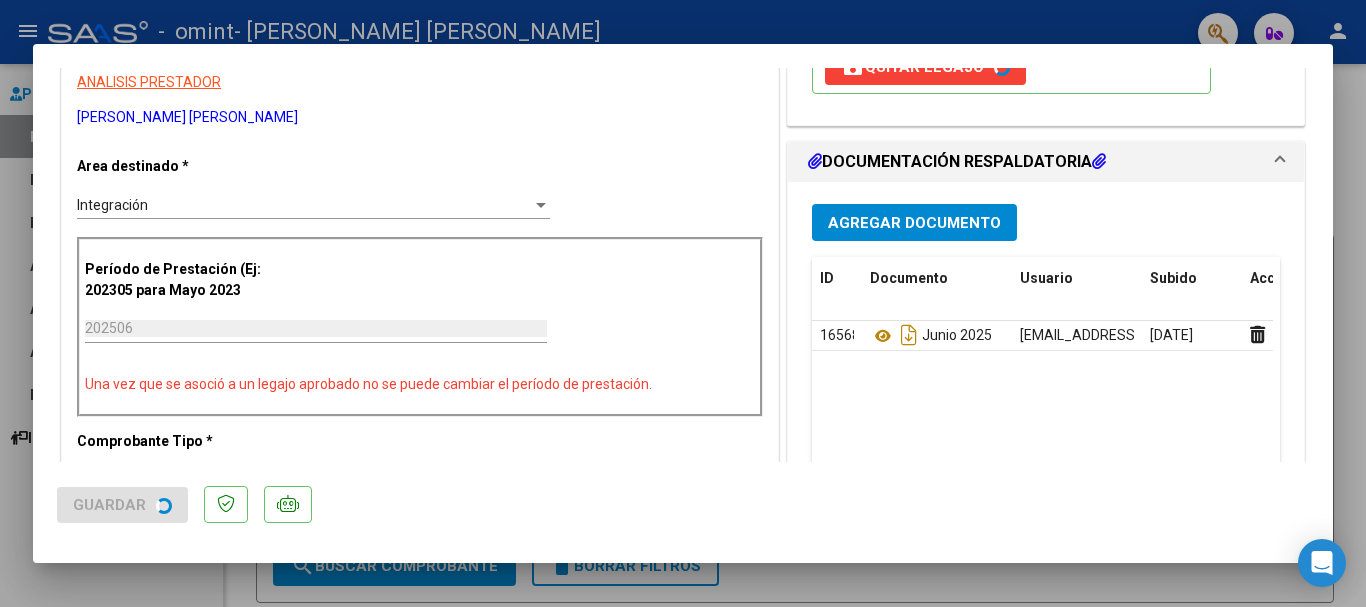 click at bounding box center [683, 303] 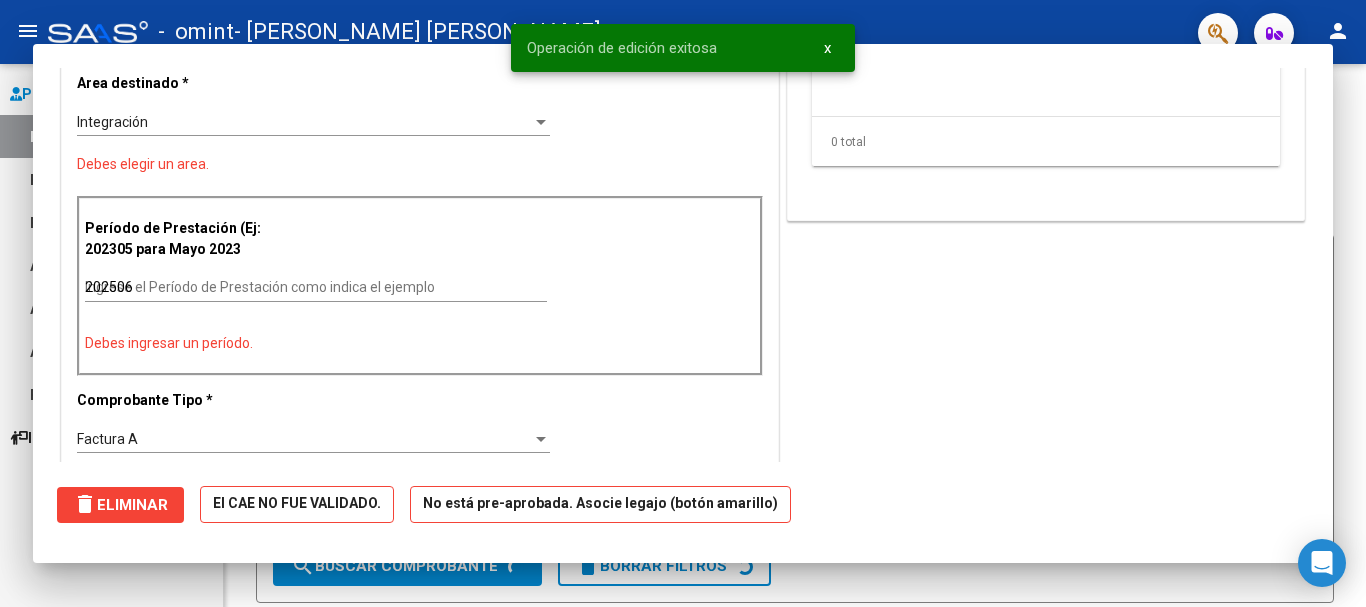 type 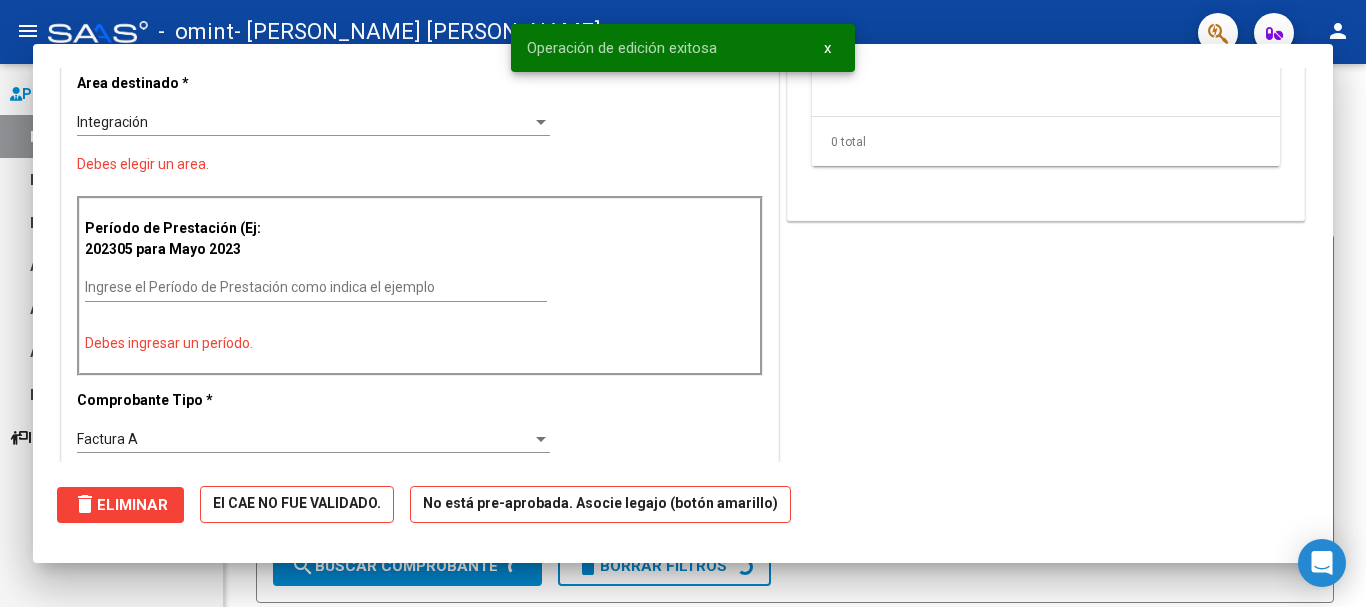 scroll, scrollTop: 0, scrollLeft: 0, axis: both 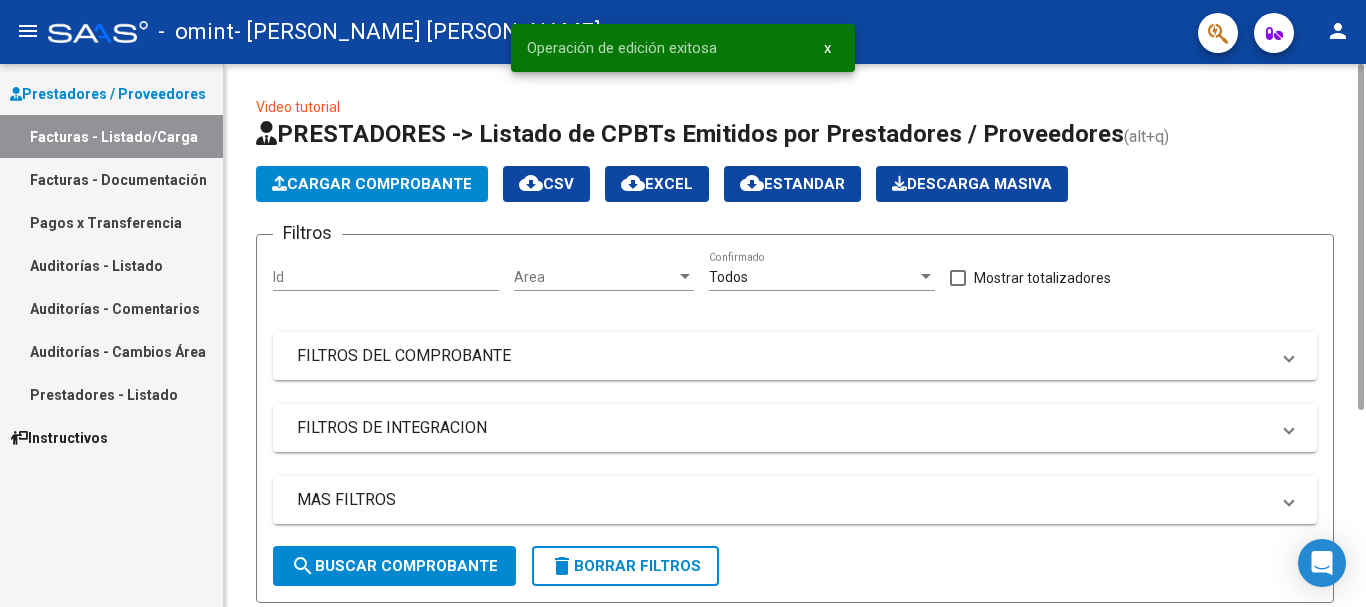 click on "Cargar Comprobante" 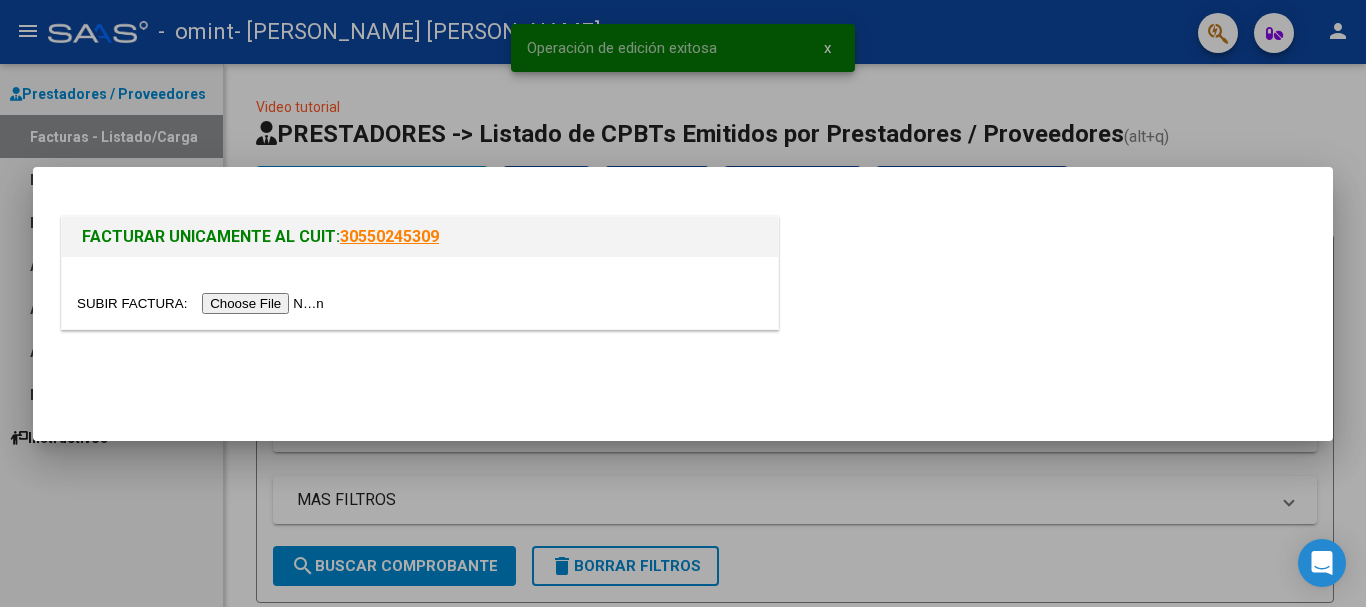 click at bounding box center [203, 303] 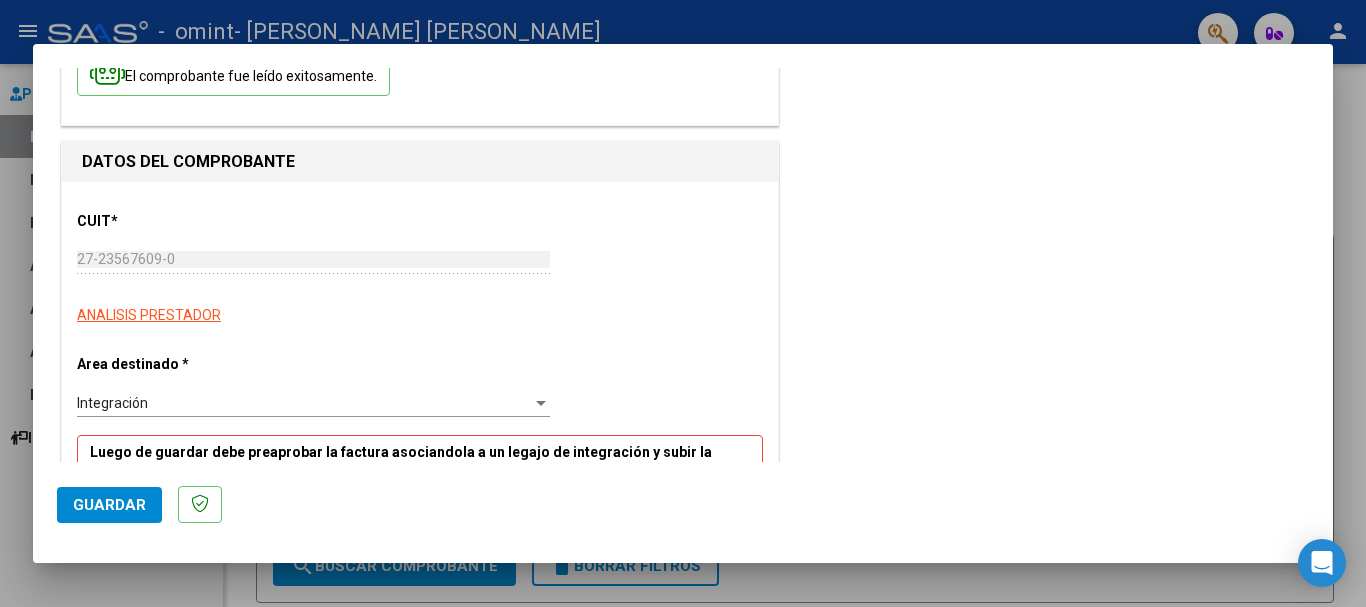 scroll, scrollTop: 300, scrollLeft: 0, axis: vertical 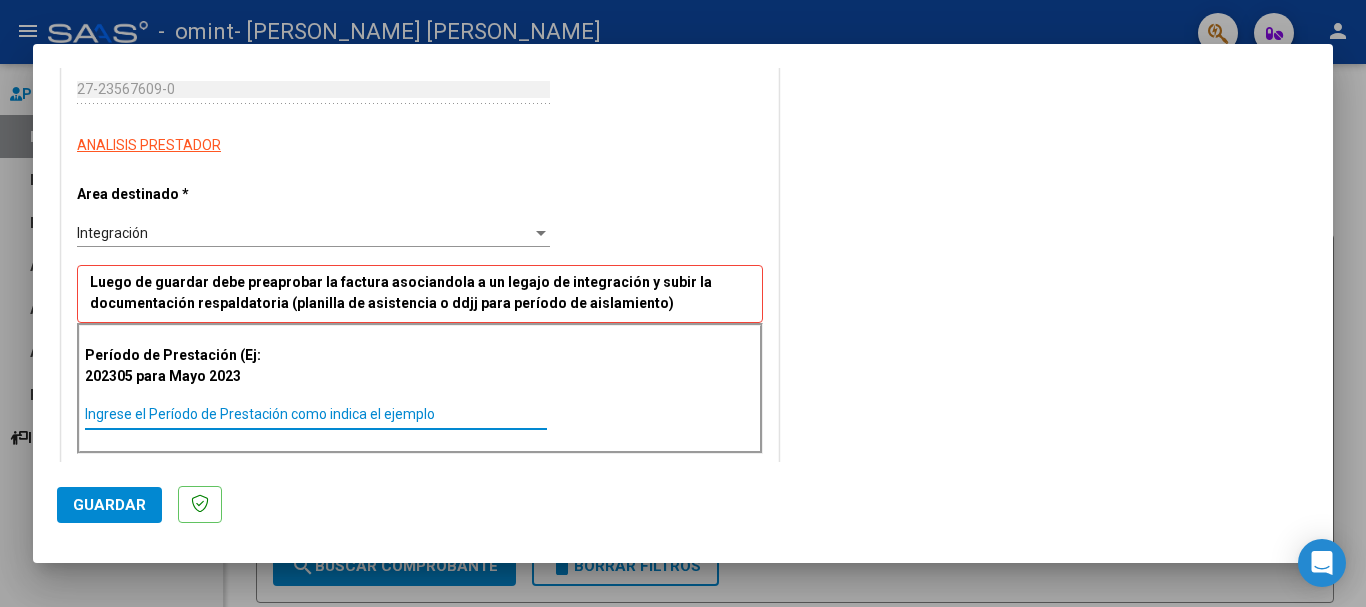 click on "Ingrese el Período de Prestación como indica el ejemplo" at bounding box center [316, 414] 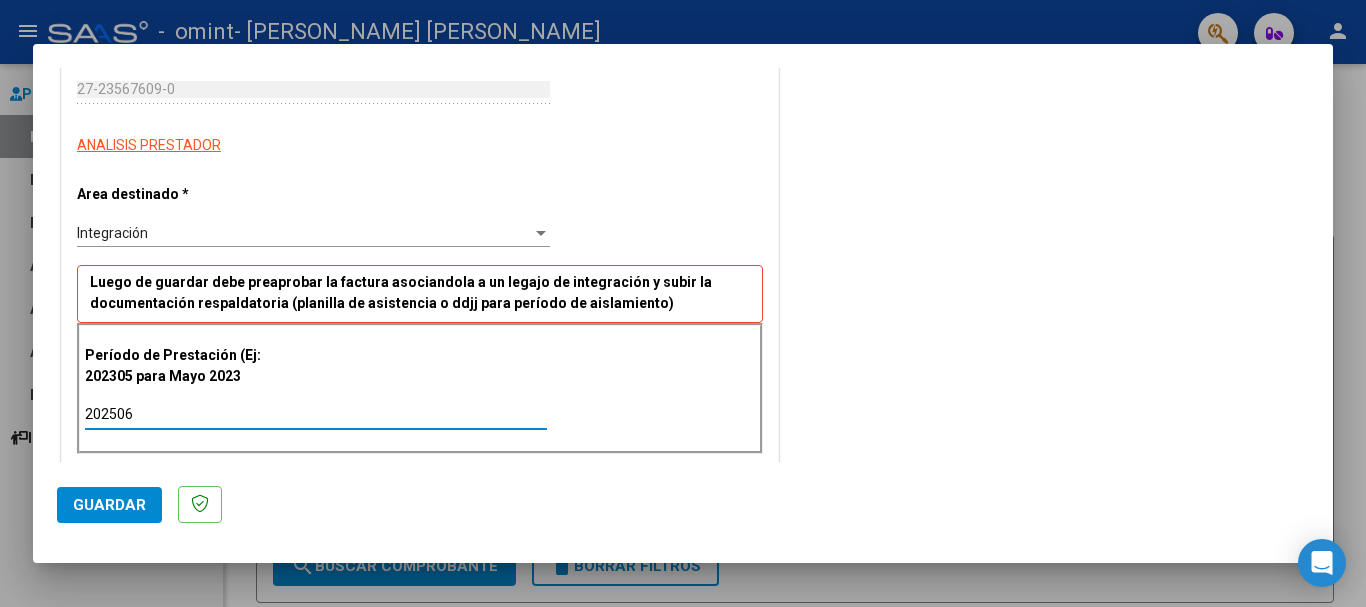 type on "202506" 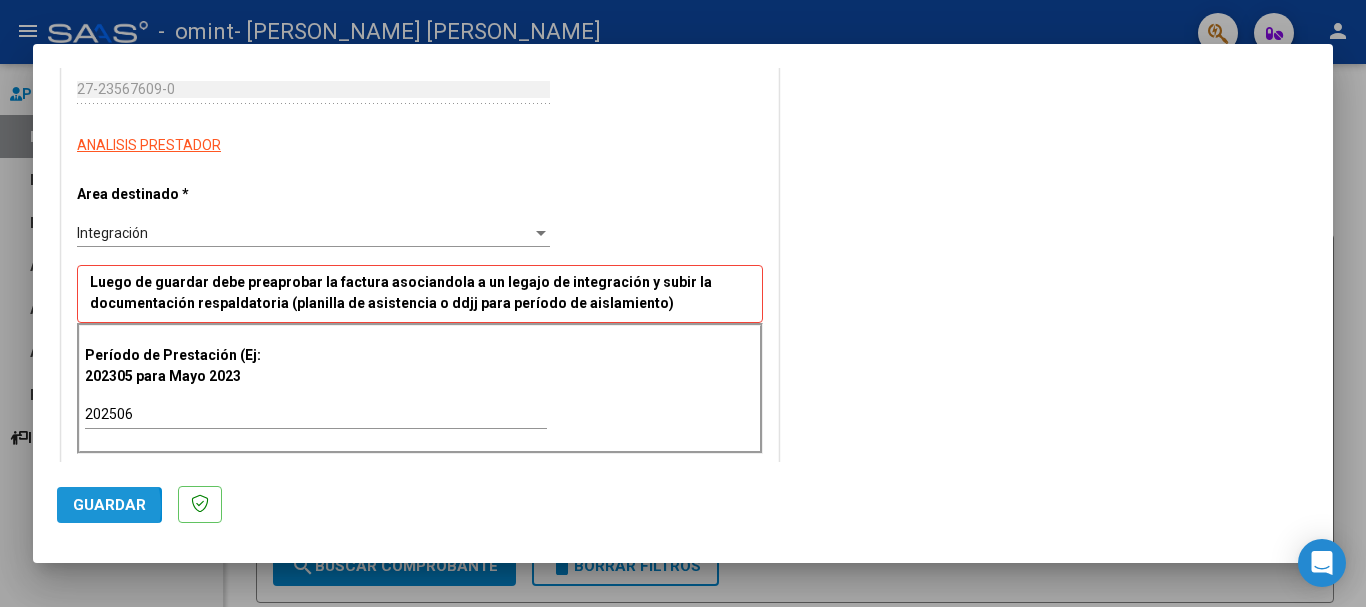 click on "Guardar" 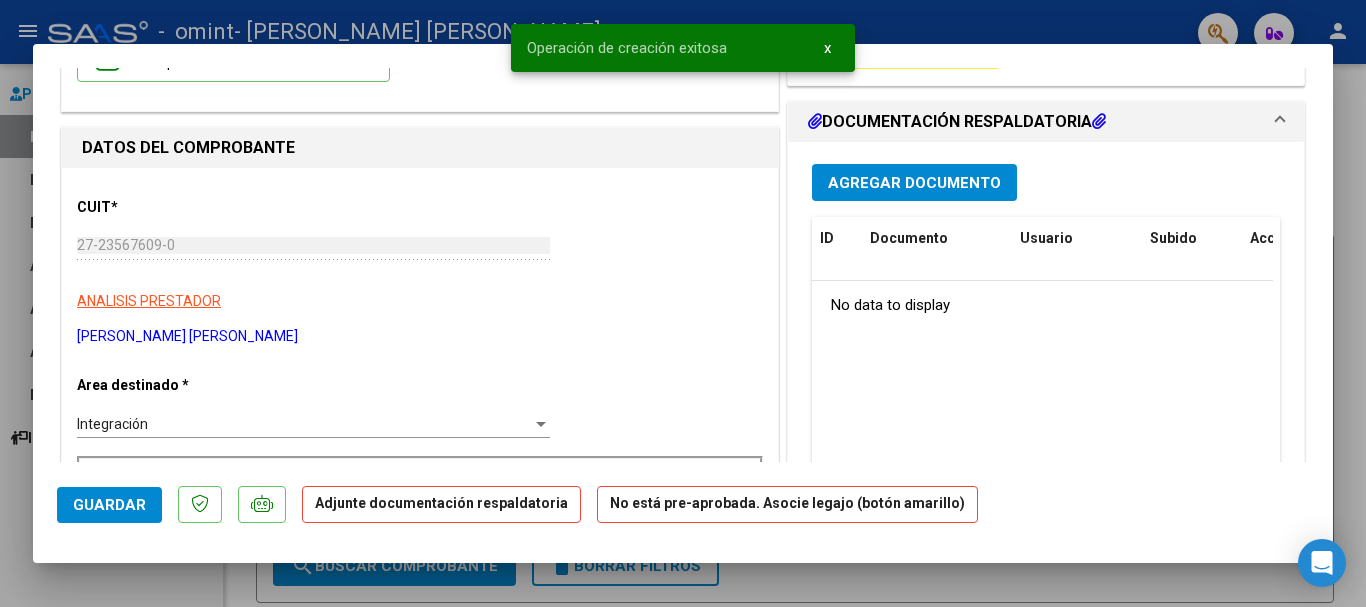 scroll, scrollTop: 200, scrollLeft: 0, axis: vertical 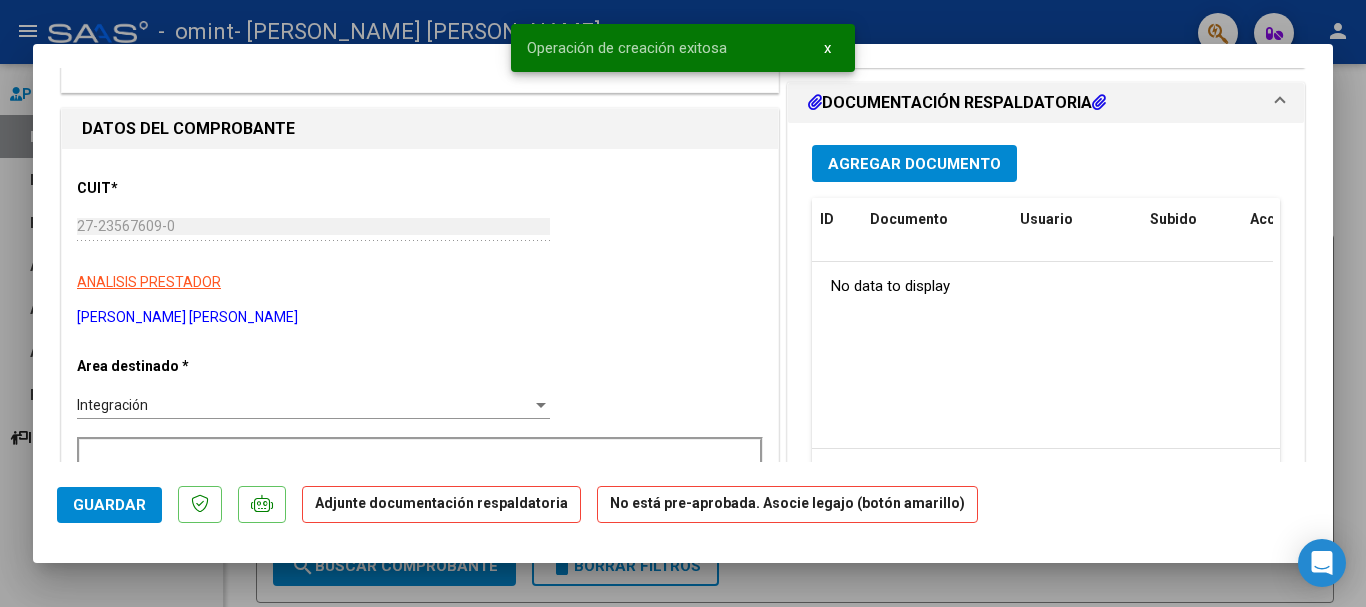 click on "Agregar Documento" at bounding box center (914, 164) 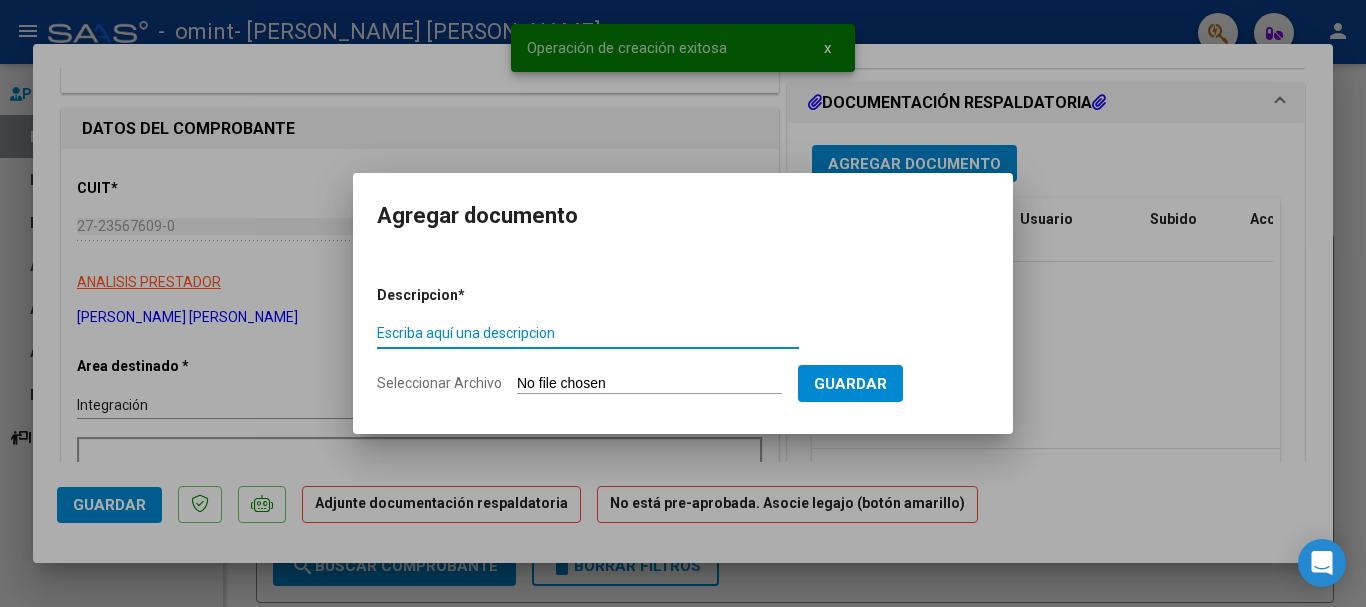 click on "Seleccionar Archivo" at bounding box center (649, 384) 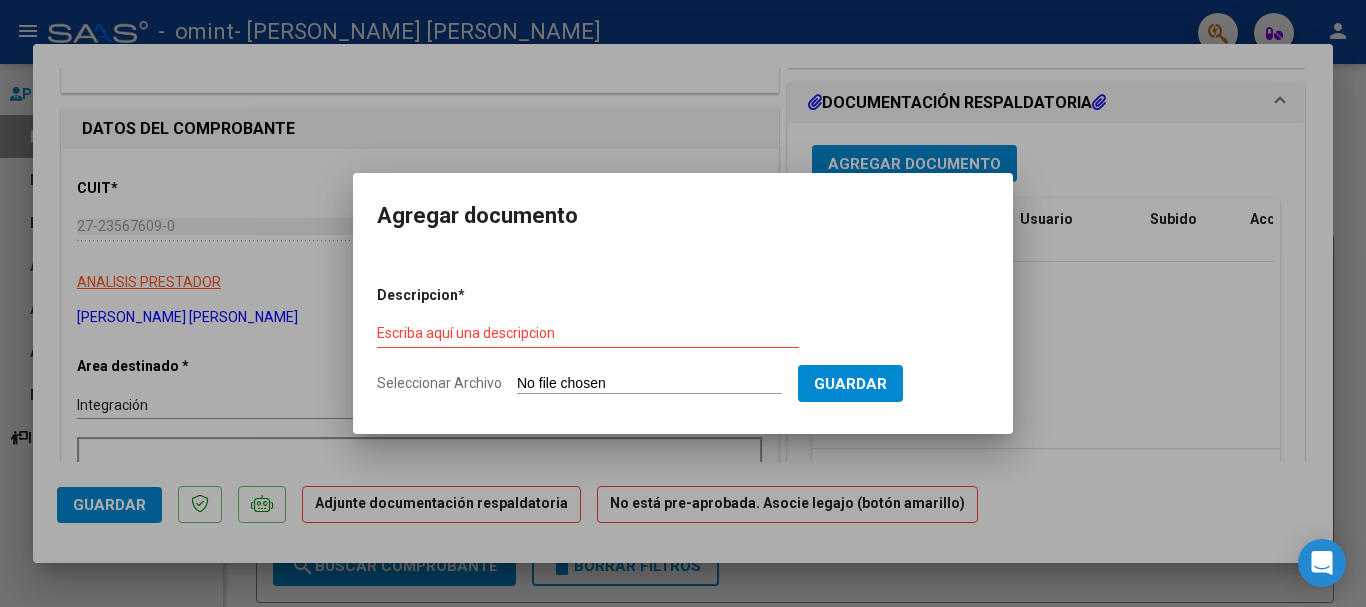 type on "C:\fakepath\[PERSON_NAME] [PERSON_NAME] (1).pdf" 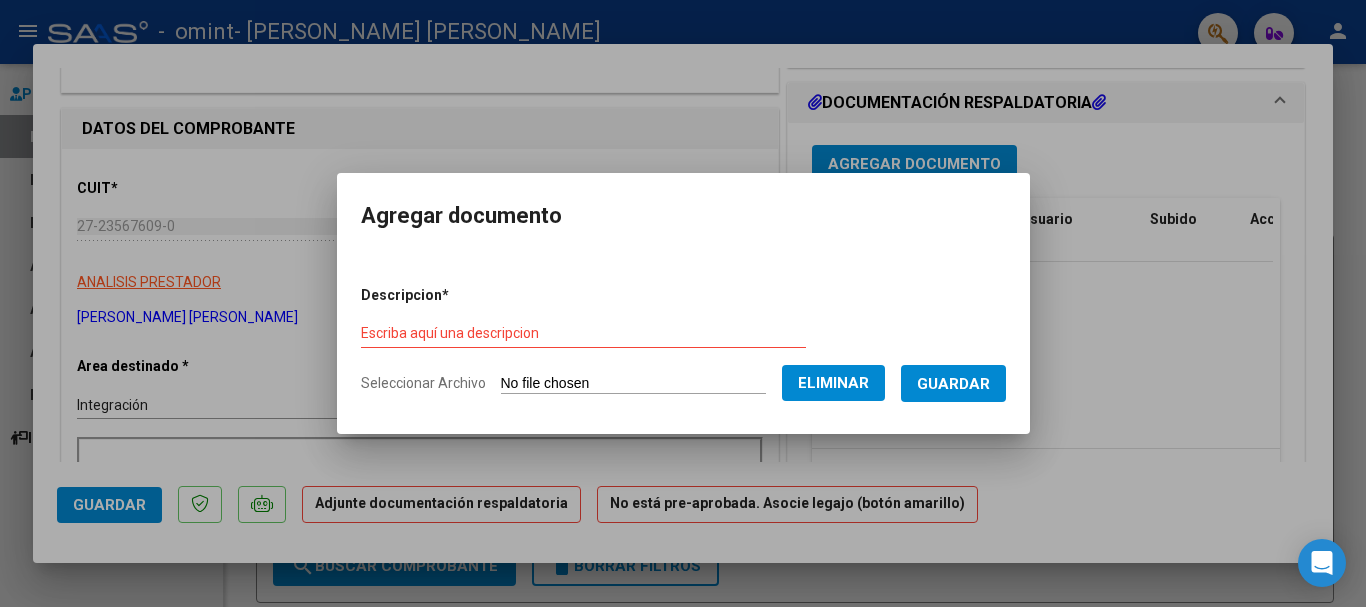 drag, startPoint x: 486, startPoint y: 309, endPoint x: 473, endPoint y: 319, distance: 16.40122 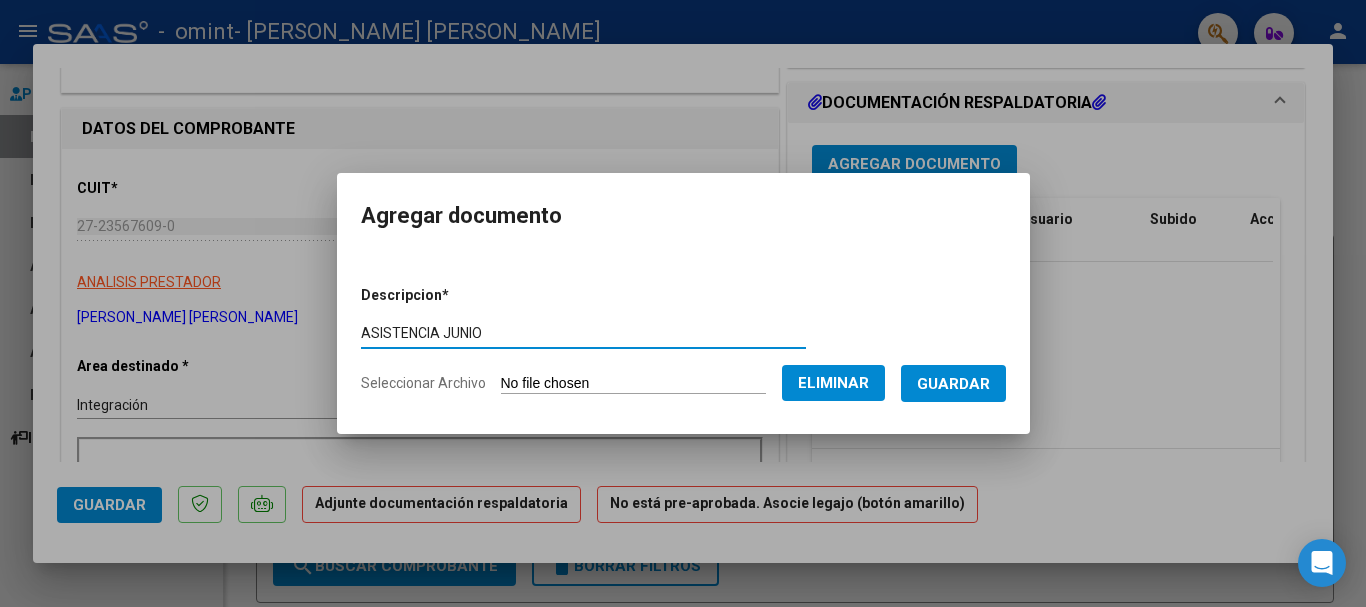 type on "ASISTENCIA JUNIO" 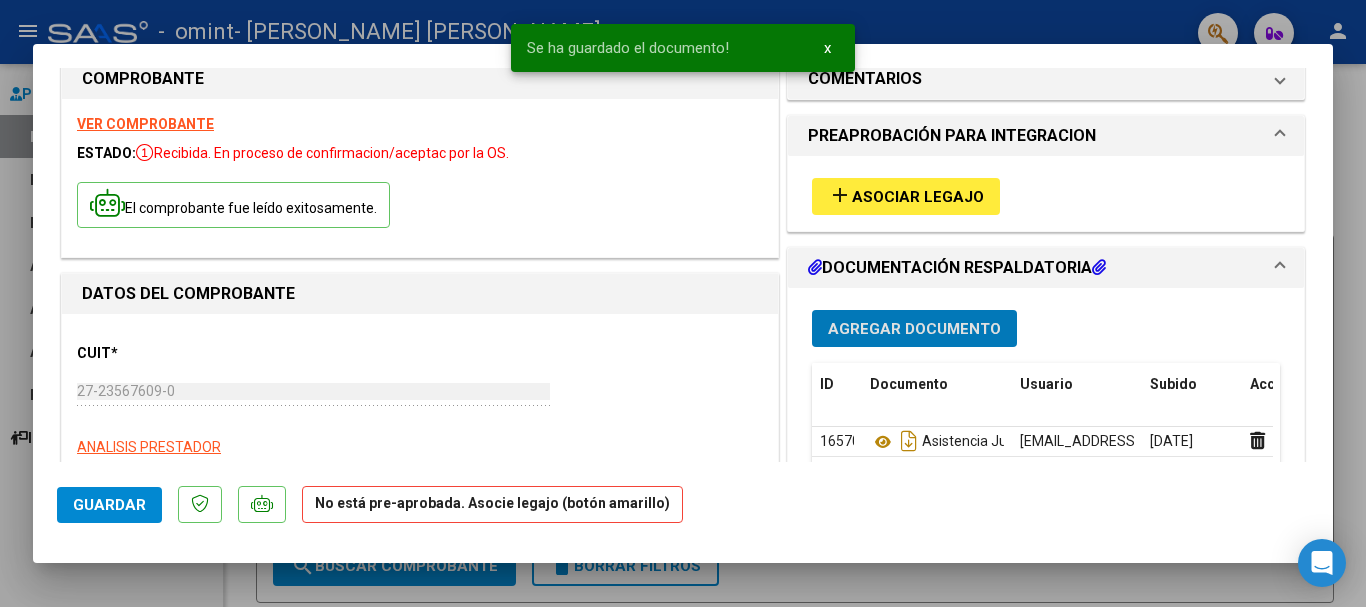 scroll, scrollTop: 0, scrollLeft: 0, axis: both 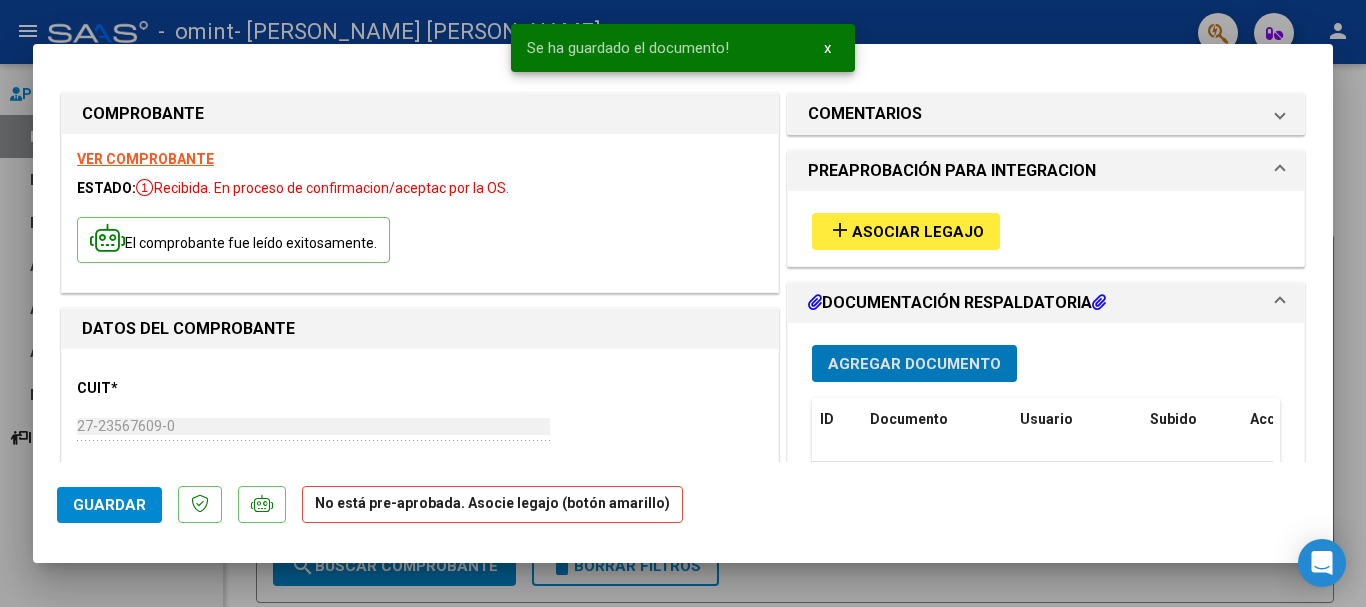 click on "add Asociar Legajo" at bounding box center [906, 231] 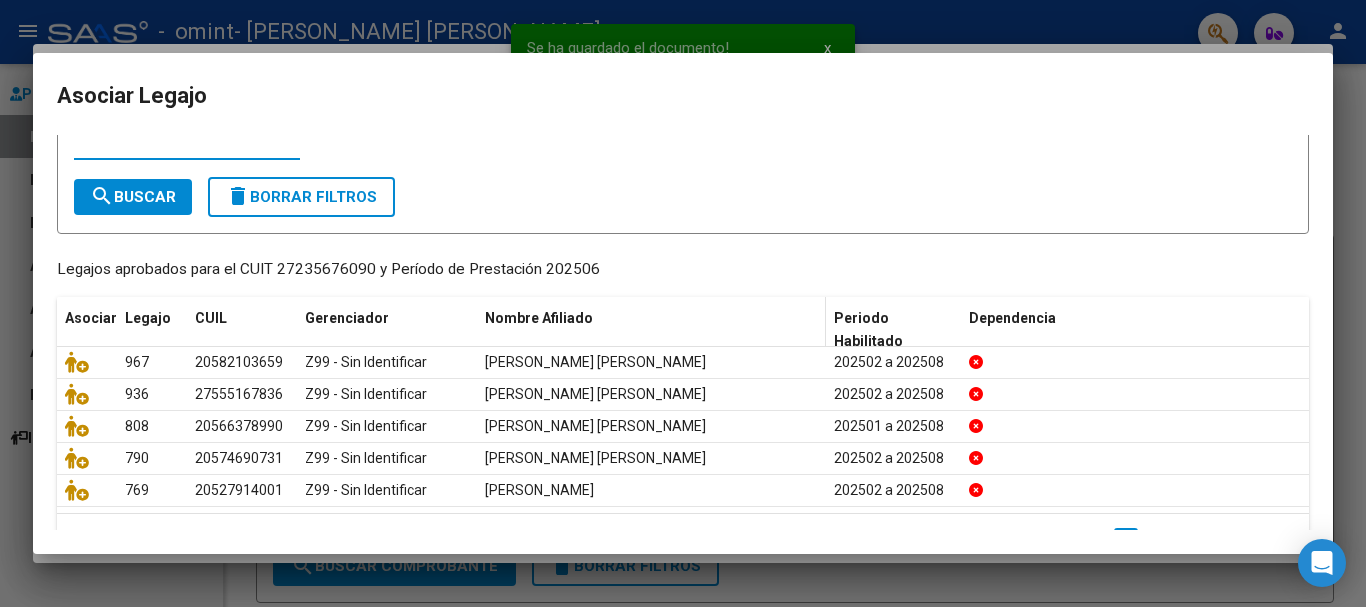 scroll, scrollTop: 125, scrollLeft: 0, axis: vertical 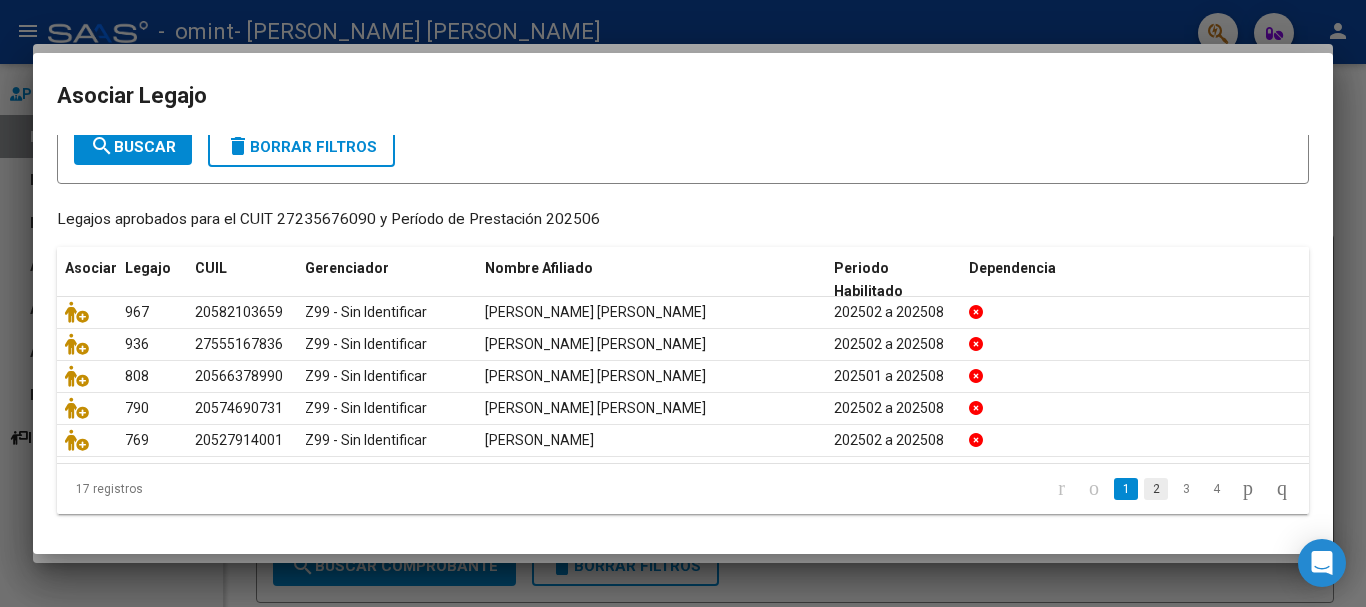 click on "2" 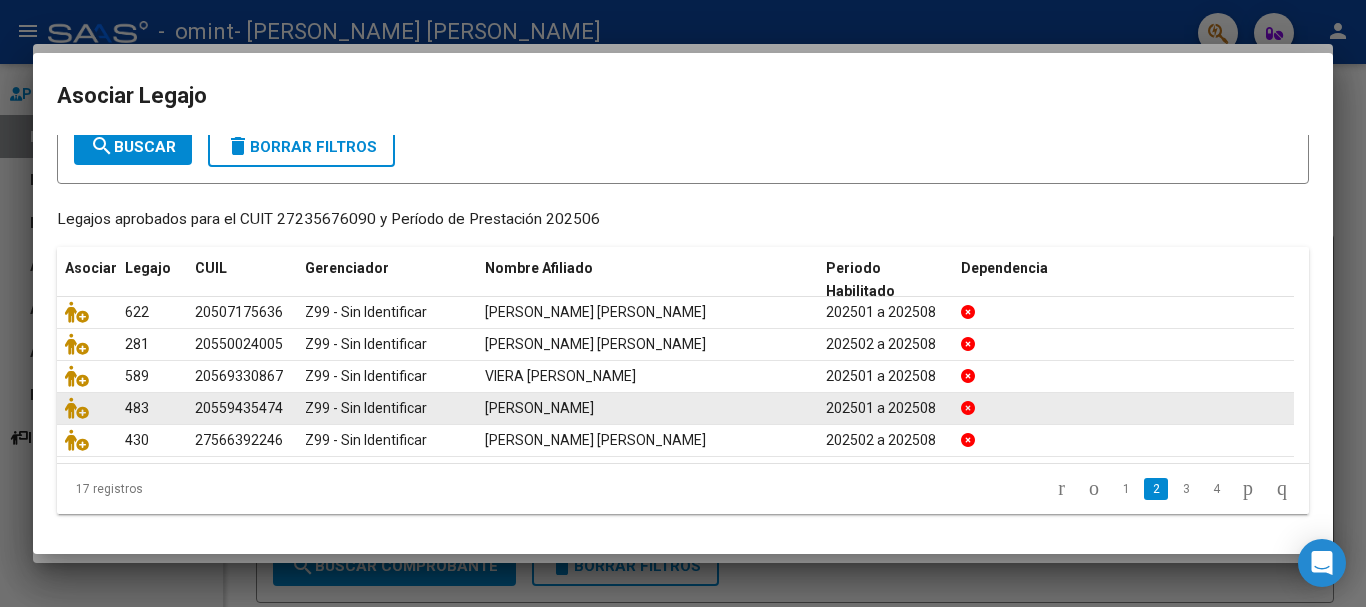 click on "3" 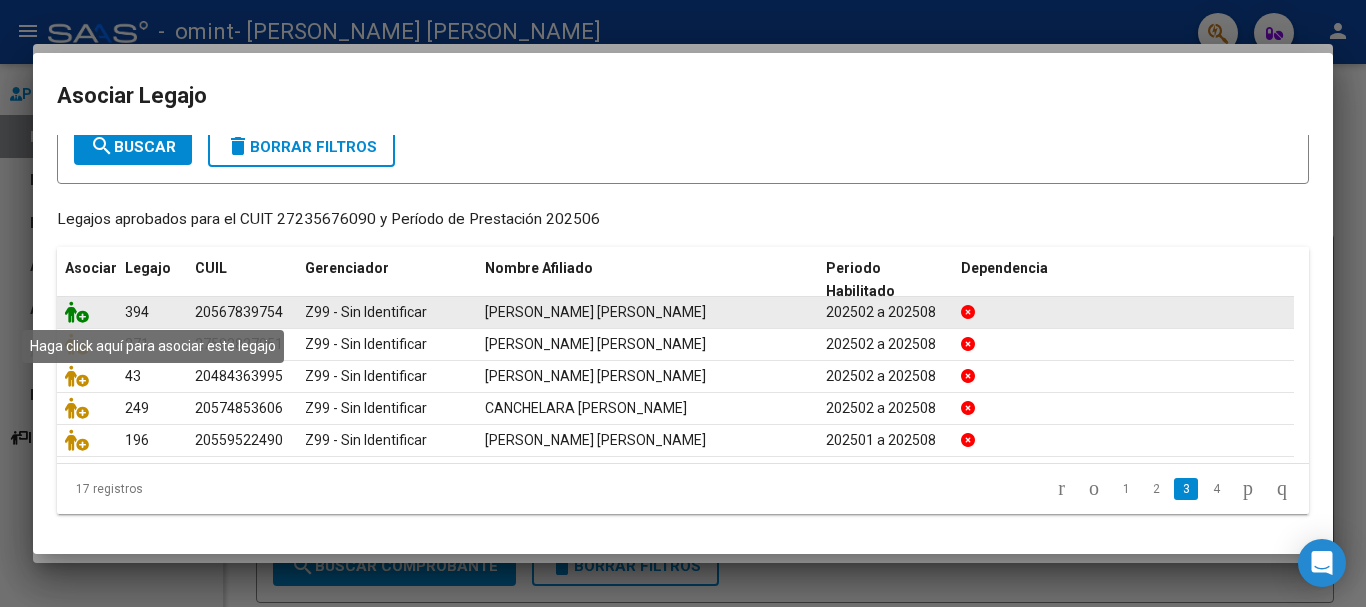 click 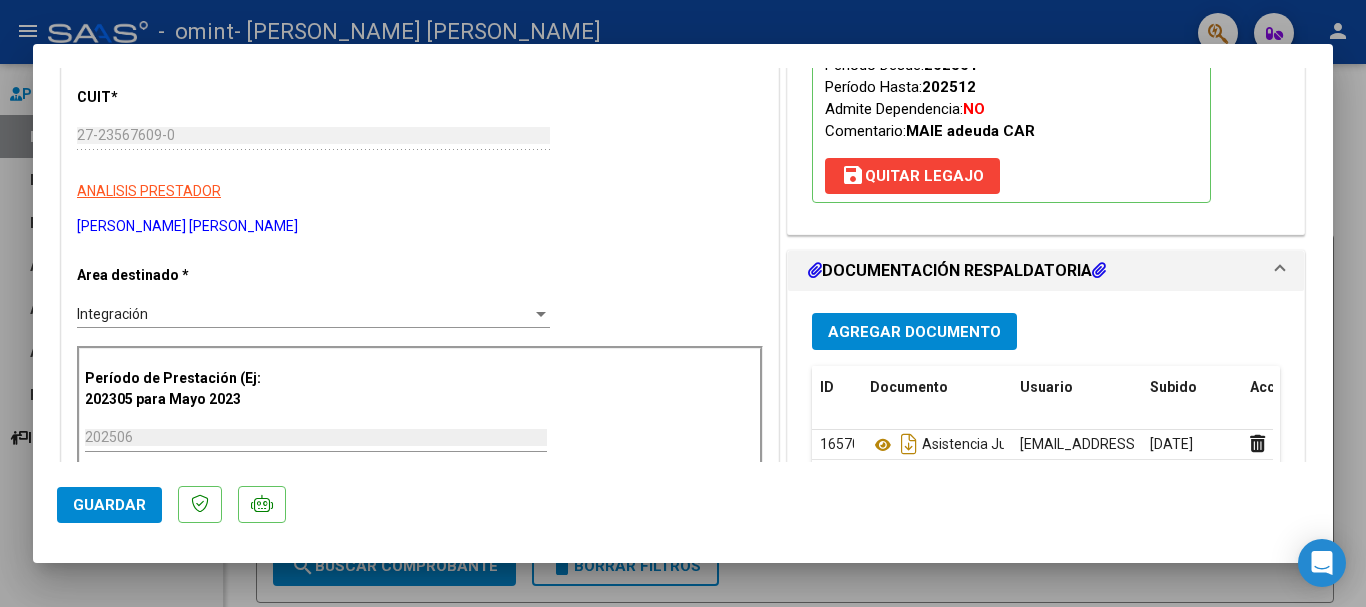 scroll, scrollTop: 300, scrollLeft: 0, axis: vertical 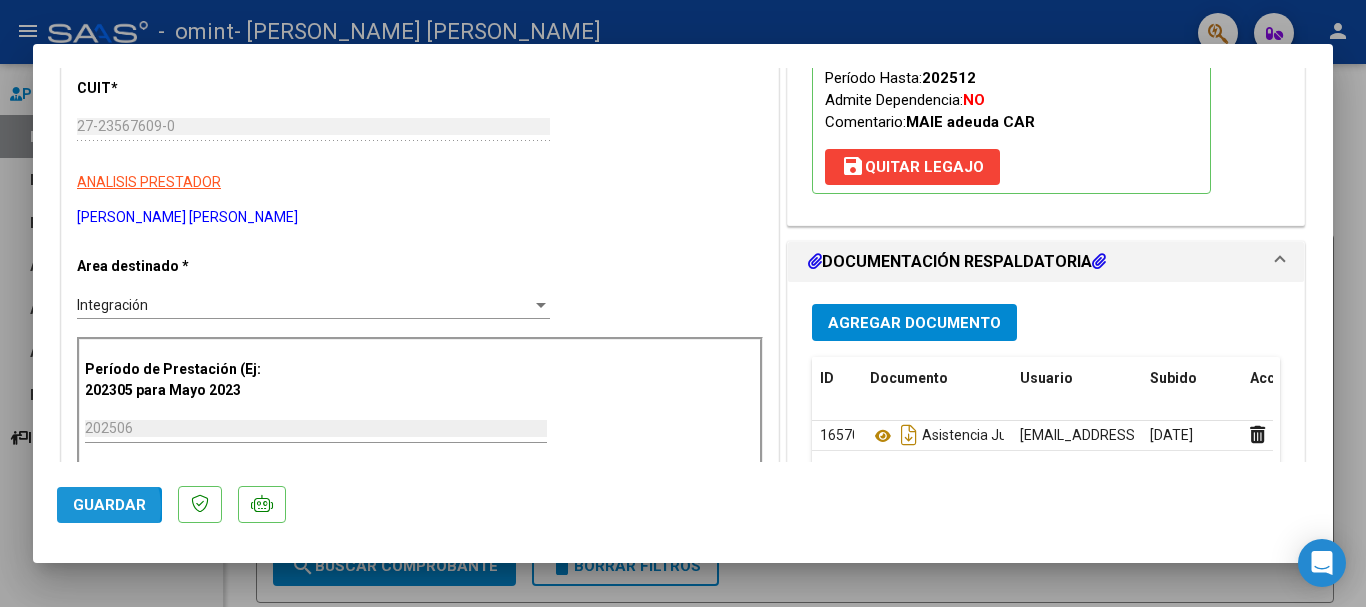 drag, startPoint x: 89, startPoint y: 507, endPoint x: 109, endPoint y: 436, distance: 73.76314 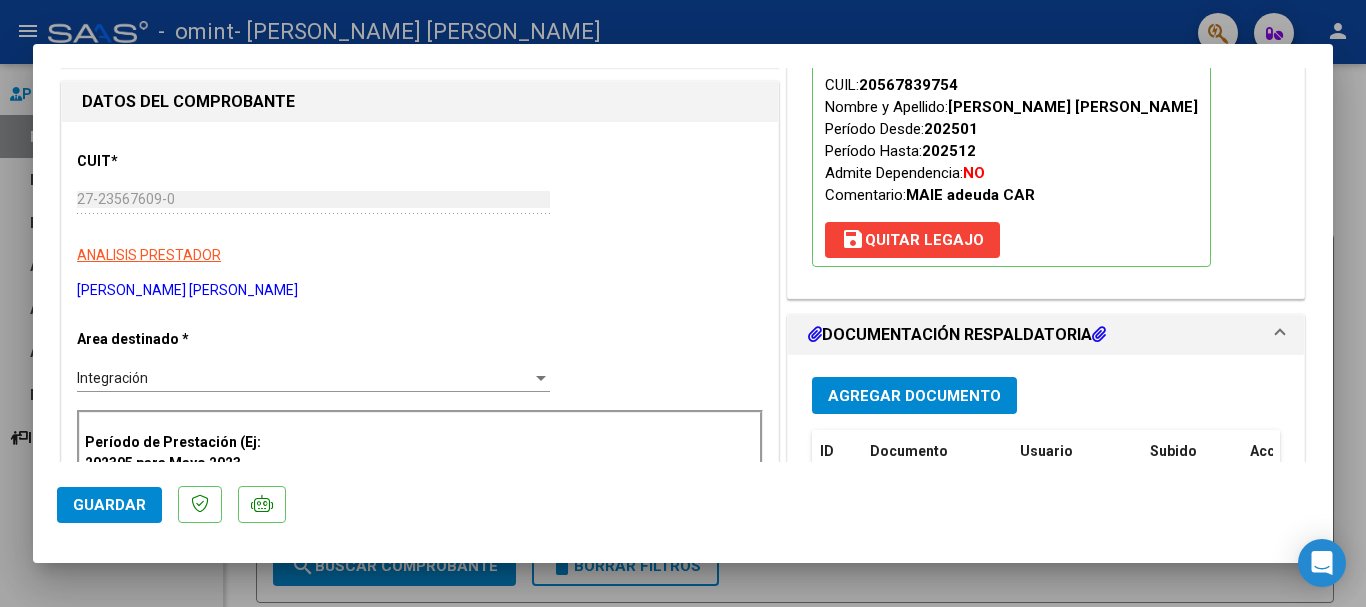 scroll, scrollTop: 200, scrollLeft: 0, axis: vertical 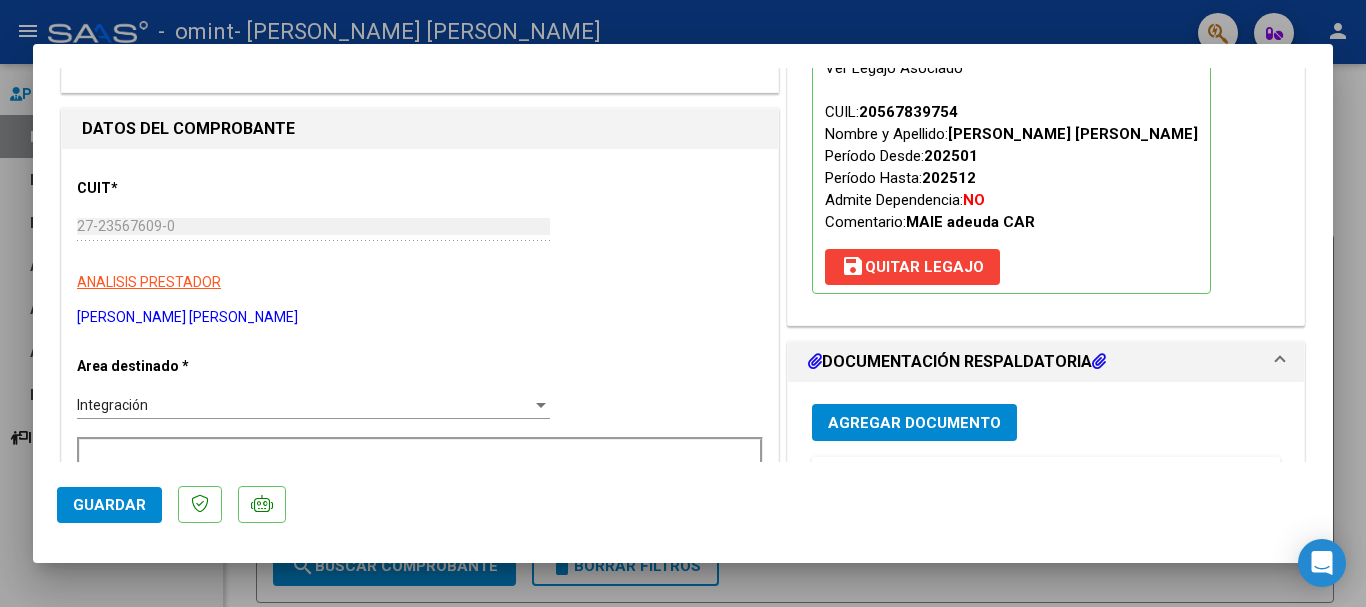 click on "Guardar" 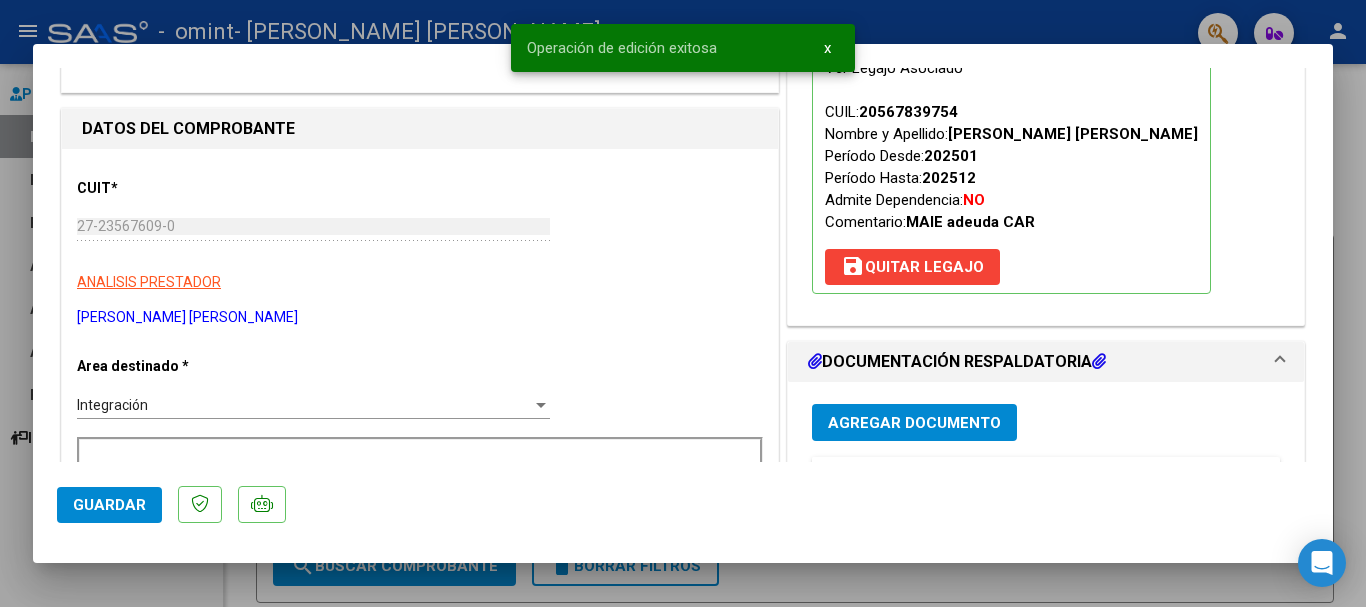click at bounding box center [683, 303] 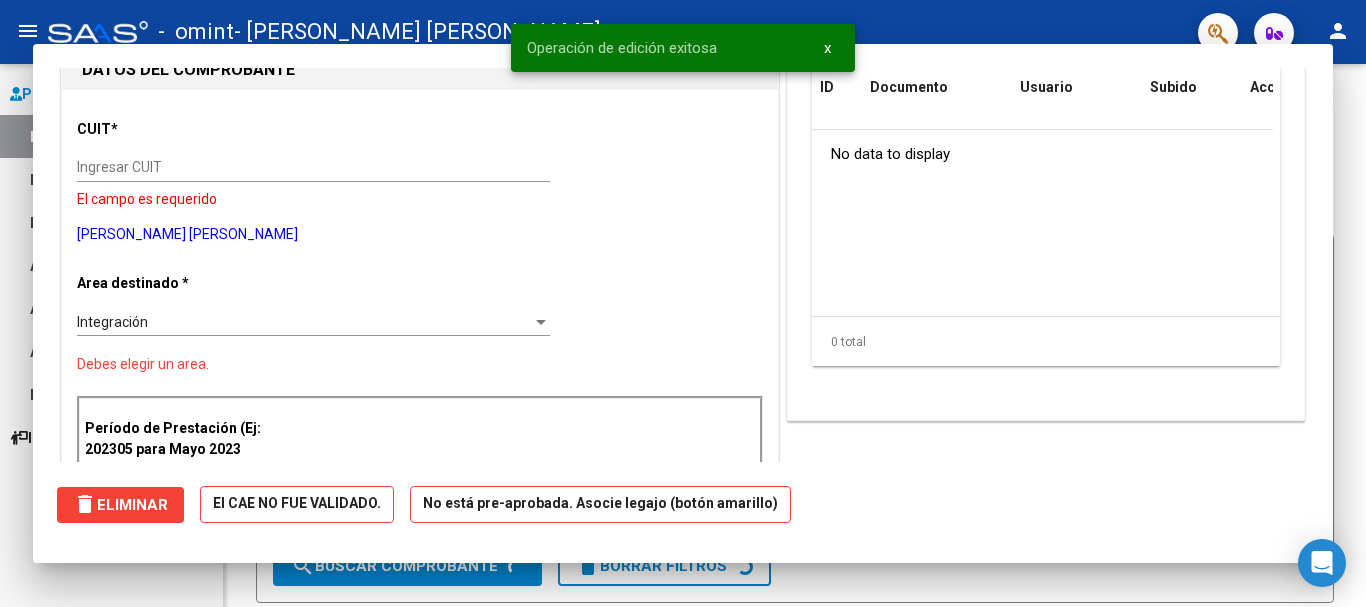 scroll, scrollTop: 0, scrollLeft: 0, axis: both 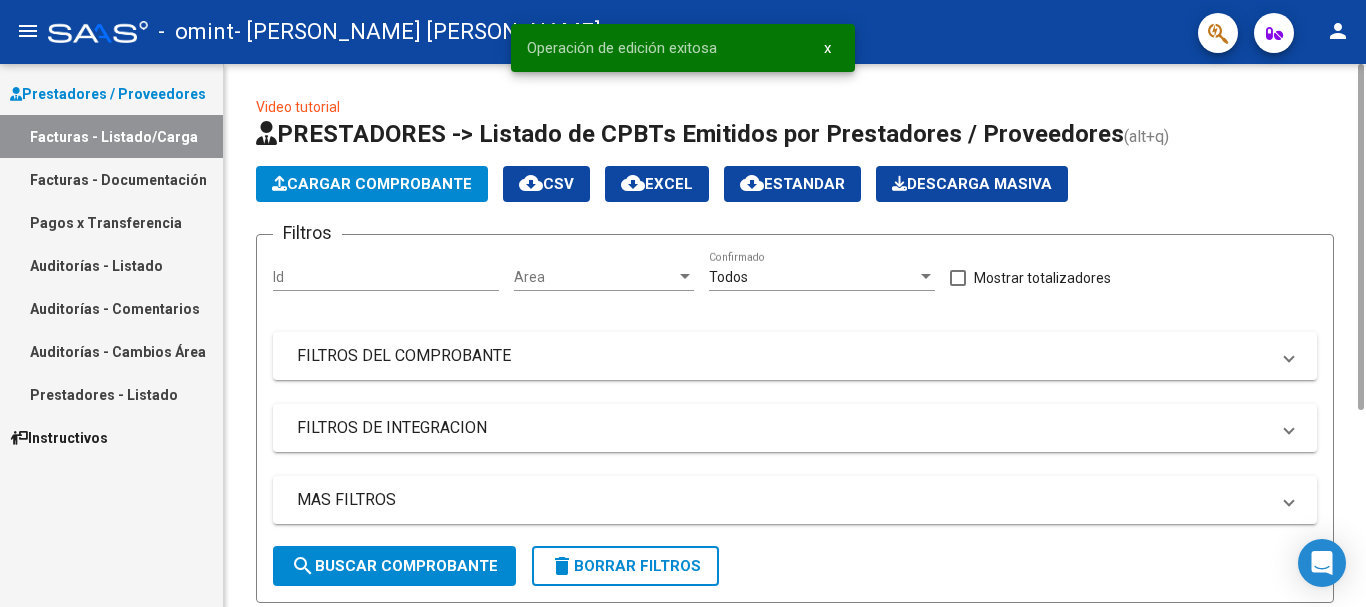 click on "Cargar Comprobante" 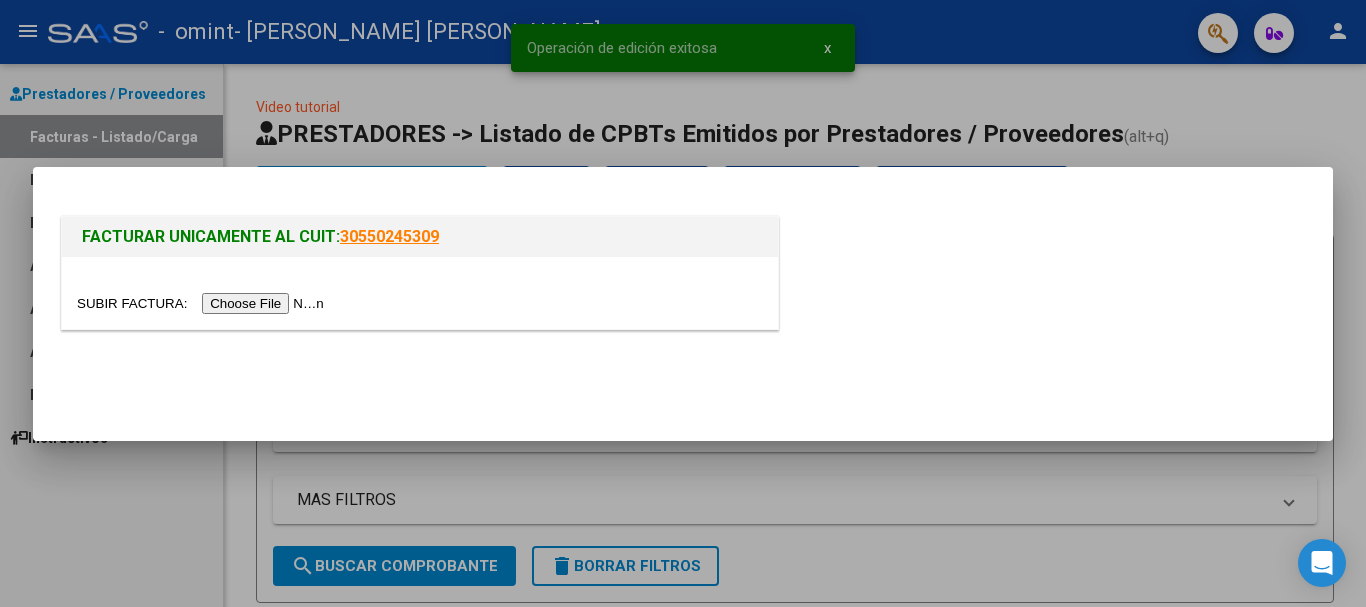 click at bounding box center [203, 303] 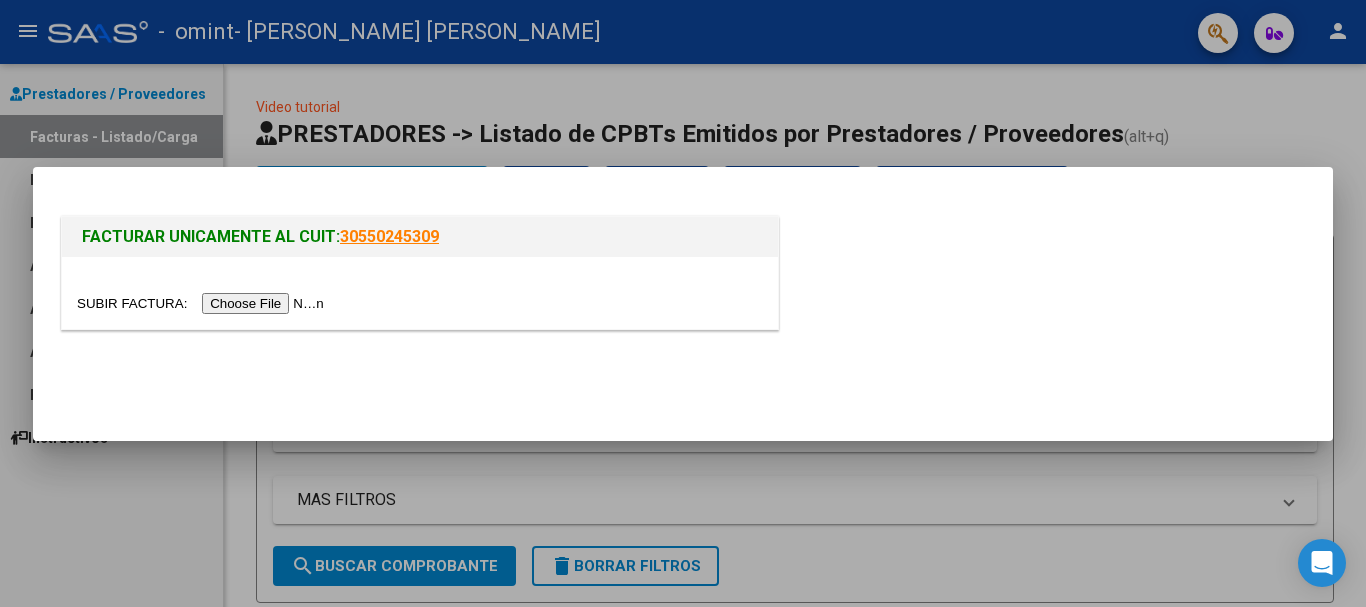 click at bounding box center [203, 303] 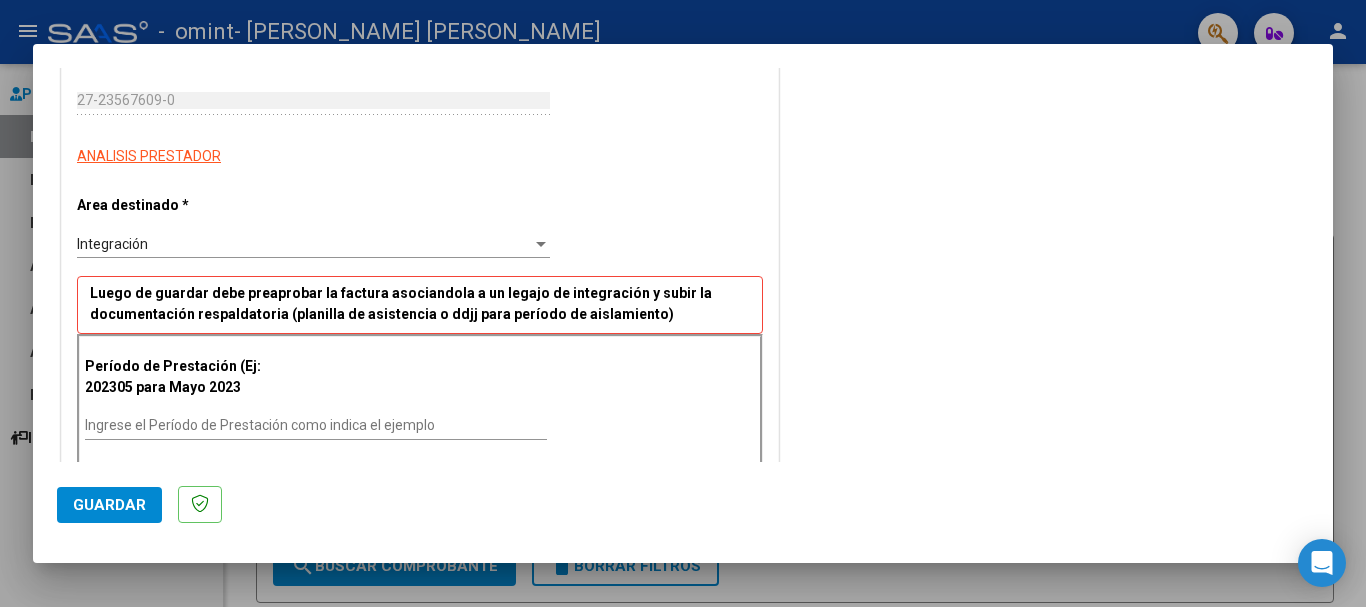 scroll, scrollTop: 300, scrollLeft: 0, axis: vertical 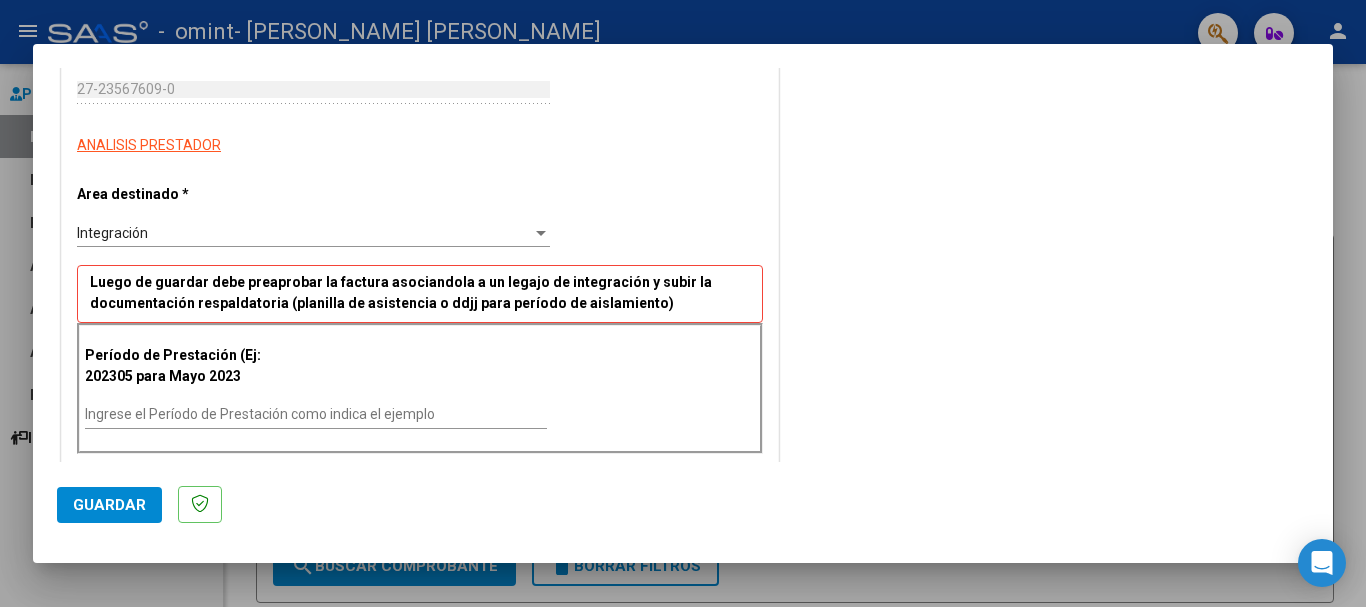 click on "Ingrese el Período de Prestación como indica el ejemplo" at bounding box center (316, 414) 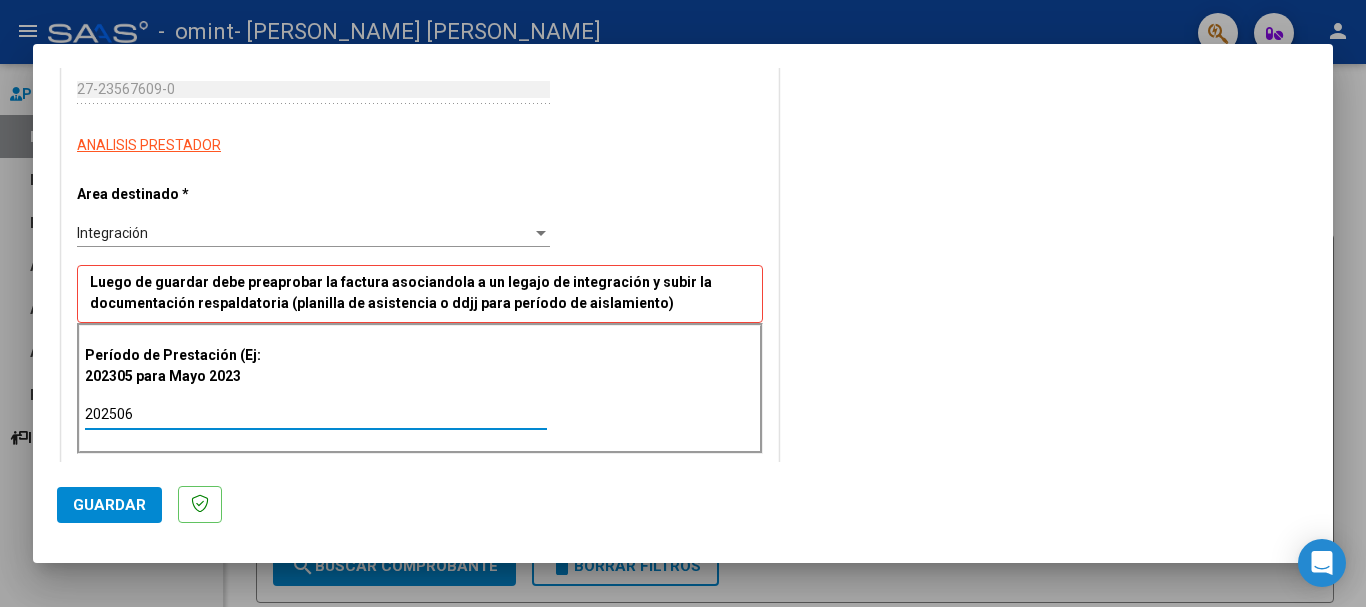 type on "202506" 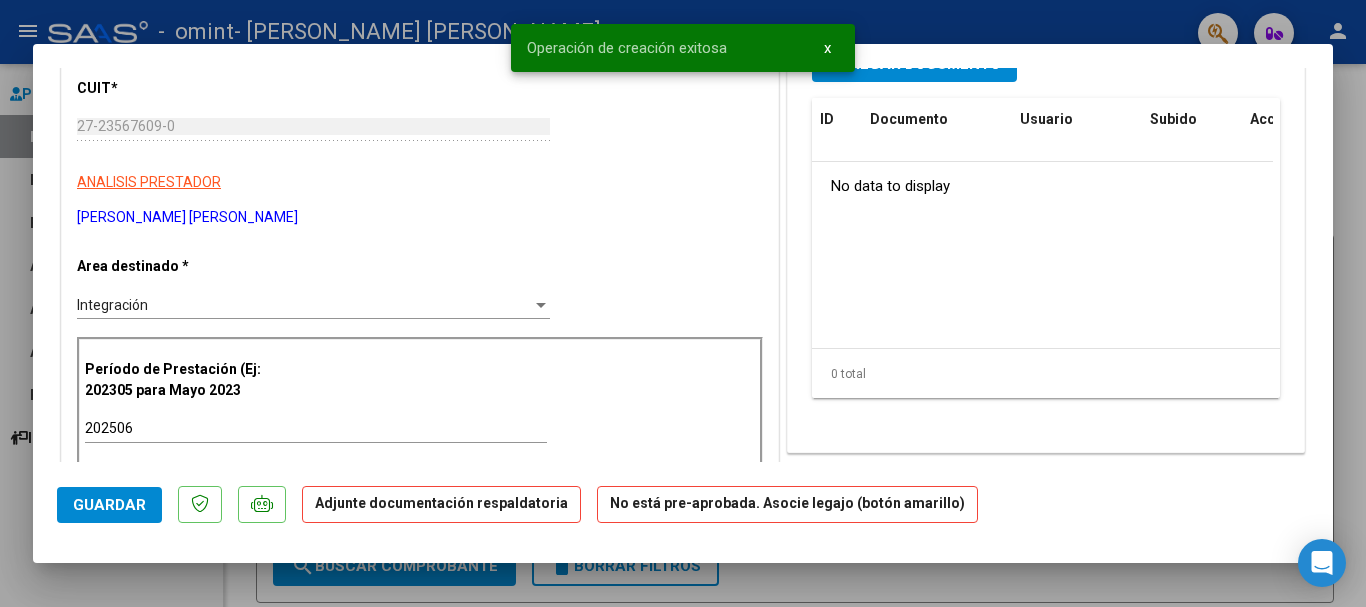 scroll, scrollTop: 100, scrollLeft: 0, axis: vertical 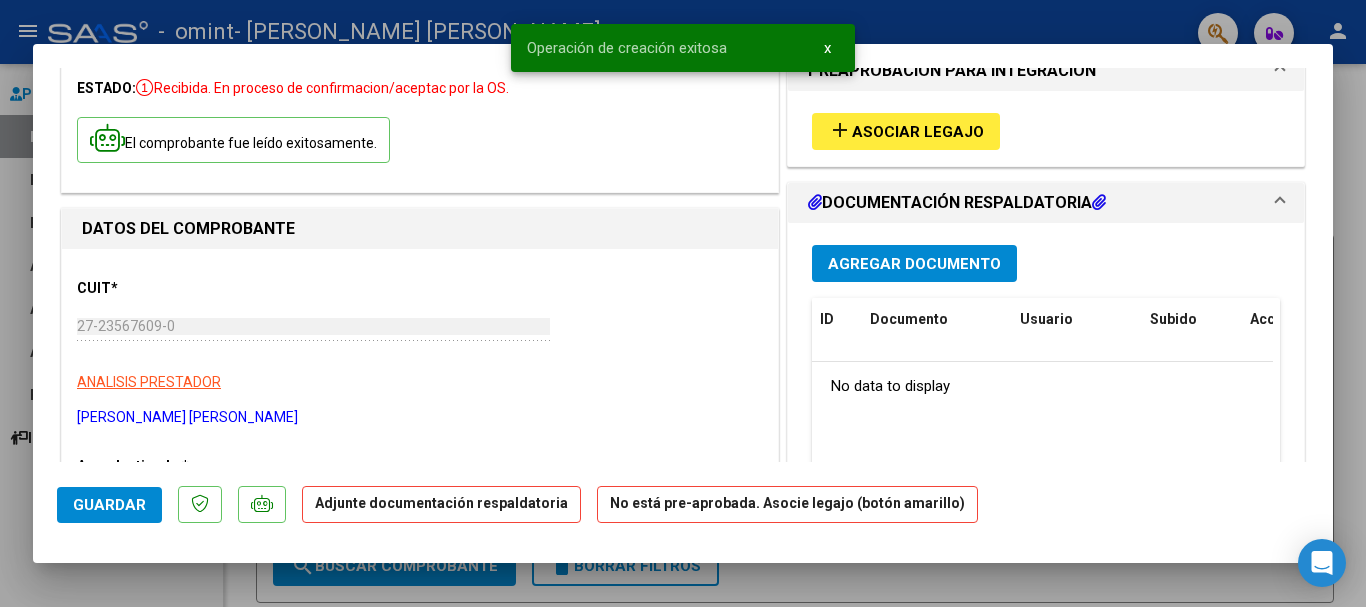click on "add" at bounding box center (840, 130) 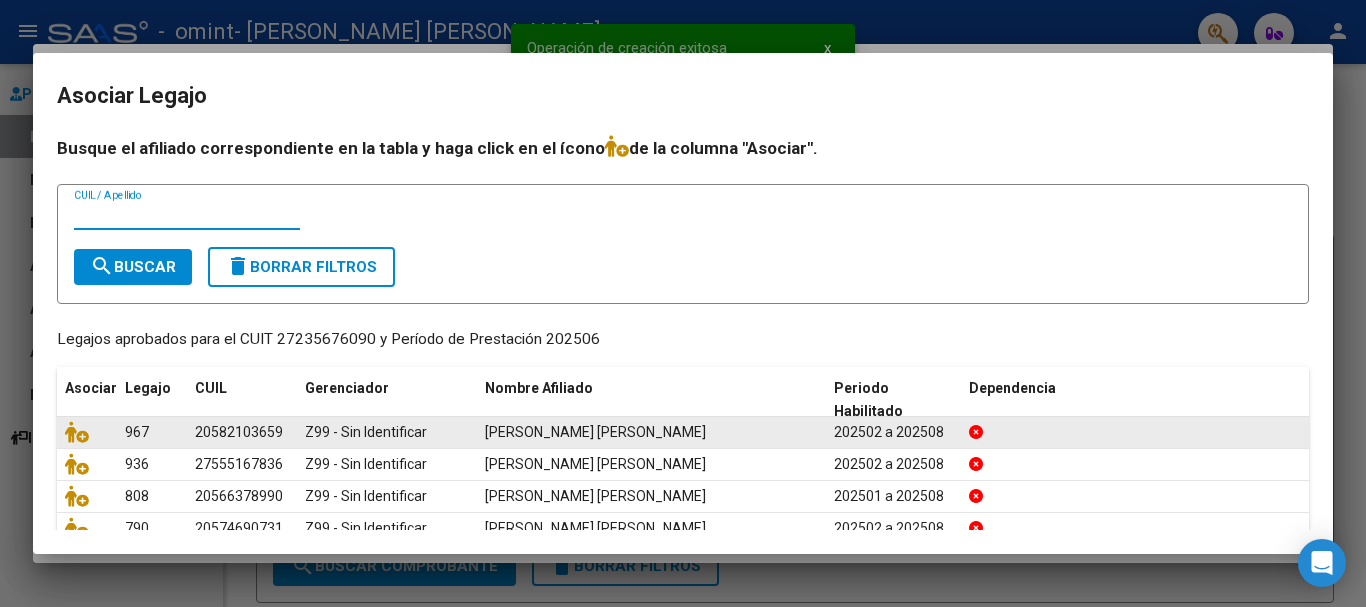 scroll, scrollTop: 100, scrollLeft: 0, axis: vertical 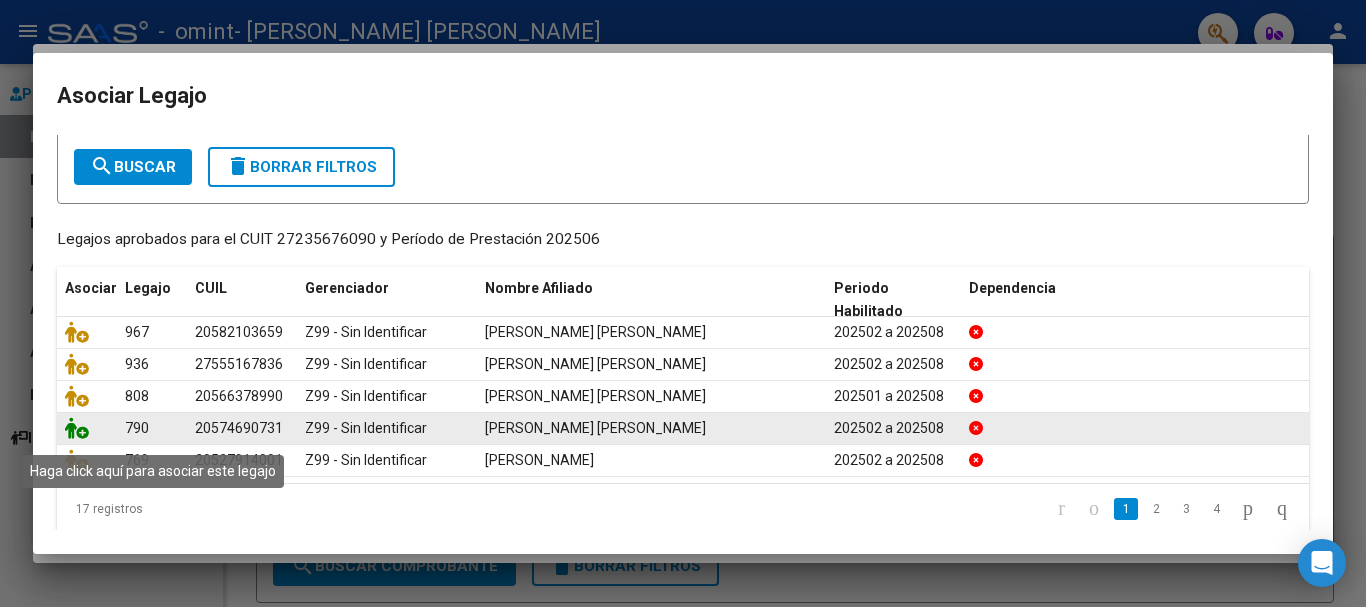 click 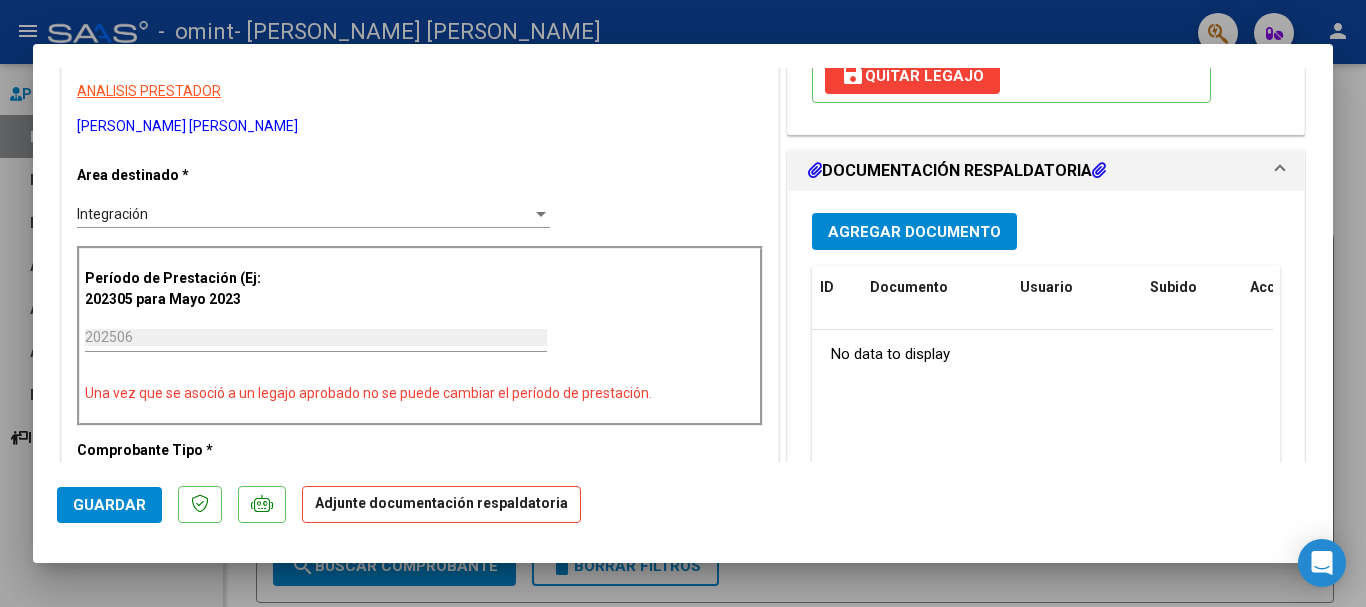 scroll, scrollTop: 400, scrollLeft: 0, axis: vertical 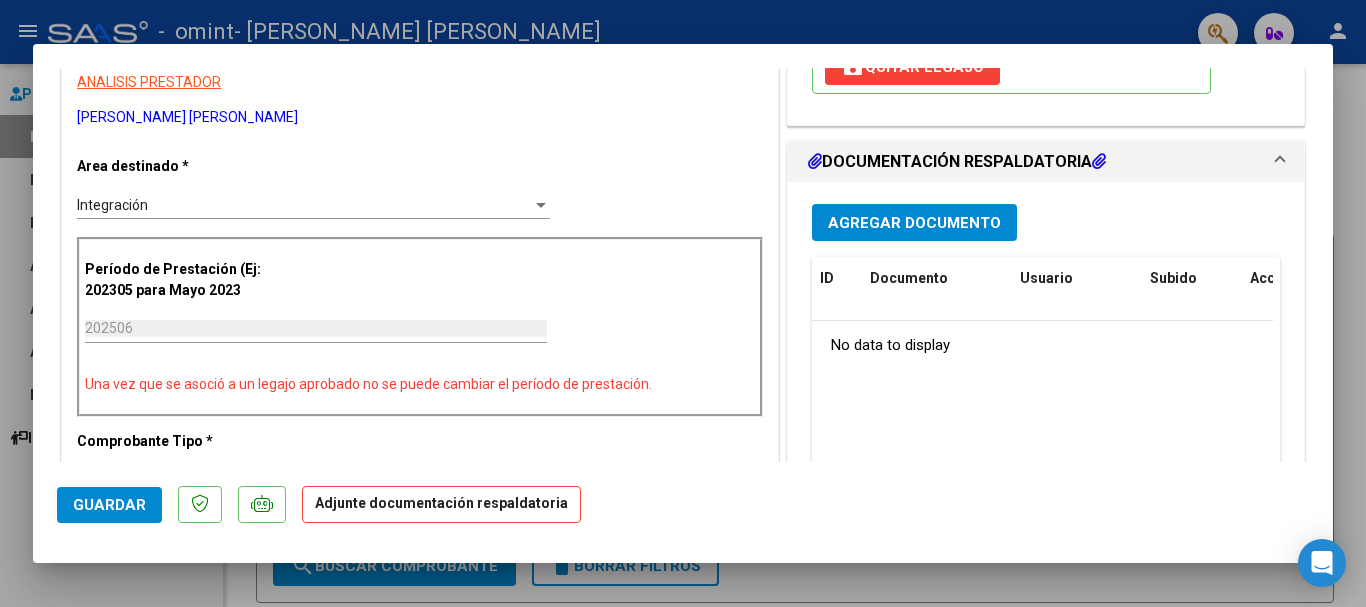 click on "Agregar Documento" at bounding box center (914, 223) 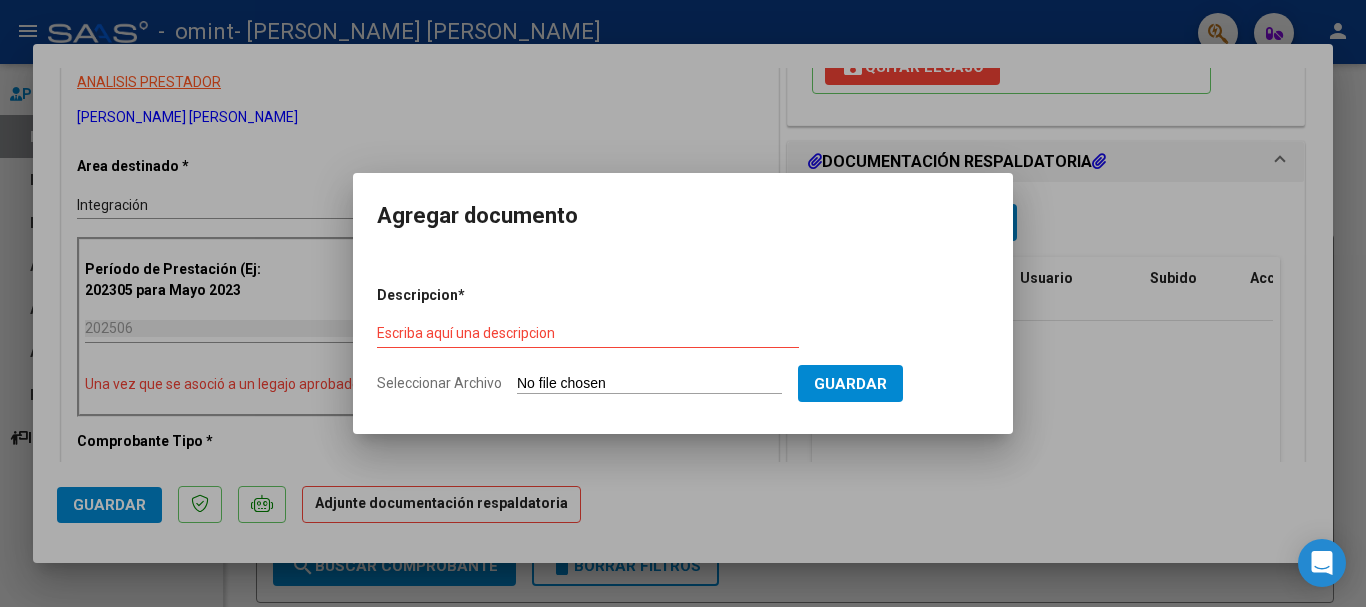 click on "Seleccionar Archivo" at bounding box center (649, 384) 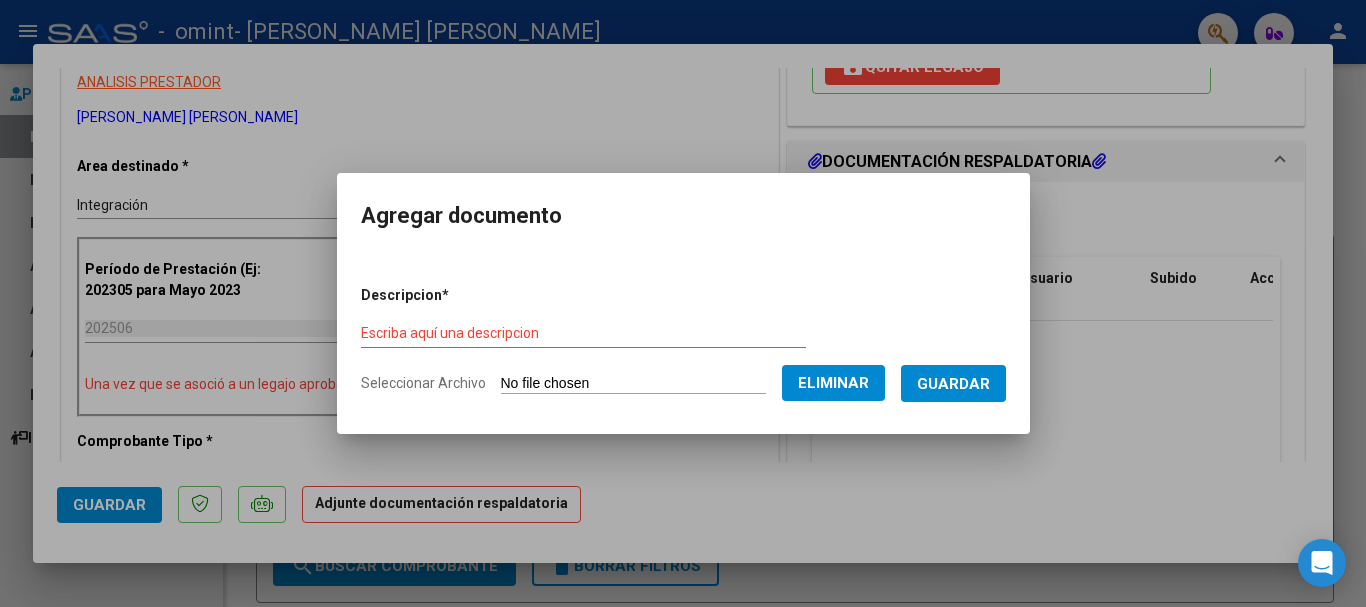 drag, startPoint x: 546, startPoint y: 333, endPoint x: 537, endPoint y: 342, distance: 12.727922 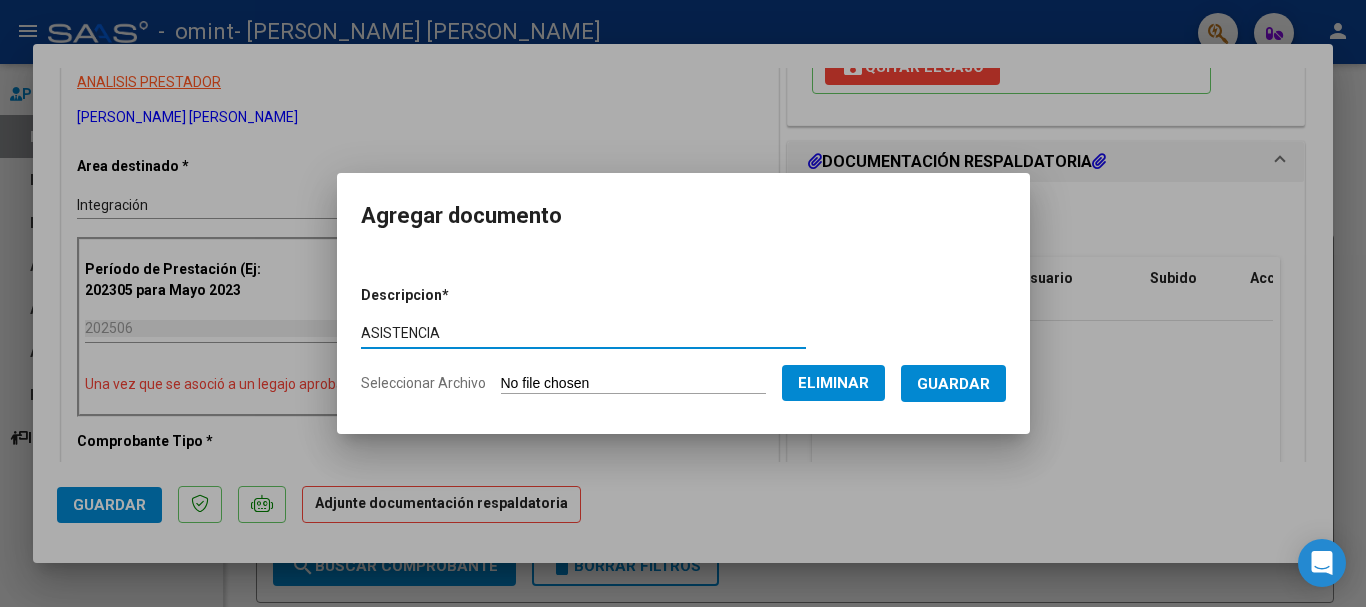 type on "ASISTENCIA" 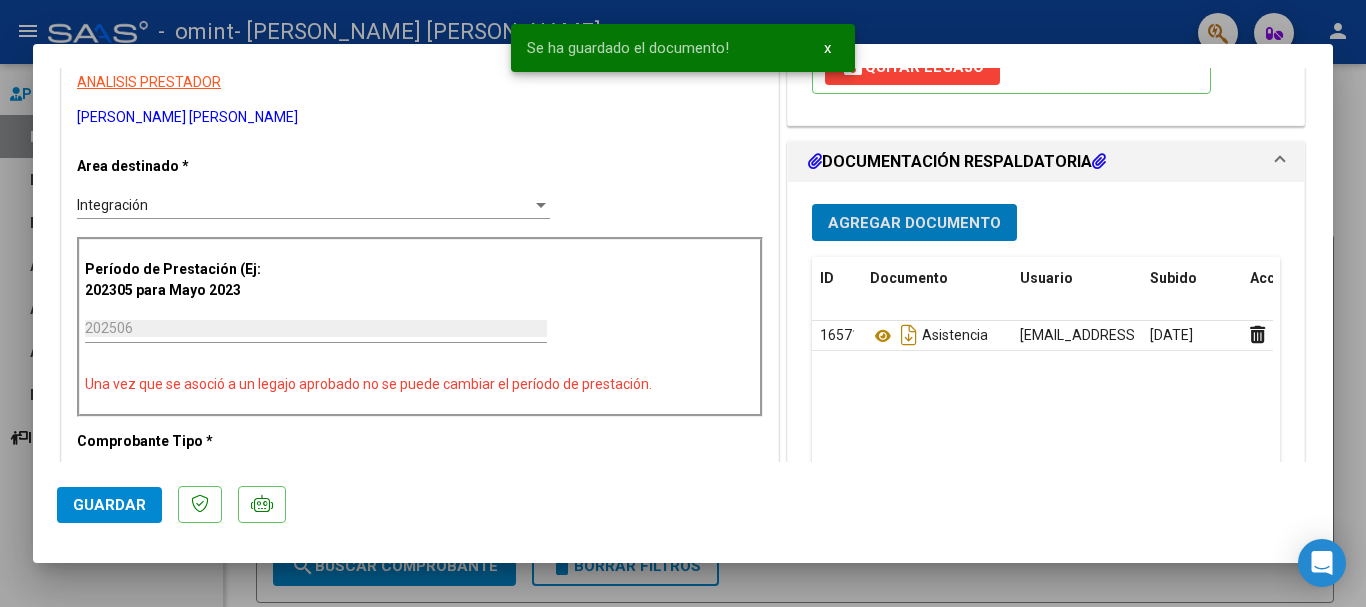 click on "Agregar Documento" at bounding box center (914, 223) 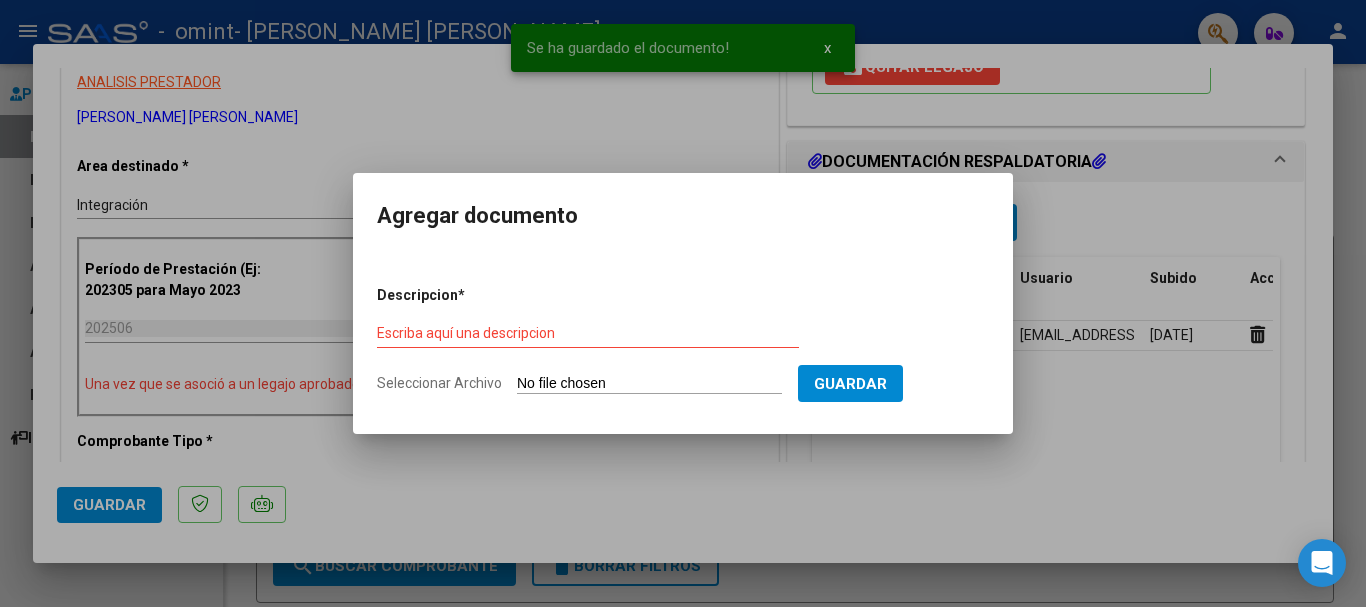 click on "Seleccionar Archivo" at bounding box center (649, 384) 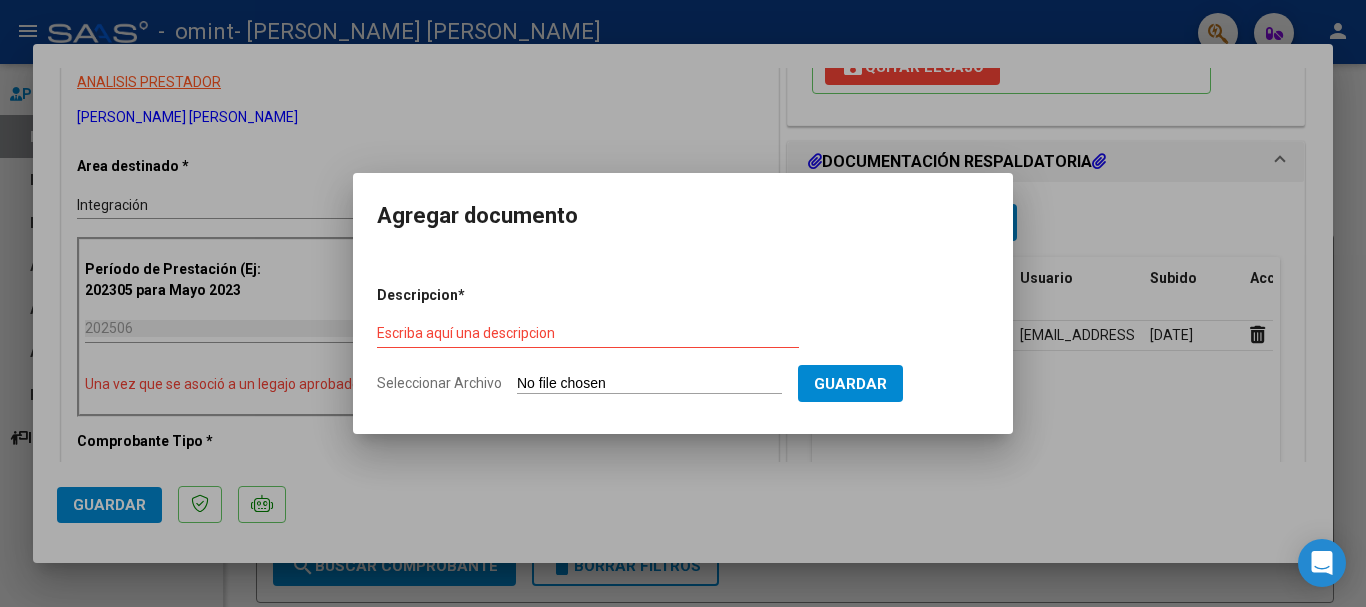 type on "C:\fakepath\1750339509_Primer_Semestre_Concurrente_BRUNSTEIN [PERSON_NAME] [PERSON_NAME].pdf" 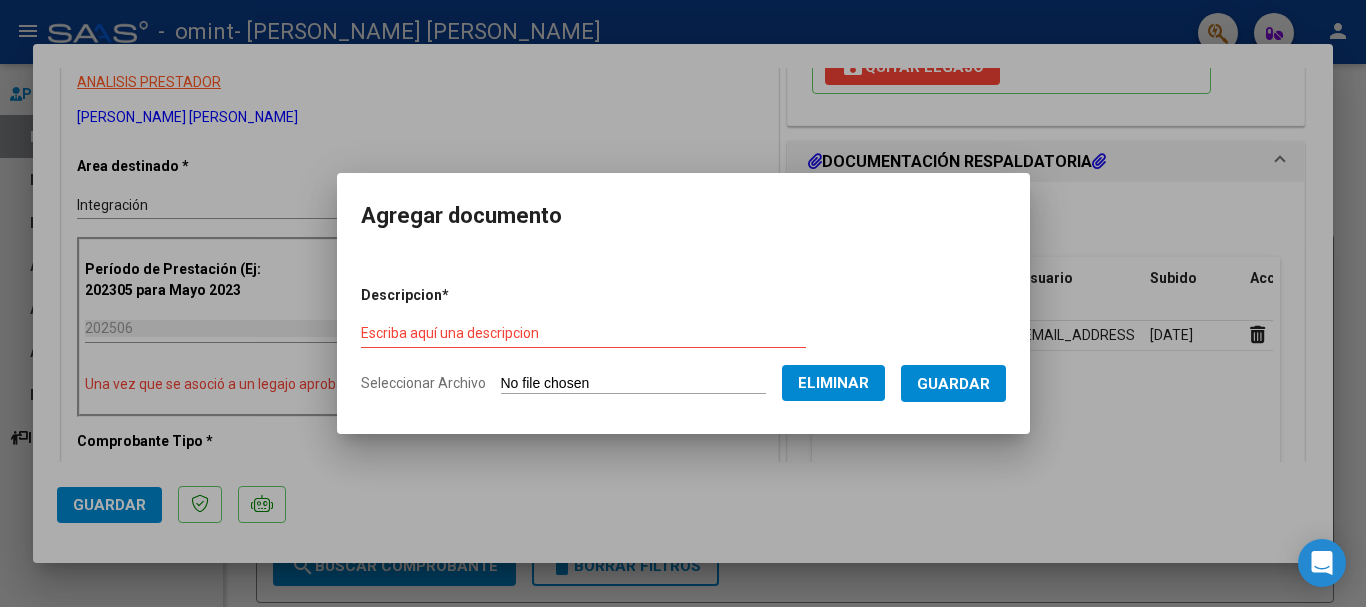 drag, startPoint x: 523, startPoint y: 318, endPoint x: 496, endPoint y: 324, distance: 27.658634 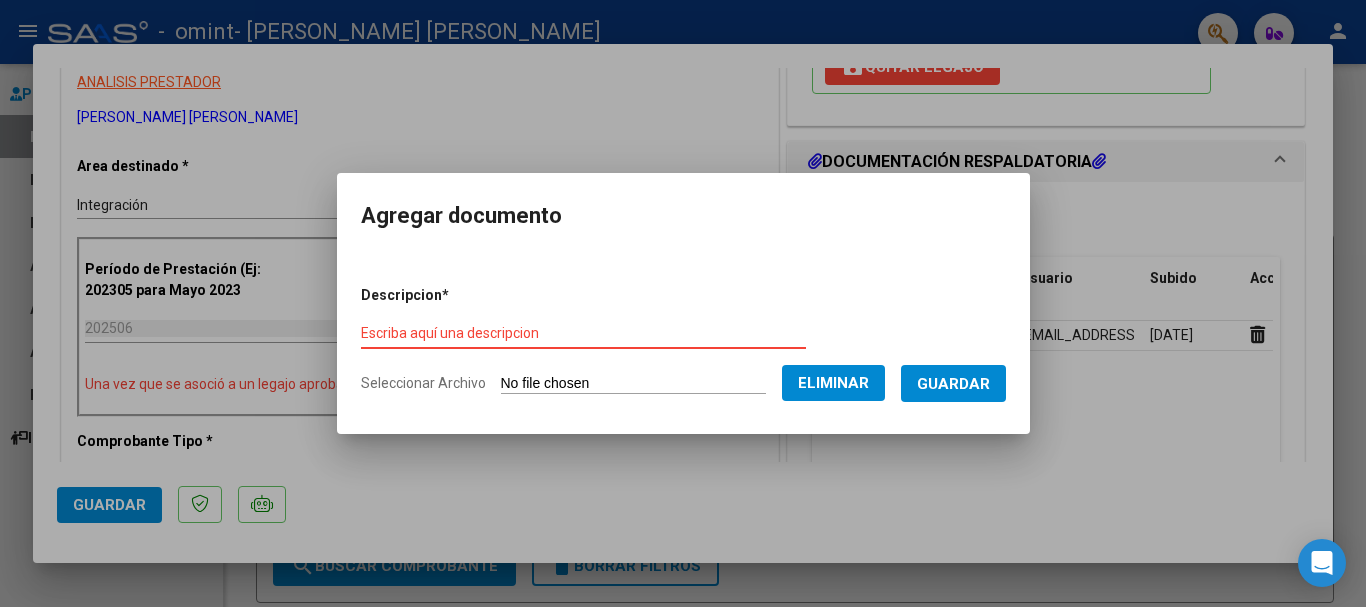click on "Escriba aquí una descripcion" at bounding box center (583, 333) 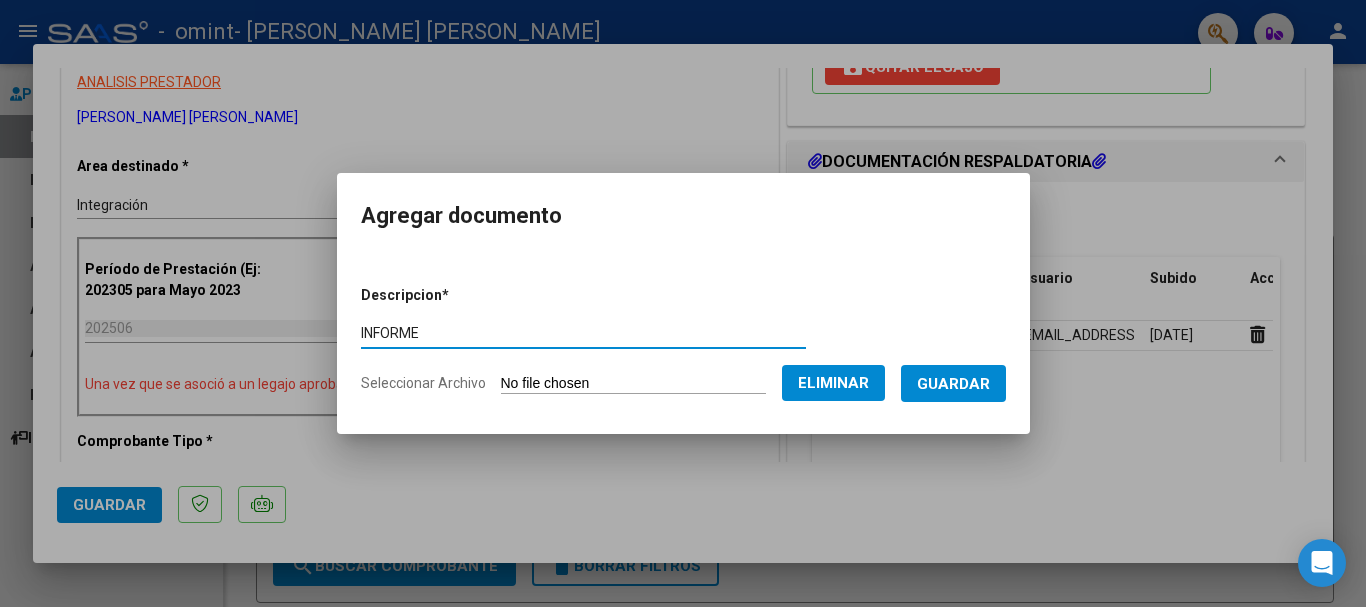 type on "INFORME" 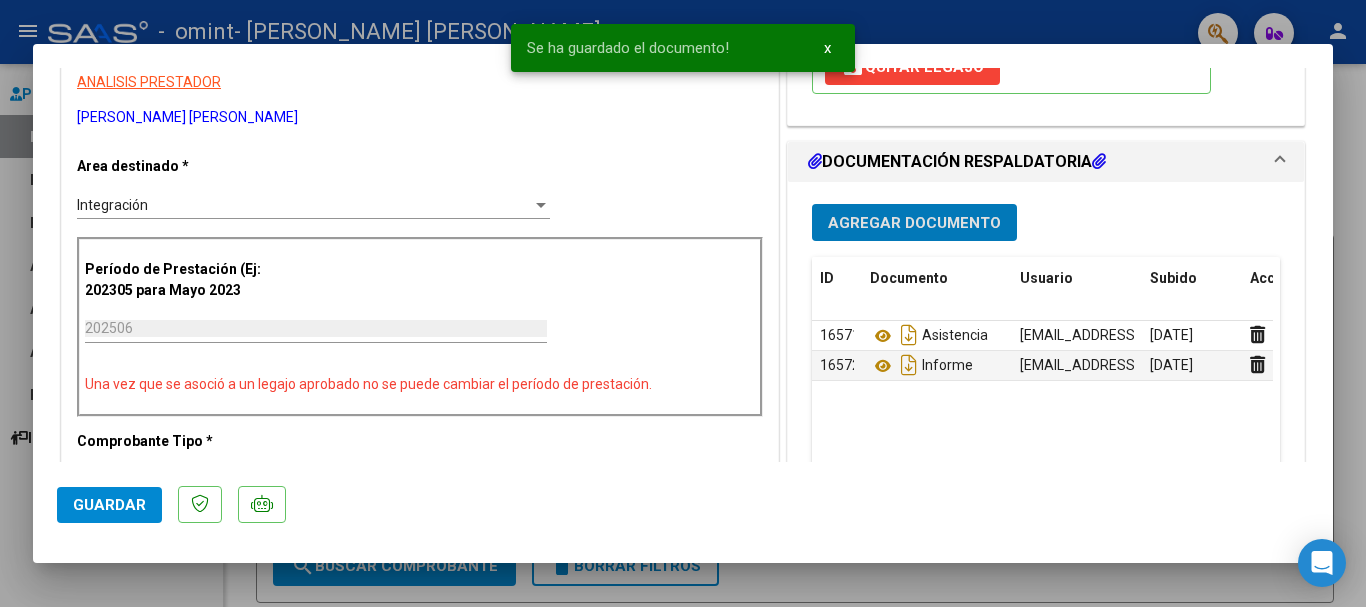 click on "Guardar" 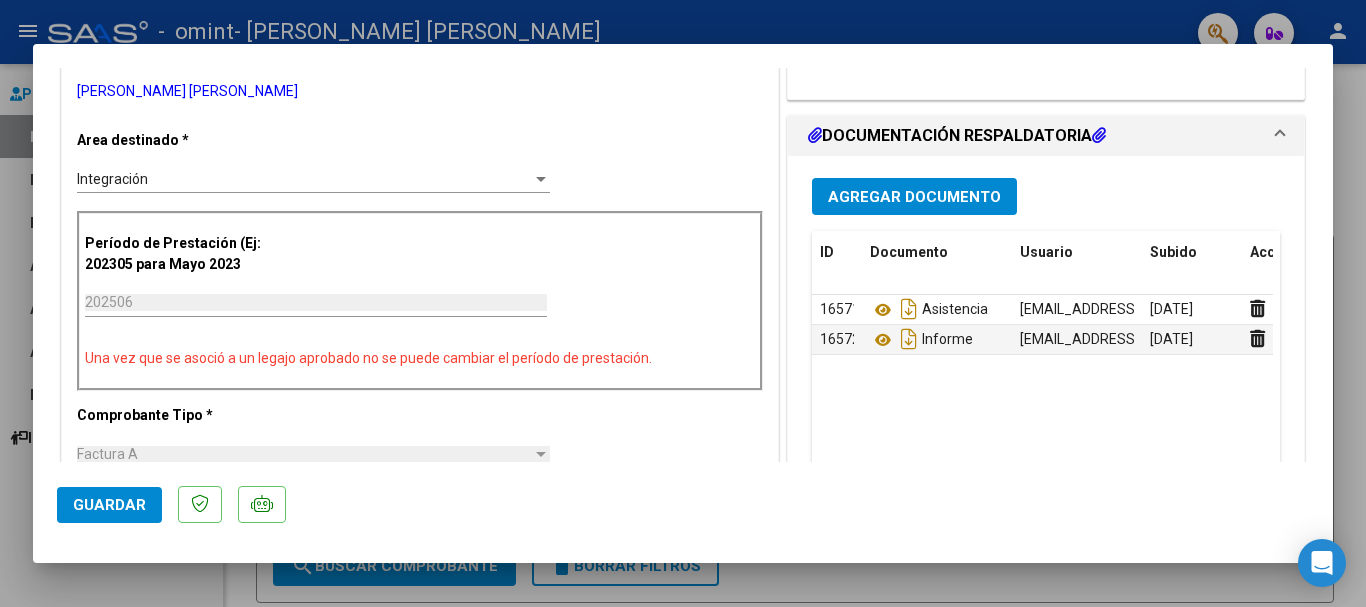 scroll, scrollTop: 391, scrollLeft: 0, axis: vertical 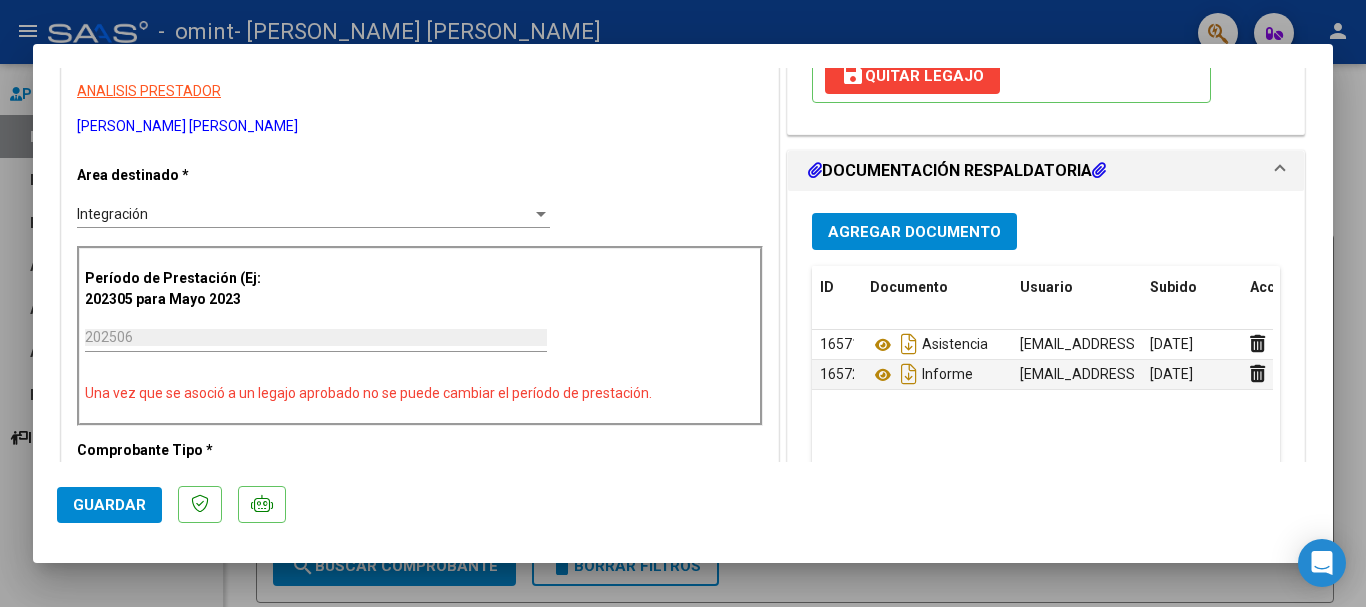 click on "Guardar" 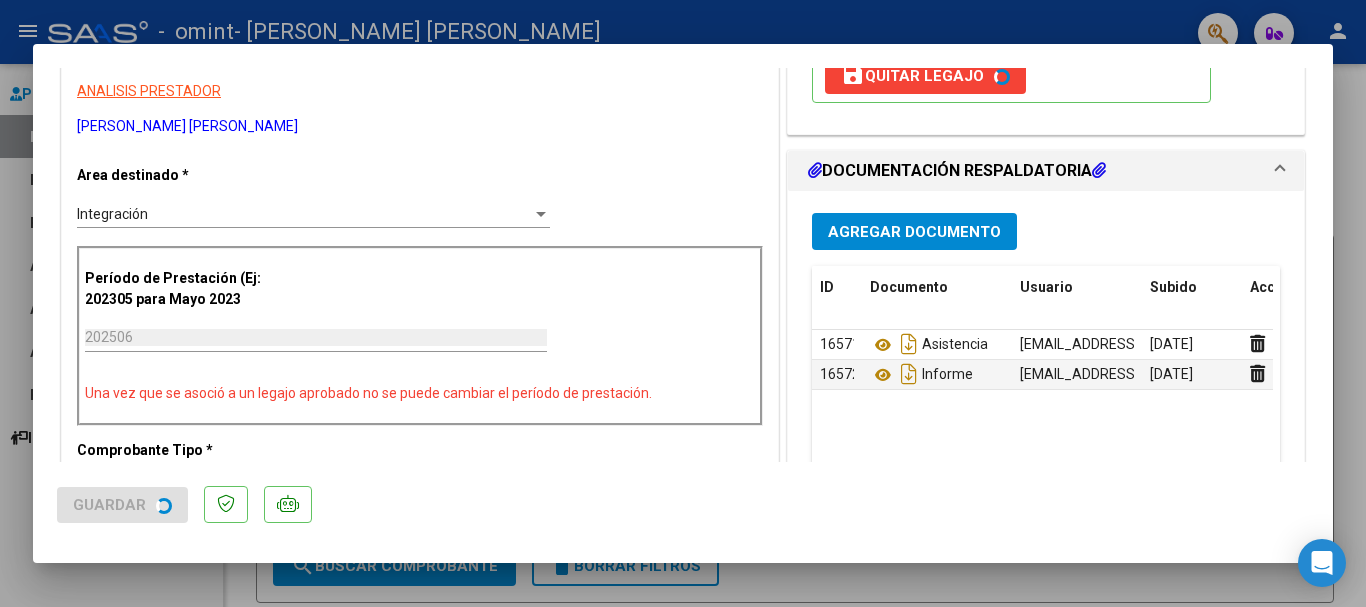 click at bounding box center (683, 303) 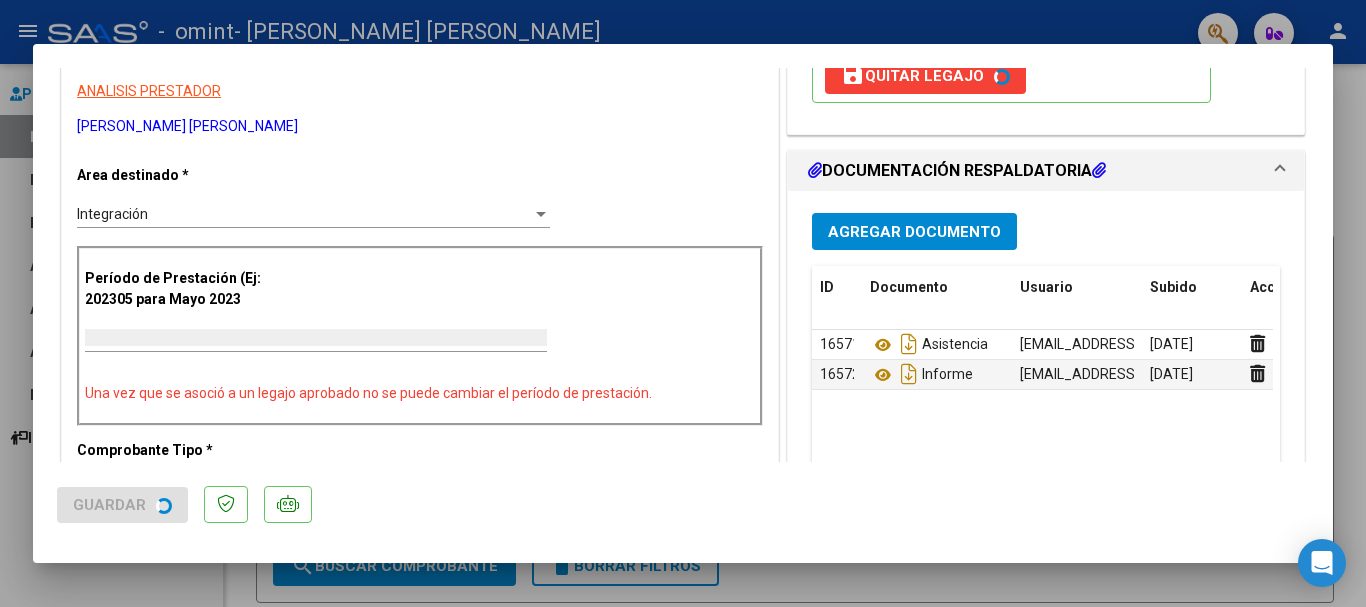 scroll, scrollTop: 0, scrollLeft: 0, axis: both 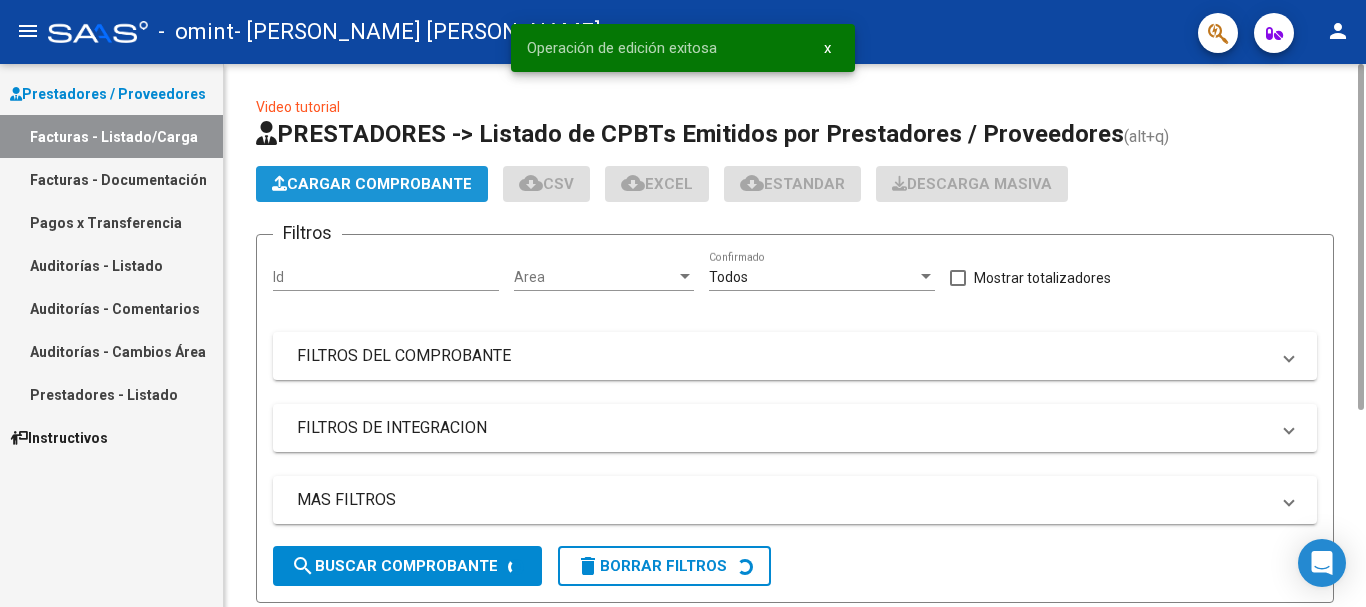 click on "Cargar Comprobante" 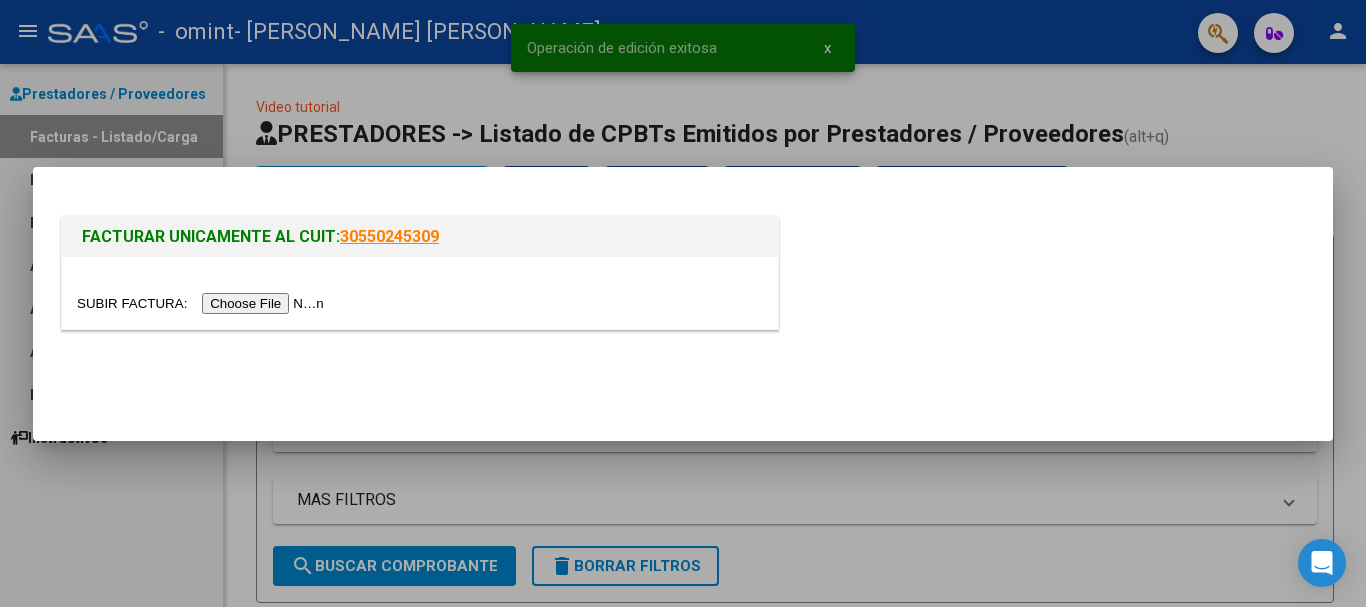 click at bounding box center (203, 303) 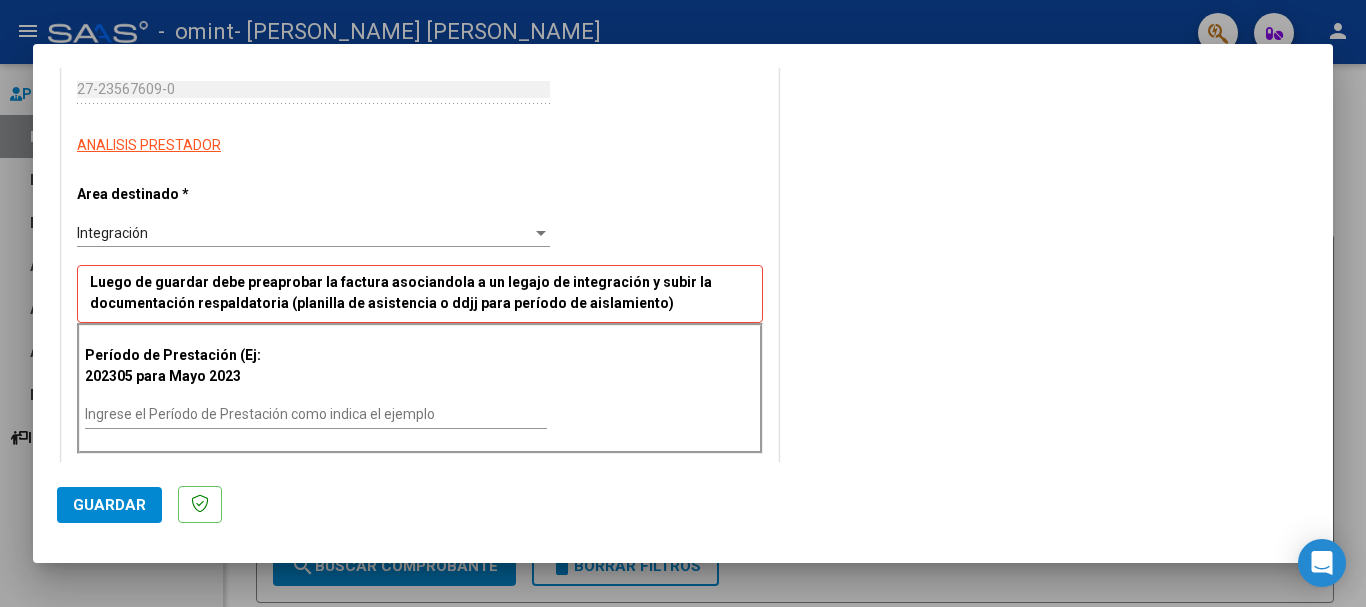 scroll, scrollTop: 600, scrollLeft: 0, axis: vertical 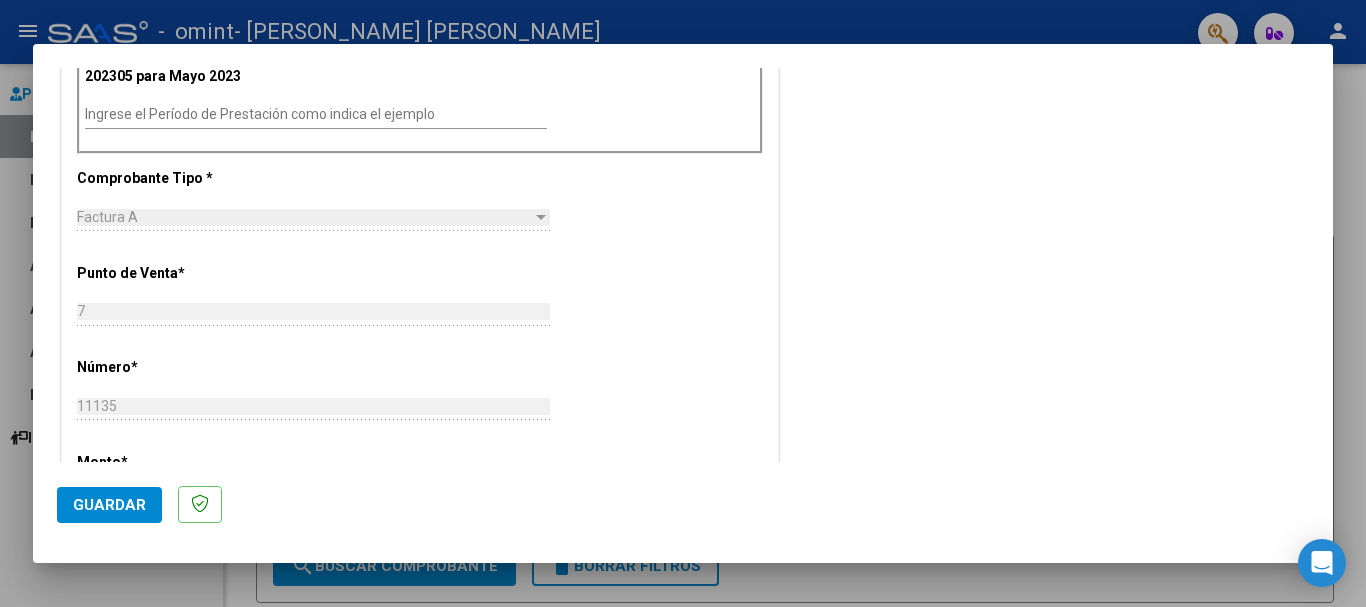 click on "Ingrese el Período de Prestación como indica el ejemplo" at bounding box center (316, 114) 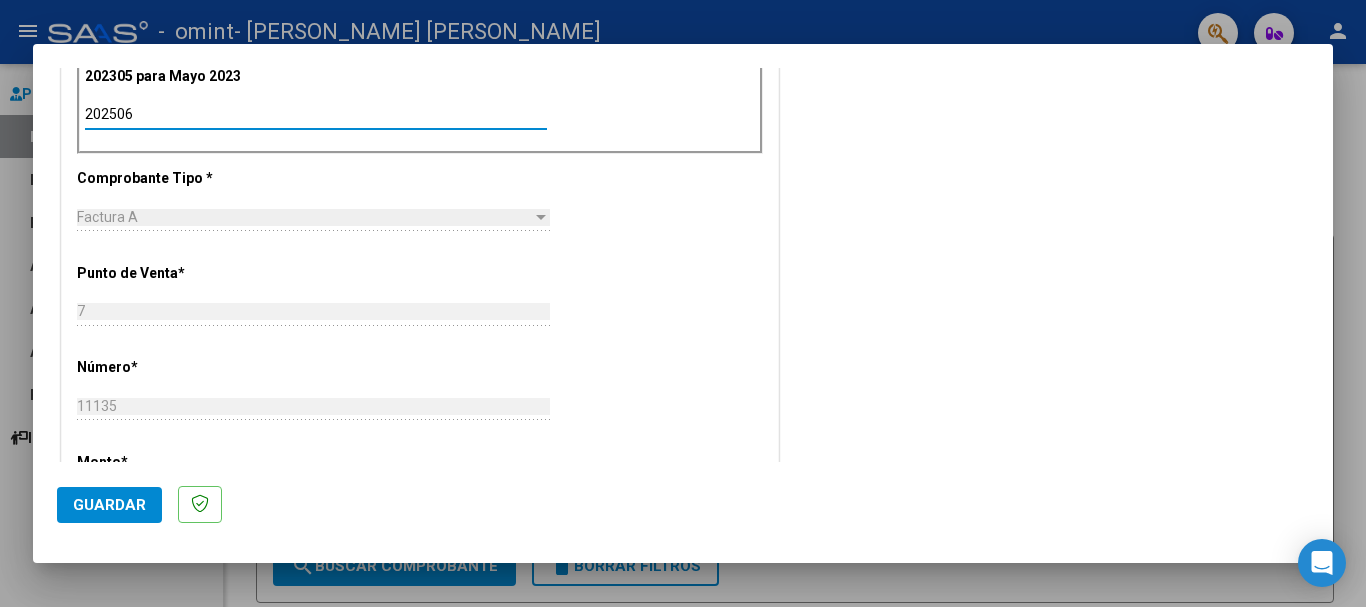 type on "202506" 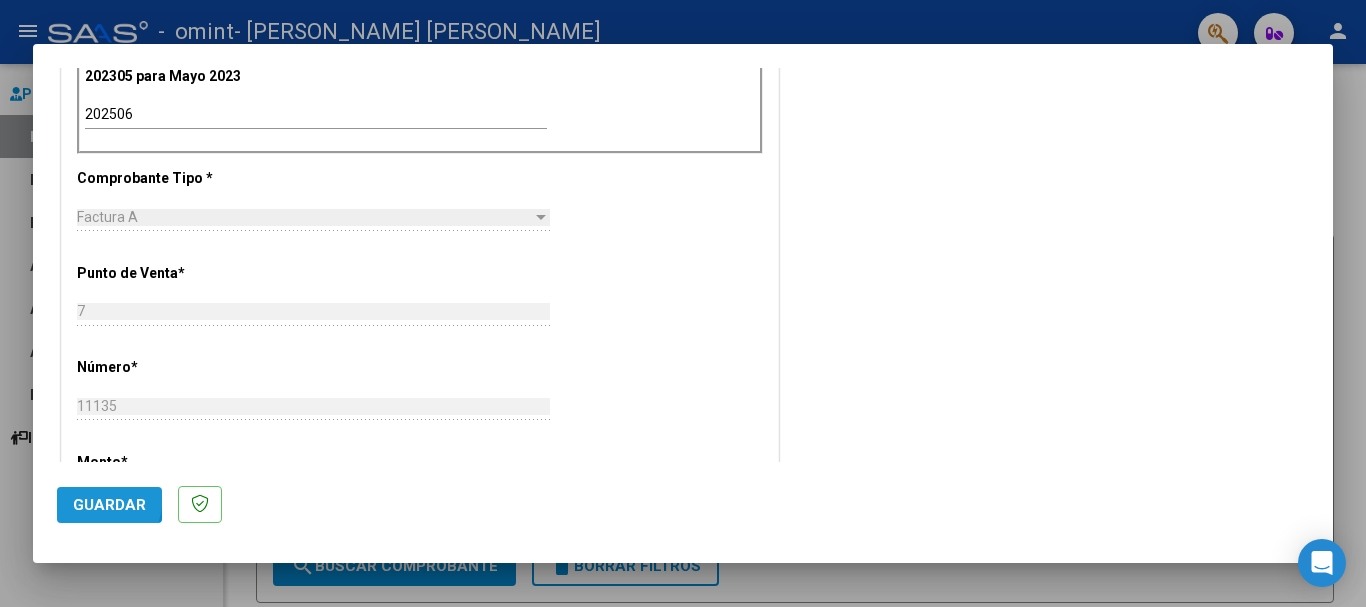 click on "Guardar" 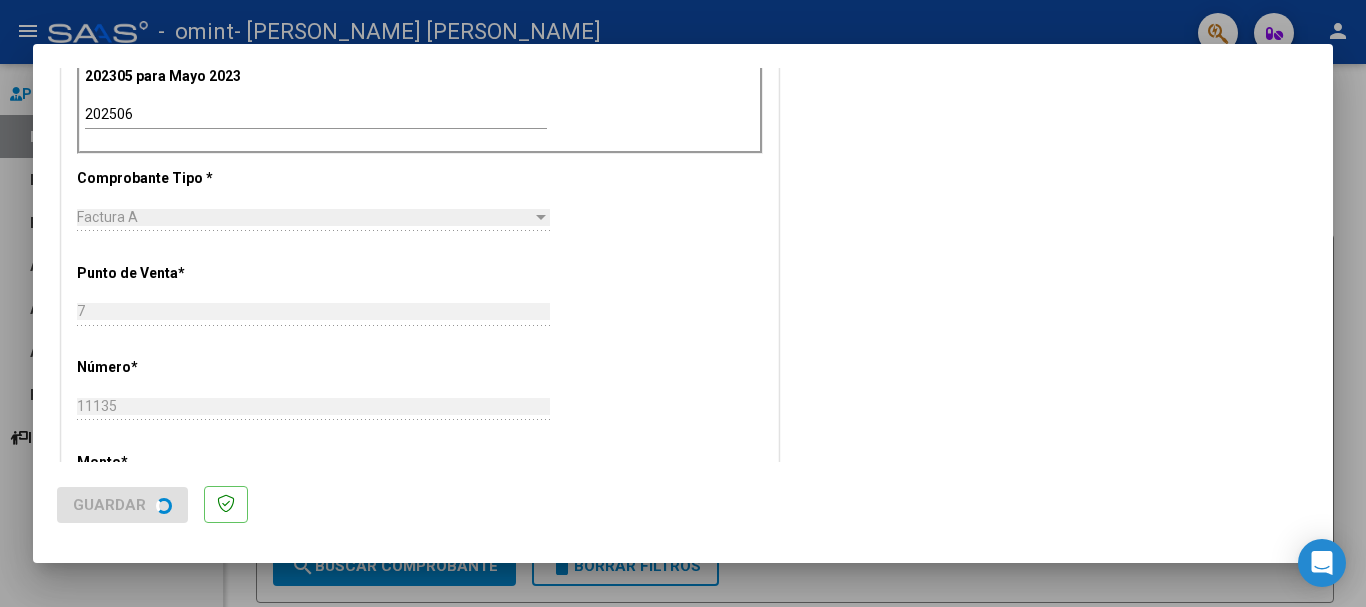 scroll, scrollTop: 0, scrollLeft: 0, axis: both 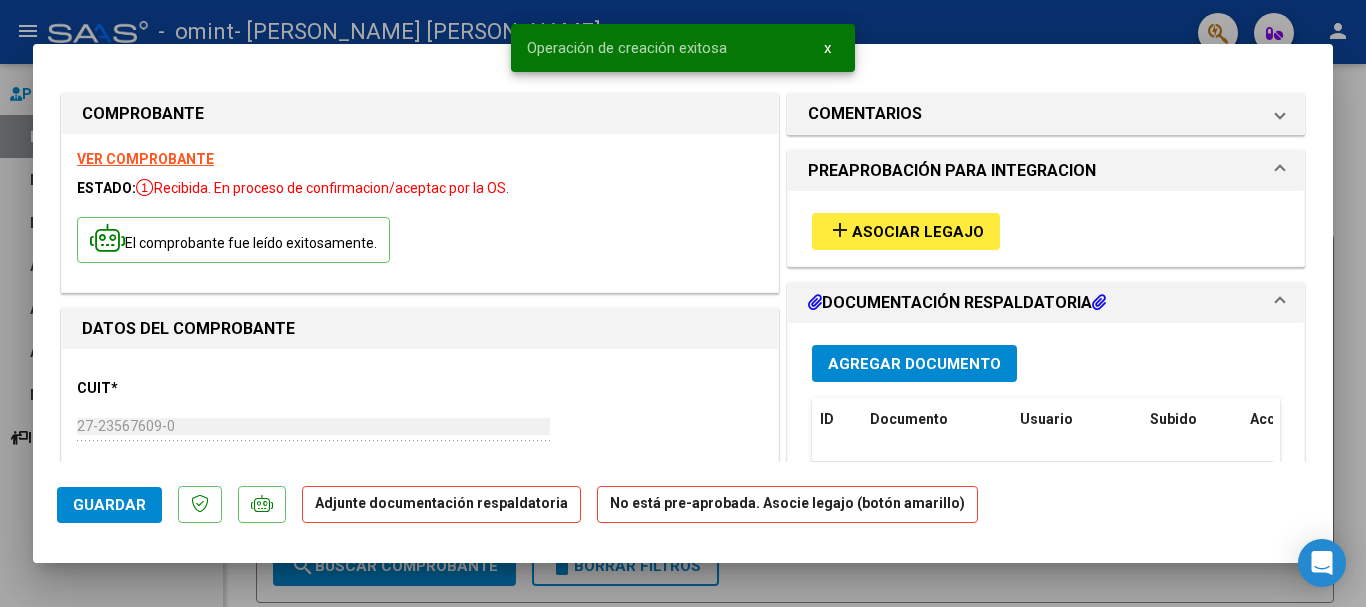 click on "Asociar Legajo" at bounding box center [918, 232] 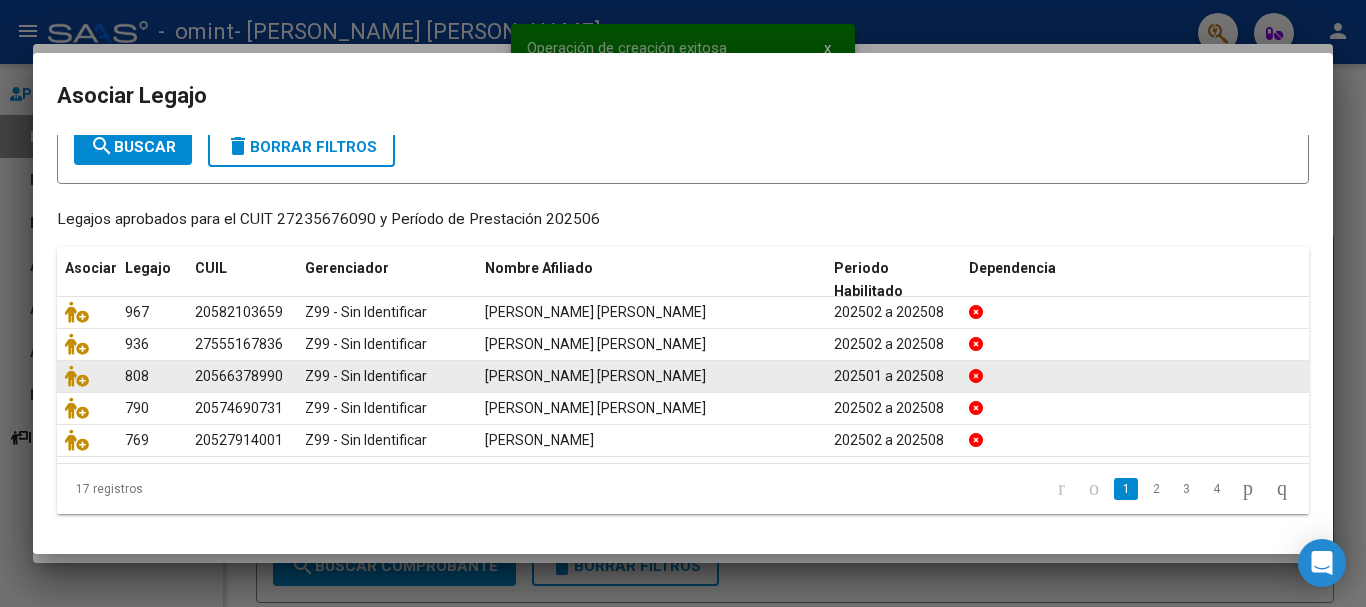 scroll, scrollTop: 125, scrollLeft: 0, axis: vertical 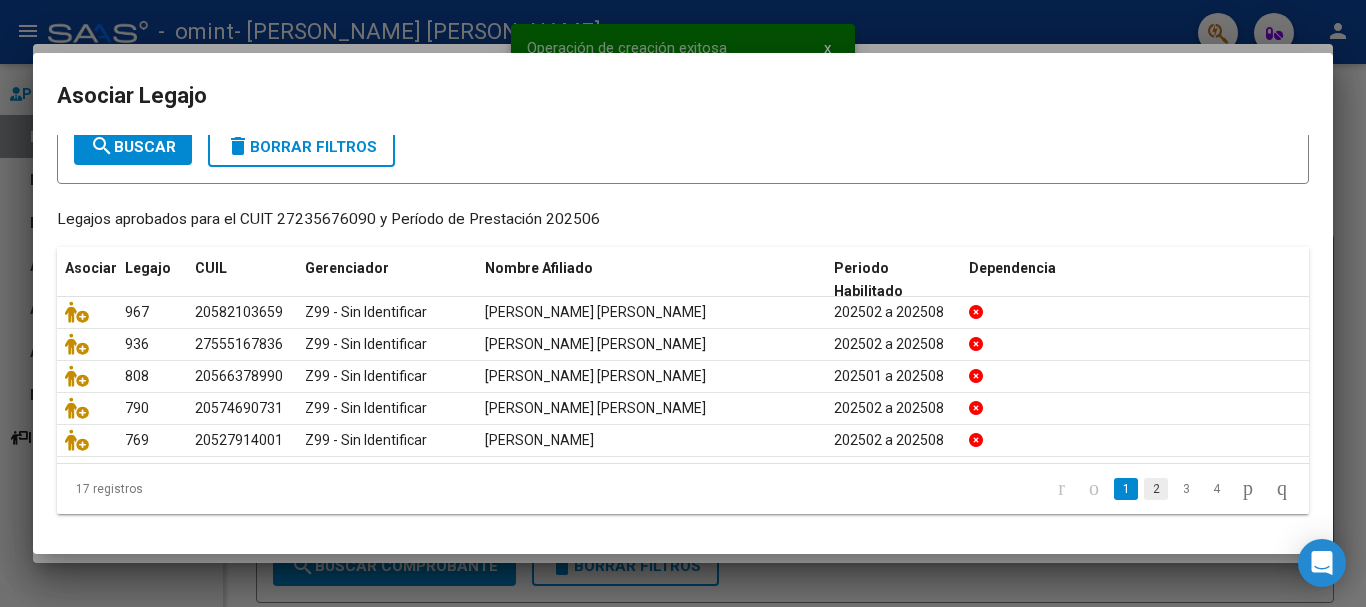 click on "2" 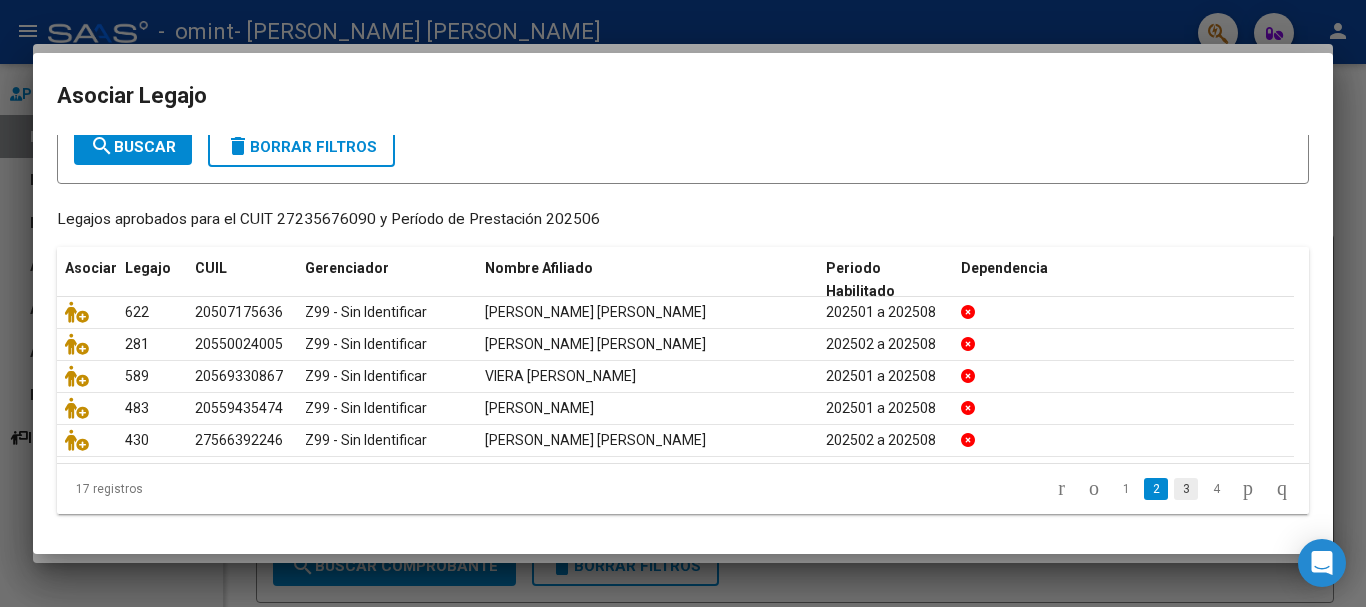 click on "3" 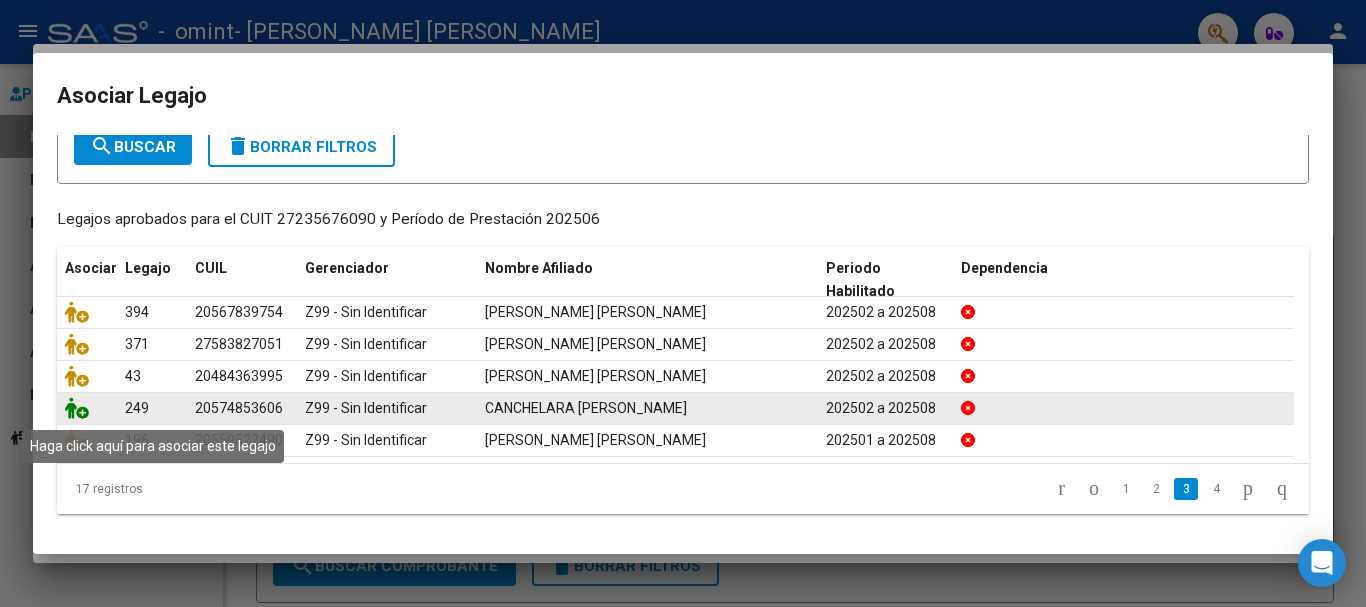 click 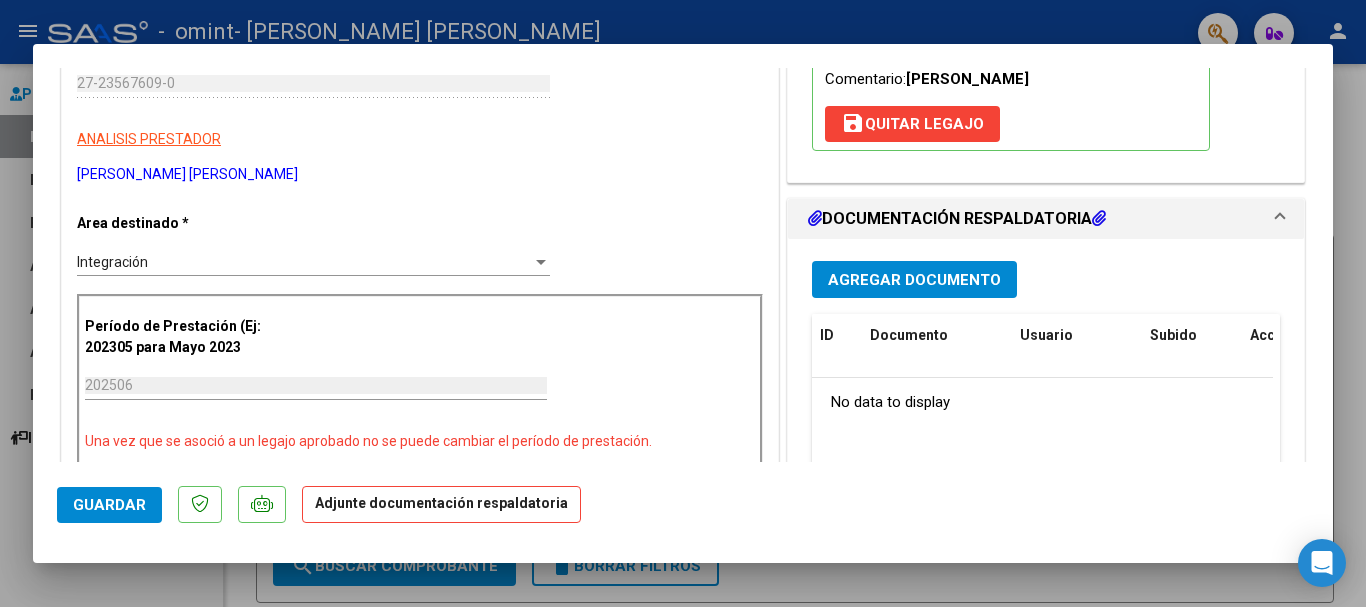 scroll, scrollTop: 400, scrollLeft: 0, axis: vertical 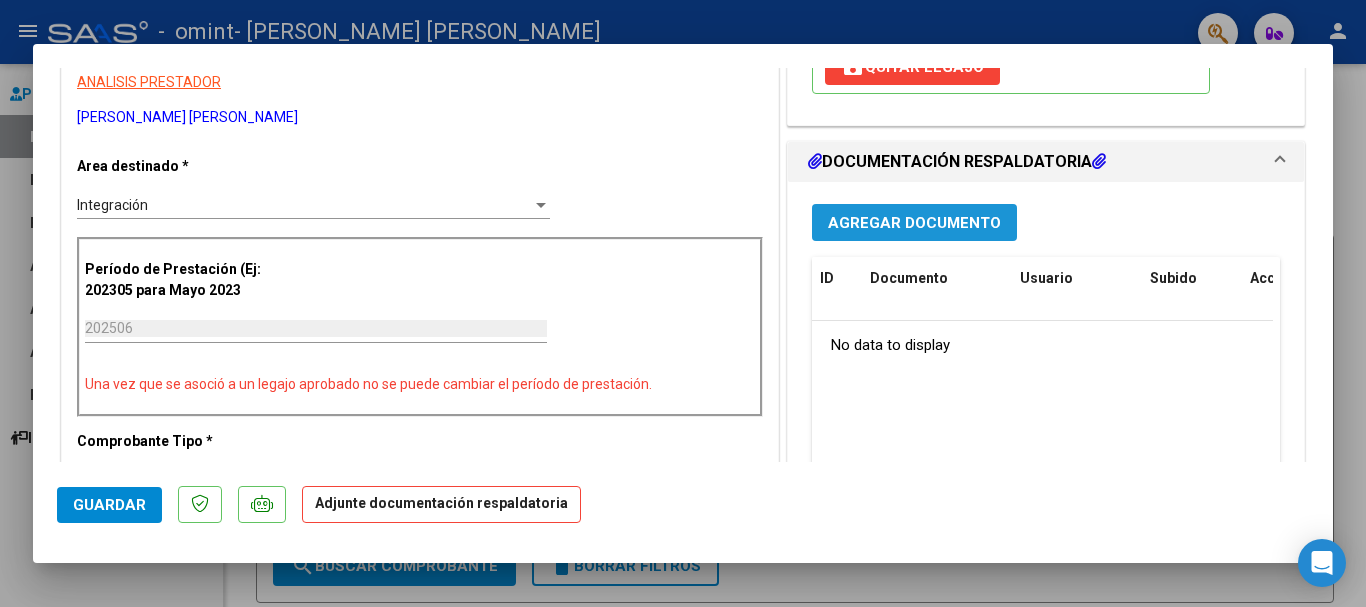 click on "Agregar Documento" at bounding box center [914, 223] 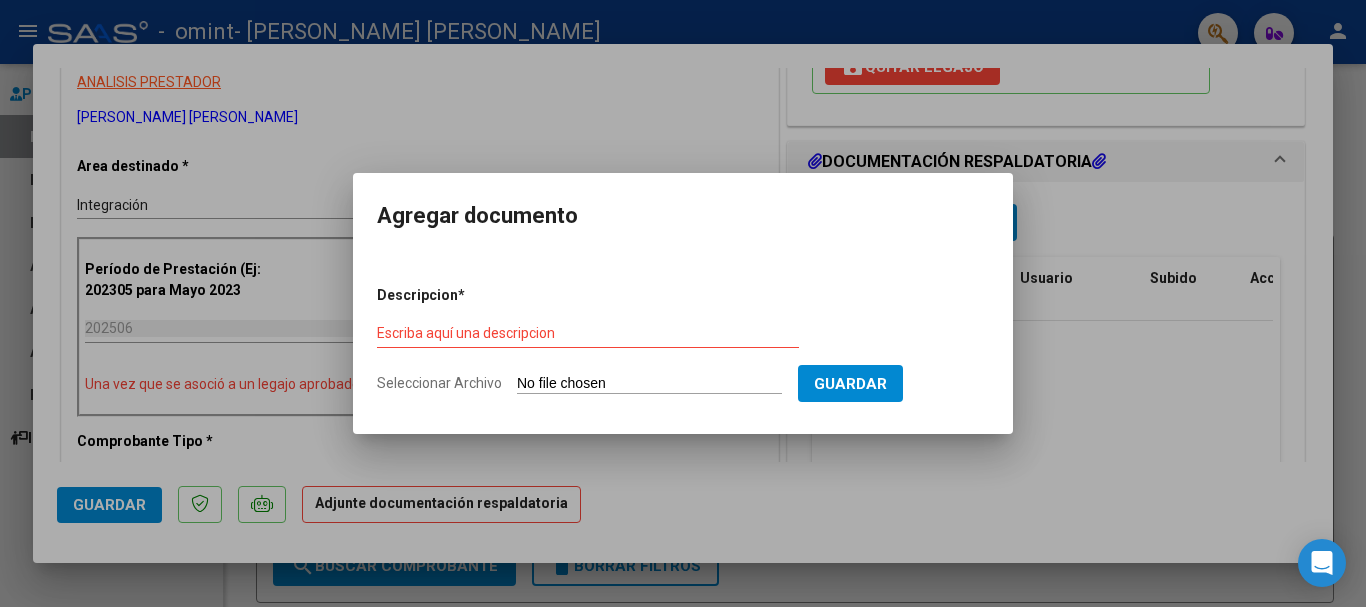 click on "Seleccionar Archivo" at bounding box center (649, 384) 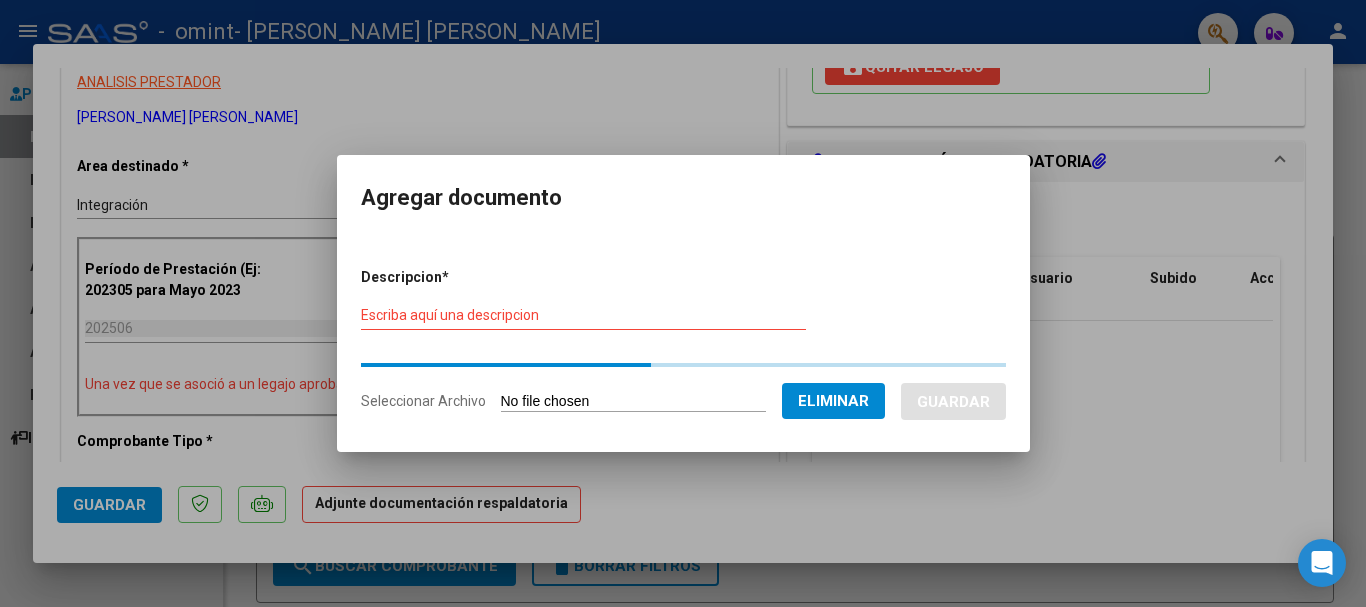 click on "Descripcion  *   Escriba aquí una descripcion  Seleccionar Archivo Eliminar Guardar" at bounding box center (683, 340) 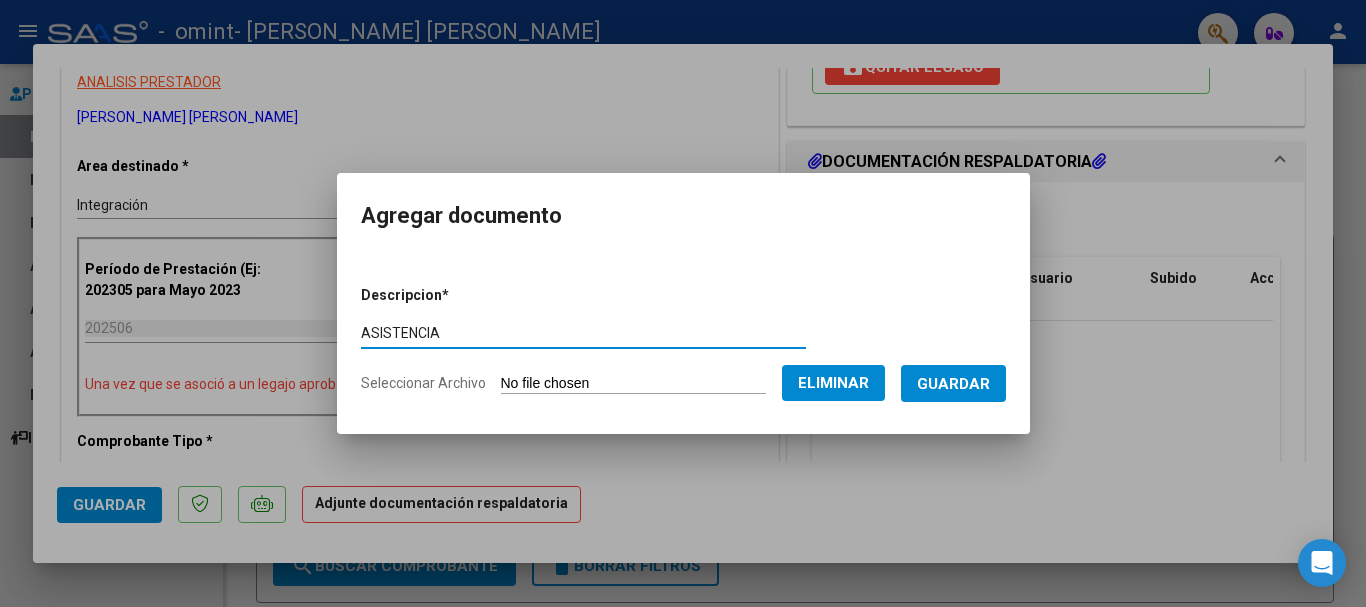 type on "ASISTENCIA" 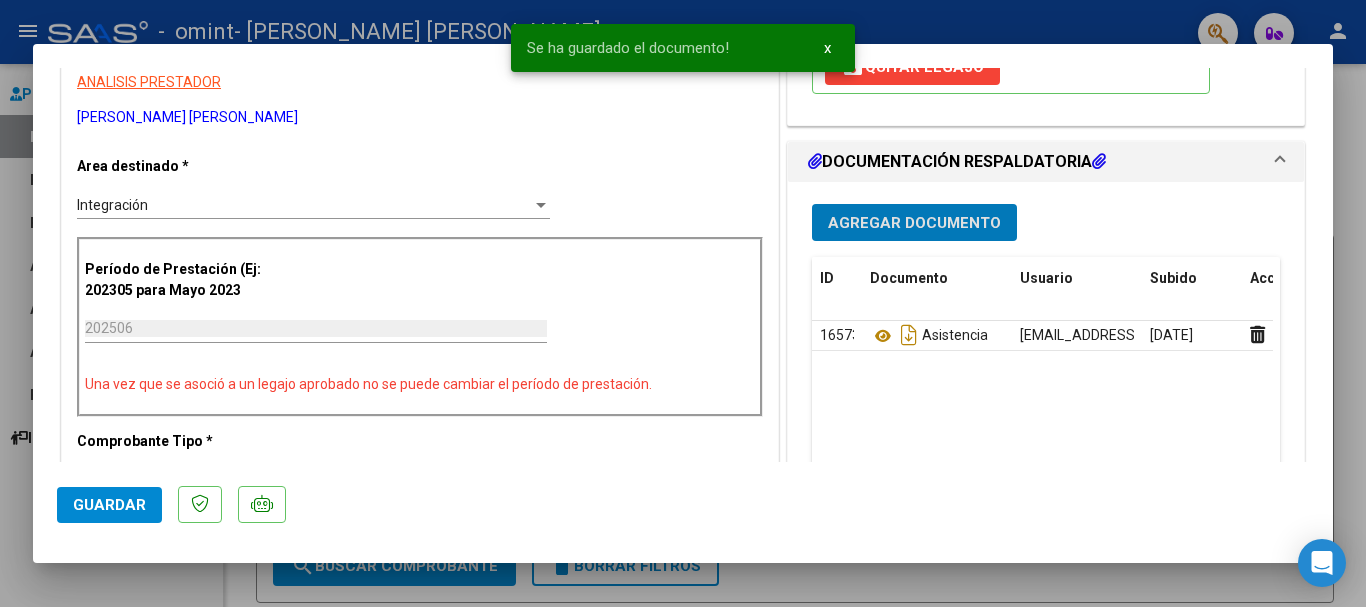 scroll, scrollTop: 300, scrollLeft: 0, axis: vertical 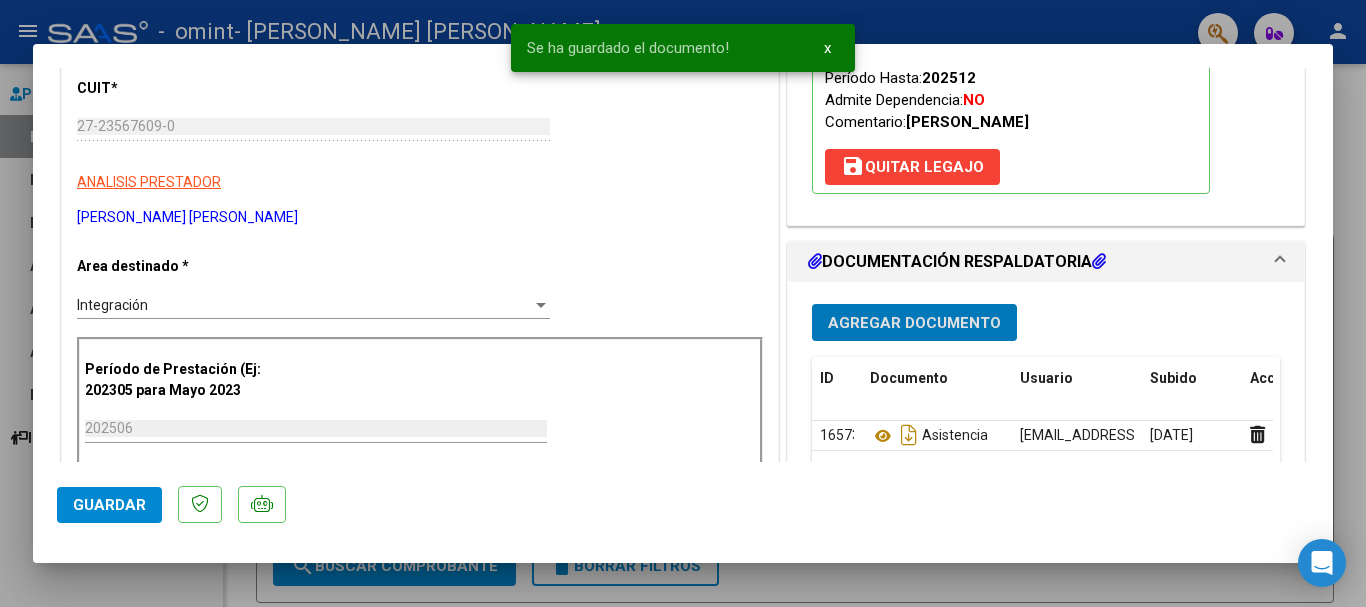 click on "Agregar Documento" at bounding box center (914, 323) 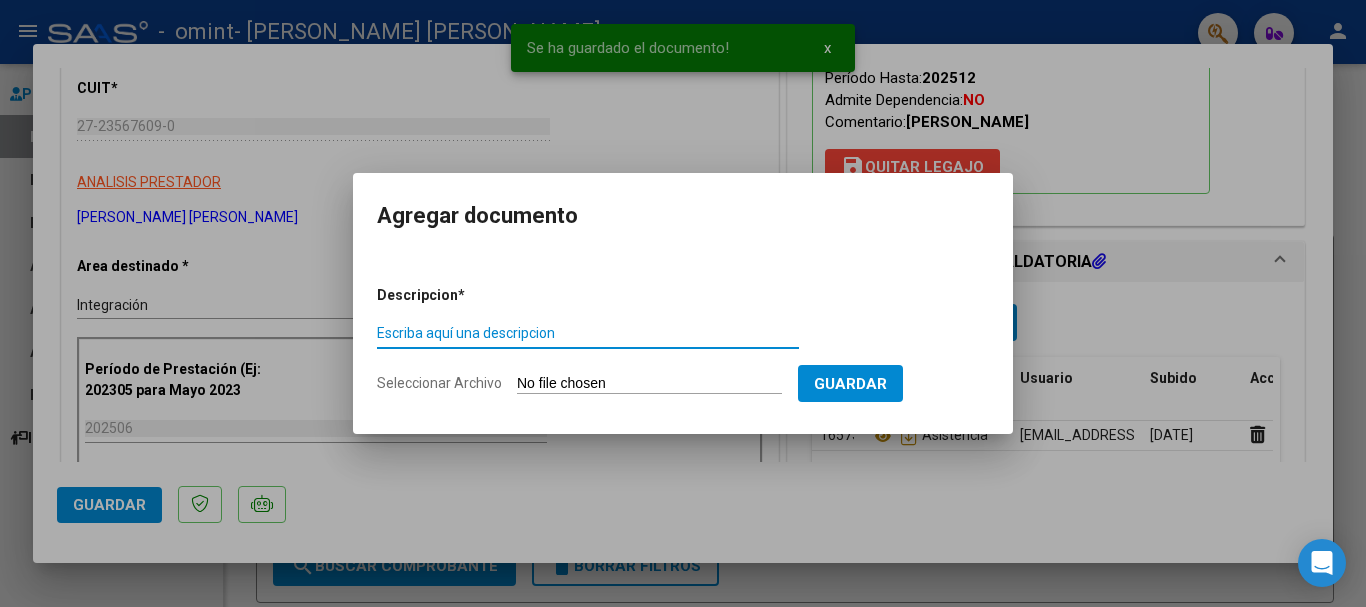 click on "Seleccionar Archivo" at bounding box center [649, 384] 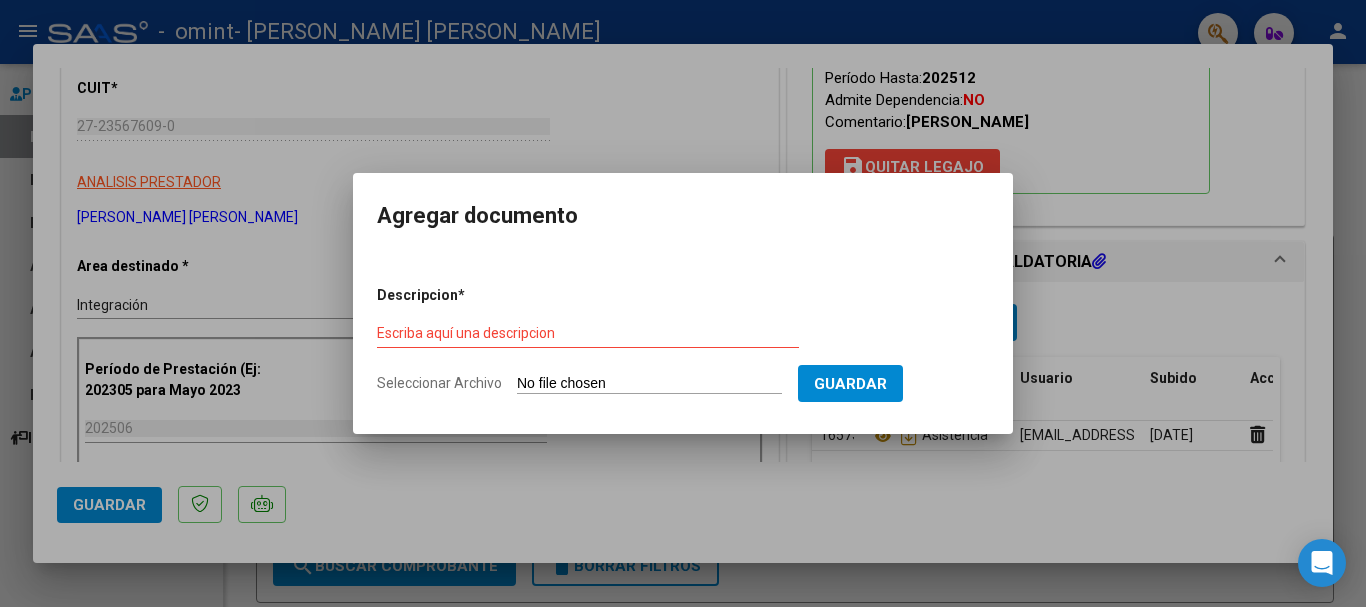 click on "Seleccionar Archivo" at bounding box center (649, 384) 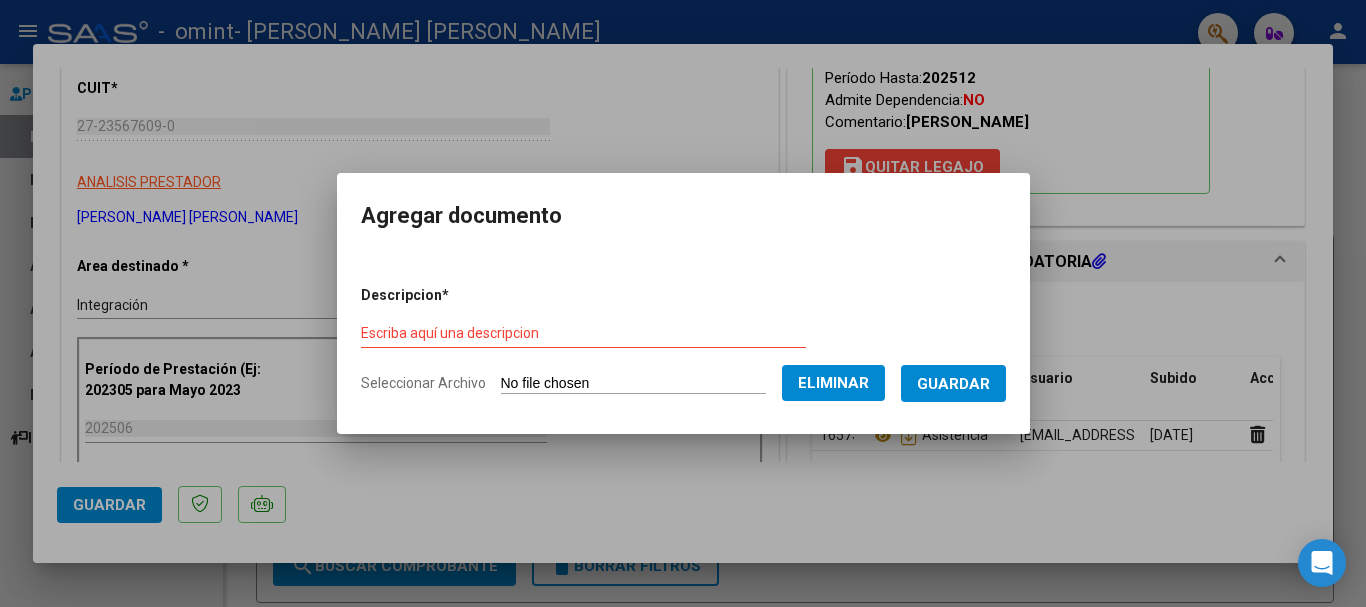 click on "Escriba aquí una descripcion" at bounding box center (583, 333) 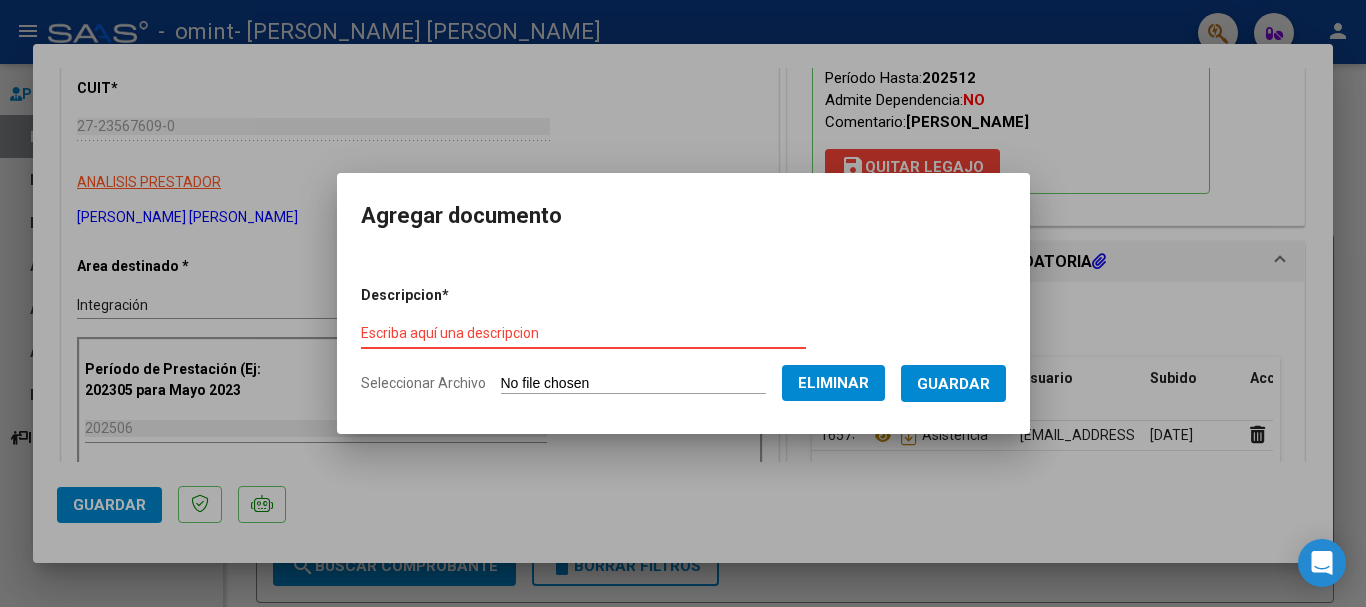 click on "Escriba aquí una descripcion" at bounding box center (583, 333) 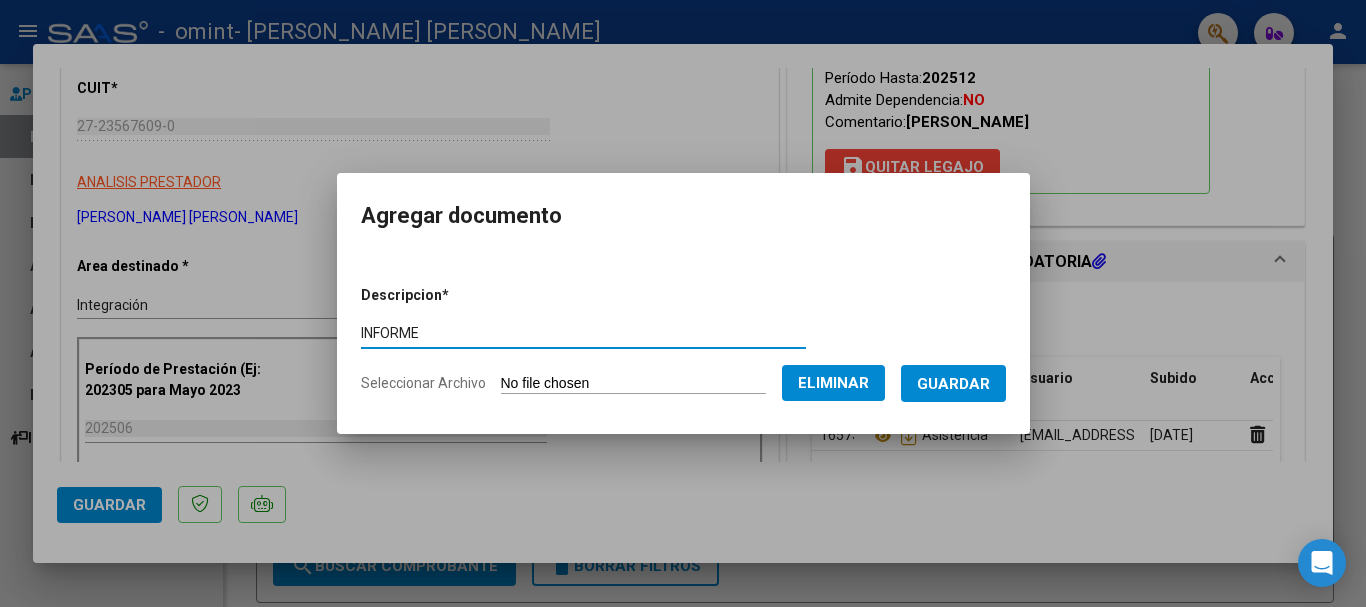 type on "INFORME" 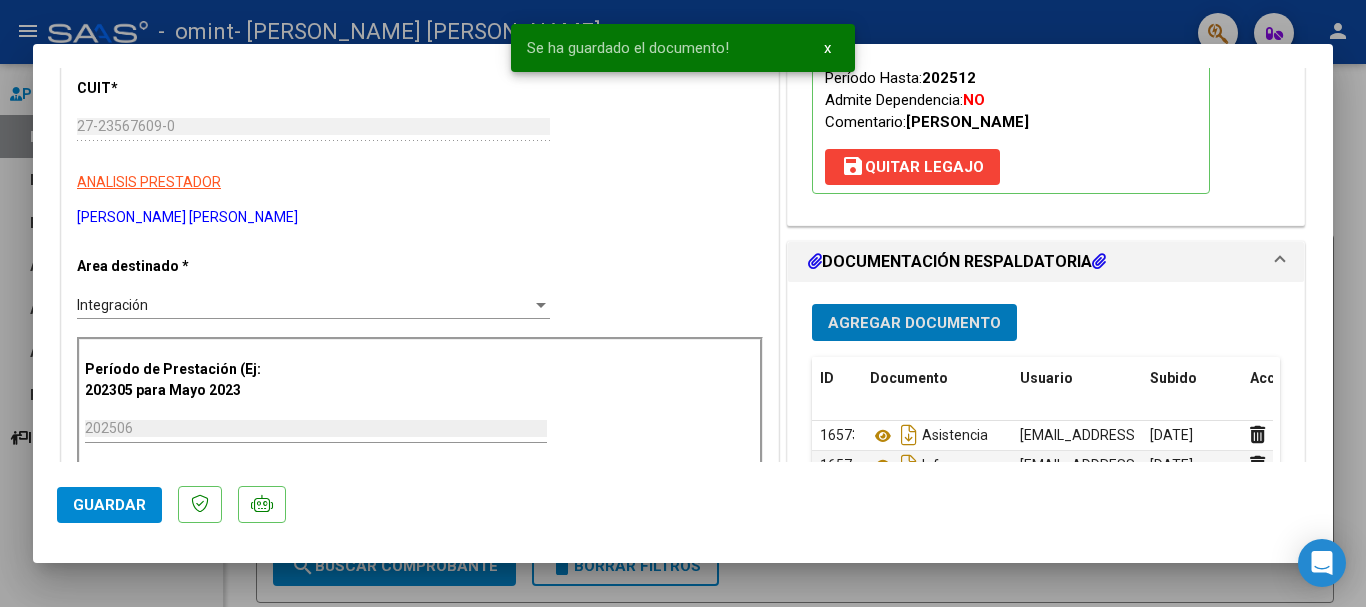 click on "Guardar" 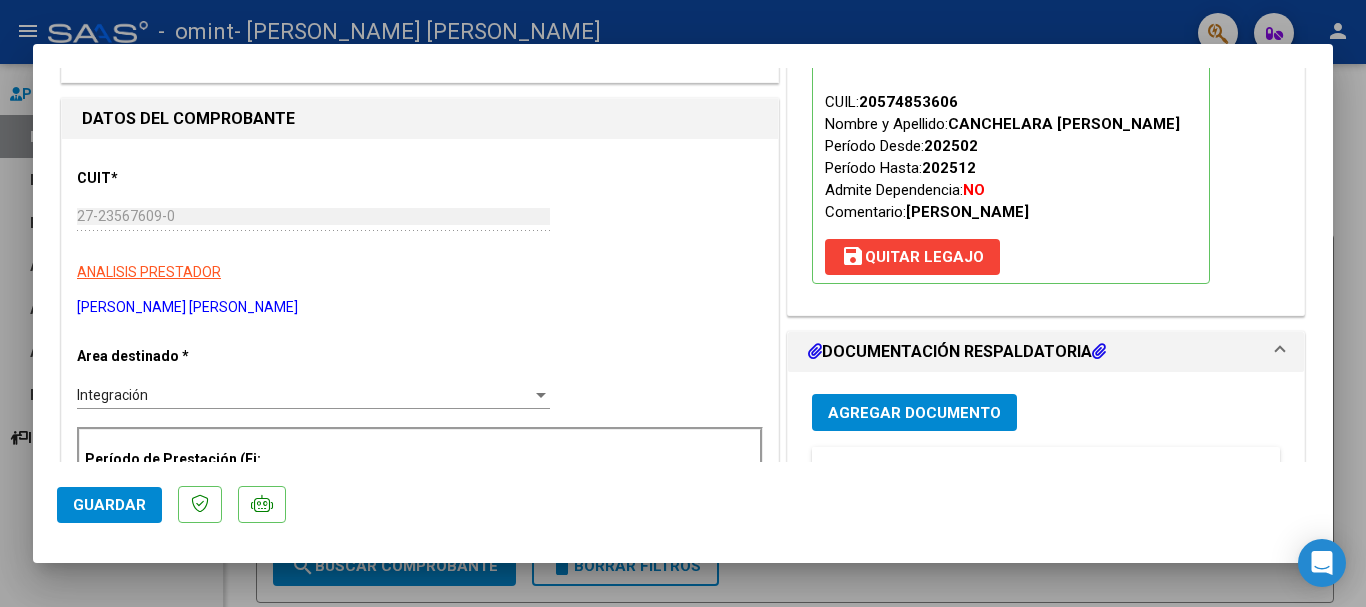 scroll, scrollTop: 0, scrollLeft: 0, axis: both 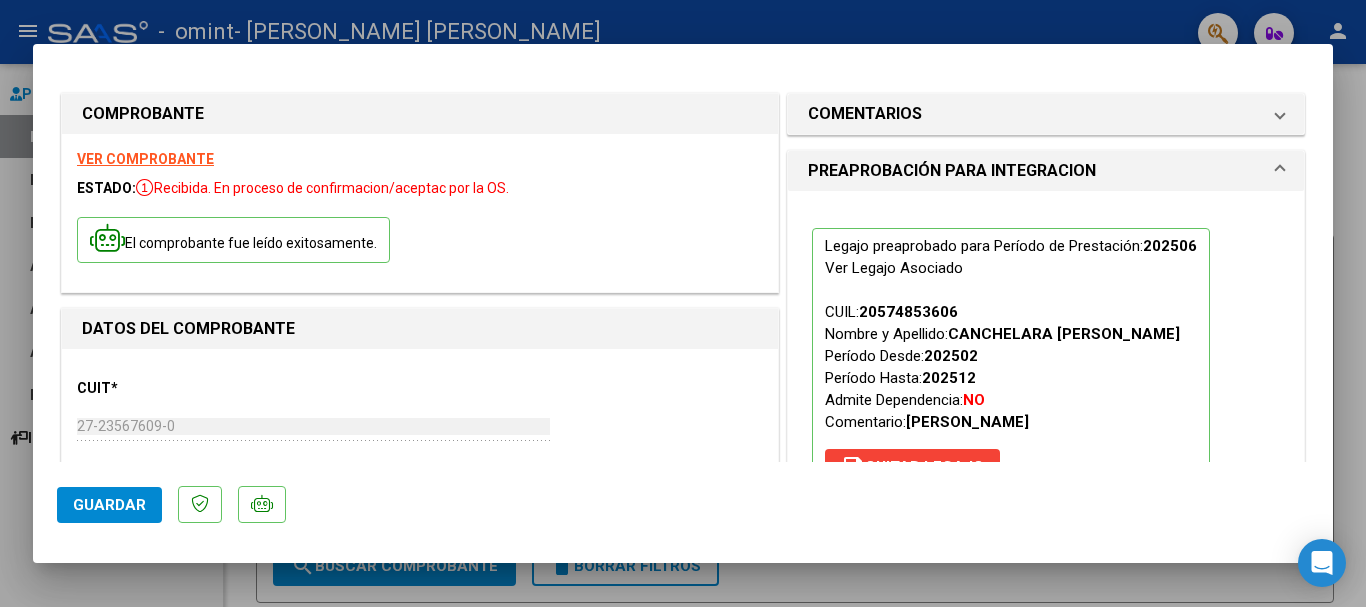 click at bounding box center [683, 303] 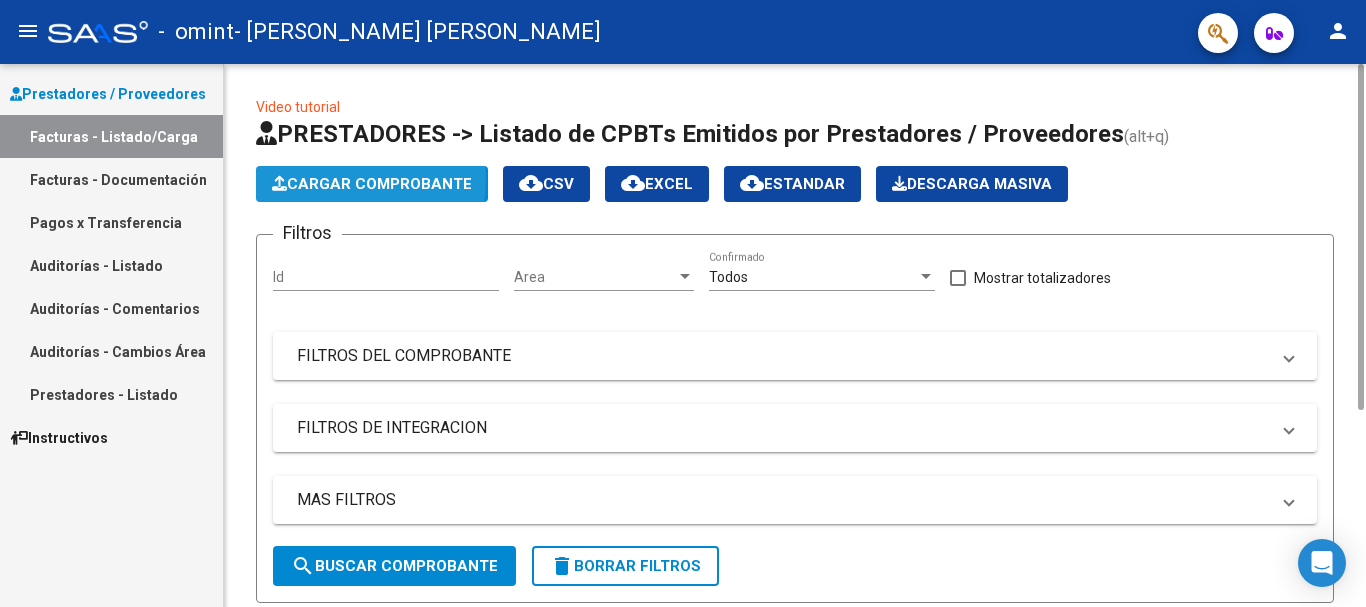 click on "Cargar Comprobante" 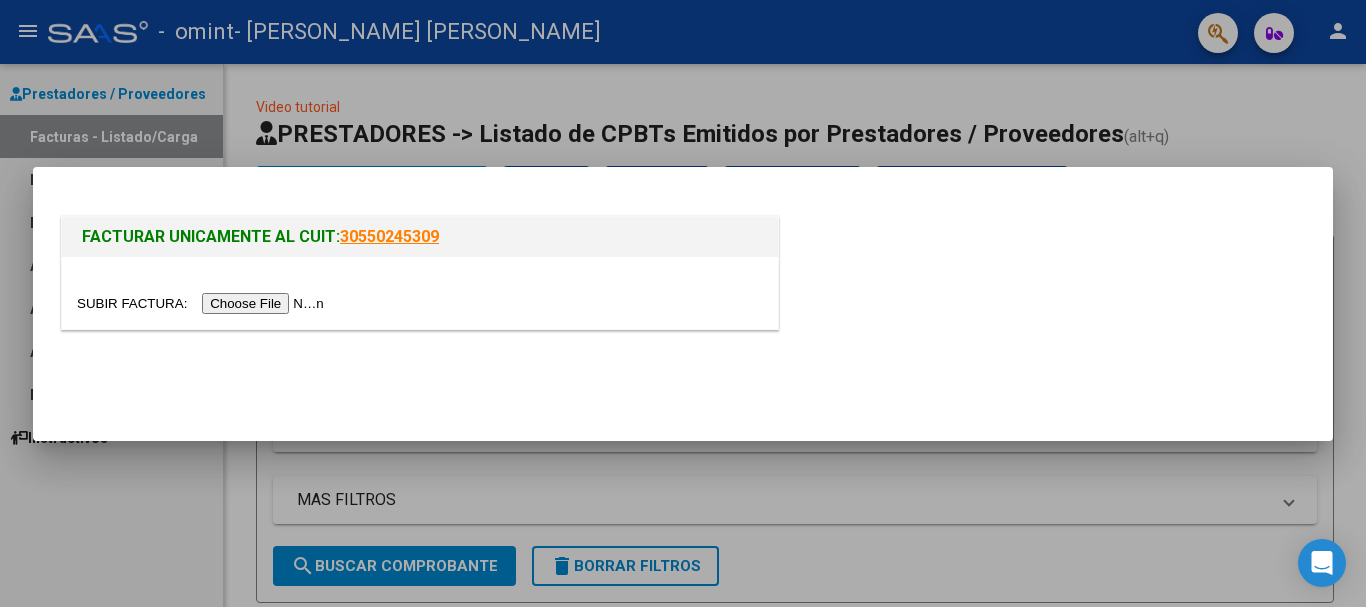 click at bounding box center [203, 303] 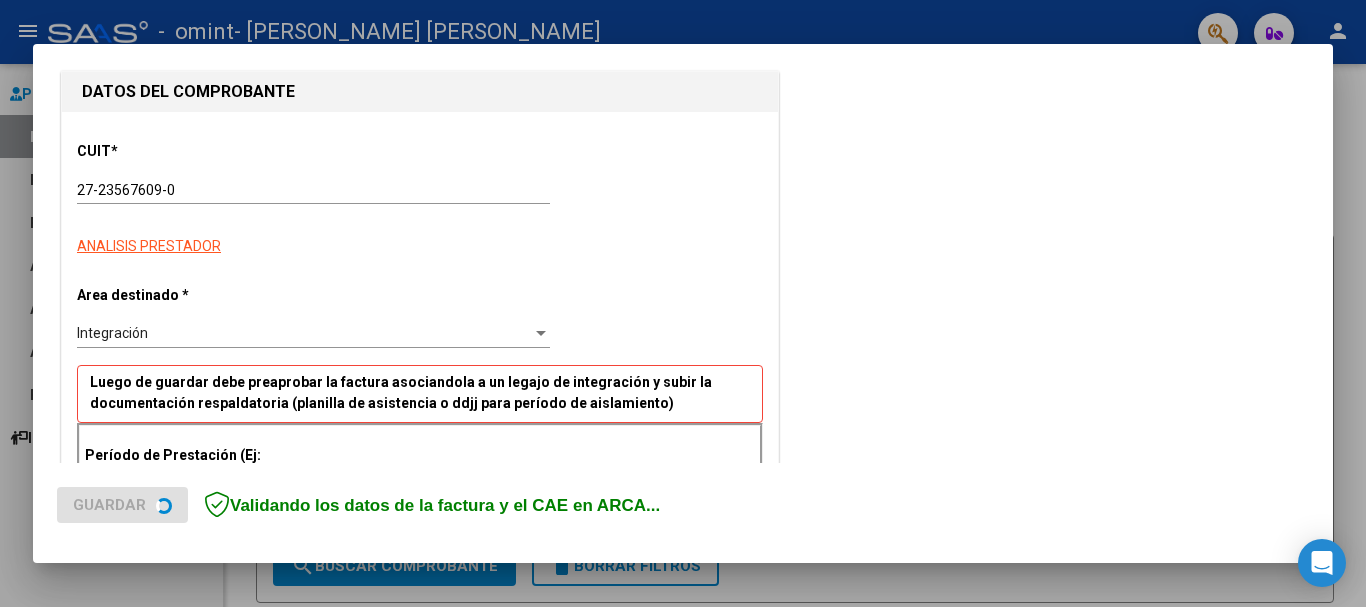 scroll, scrollTop: 300, scrollLeft: 0, axis: vertical 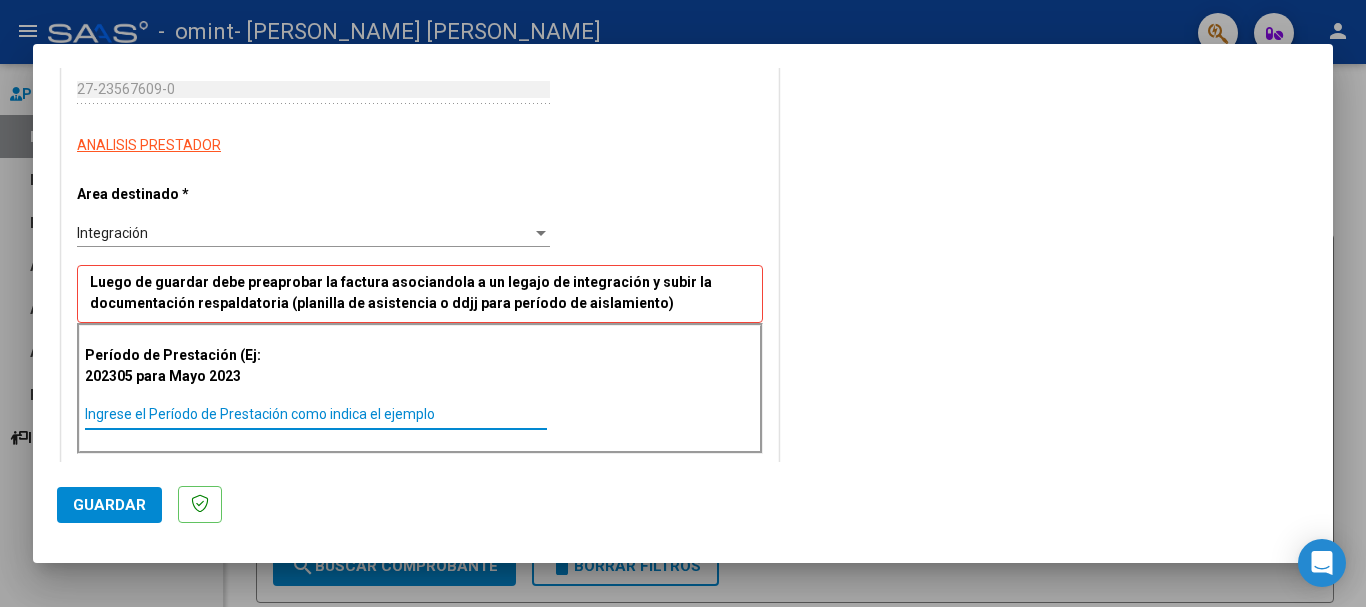 click on "Ingrese el Período de Prestación como indica el ejemplo" at bounding box center [316, 414] 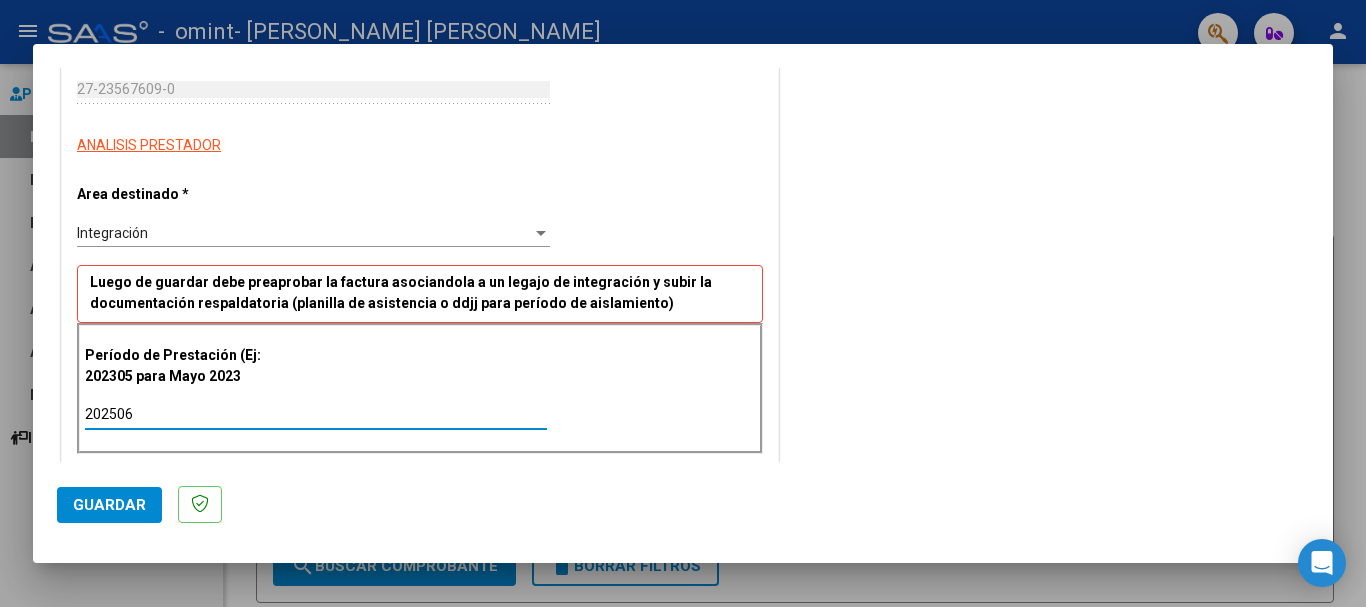 type on "202506" 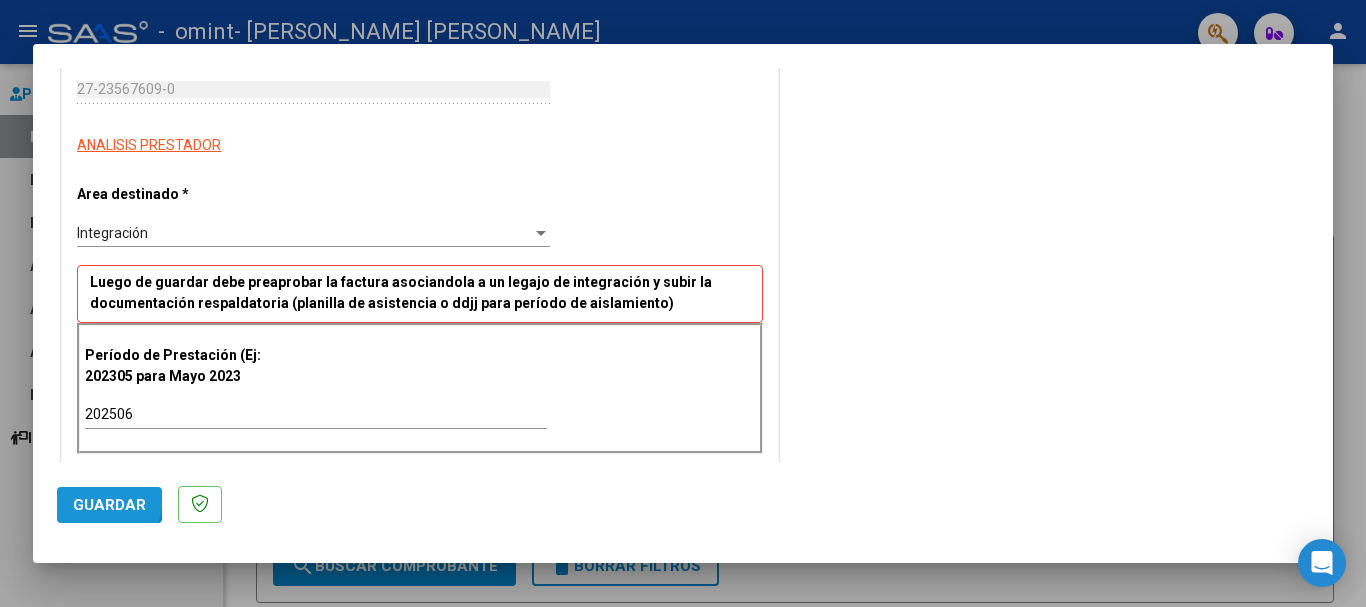 click on "Guardar" 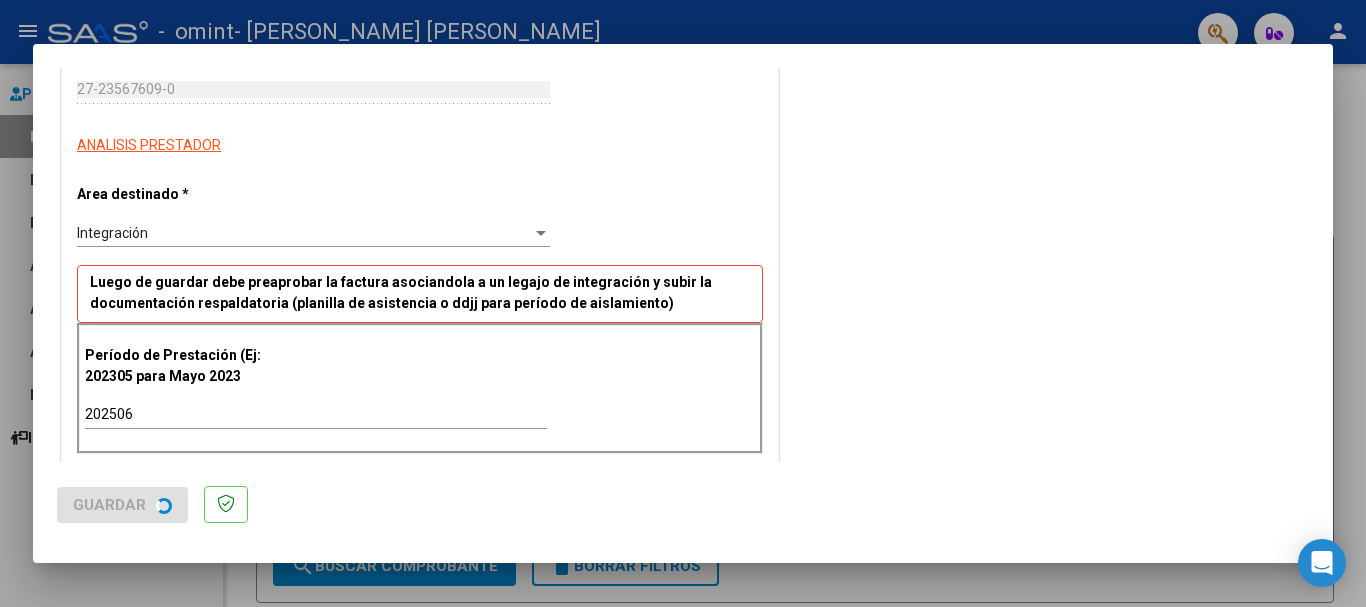 scroll, scrollTop: 0, scrollLeft: 0, axis: both 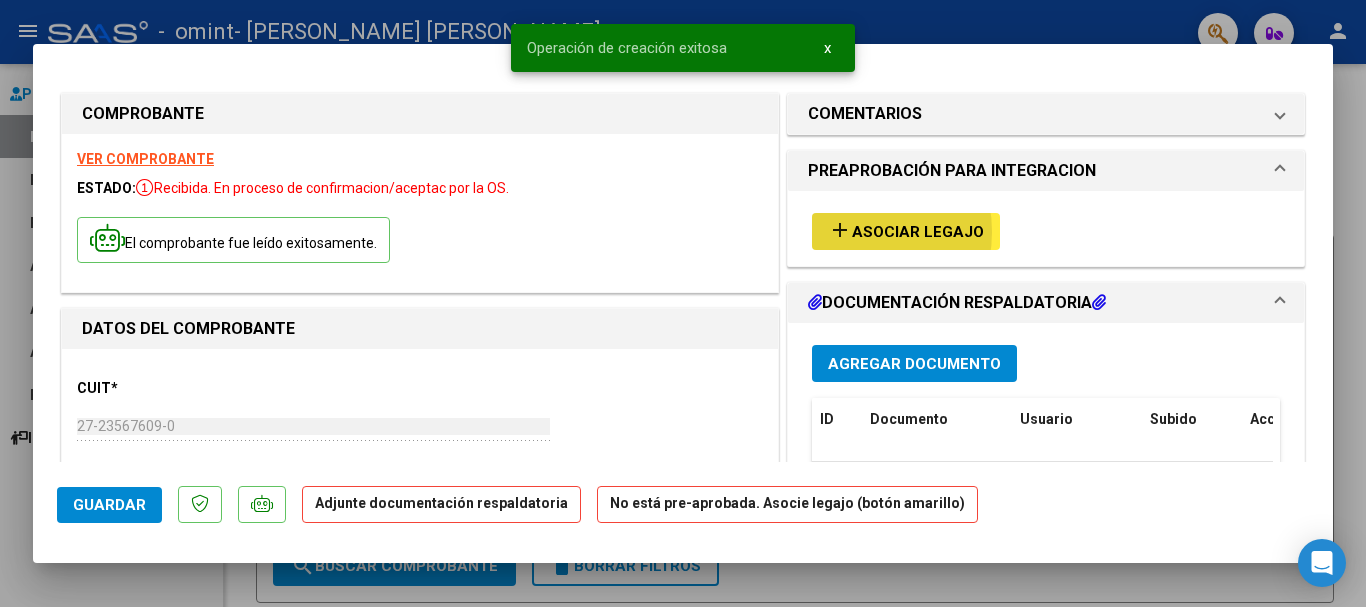 click on "add" at bounding box center [840, 230] 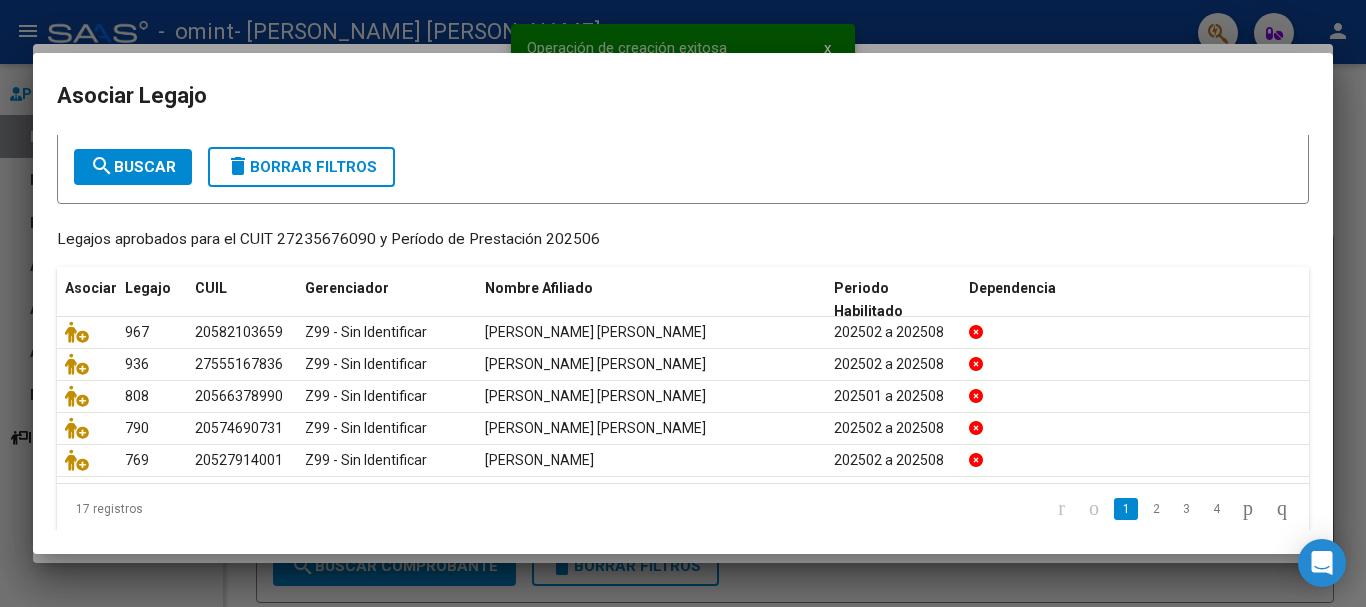 scroll, scrollTop: 125, scrollLeft: 0, axis: vertical 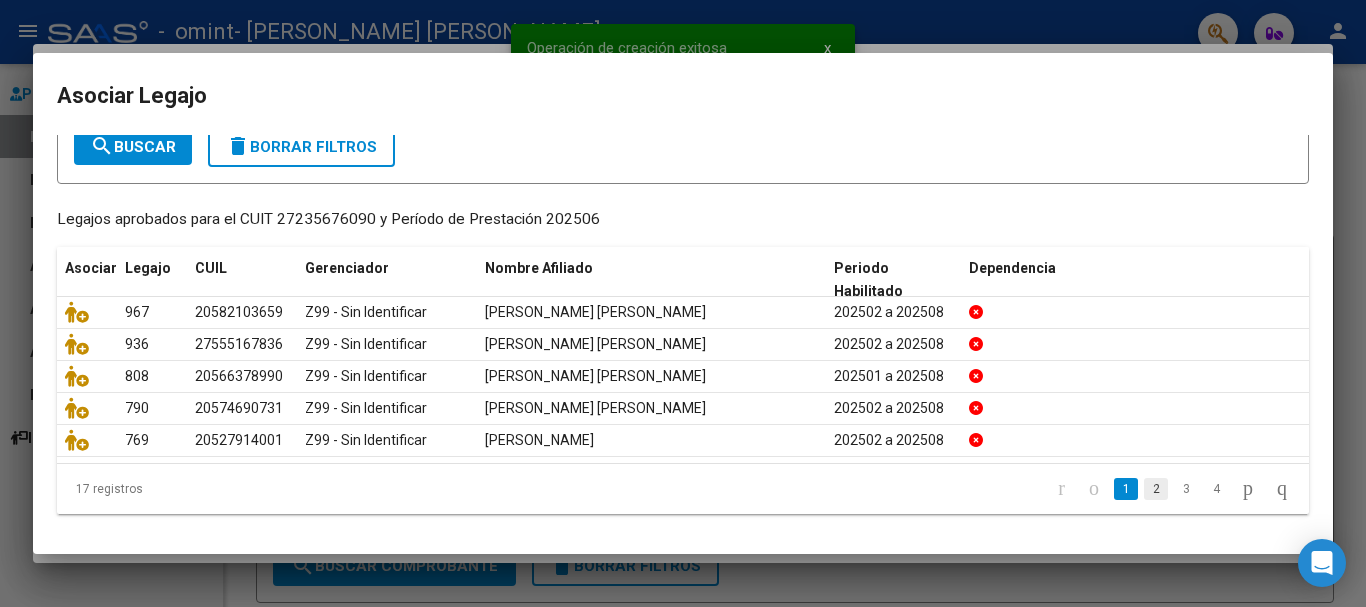 click on "2" 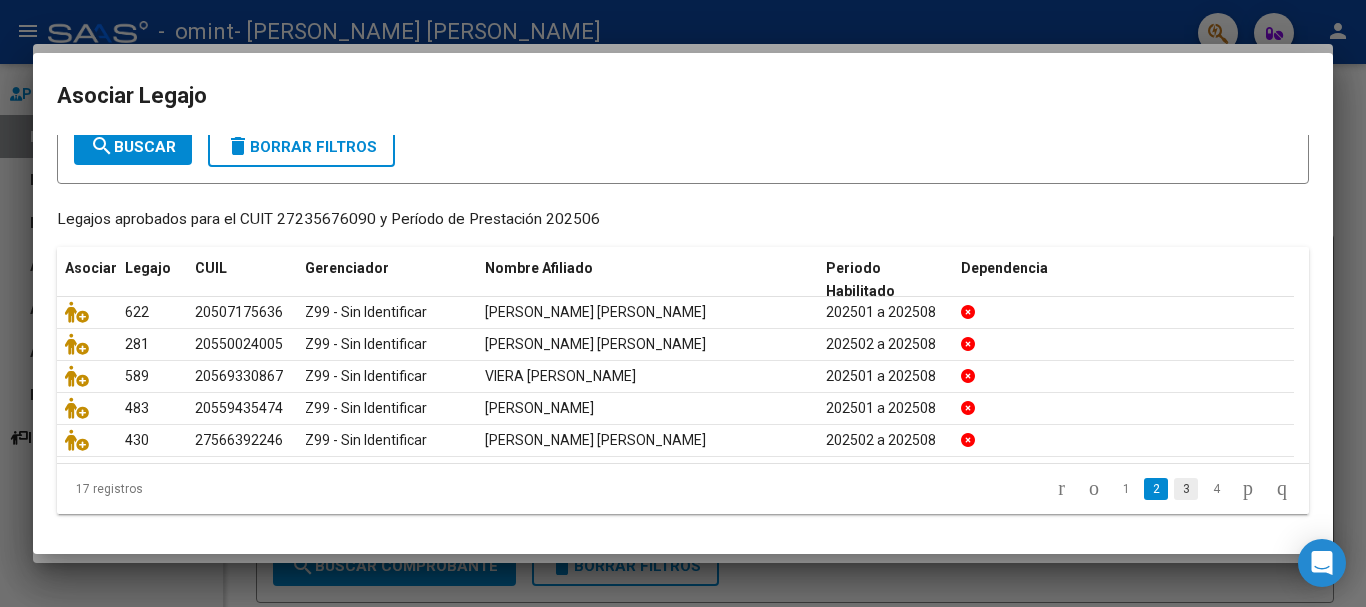 click on "3" 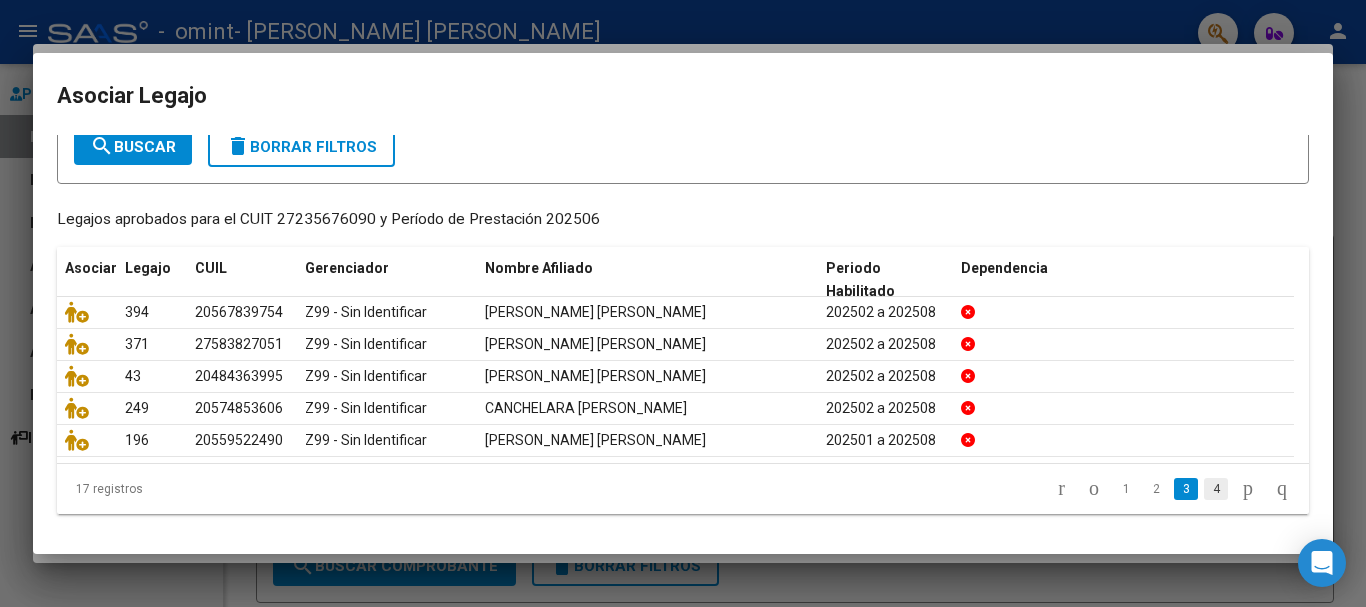 click on "4" 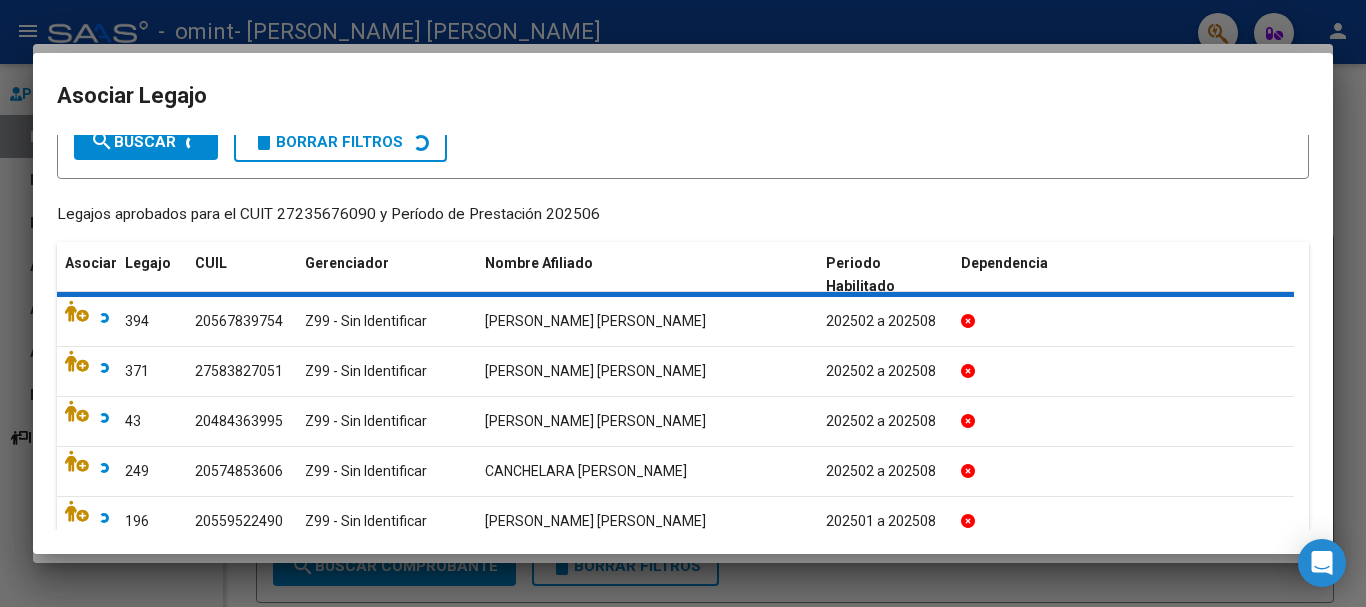 scroll, scrollTop: 26, scrollLeft: 0, axis: vertical 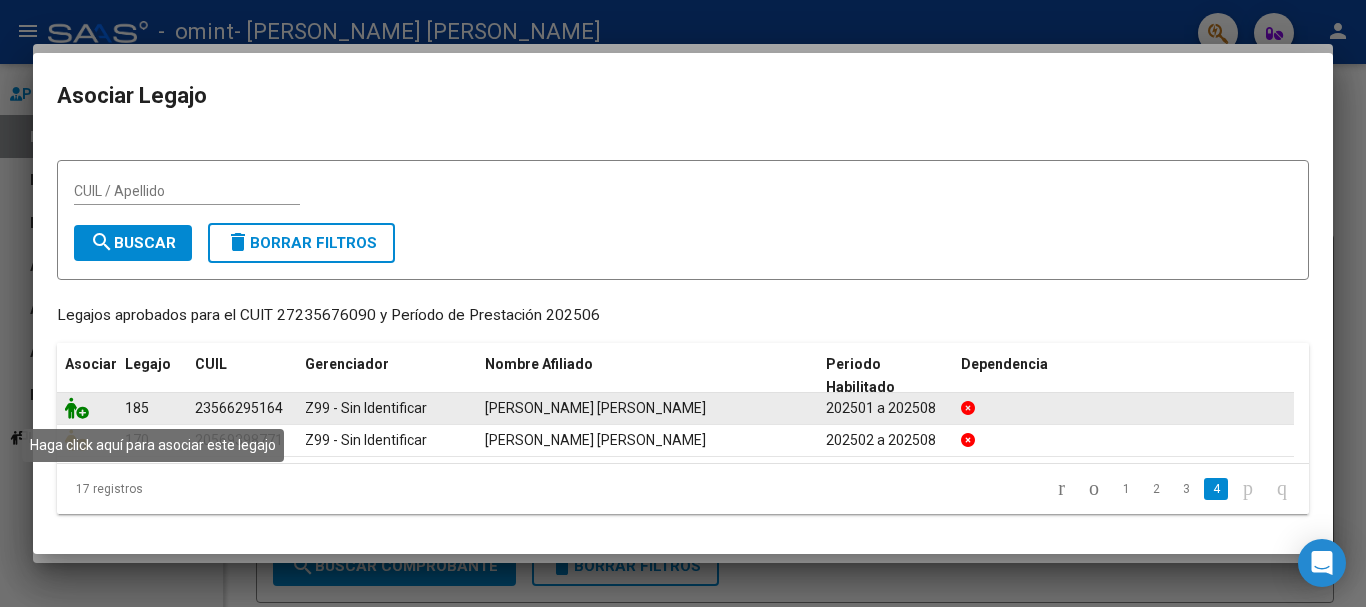 click 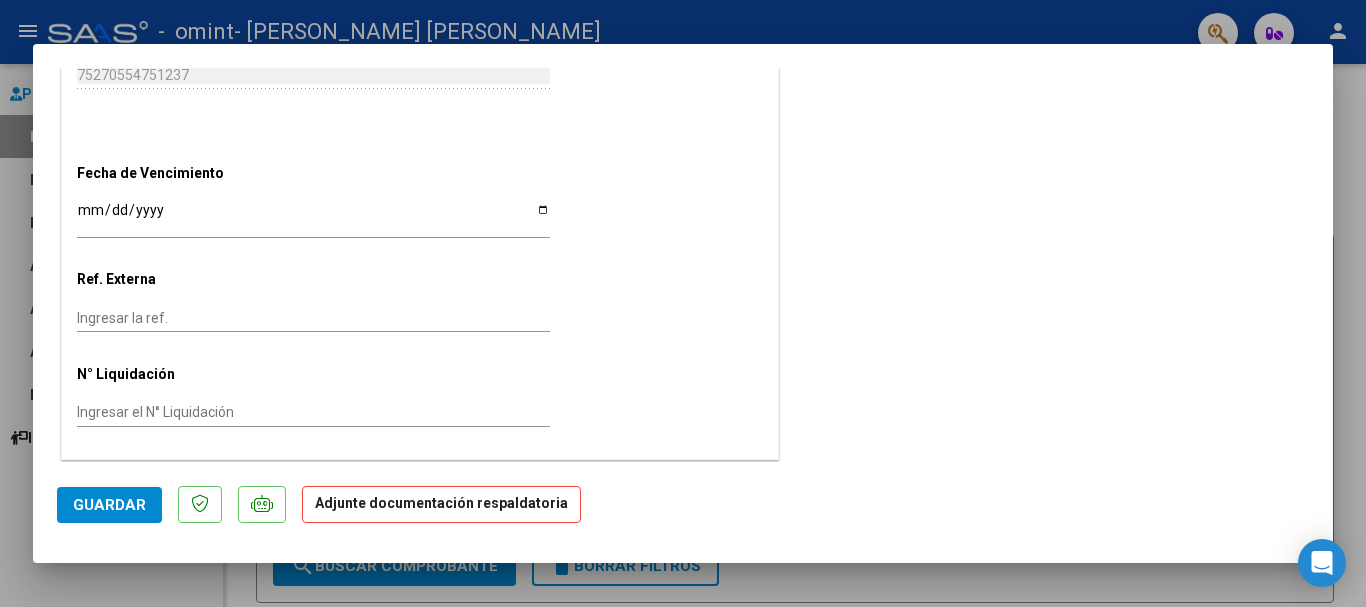 scroll, scrollTop: 1290, scrollLeft: 0, axis: vertical 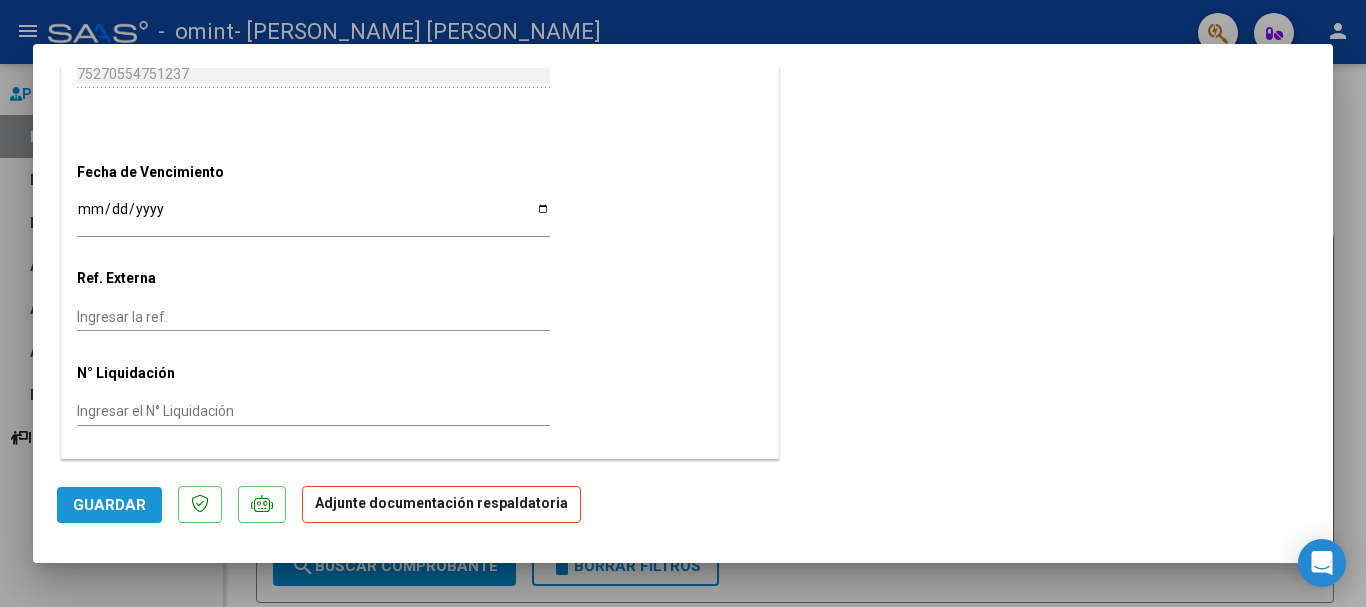 drag, startPoint x: 119, startPoint y: 498, endPoint x: 234, endPoint y: 494, distance: 115.06954 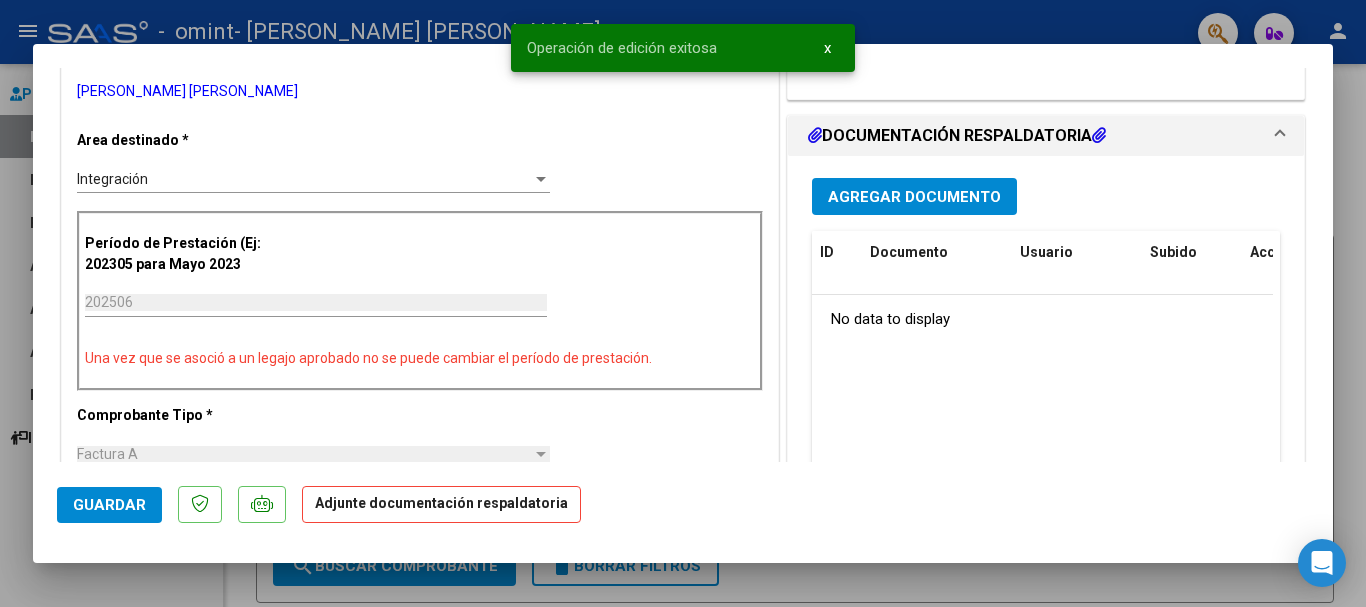 scroll, scrollTop: 390, scrollLeft: 0, axis: vertical 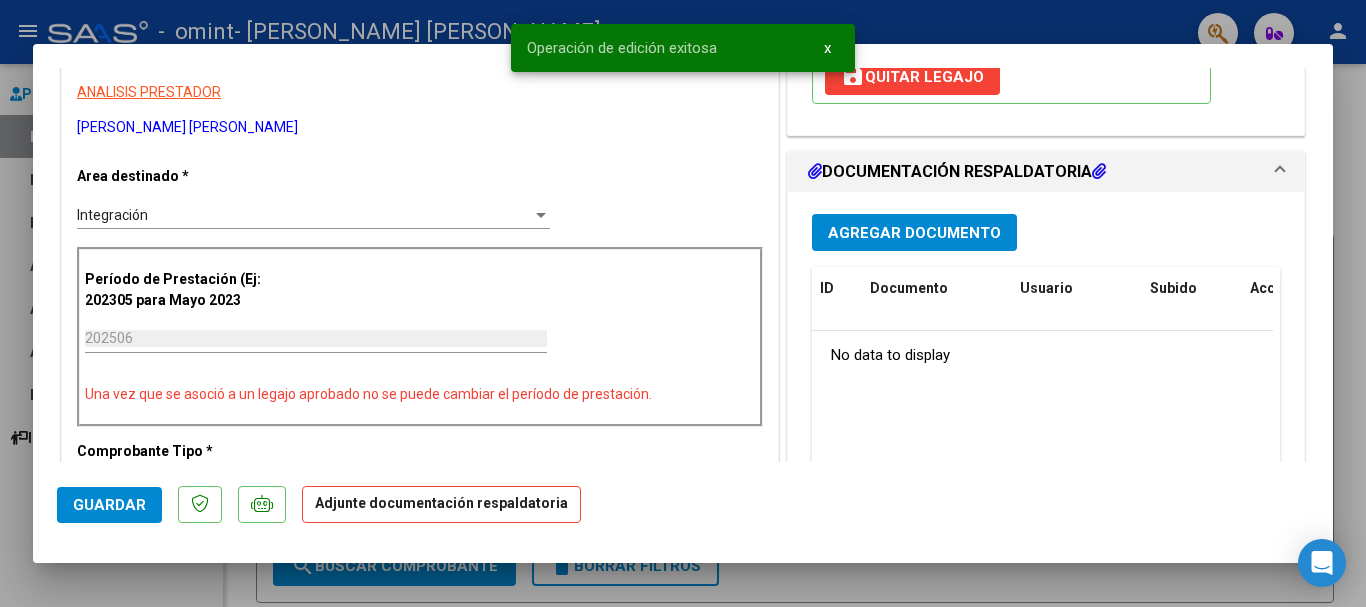 click on "Agregar Documento" at bounding box center (914, 233) 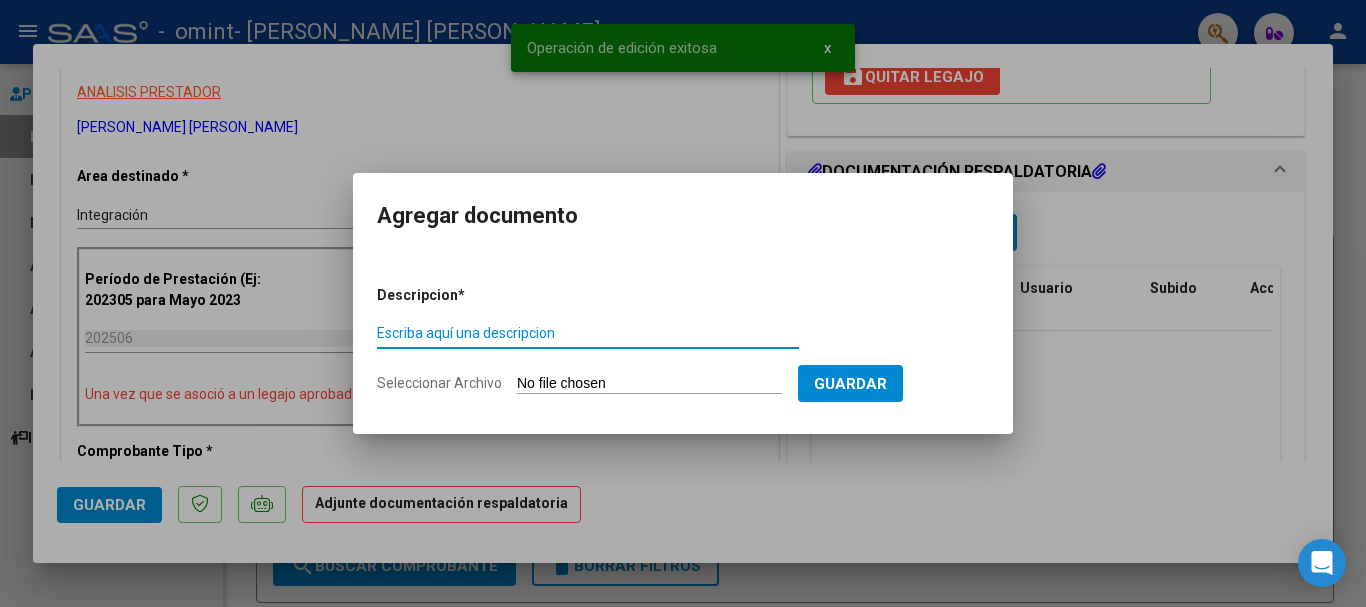 click on "Seleccionar Archivo" at bounding box center [649, 384] 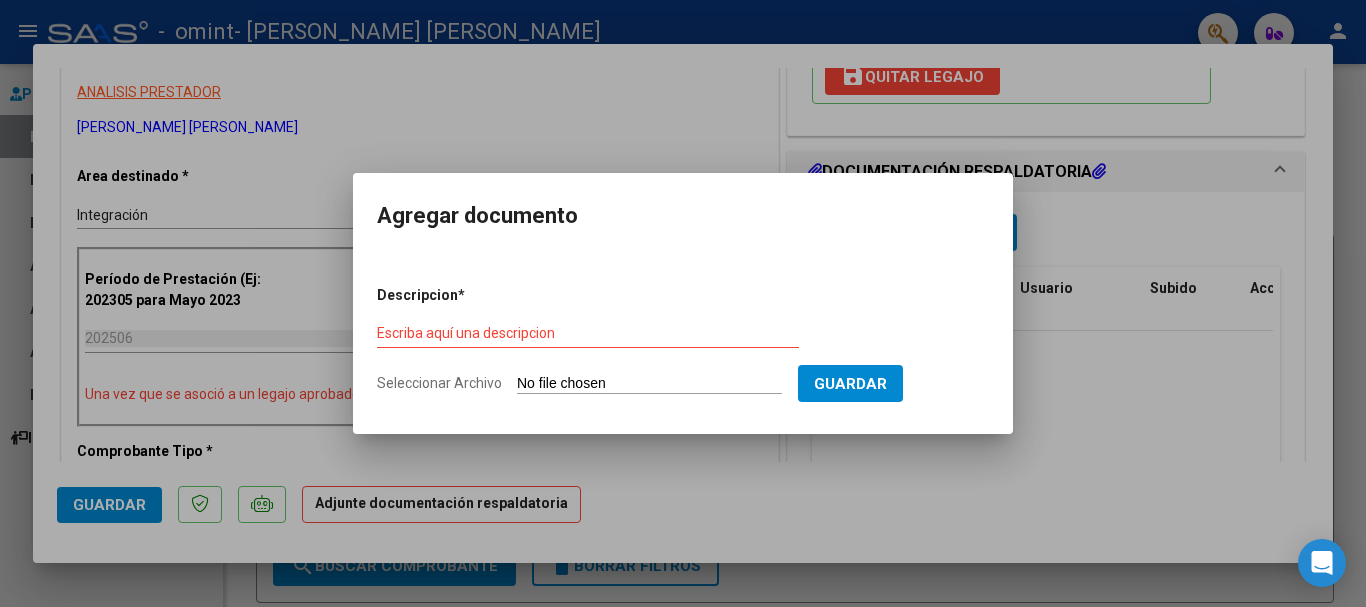 type on "C:\fakepath\27235676090-001-010-00002046.pdf" 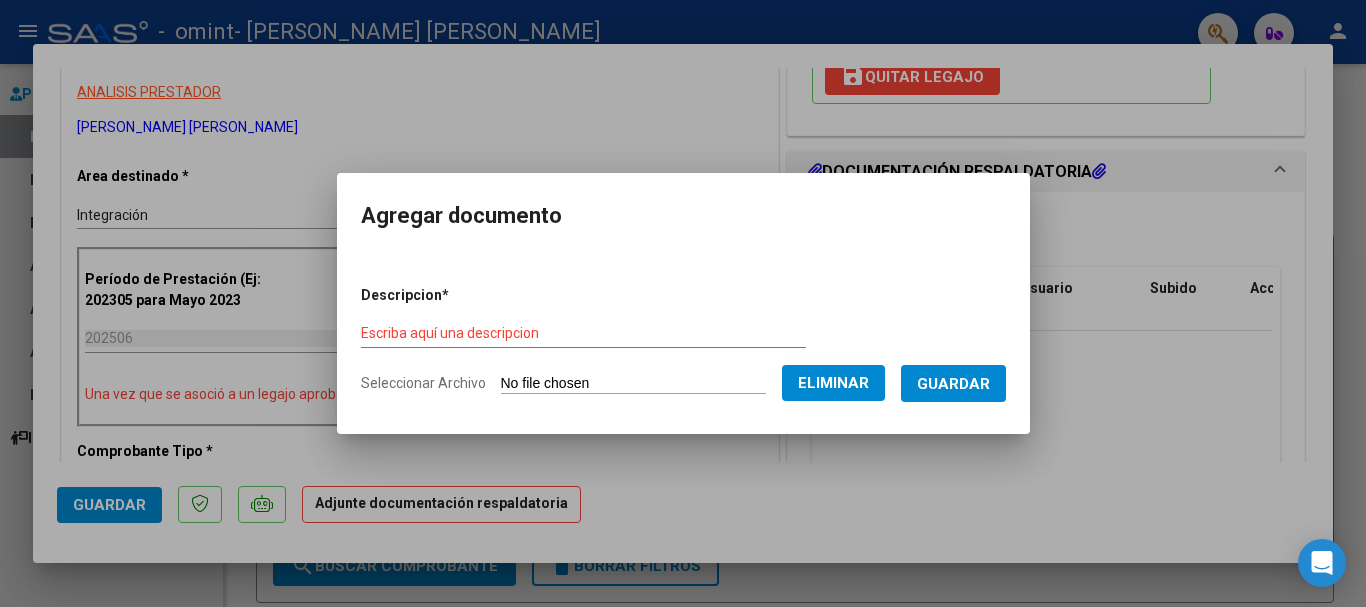 click on "Escriba aquí una descripcion" at bounding box center (583, 333) 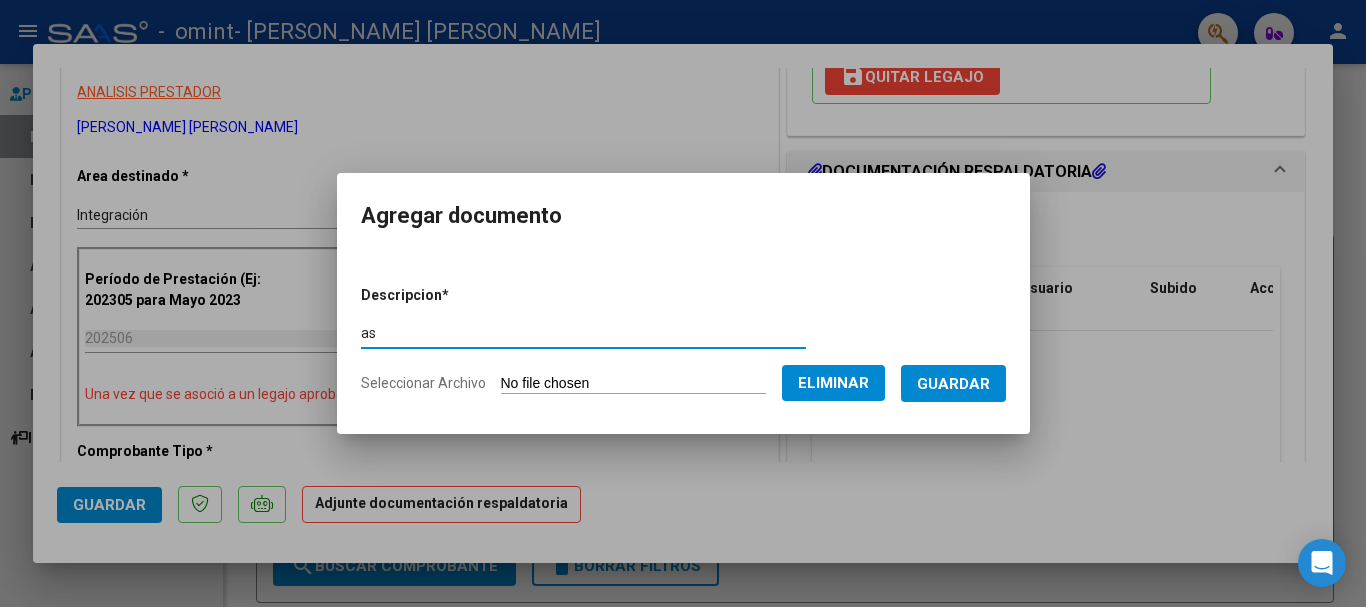 type on "a" 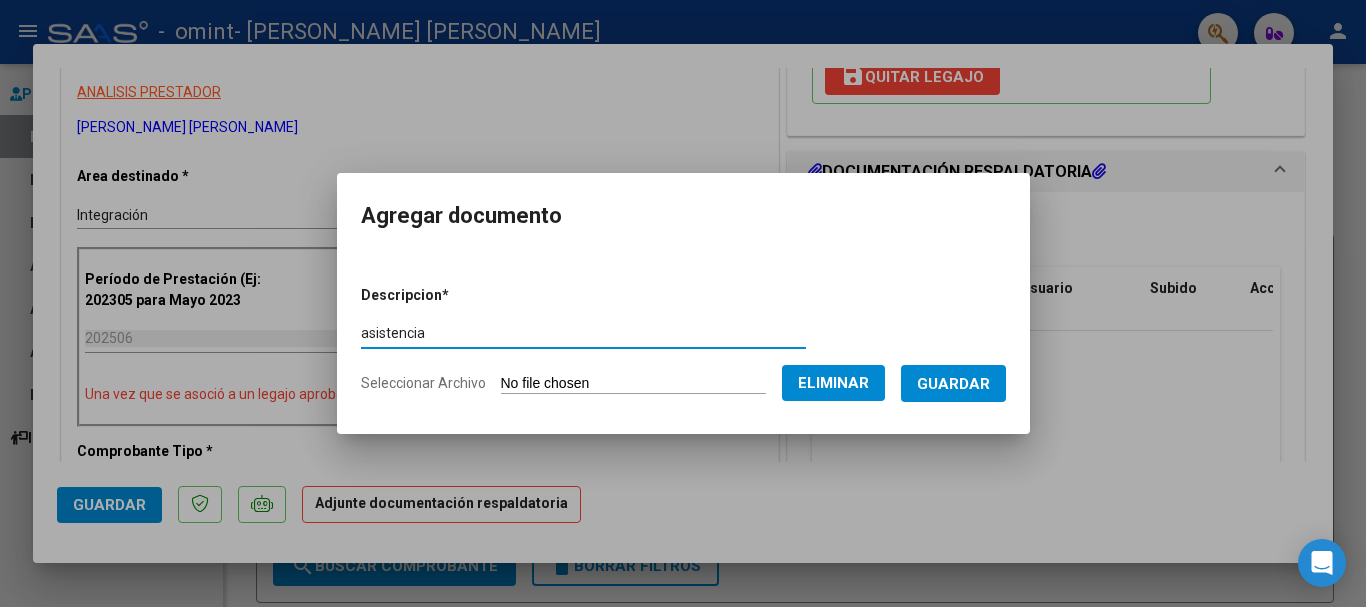 type on "asistencia" 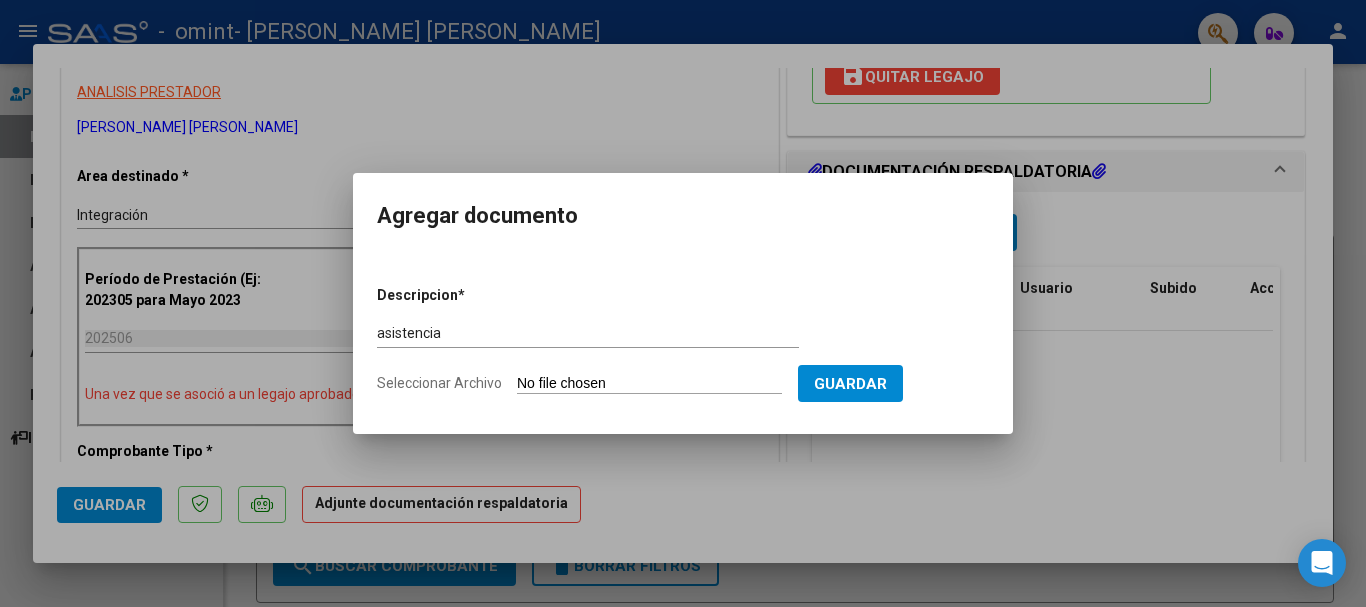 click on "Guardar" at bounding box center (850, 384) 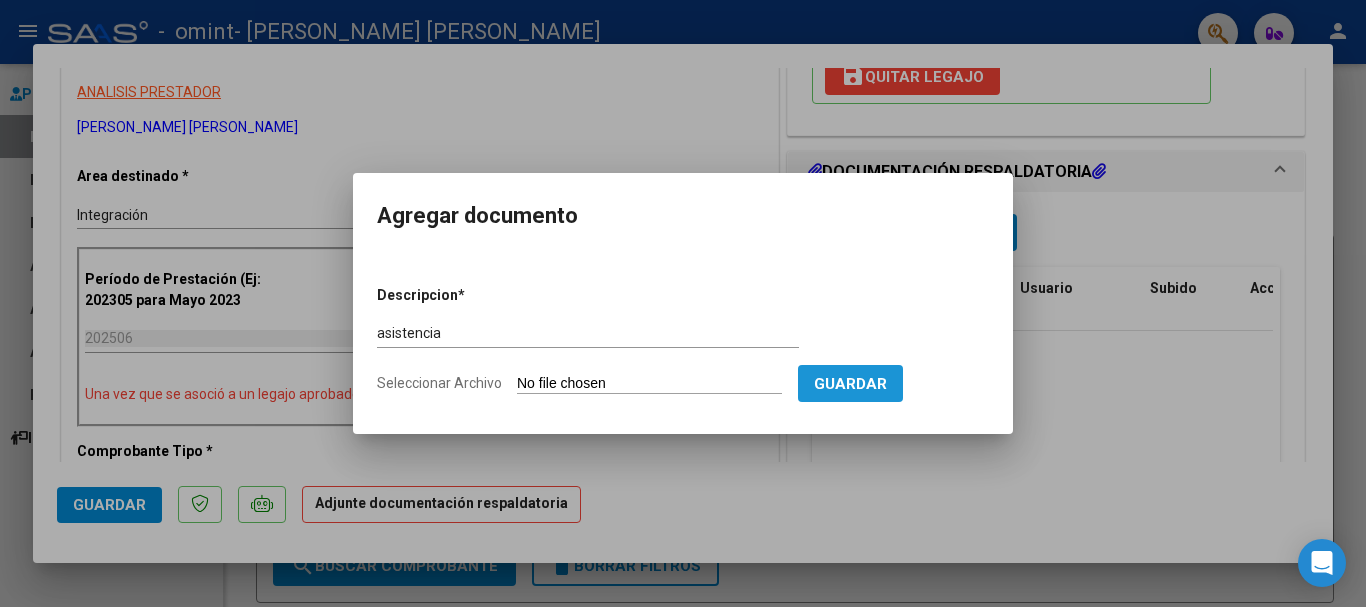 click on "Guardar" at bounding box center (850, 384) 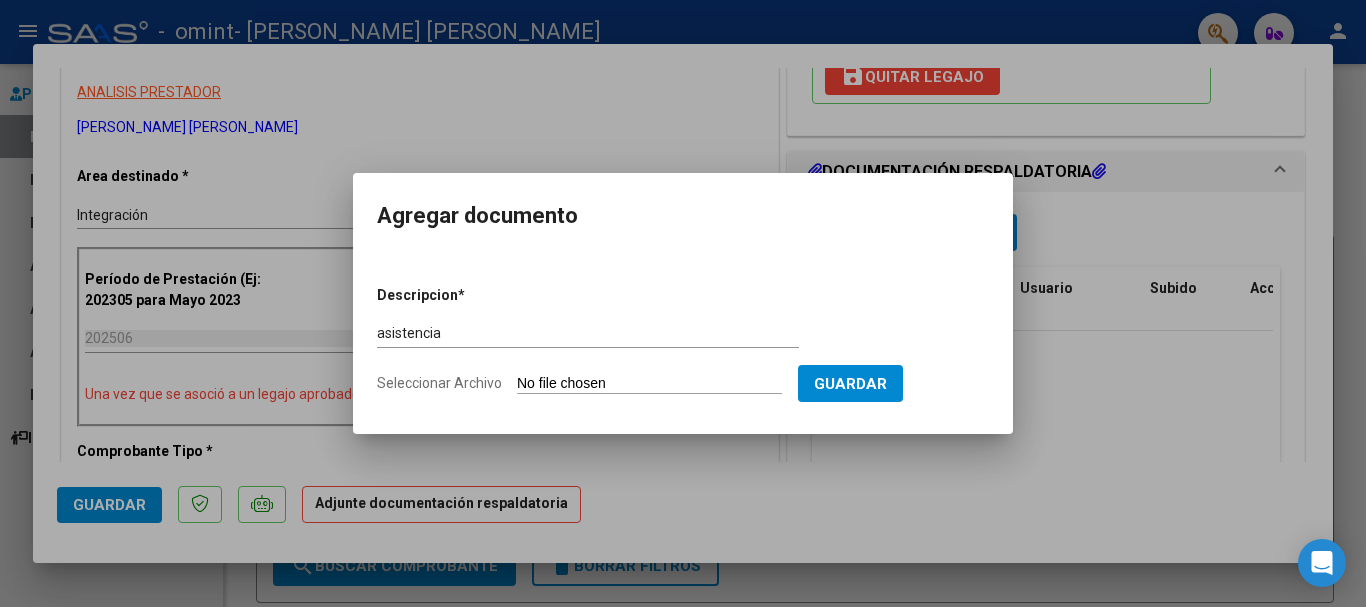 click on "Seleccionar Archivo" at bounding box center (649, 384) 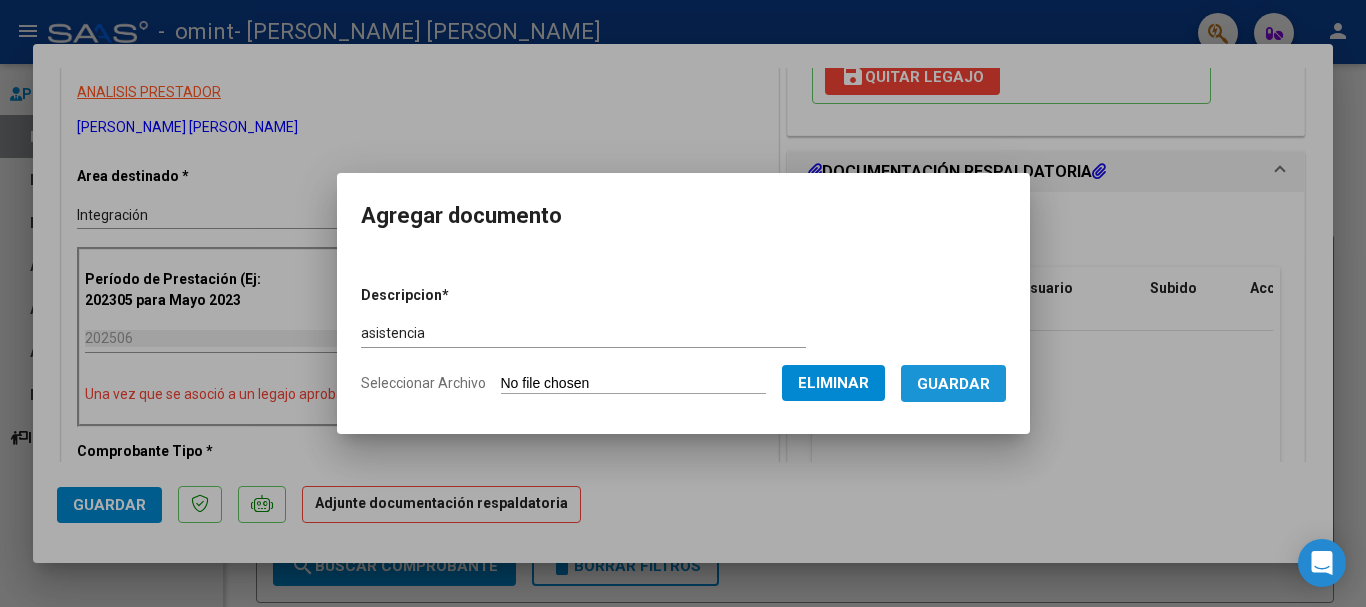 click on "Guardar" at bounding box center [953, 383] 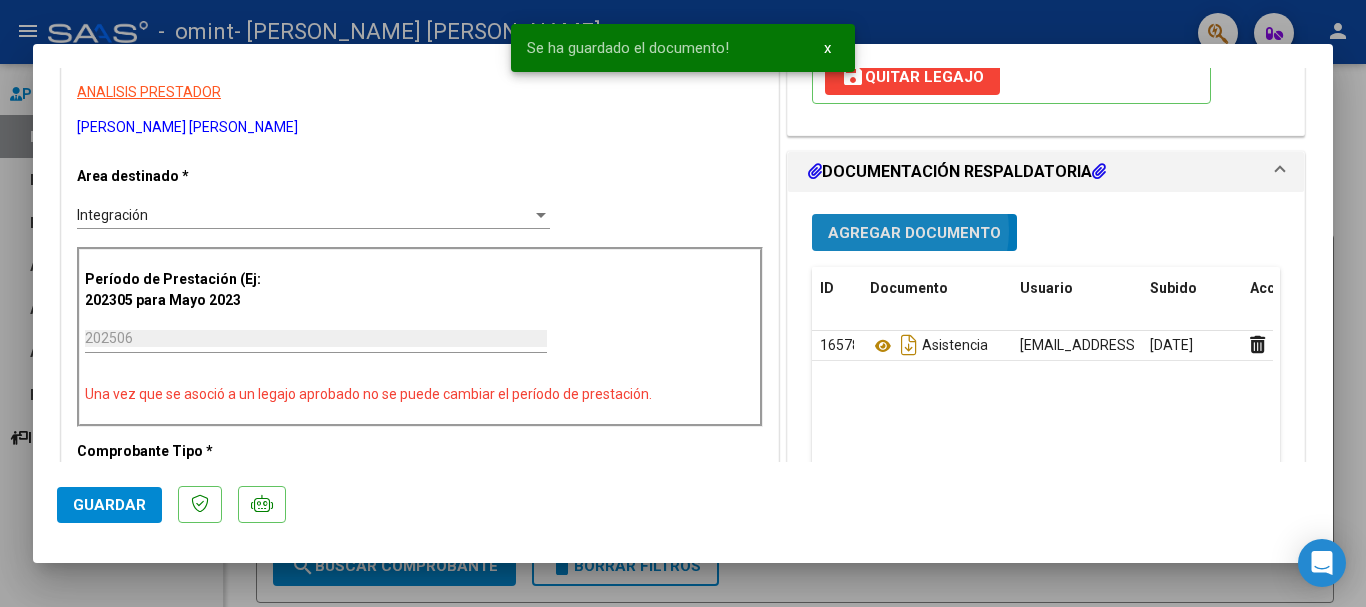 click on "Agregar Documento" at bounding box center [914, 233] 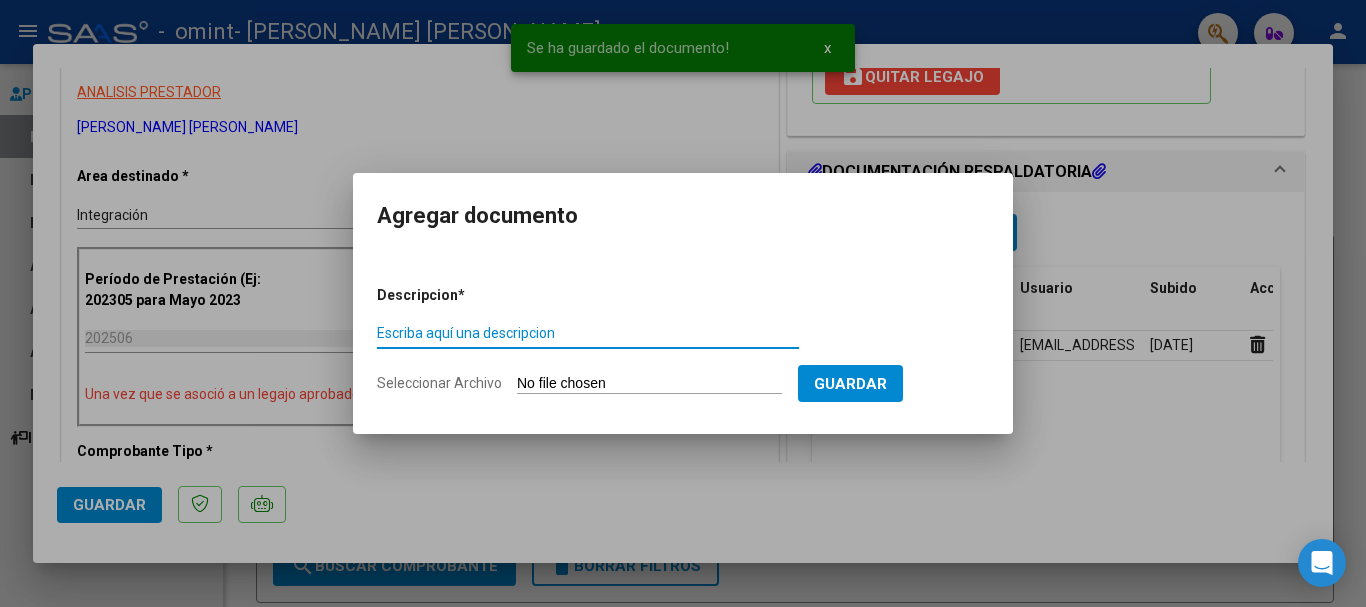 click on "Seleccionar Archivo" at bounding box center [649, 384] 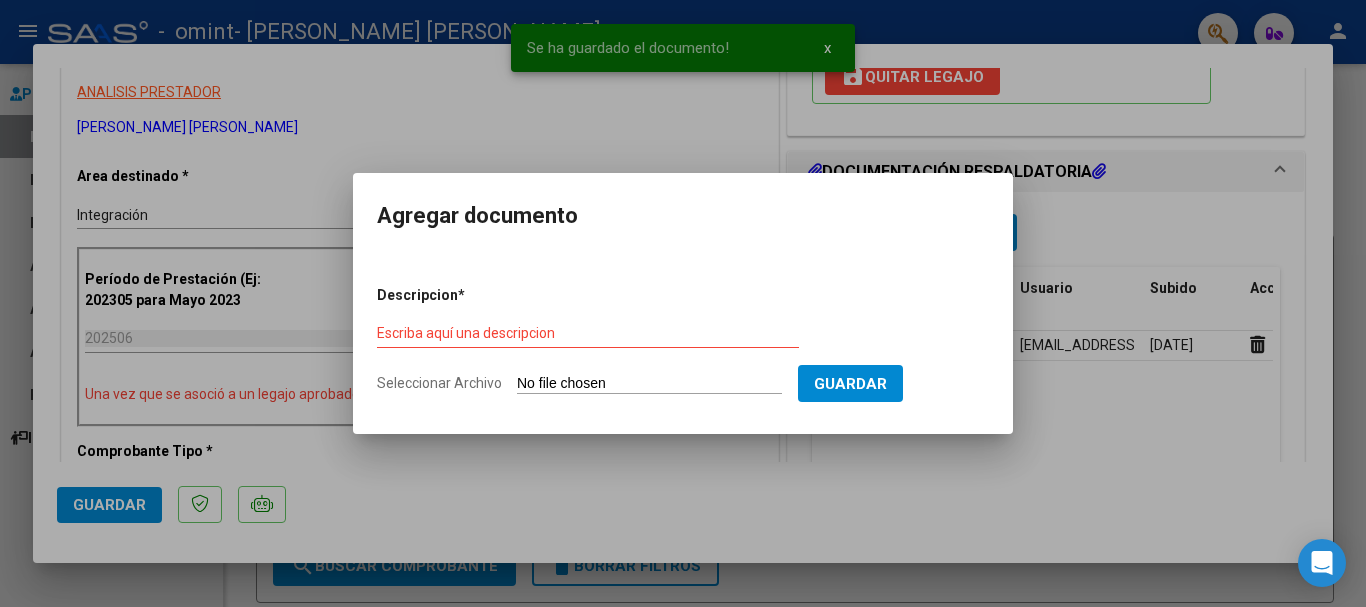 type on "C:\fakepath\1749823996_OMINT CATIVA [PERSON_NAME] [PERSON_NAME].pdf" 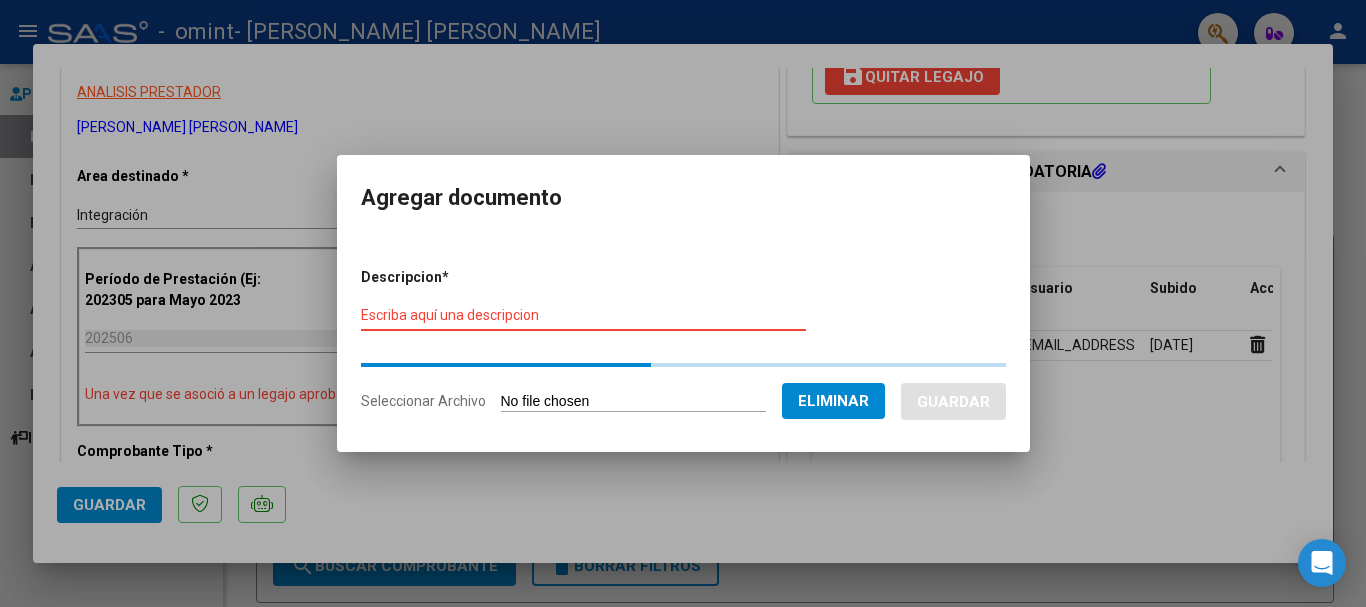 click on "Escriba aquí una descripcion" at bounding box center (583, 315) 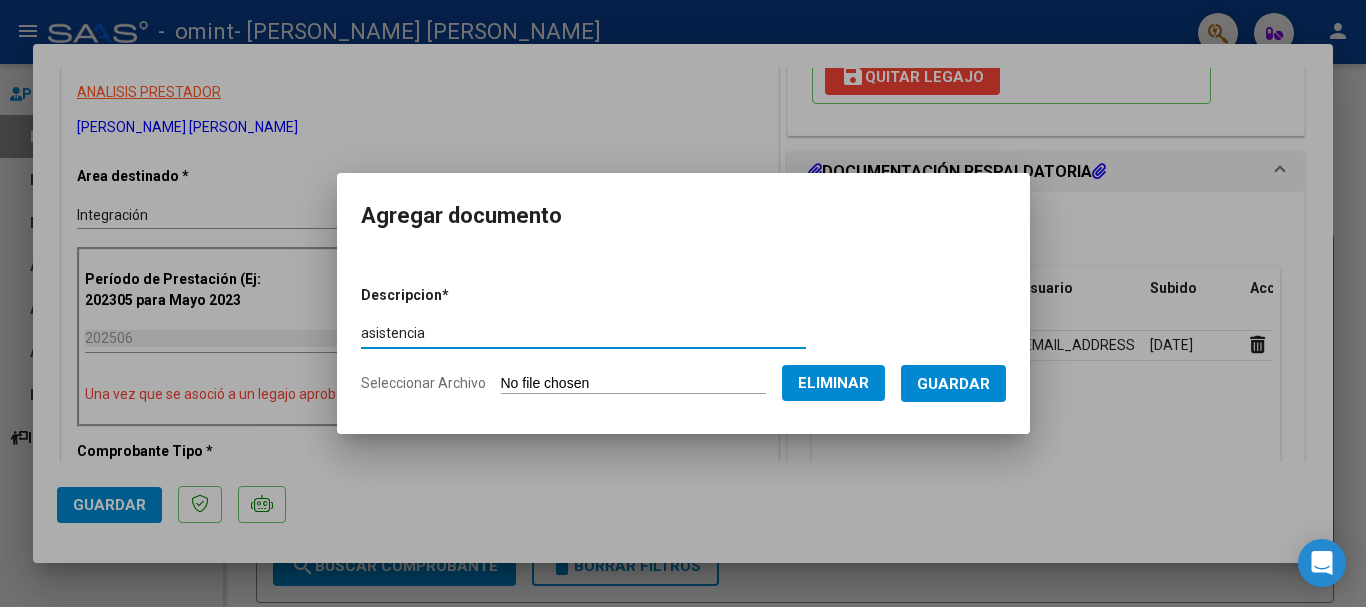 click on "asistencia Escriba aquí una descripcion" at bounding box center (583, 334) 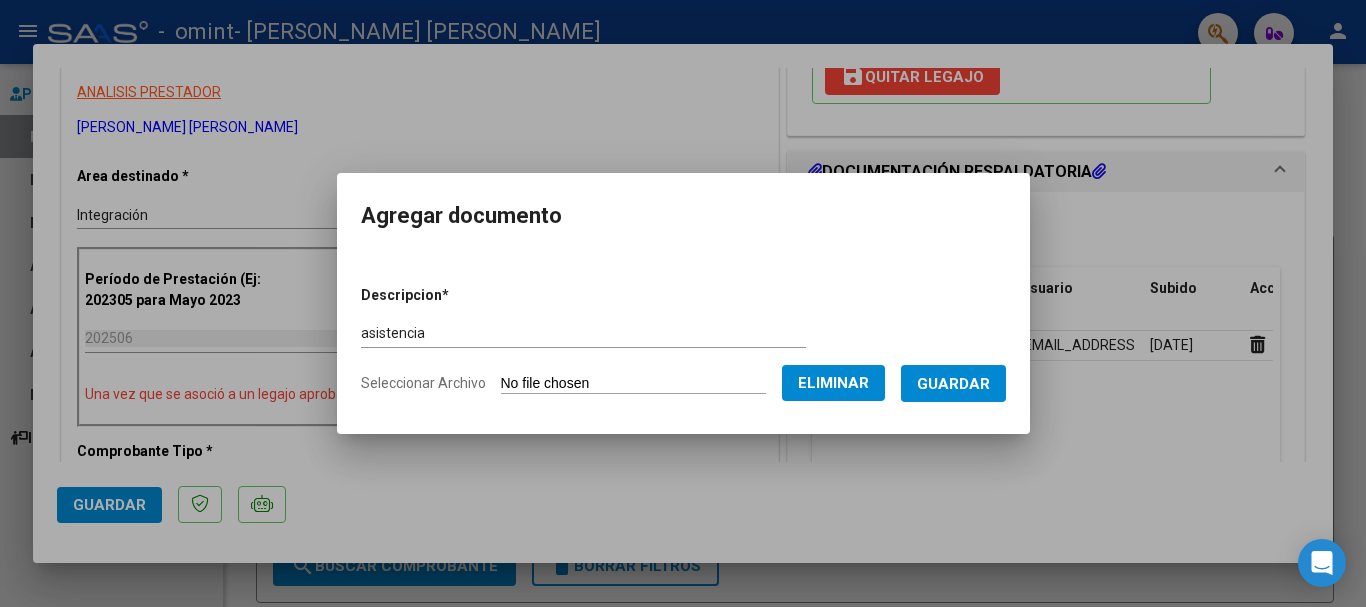 click on "asistencia Escriba aquí una descripcion" at bounding box center [583, 334] 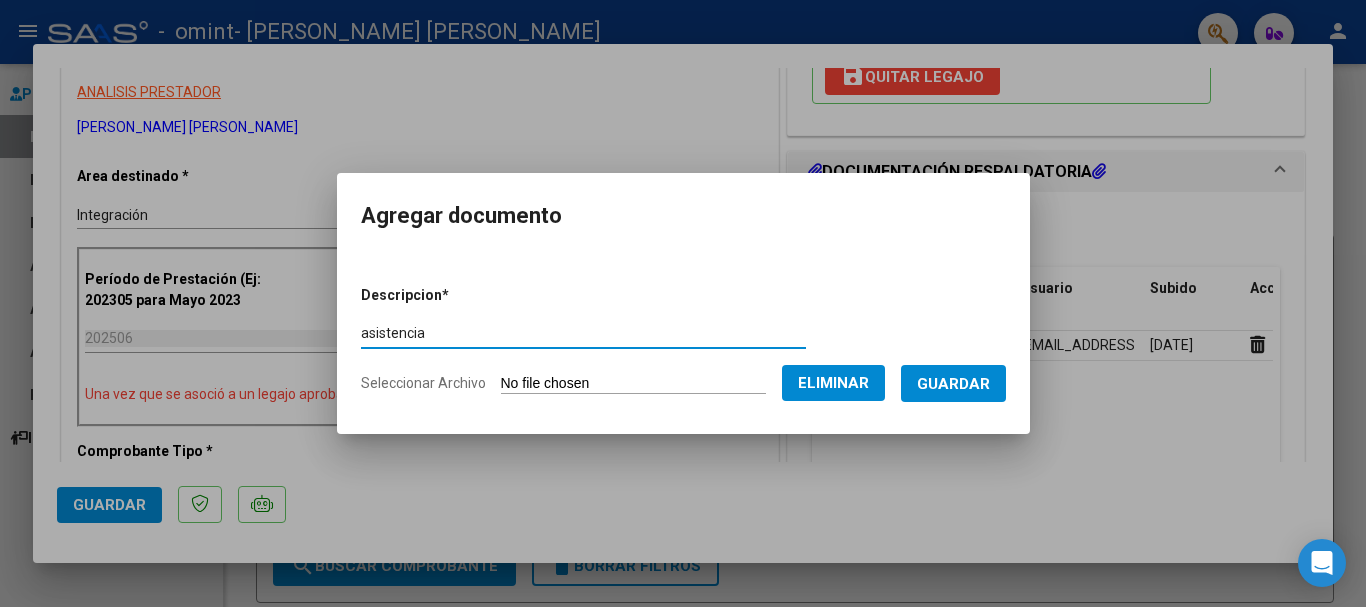 click on "asistencia" at bounding box center [583, 333] 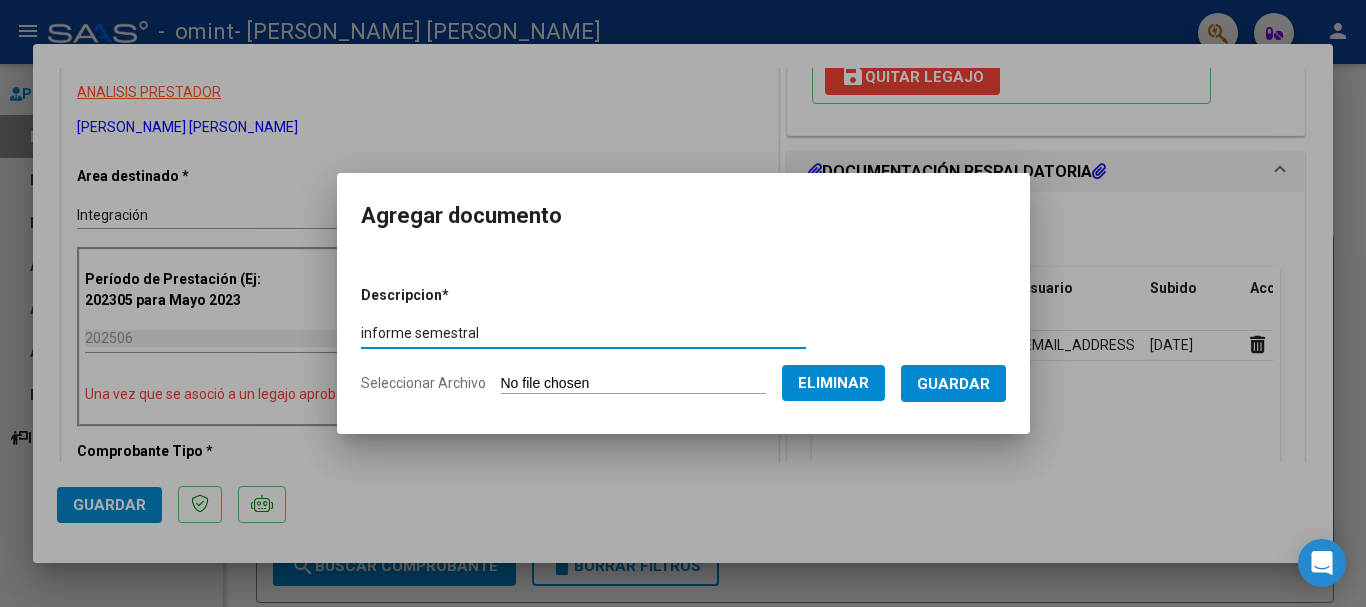 type on "informe semestral" 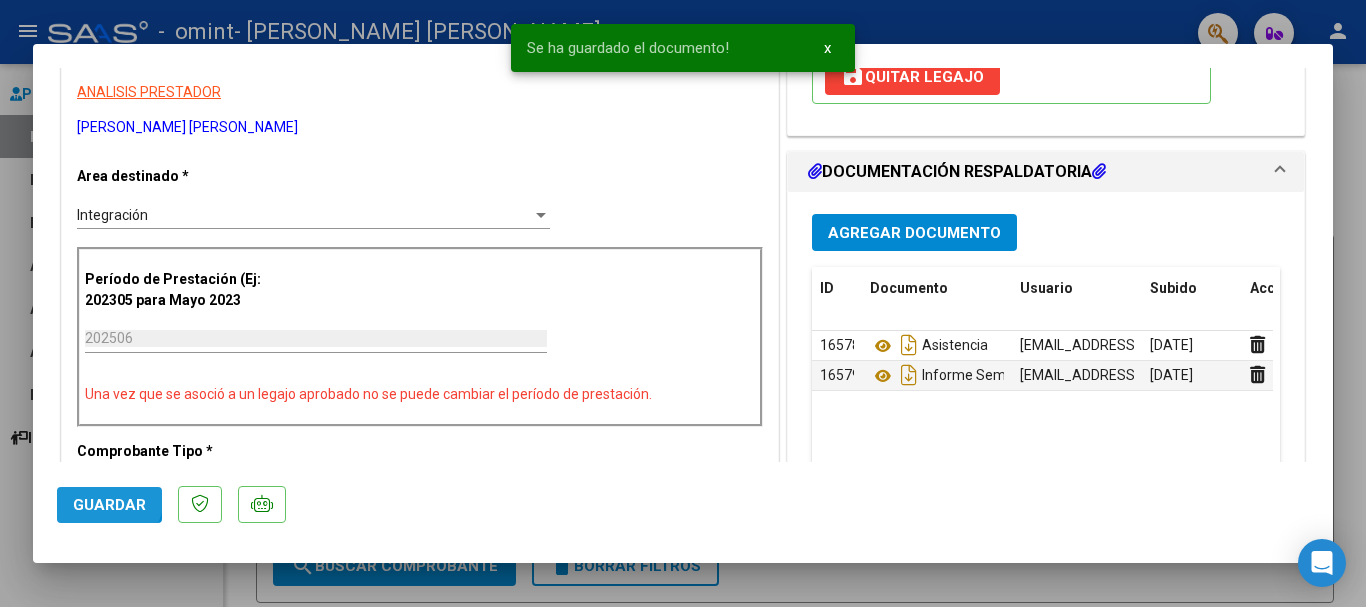 click on "Guardar" 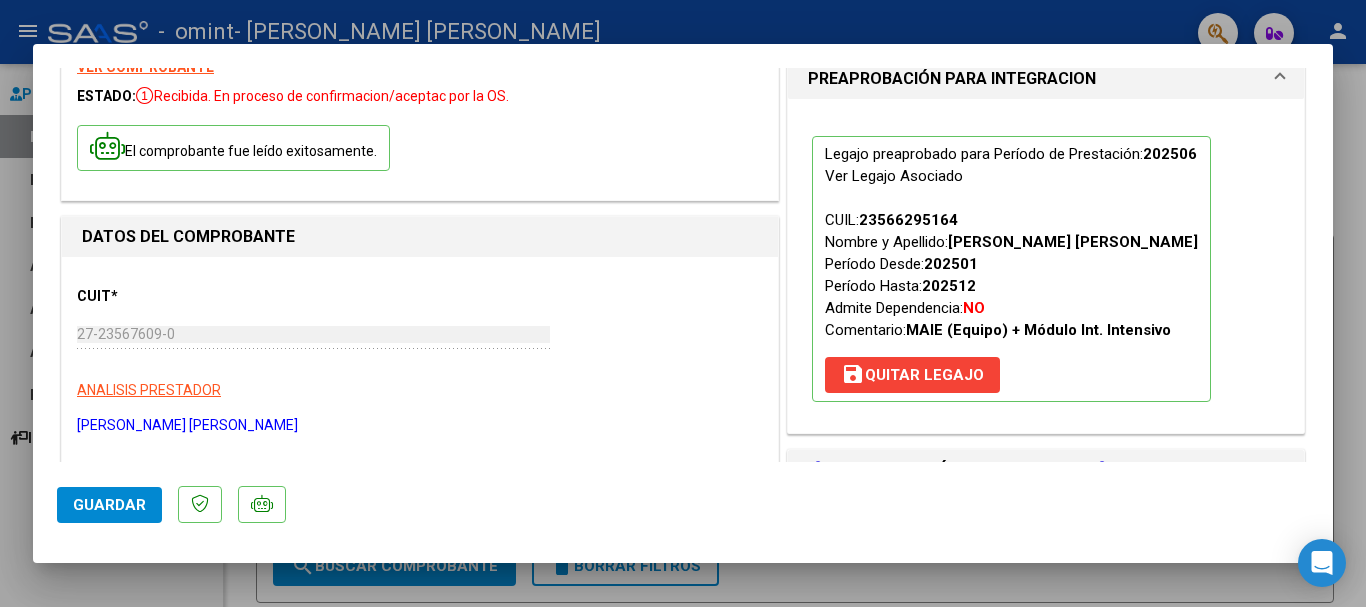 scroll, scrollTop: 90, scrollLeft: 0, axis: vertical 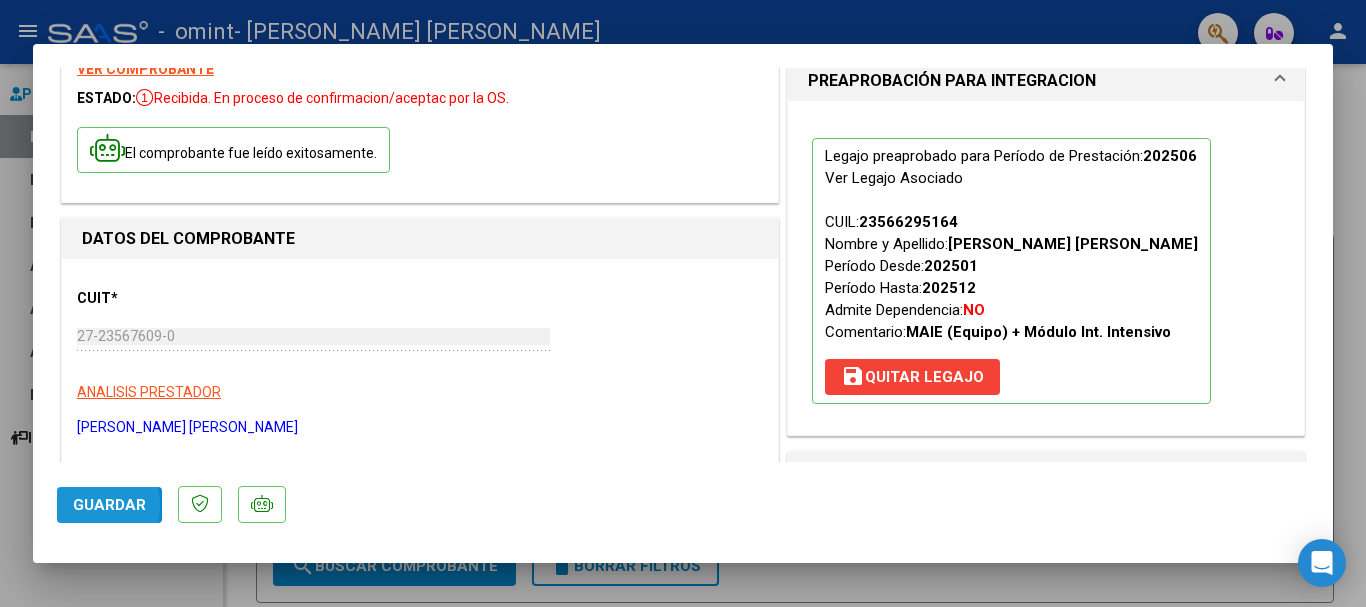 click on "Guardar" 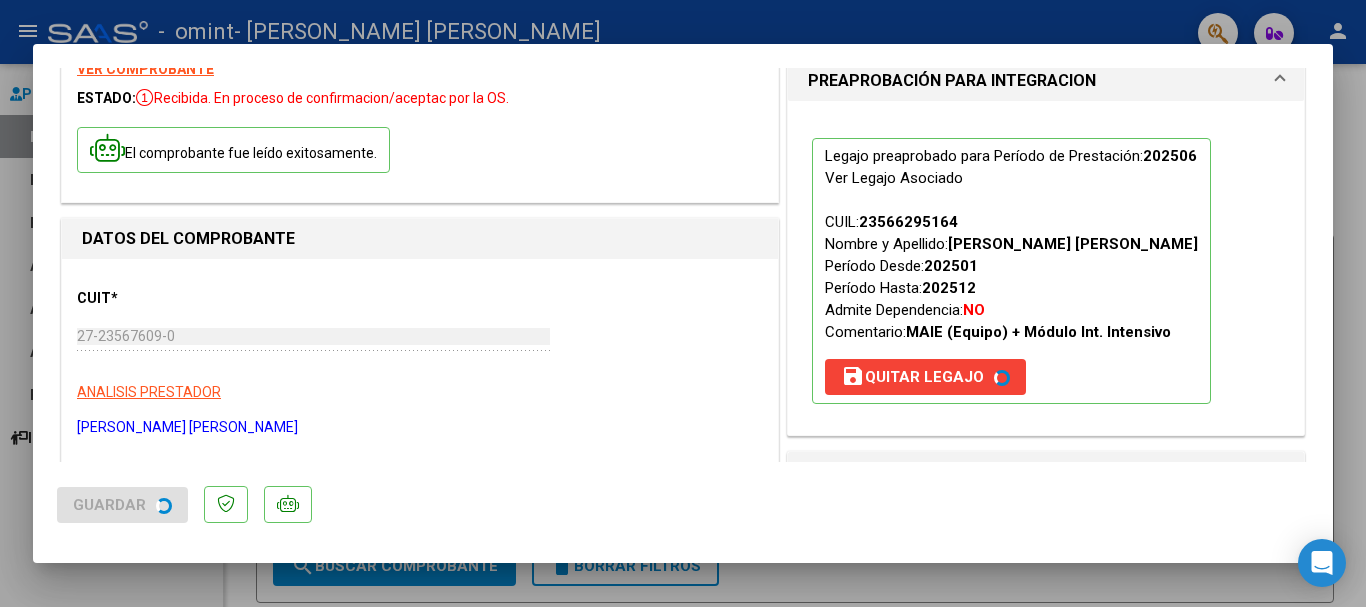 click at bounding box center (683, 303) 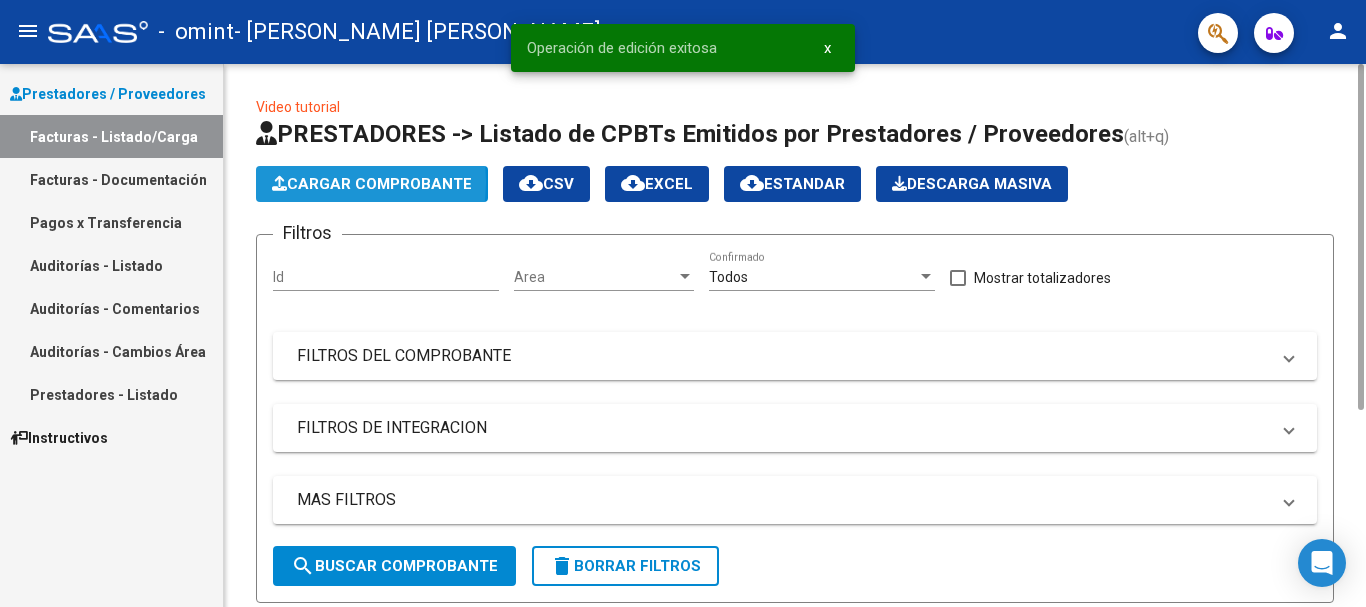click on "Cargar Comprobante" 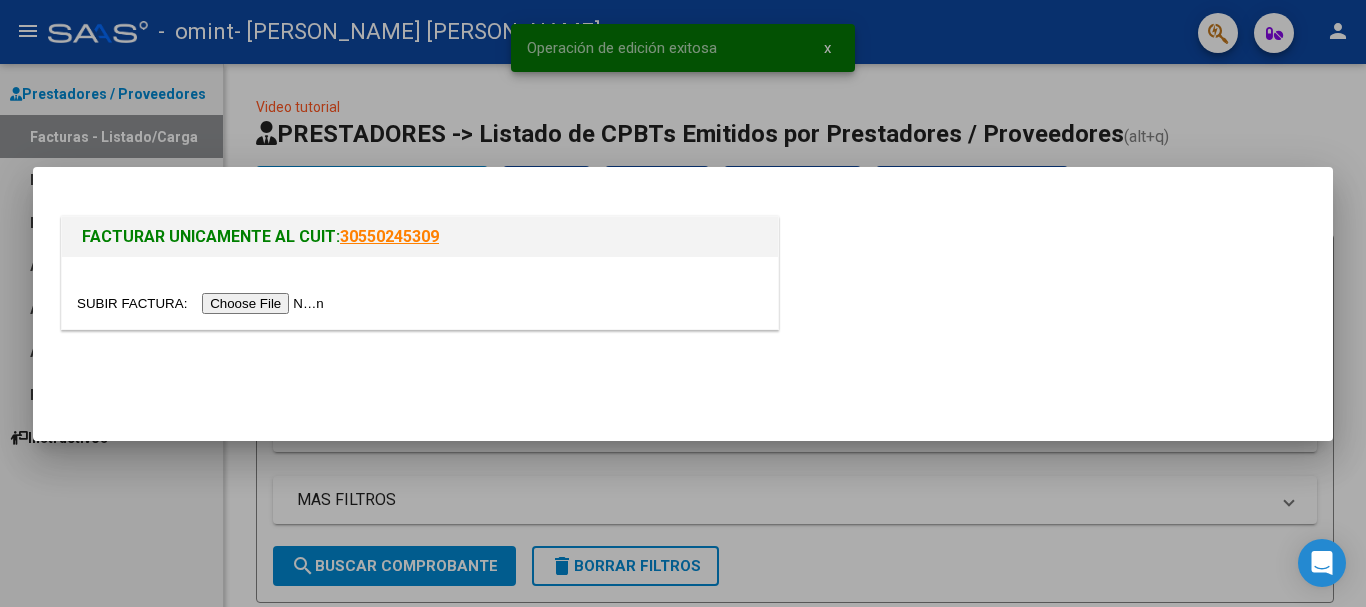 click at bounding box center [420, 293] 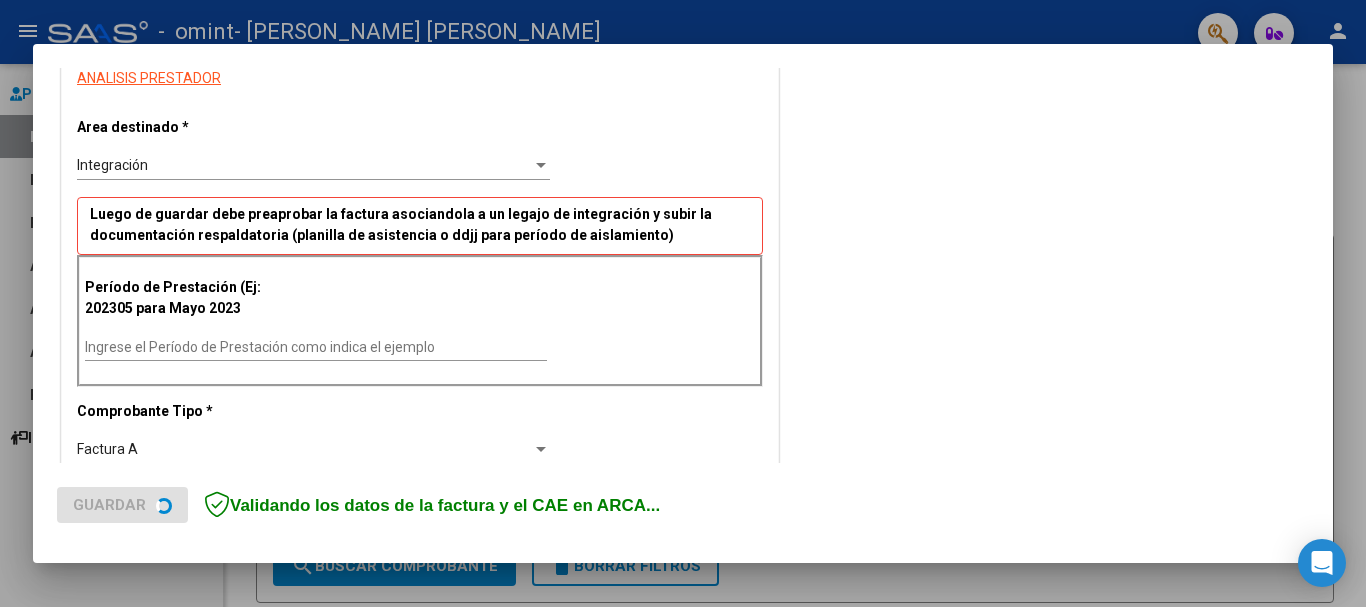 scroll, scrollTop: 400, scrollLeft: 0, axis: vertical 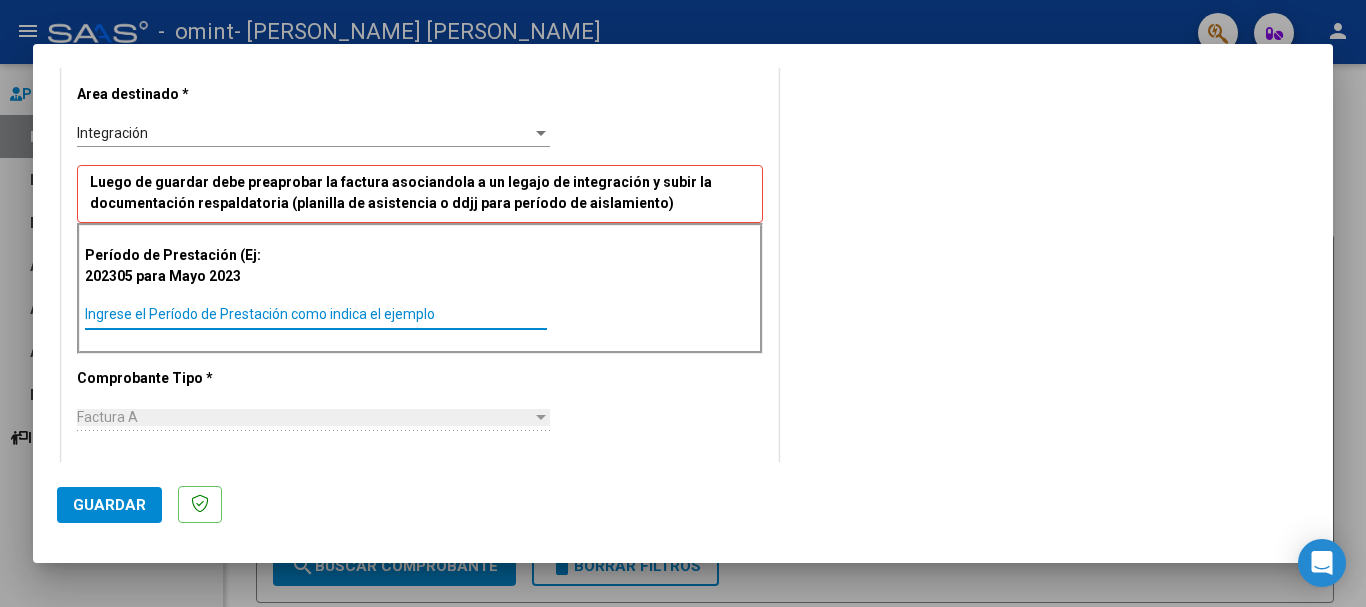 click on "Ingrese el Período de Prestación como indica el ejemplo" at bounding box center (316, 314) 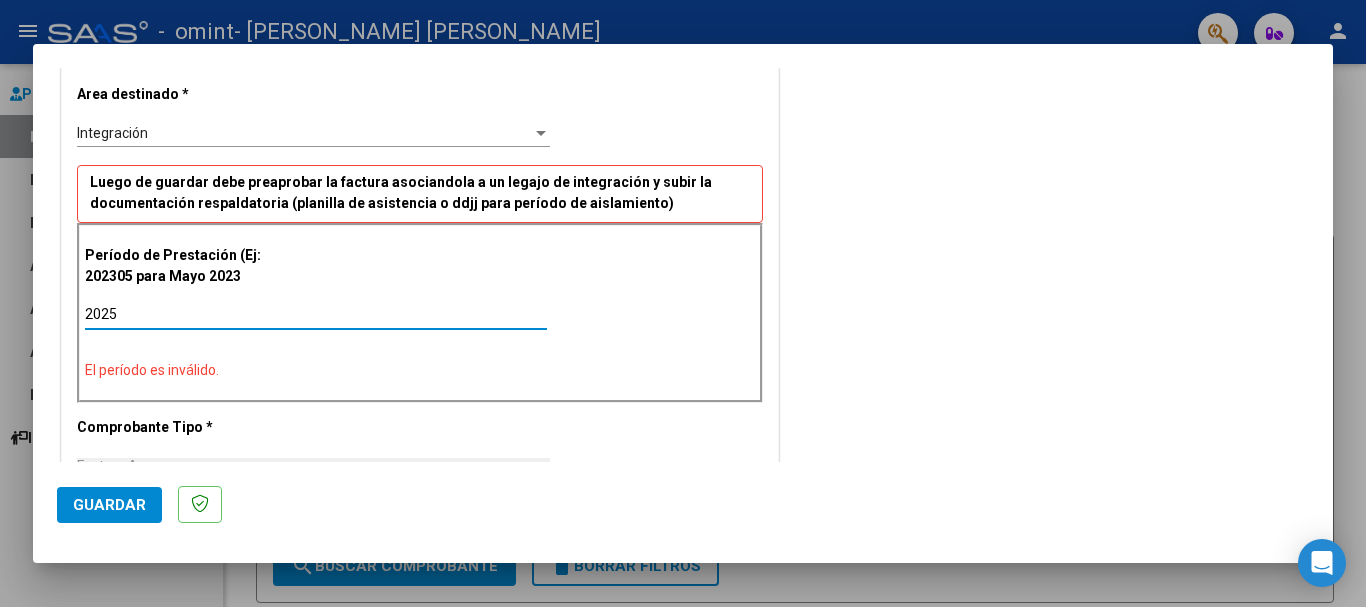 type on "20250" 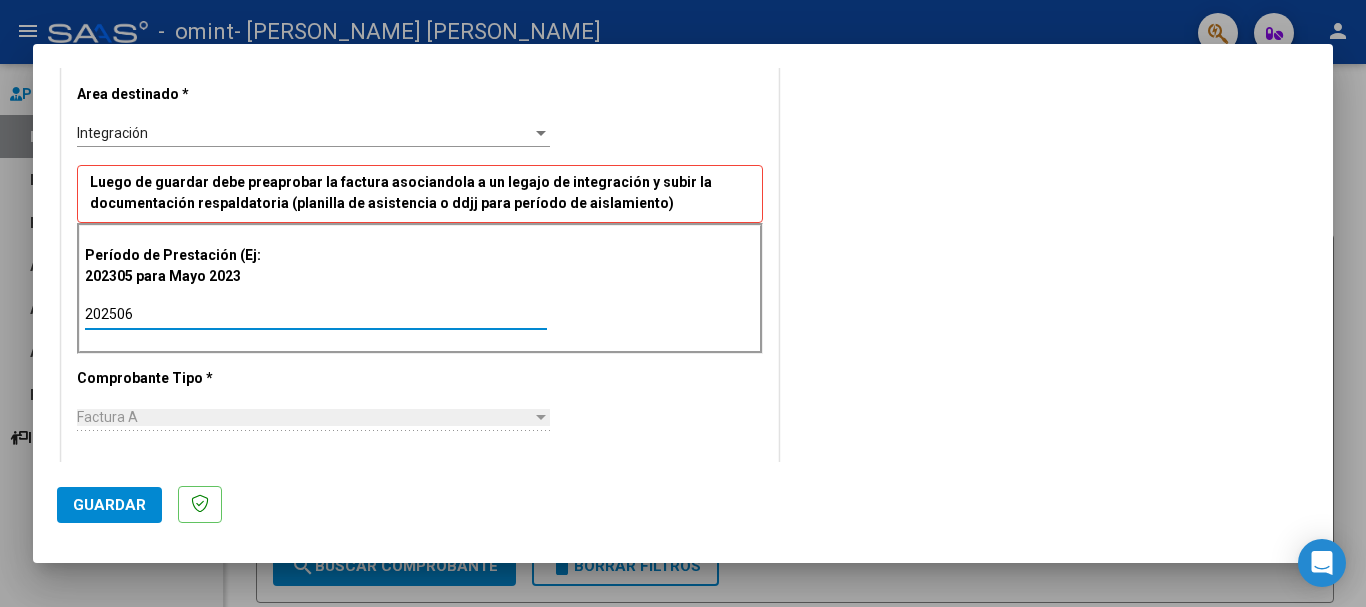 type on "202506" 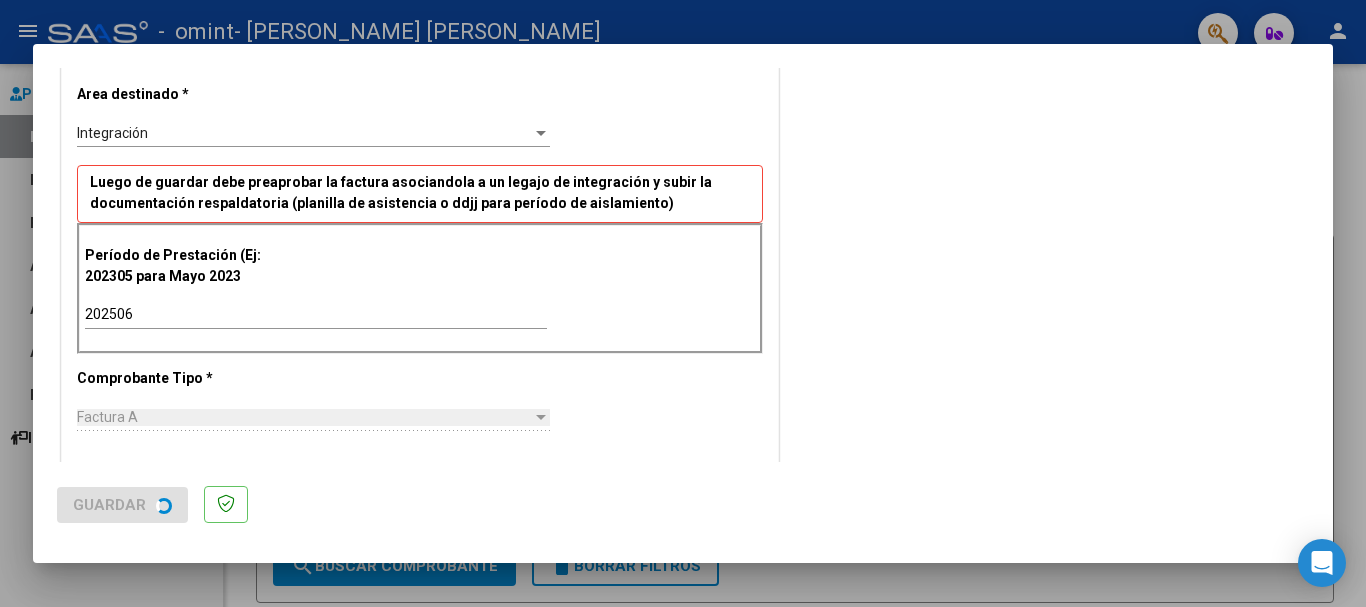 scroll, scrollTop: 0, scrollLeft: 0, axis: both 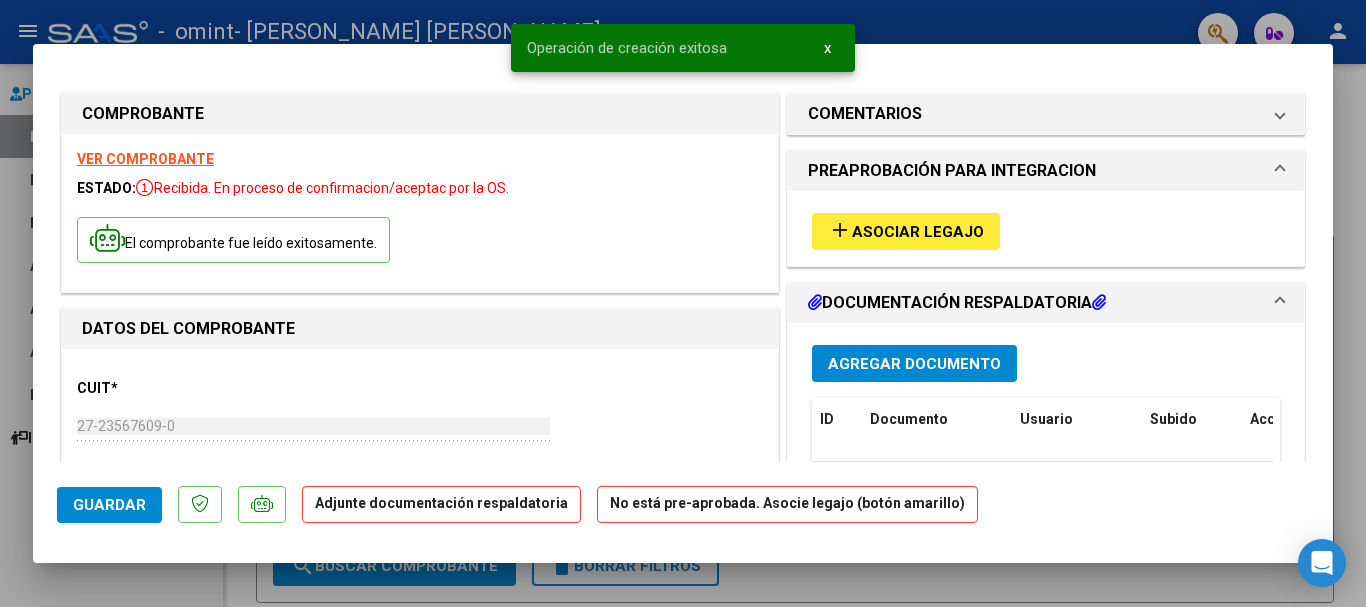 click on "Asociar Legajo" at bounding box center (918, 232) 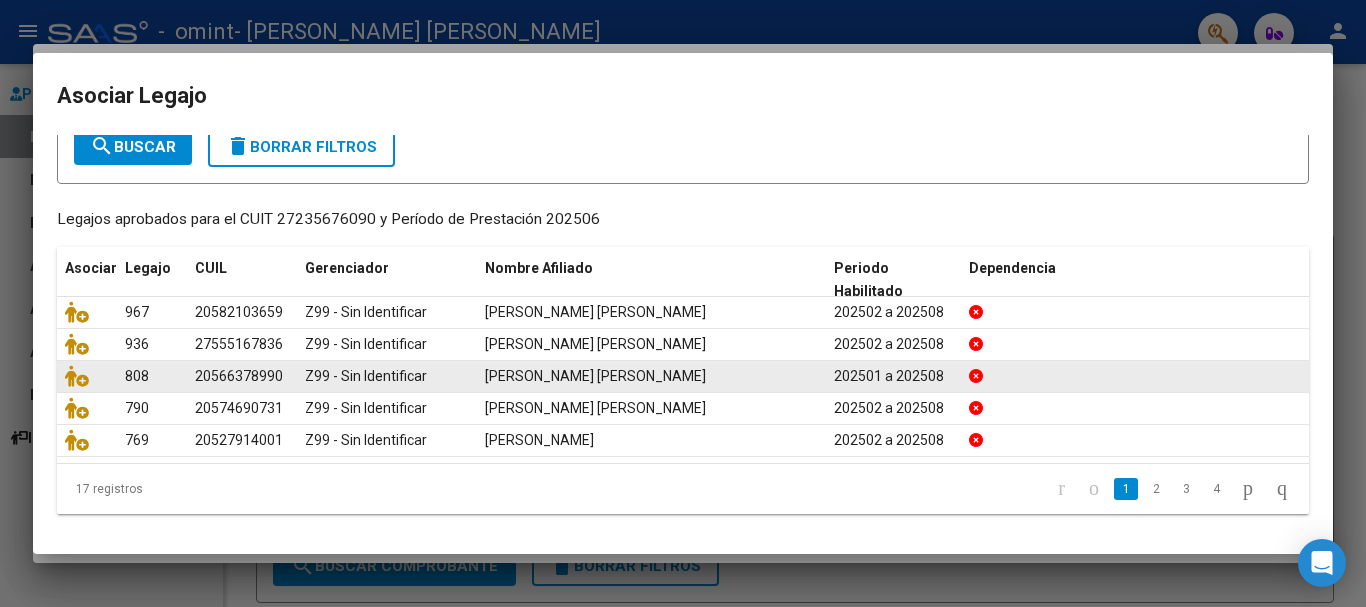 scroll, scrollTop: 125, scrollLeft: 0, axis: vertical 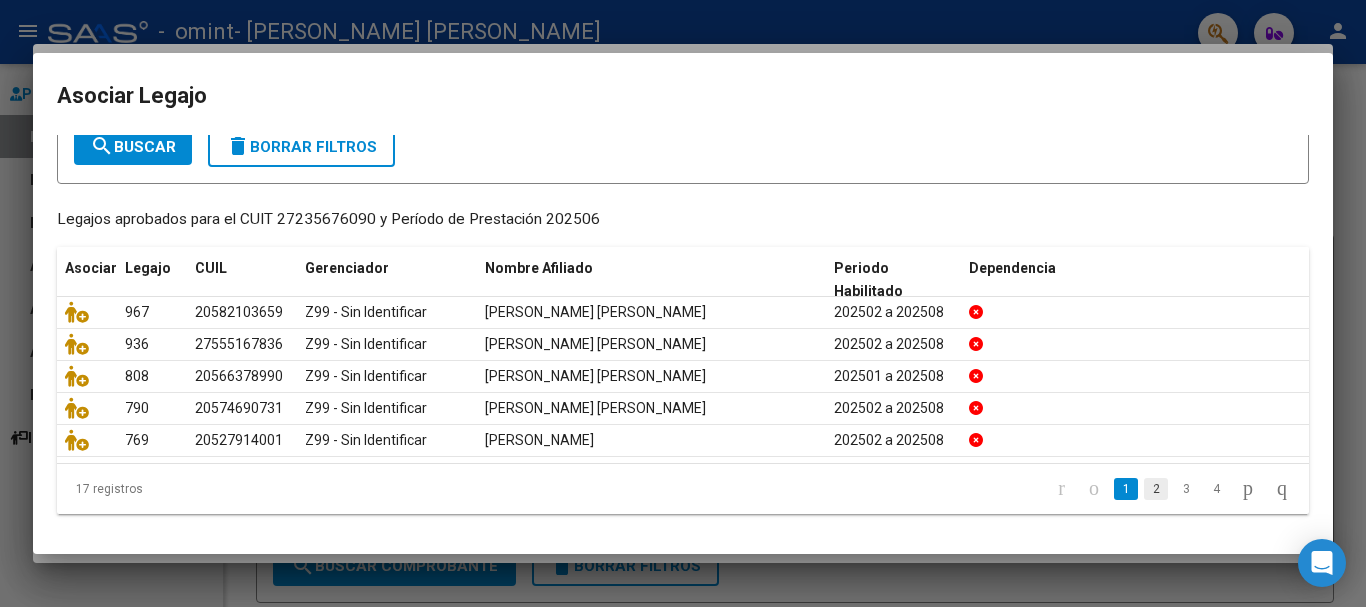 click on "2" 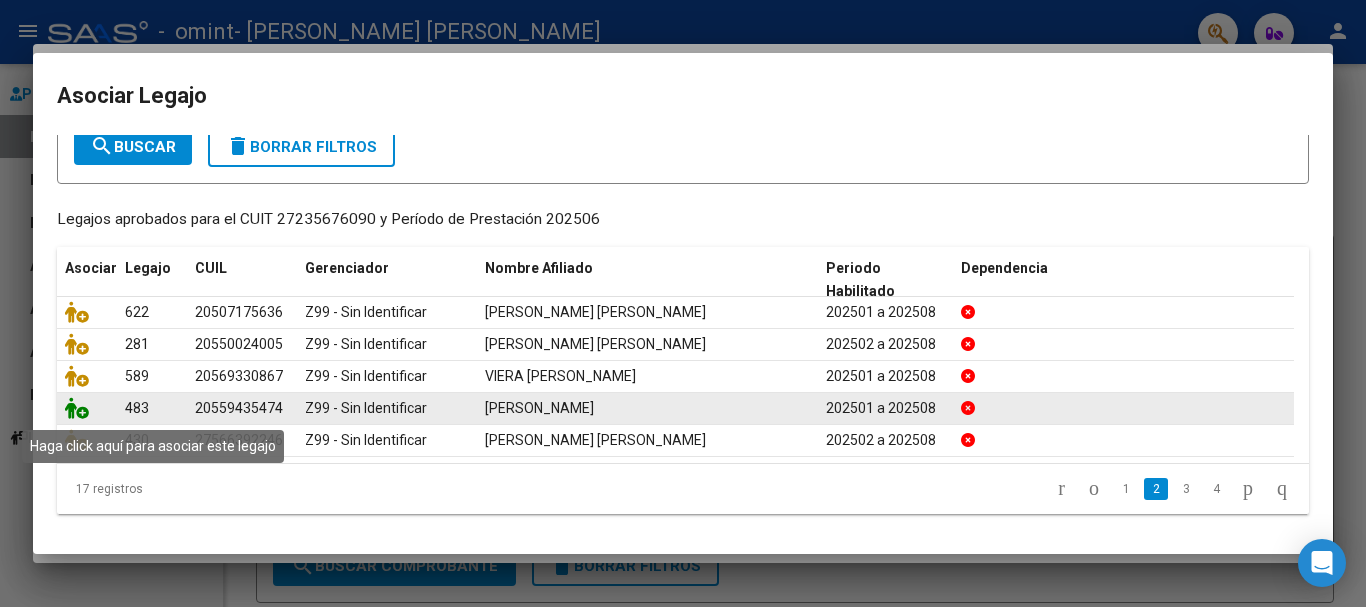 click 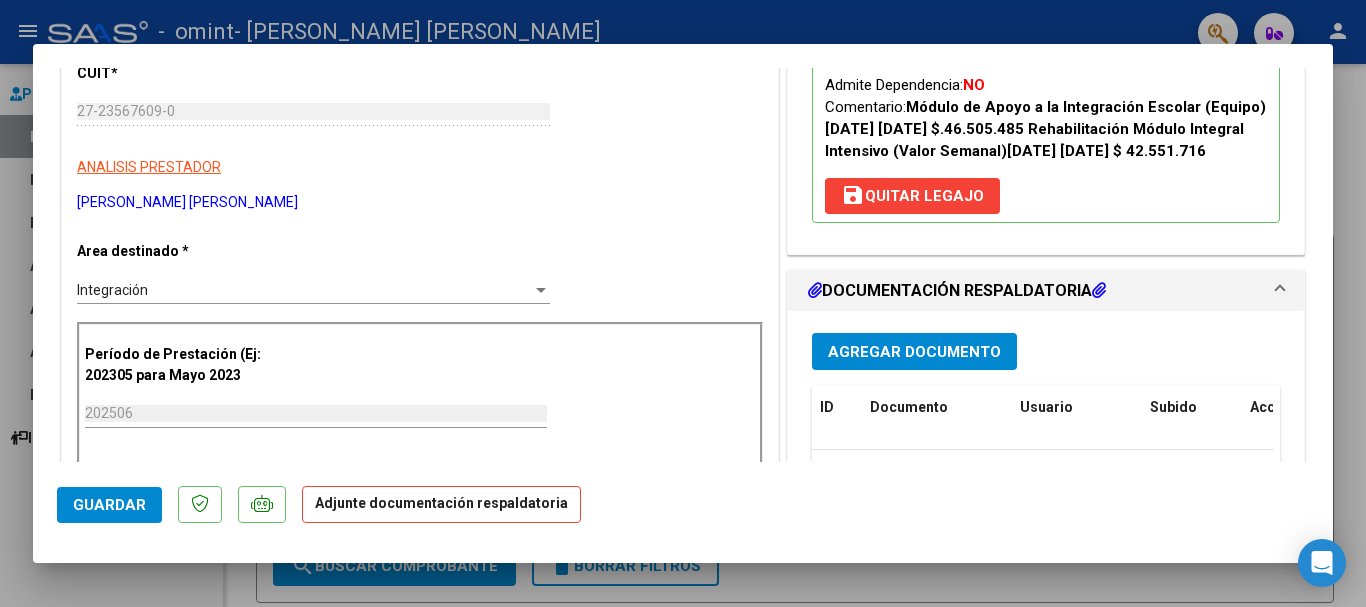 scroll, scrollTop: 400, scrollLeft: 0, axis: vertical 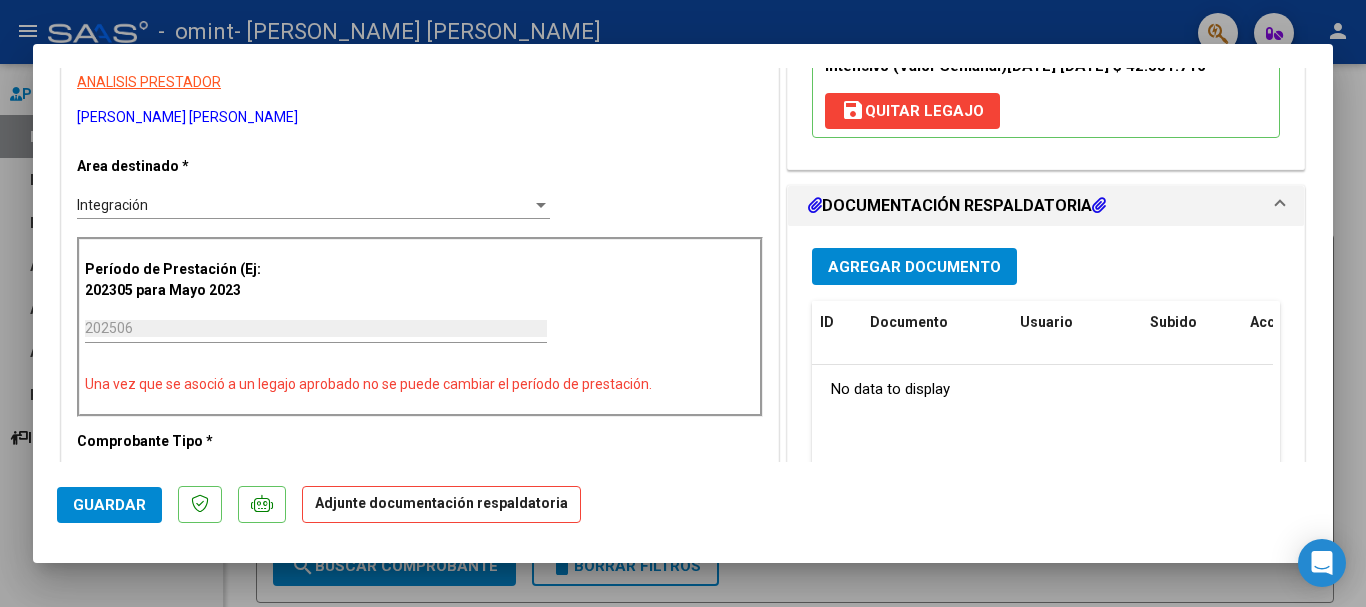 click on "Agregar Documento" at bounding box center (914, 267) 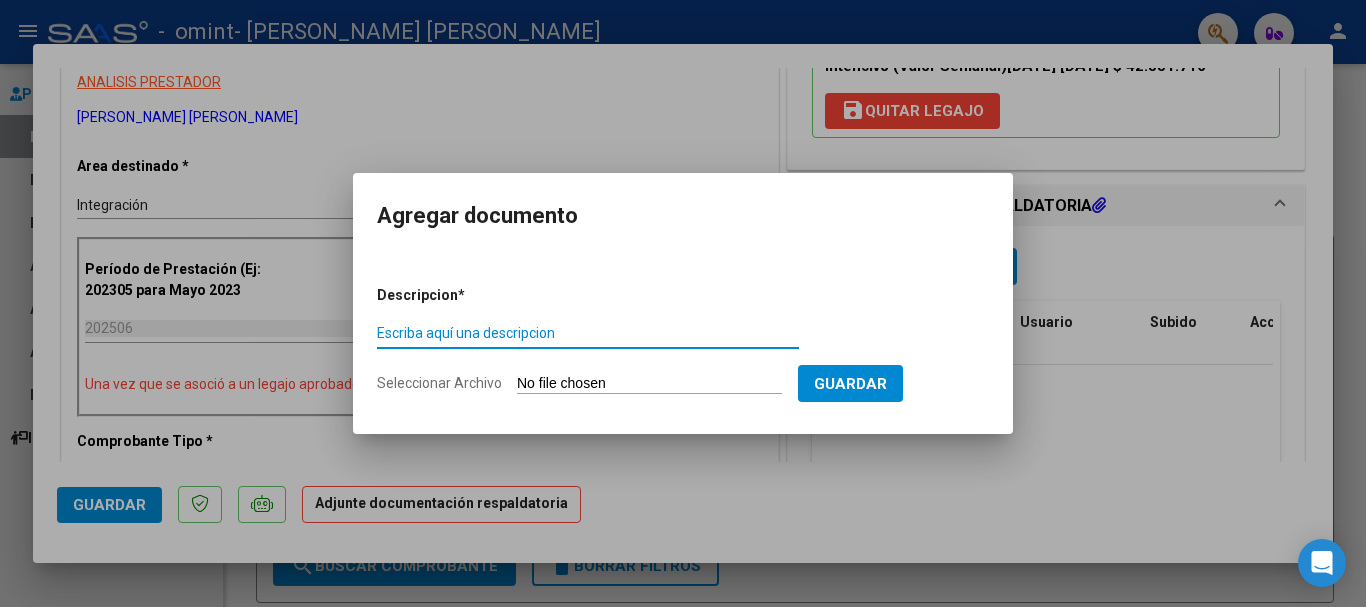 click on "Seleccionar Archivo" at bounding box center (649, 384) 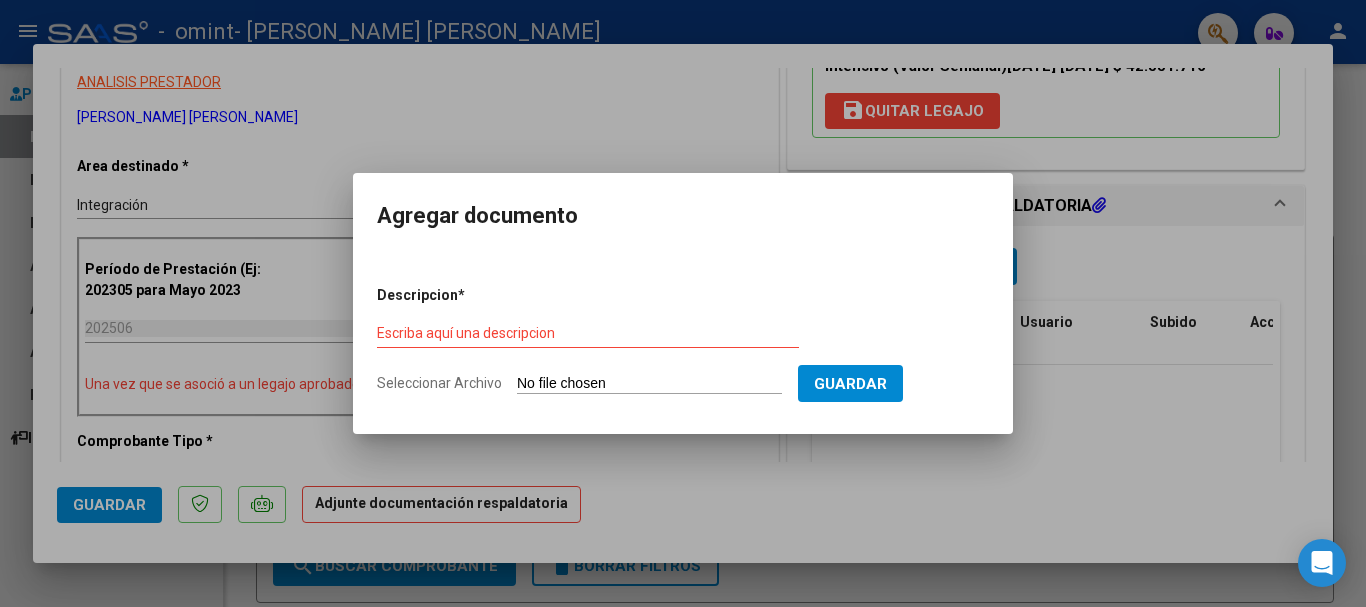 type on "C:\fakepath\JUNIO 2025 - [PERSON_NAME].pdf" 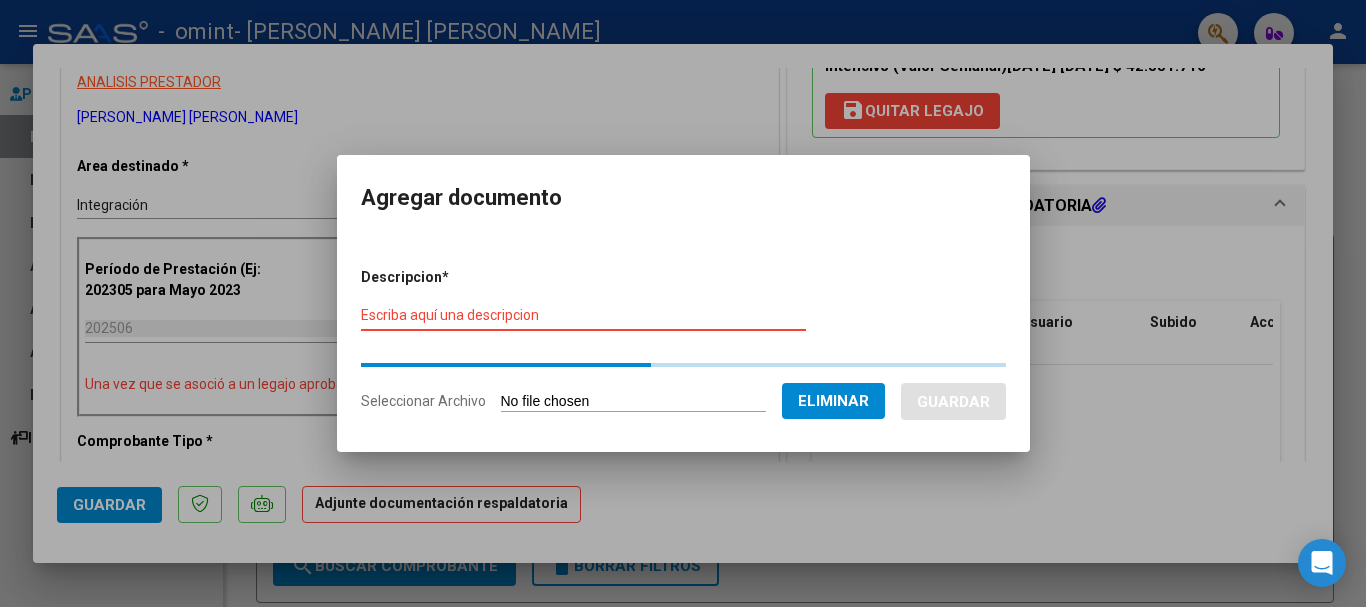 click on "Escriba aquí una descripcion" at bounding box center (583, 315) 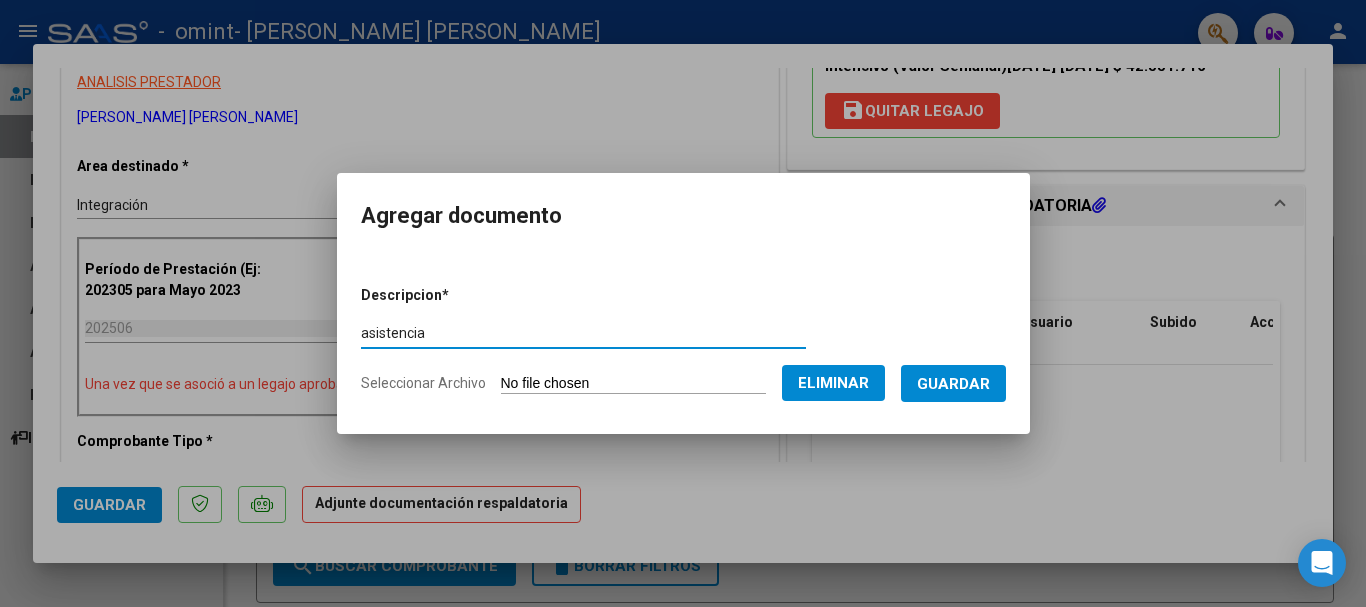type on "asistencia" 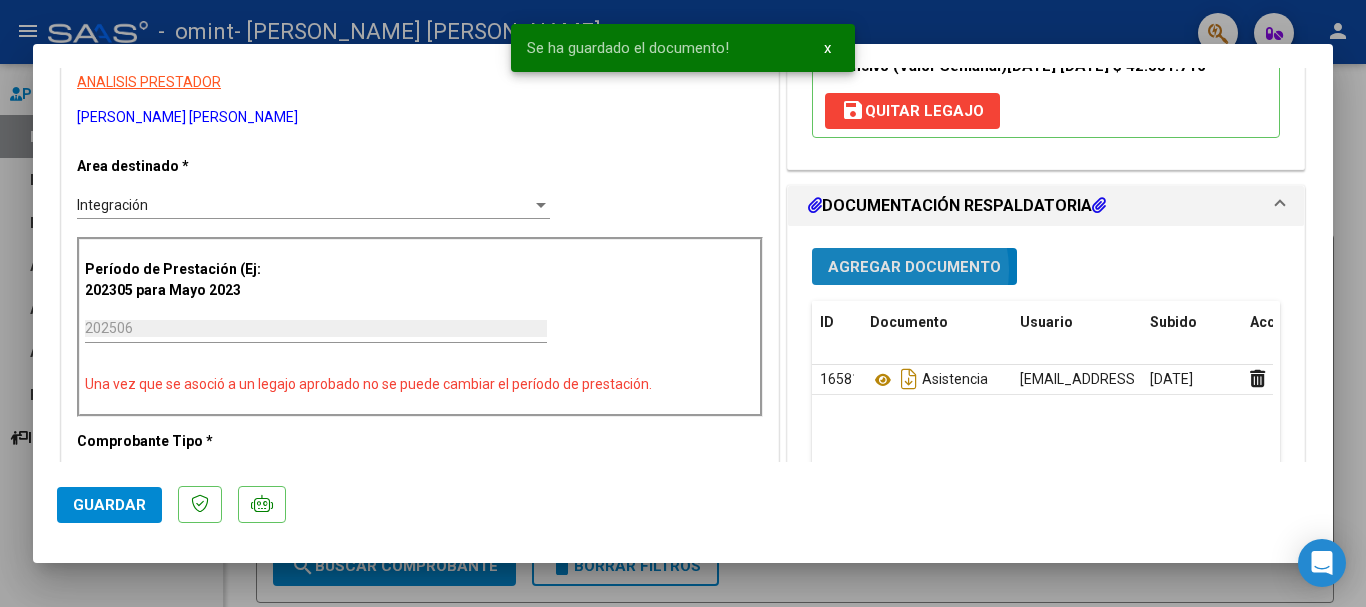 click on "Agregar Documento" at bounding box center (914, 267) 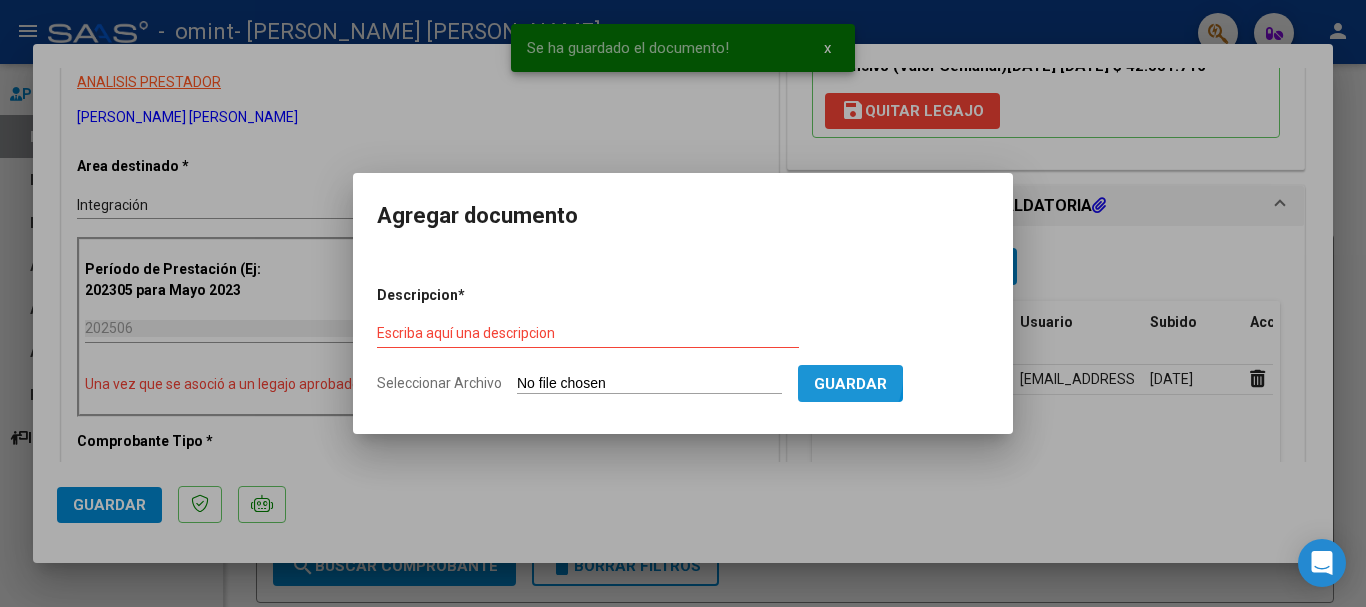 click on "Guardar" at bounding box center (850, 384) 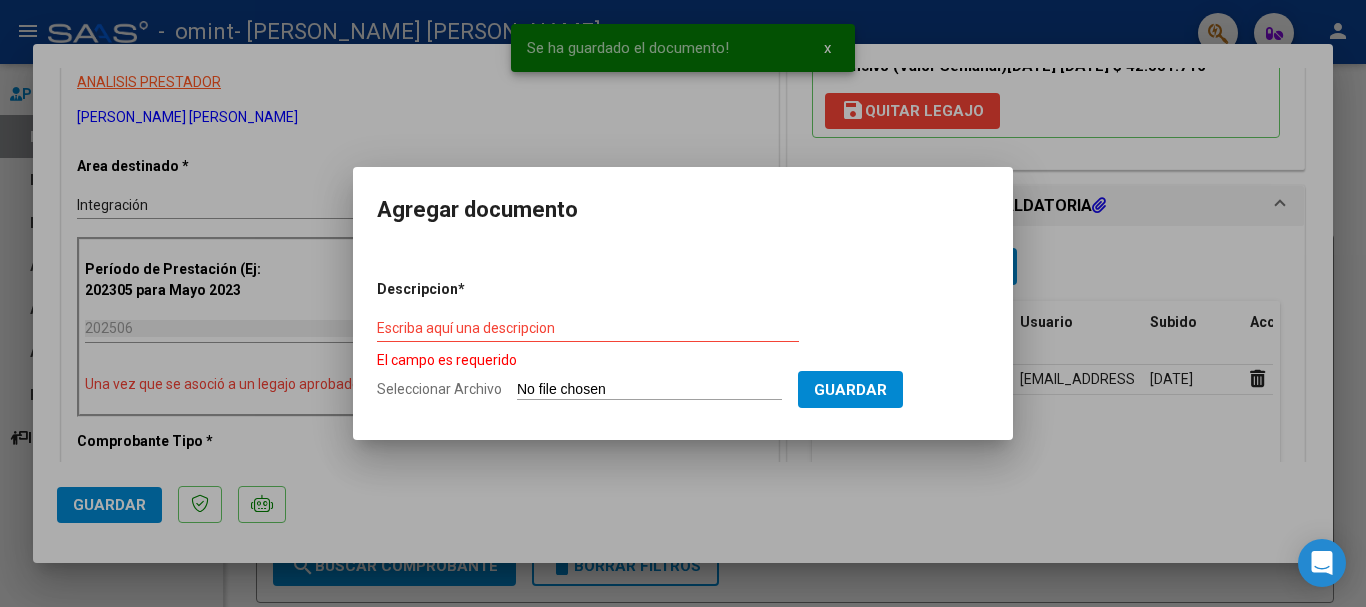 click on "Seleccionar Archivo" at bounding box center (649, 390) 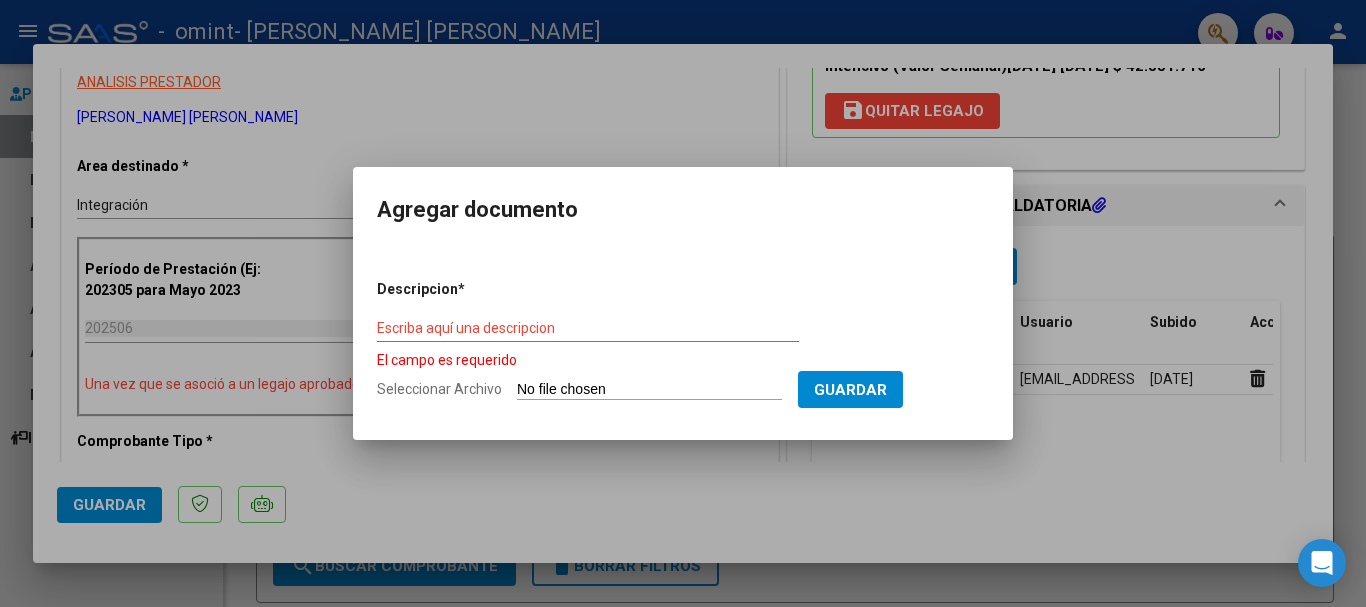 type on "C:\fakepath\Informe _pelizzari gienluca_2025.pdf" 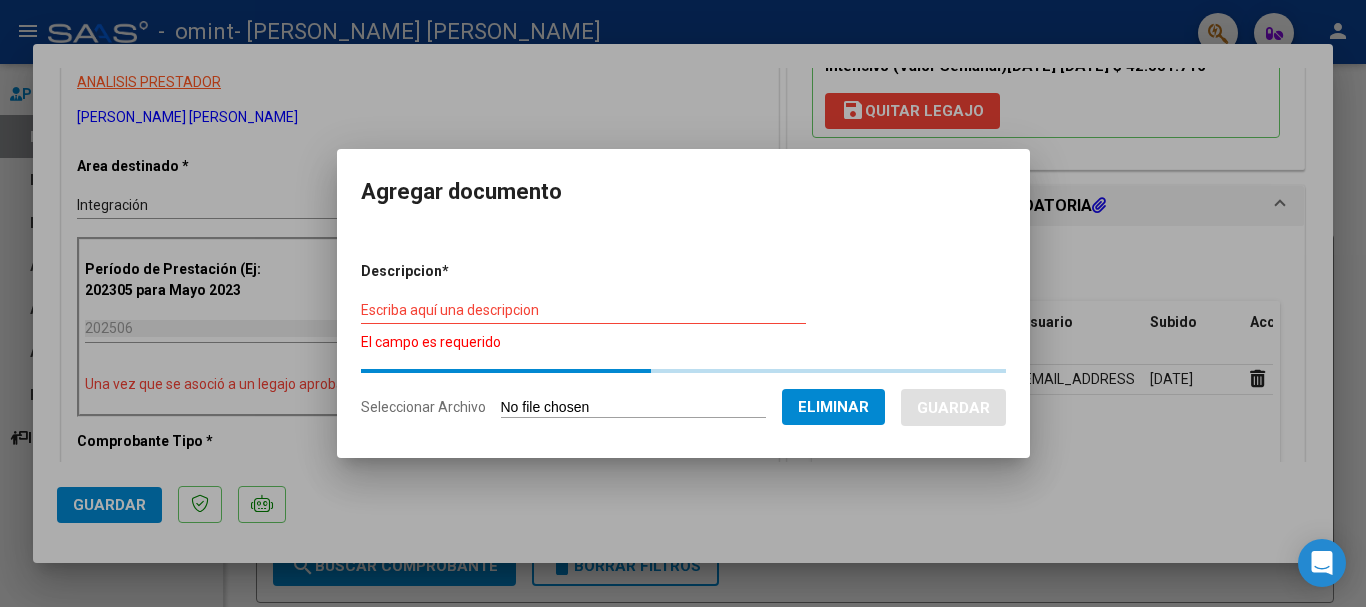 click on "Escriba aquí una descripcion" at bounding box center (583, 310) 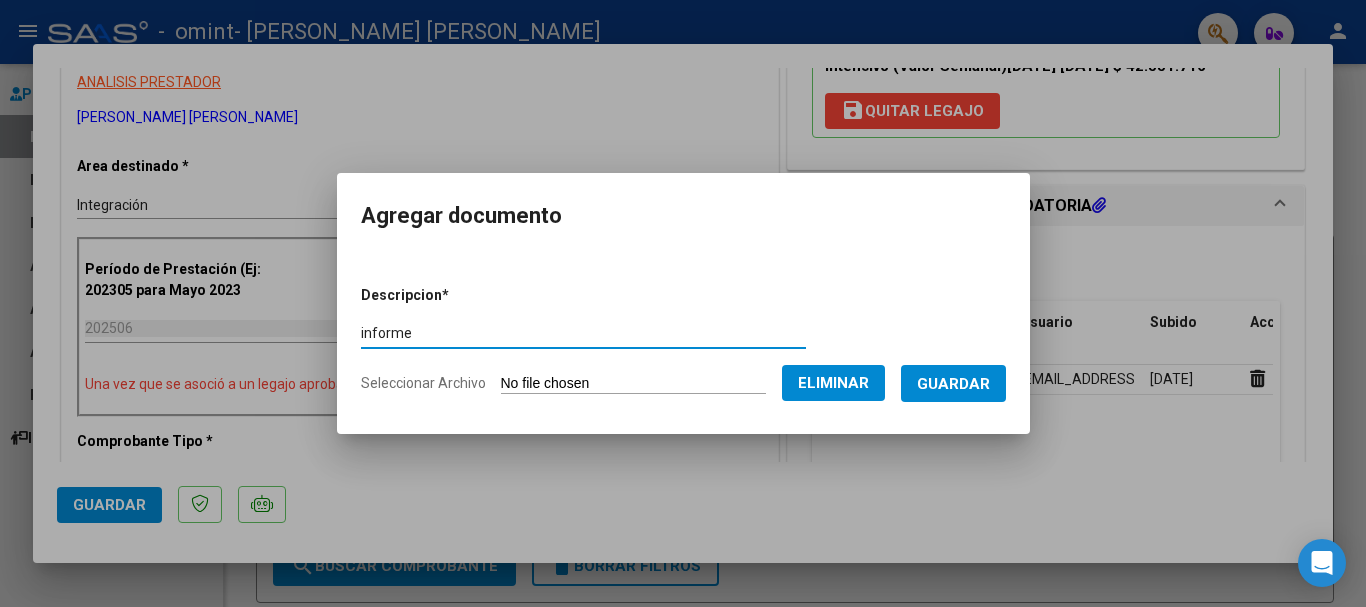 type on "informe" 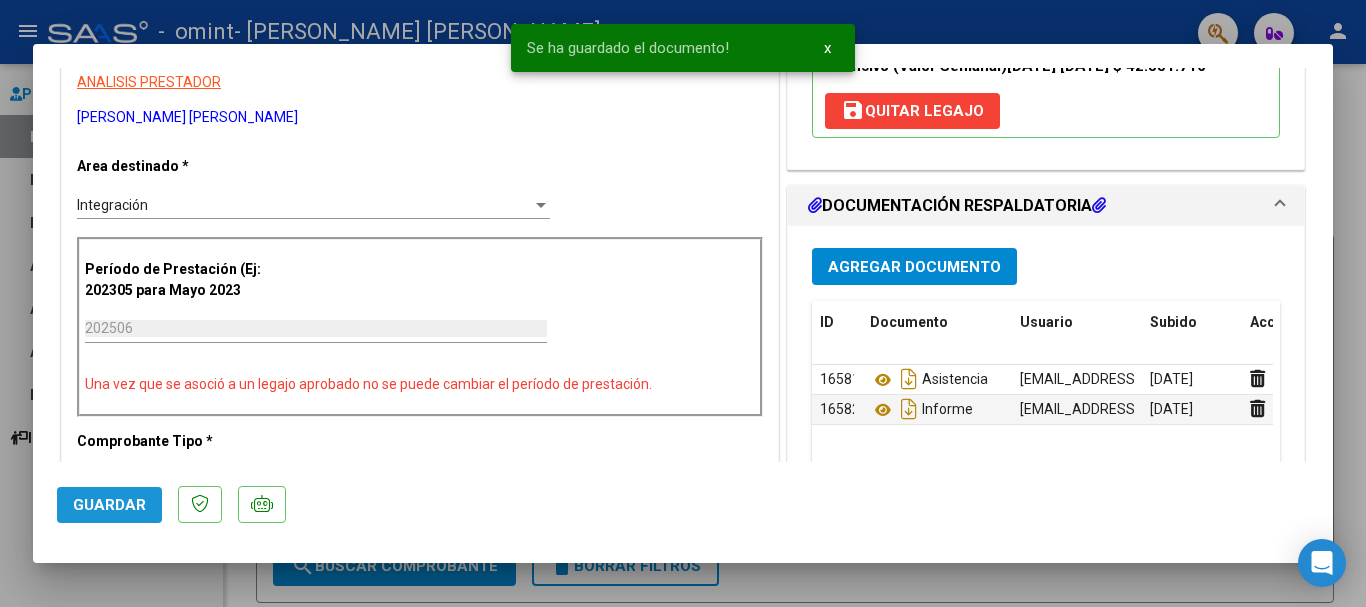 click on "Guardar" 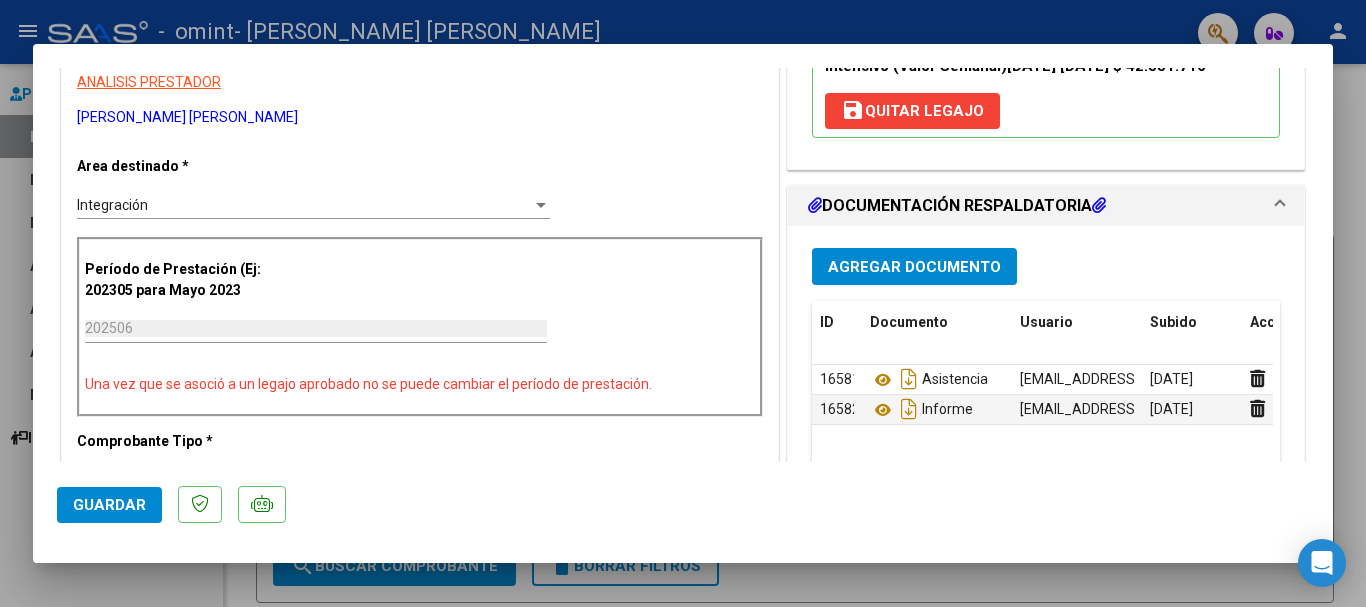 click on "Guardar" 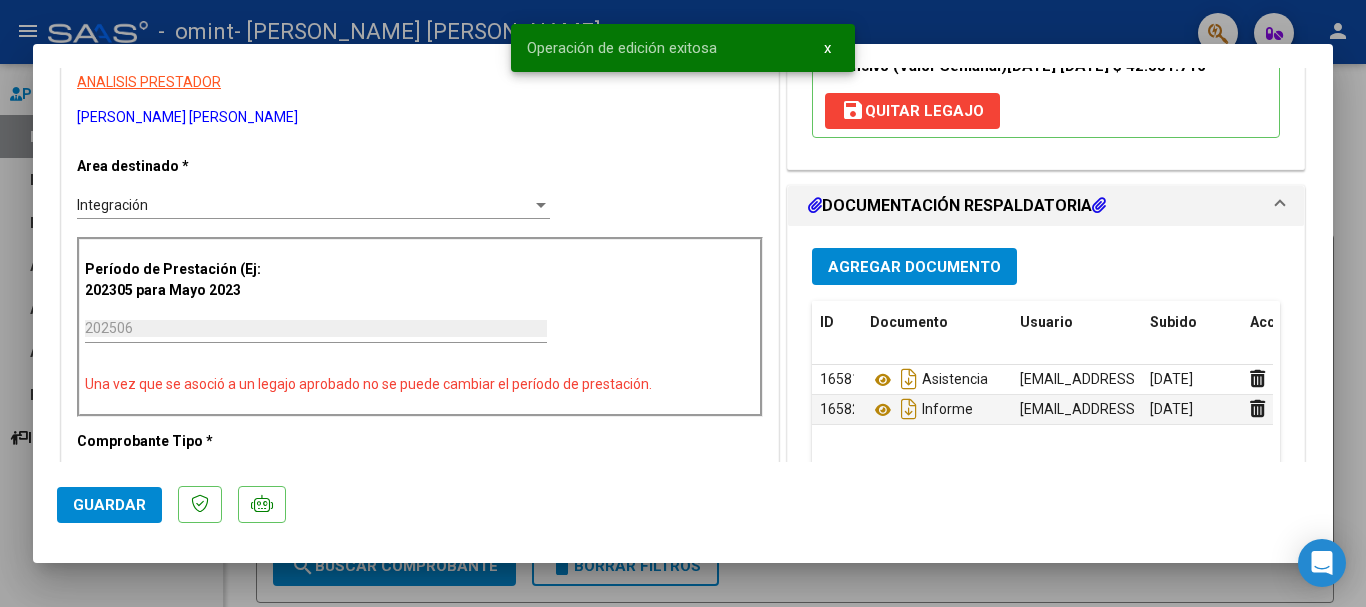 click at bounding box center (683, 303) 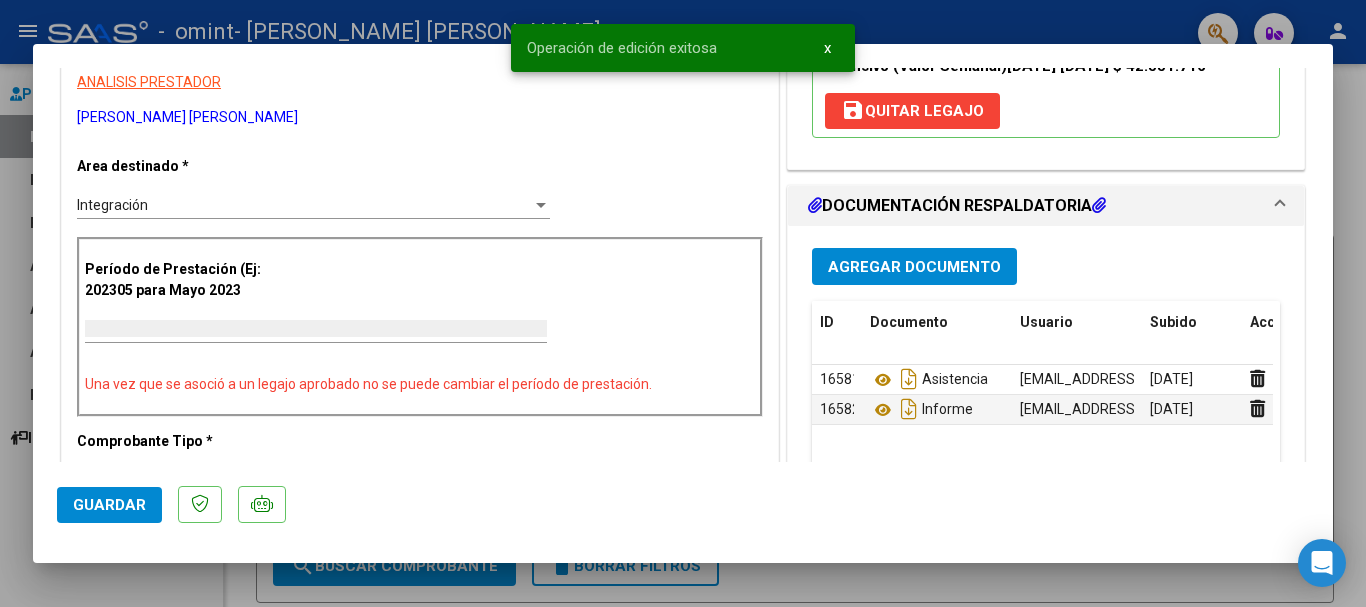 scroll, scrollTop: 0, scrollLeft: 0, axis: both 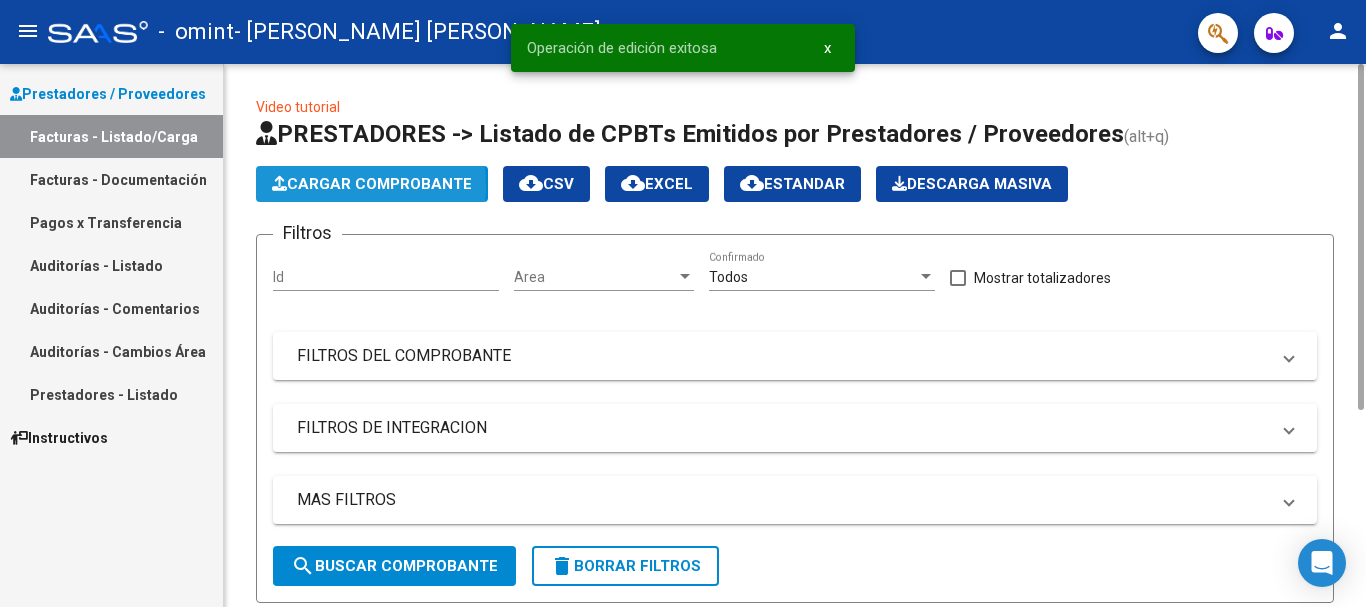 click on "Cargar Comprobante" 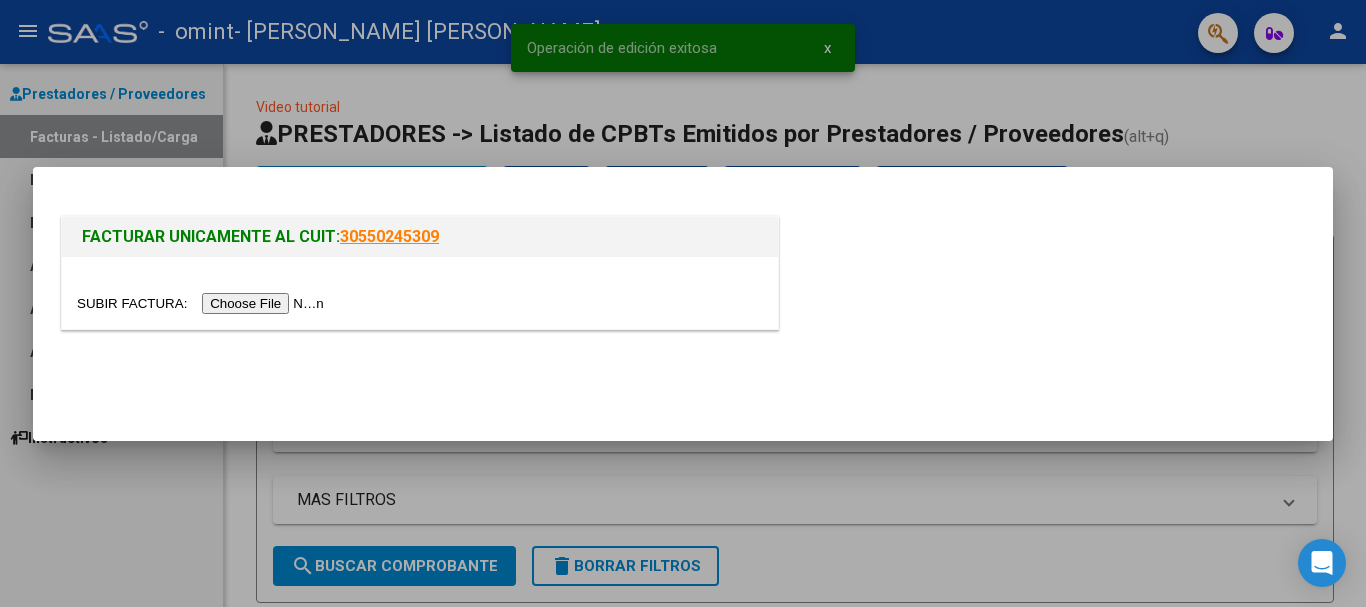 click at bounding box center [203, 303] 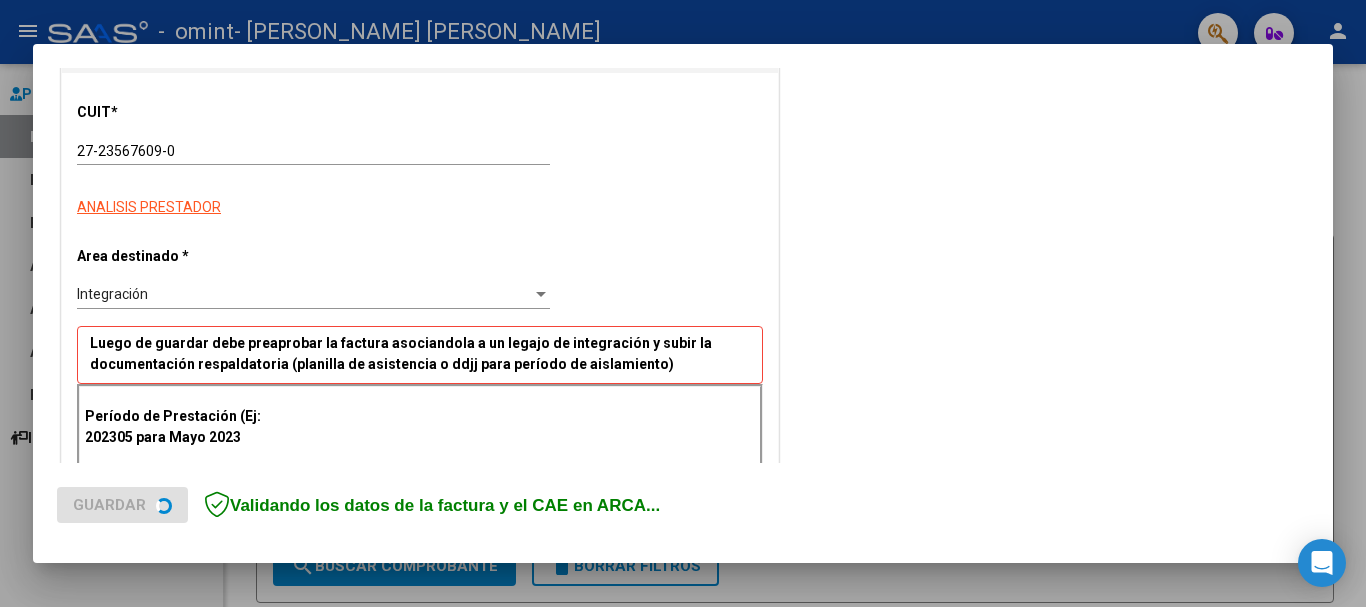 scroll, scrollTop: 400, scrollLeft: 0, axis: vertical 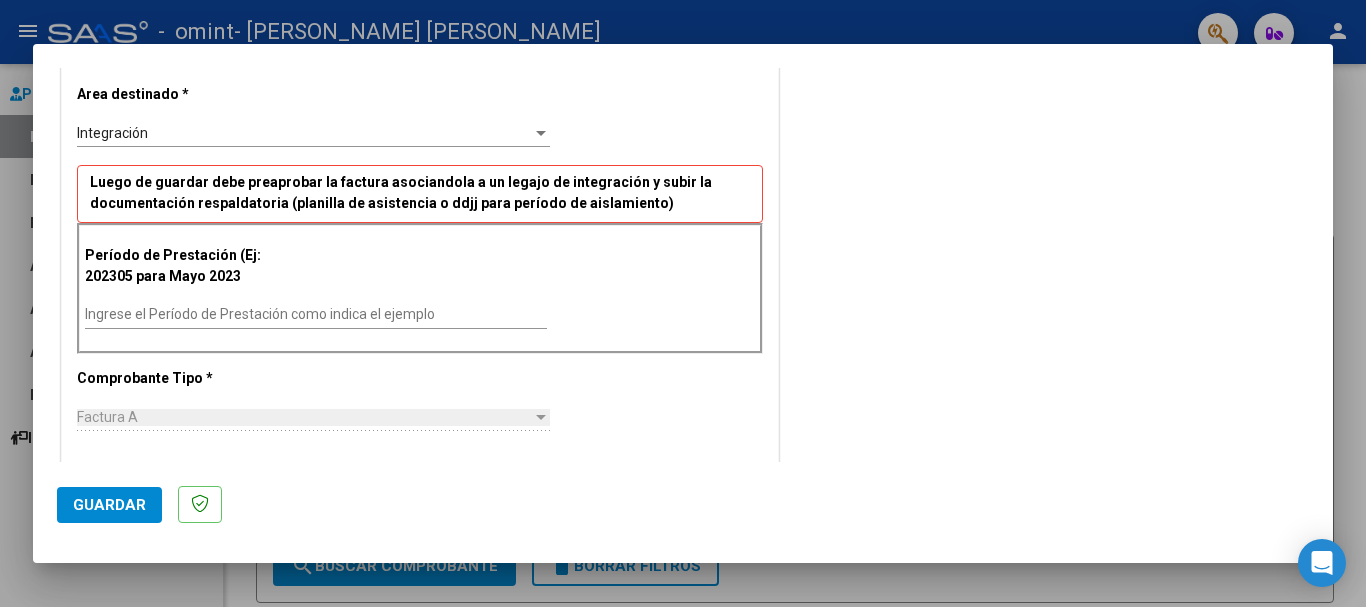 click on "Ingrese el Período de Prestación como indica el ejemplo" at bounding box center [316, 314] 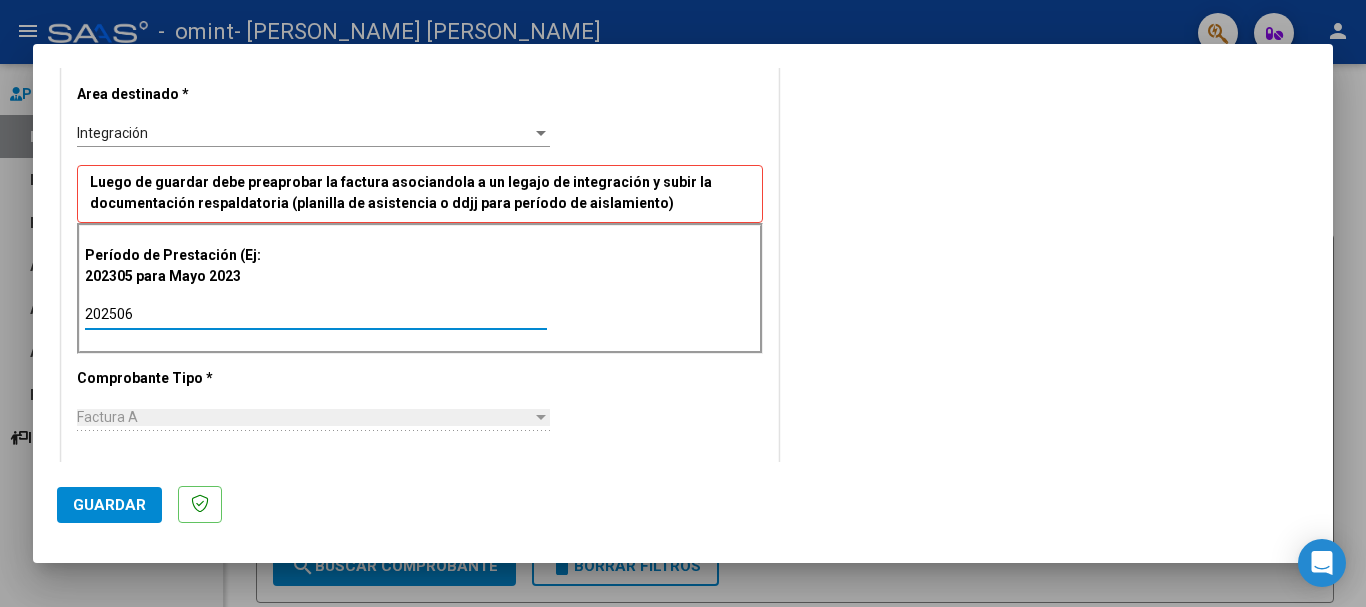 type on "202506" 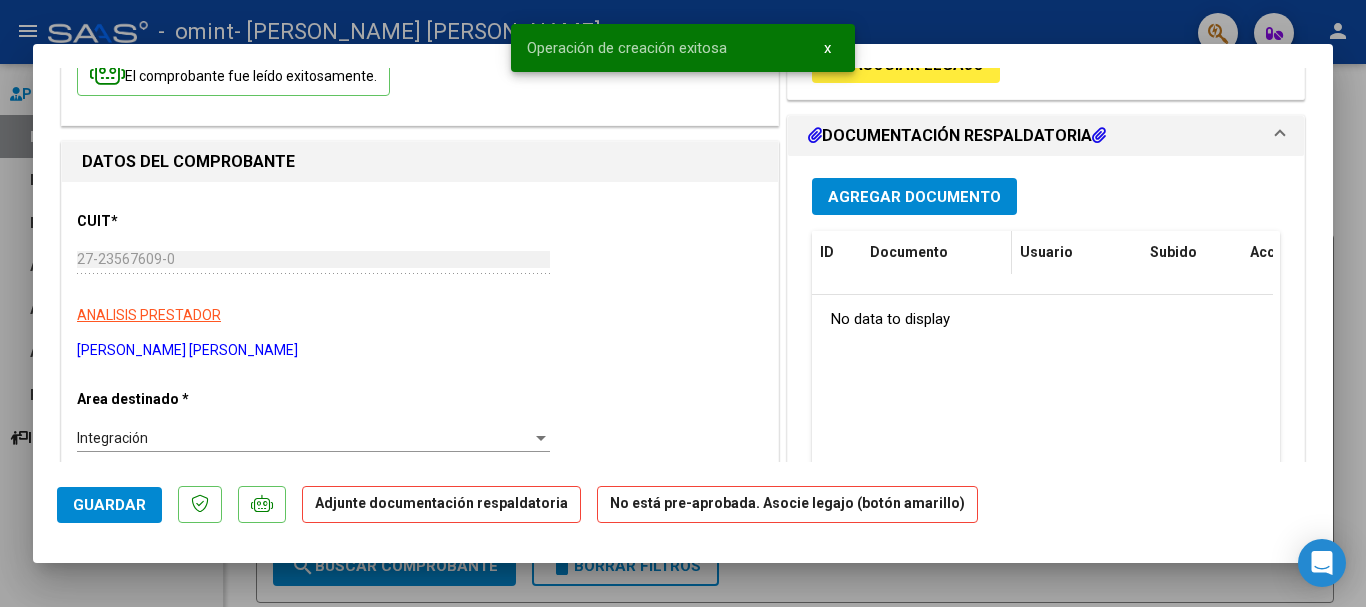 scroll, scrollTop: 0, scrollLeft: 0, axis: both 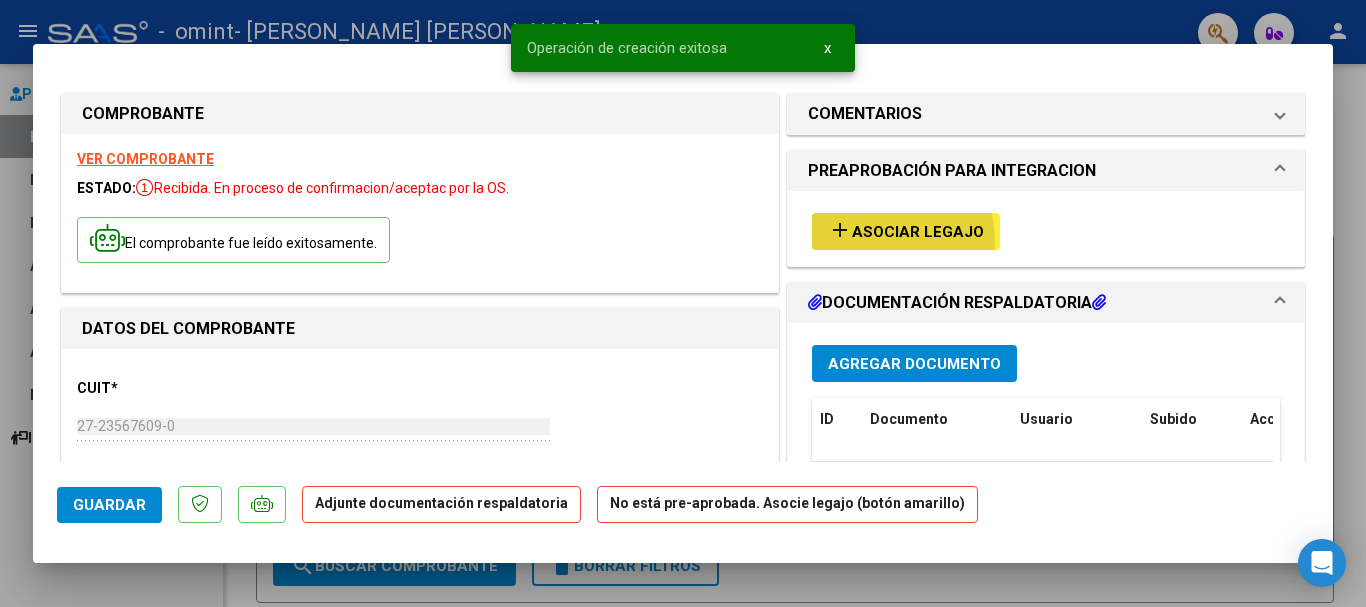 click on "add Asociar Legajo" at bounding box center (906, 231) 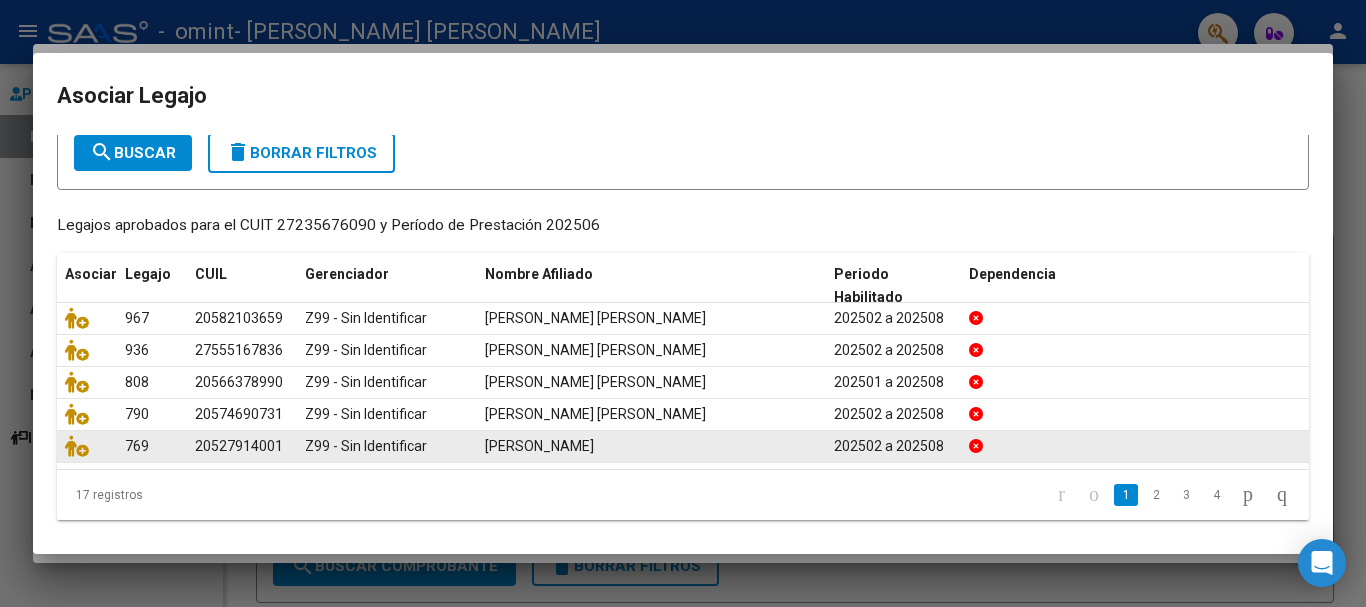 scroll, scrollTop: 125, scrollLeft: 0, axis: vertical 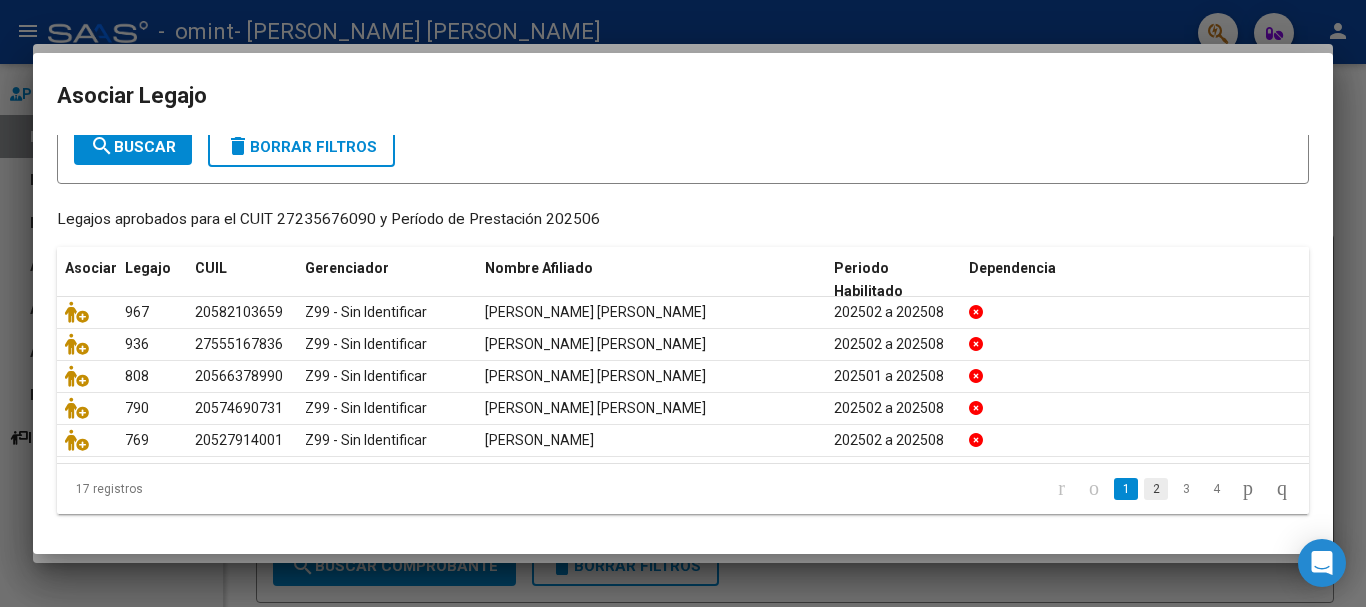 click on "2" 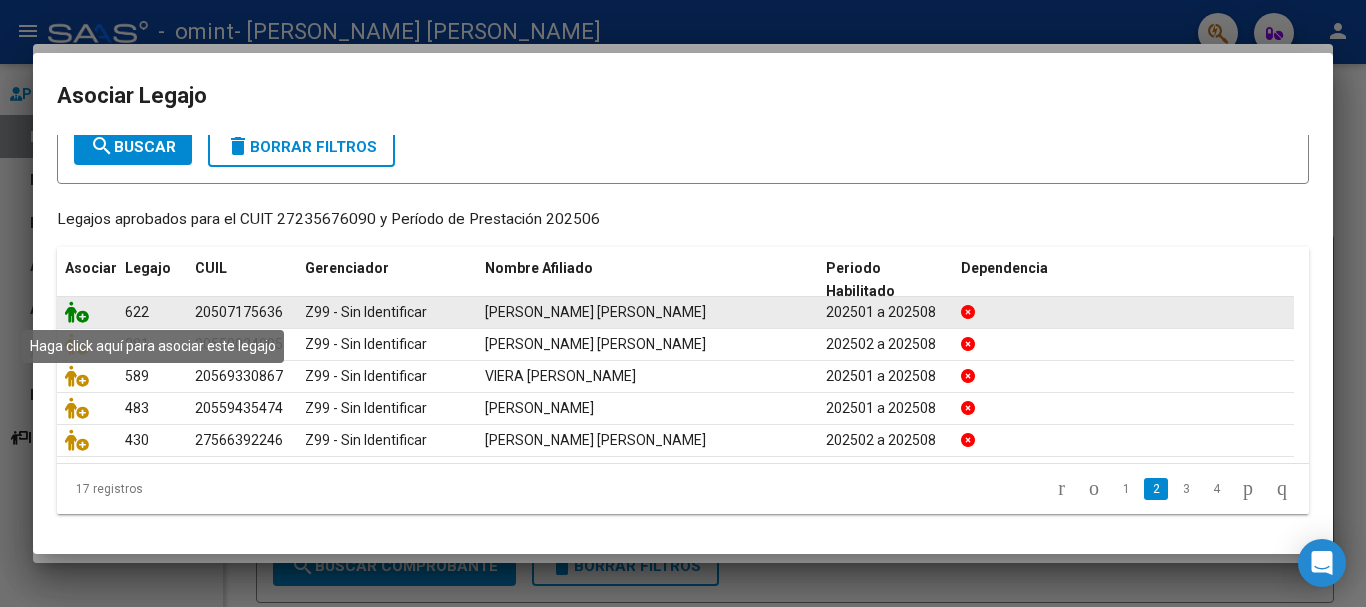 click 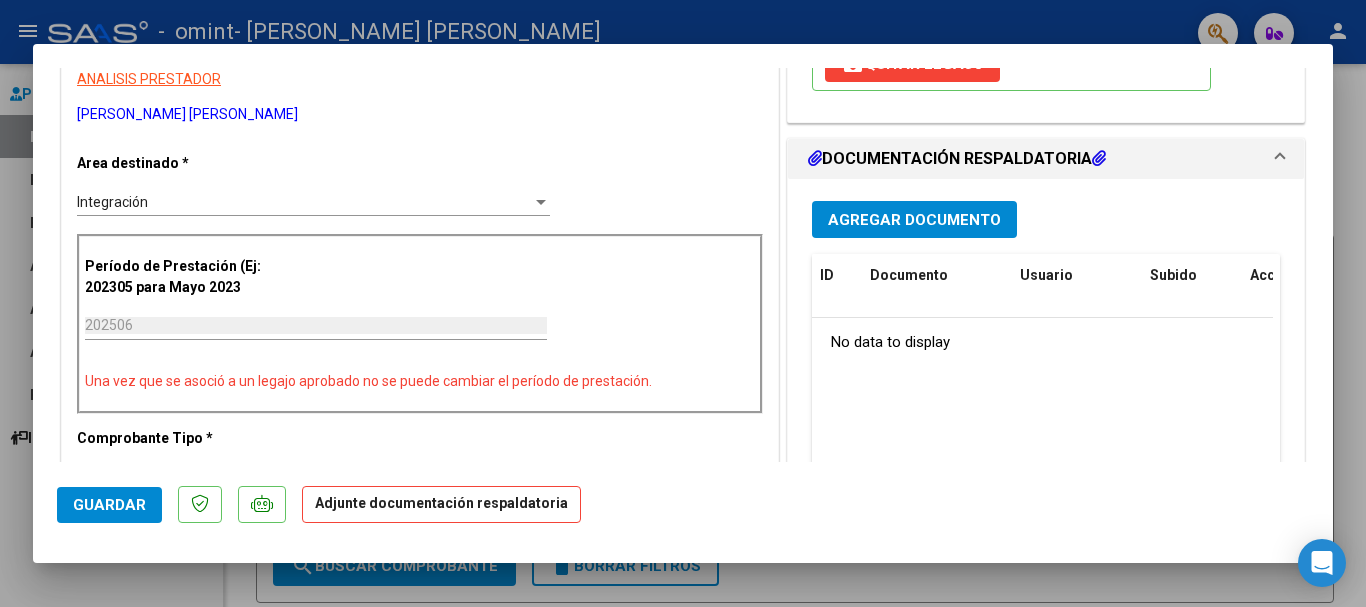 scroll, scrollTop: 500, scrollLeft: 0, axis: vertical 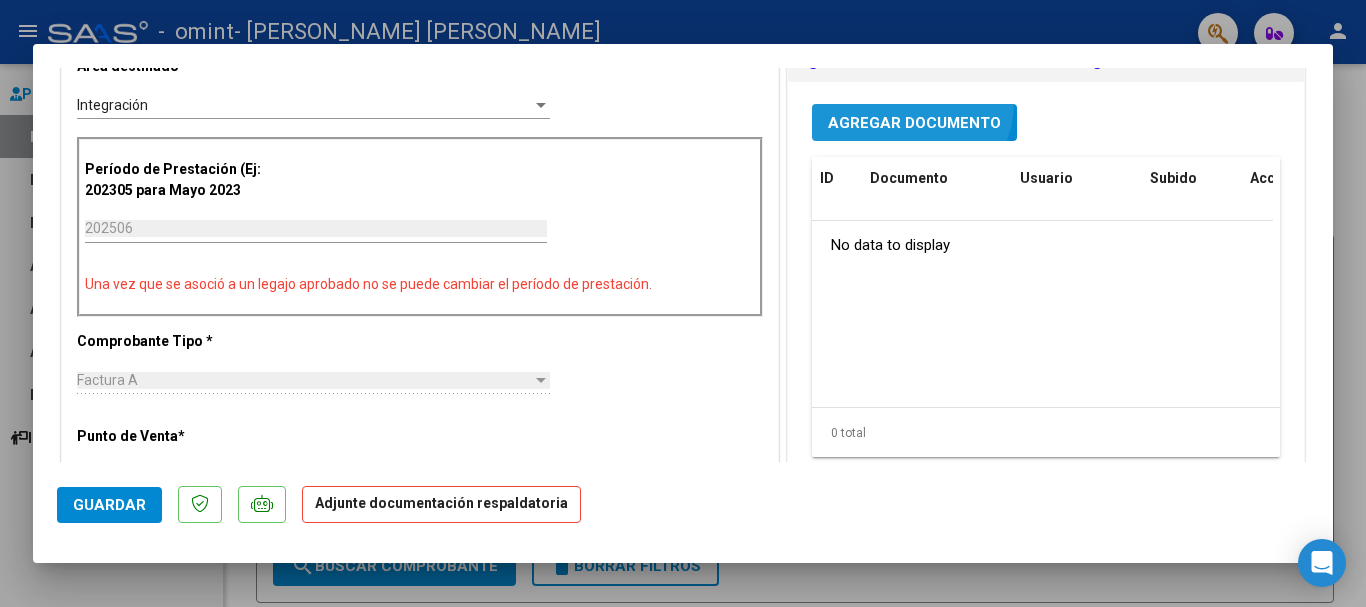 click on "Agregar Documento" at bounding box center [914, 122] 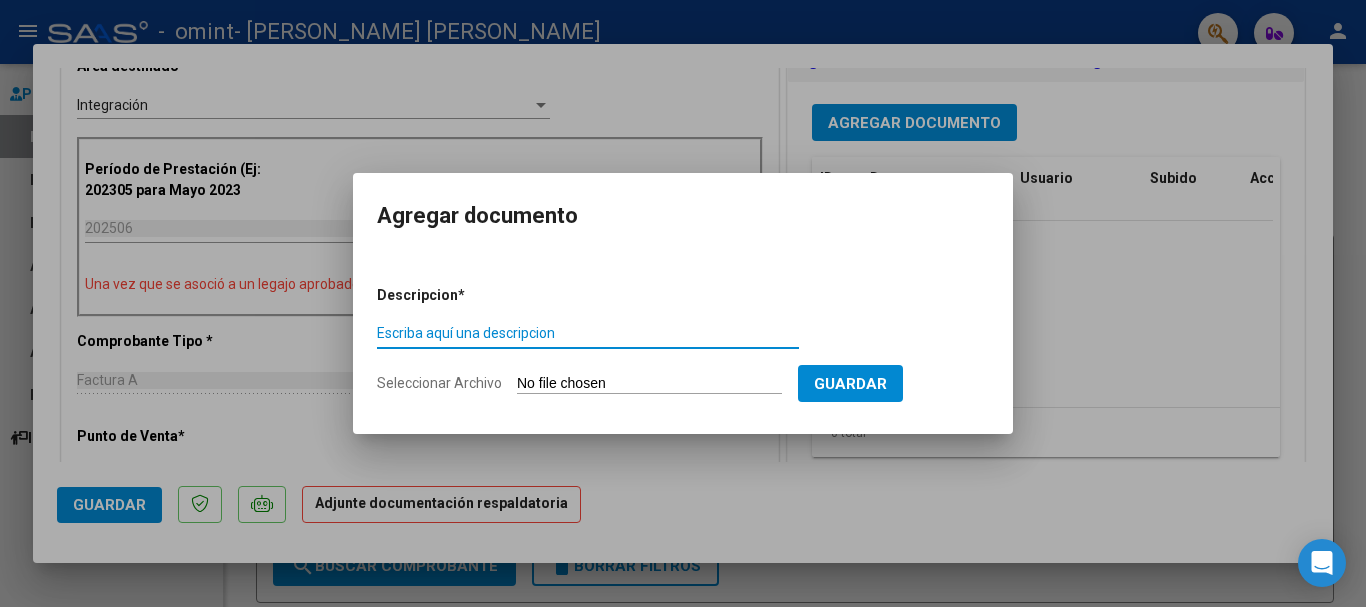 click on "Descripcion  *   Escriba aquí una descripcion  Seleccionar Archivo Guardar" at bounding box center [683, 340] 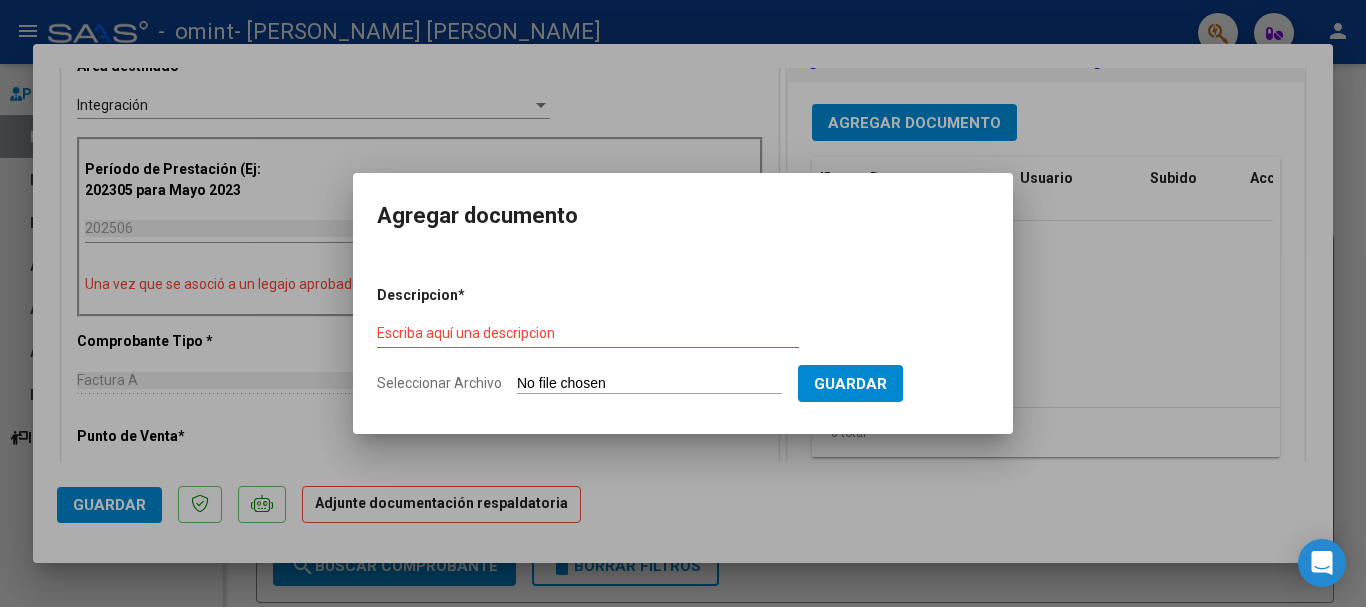 click on "Seleccionar Archivo" at bounding box center [649, 384] 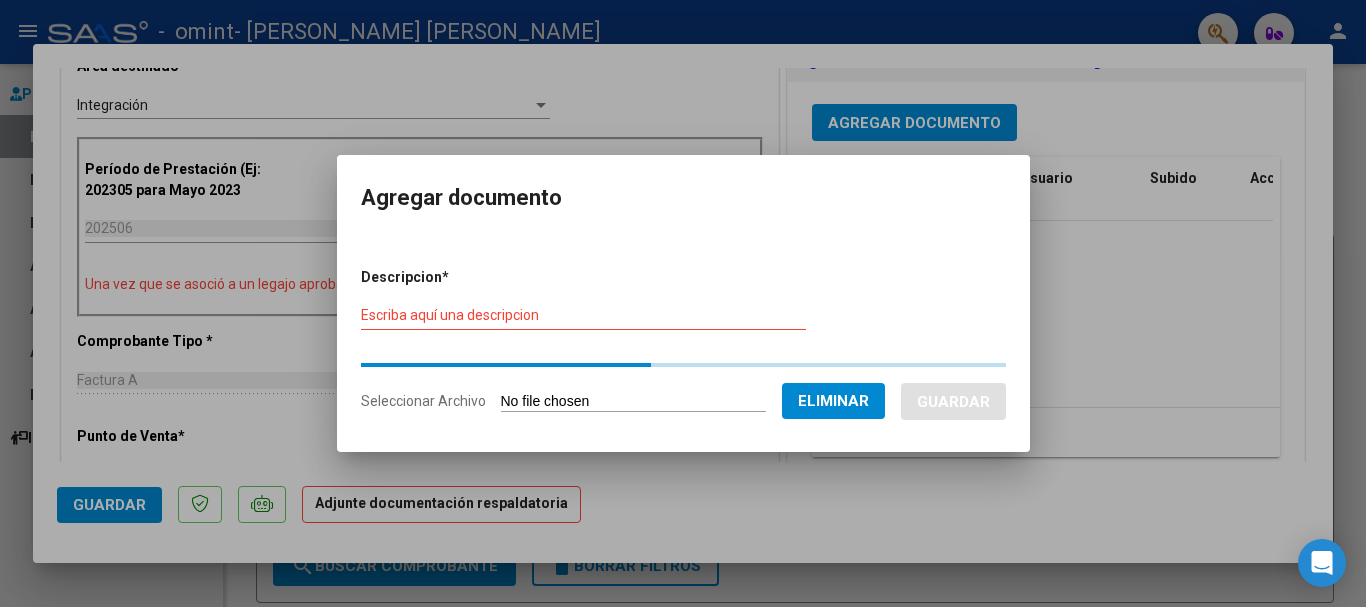 click on "Escriba aquí una descripcion" at bounding box center (583, 315) 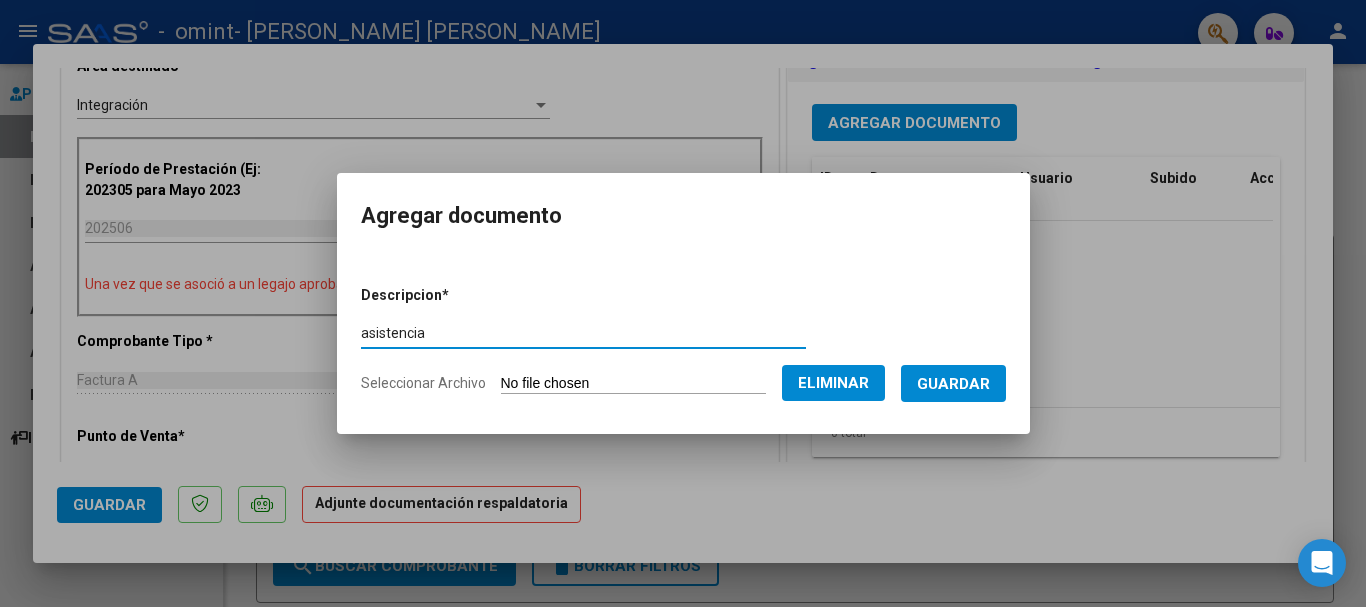 type on "asistencia" 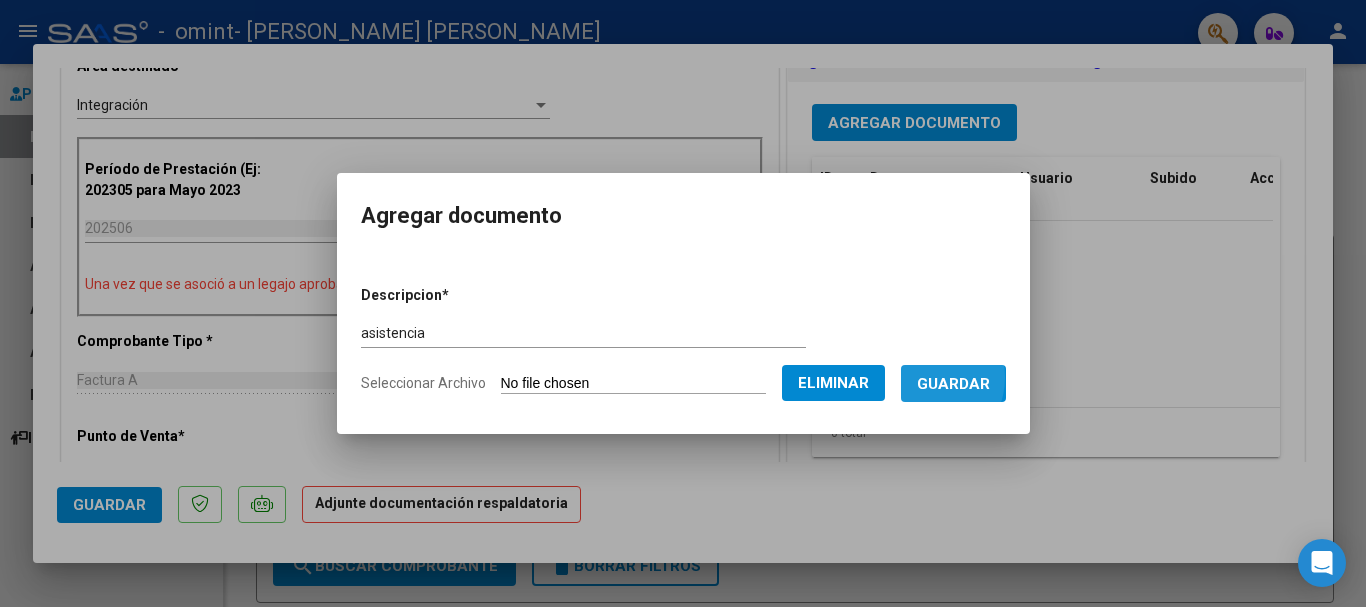 click on "Guardar" at bounding box center (953, 384) 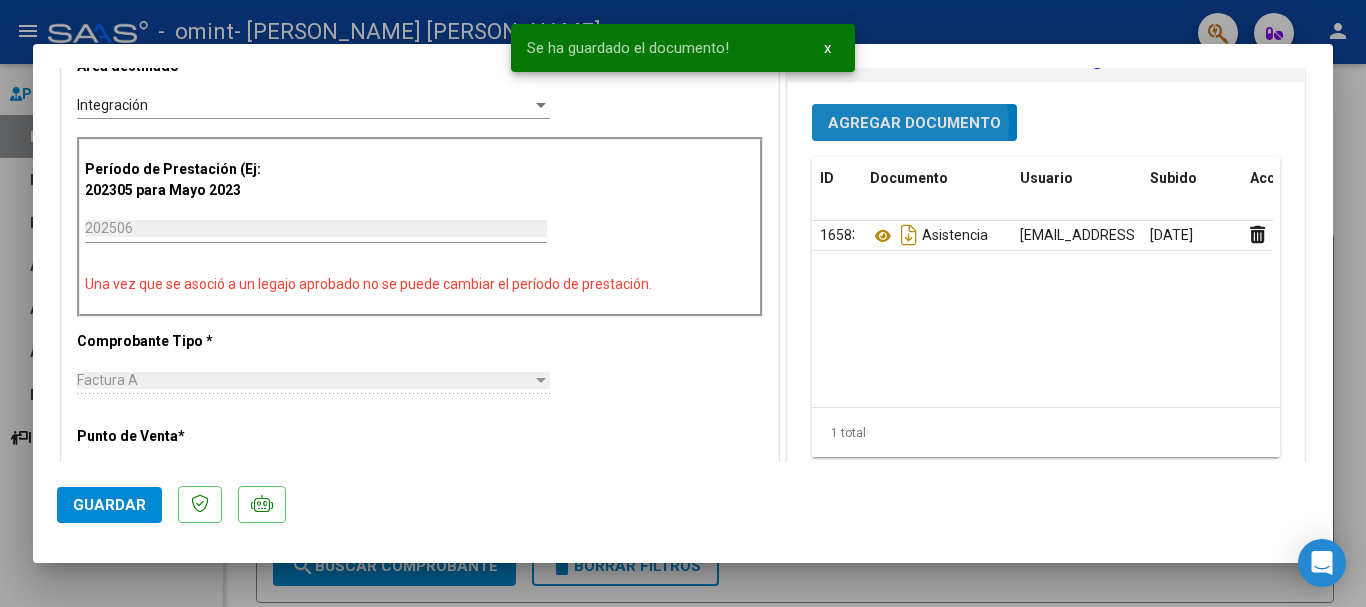 click on "Agregar Documento" at bounding box center [914, 123] 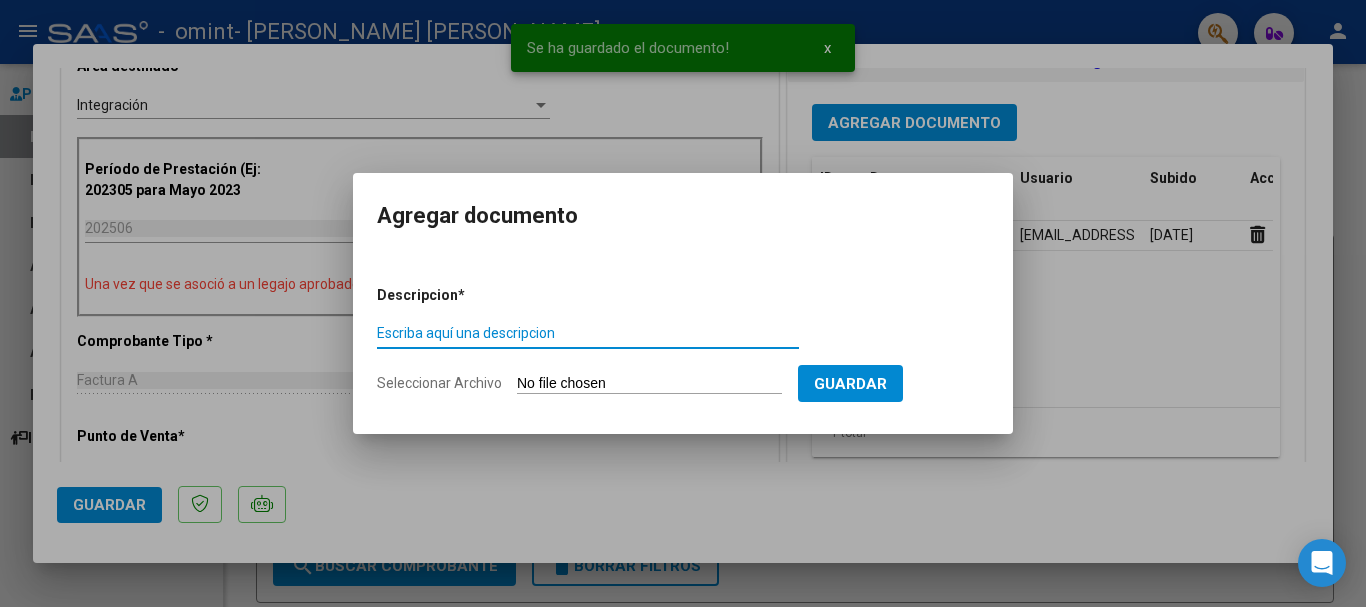 click on "Seleccionar Archivo" at bounding box center (649, 384) 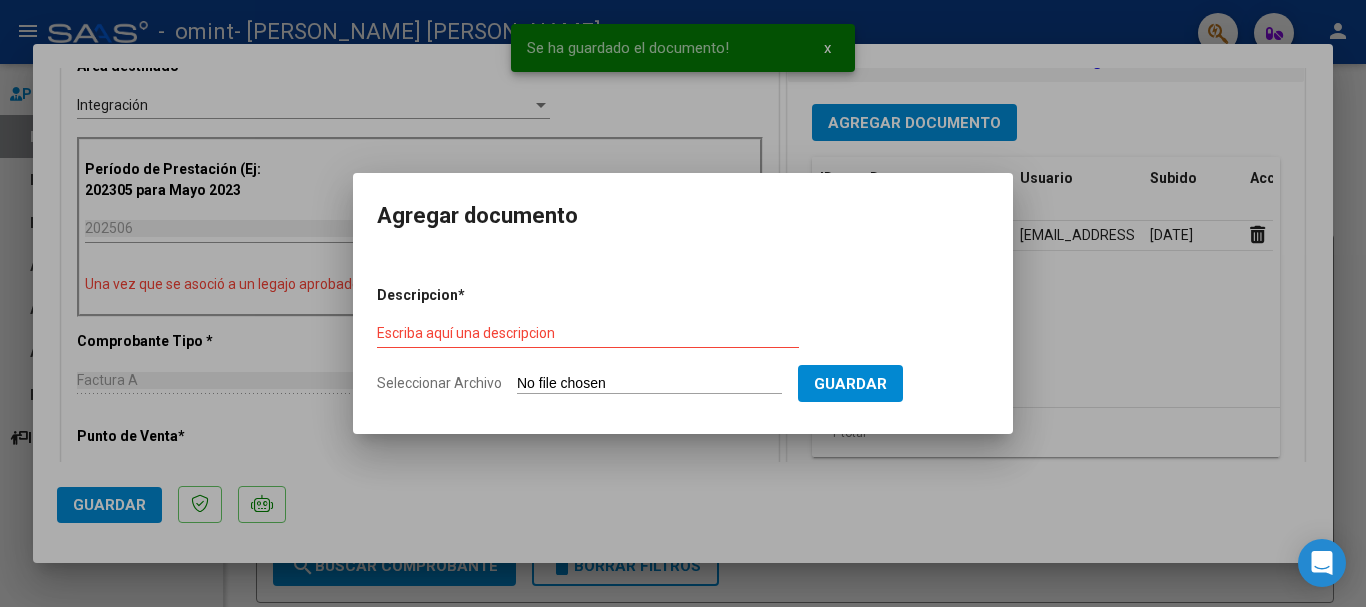 type on "C:\fakepath\INFORME SEMESTRAL.pdf" 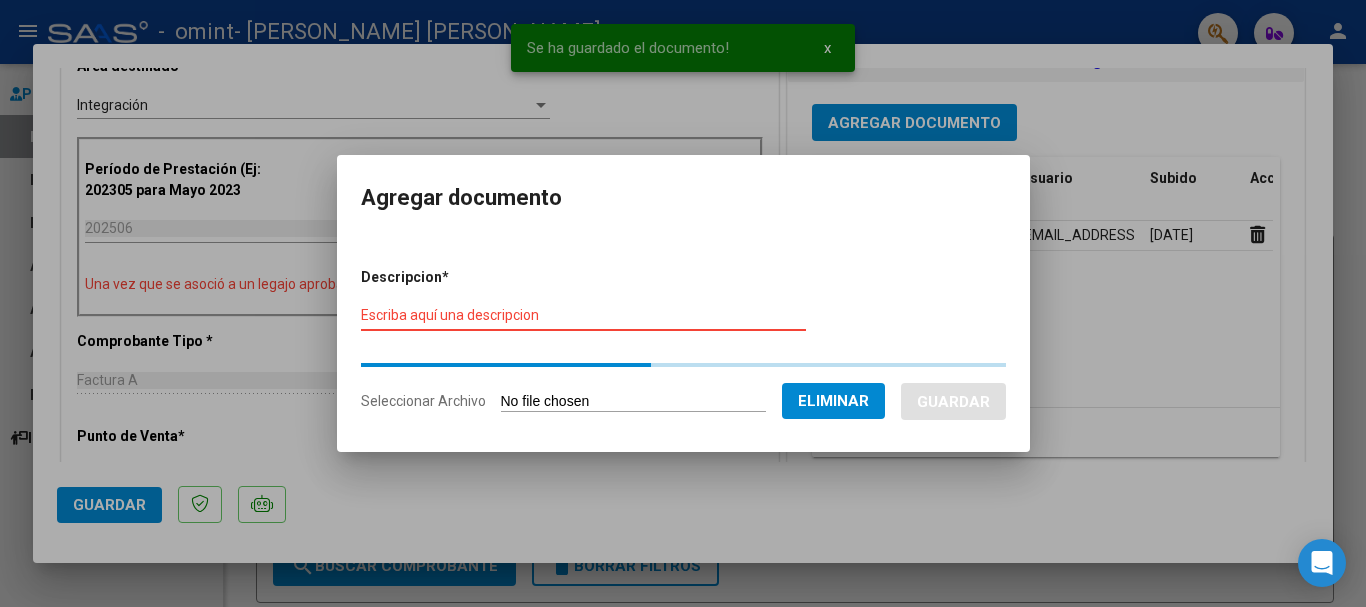 click on "Escriba aquí una descripcion" at bounding box center (583, 315) 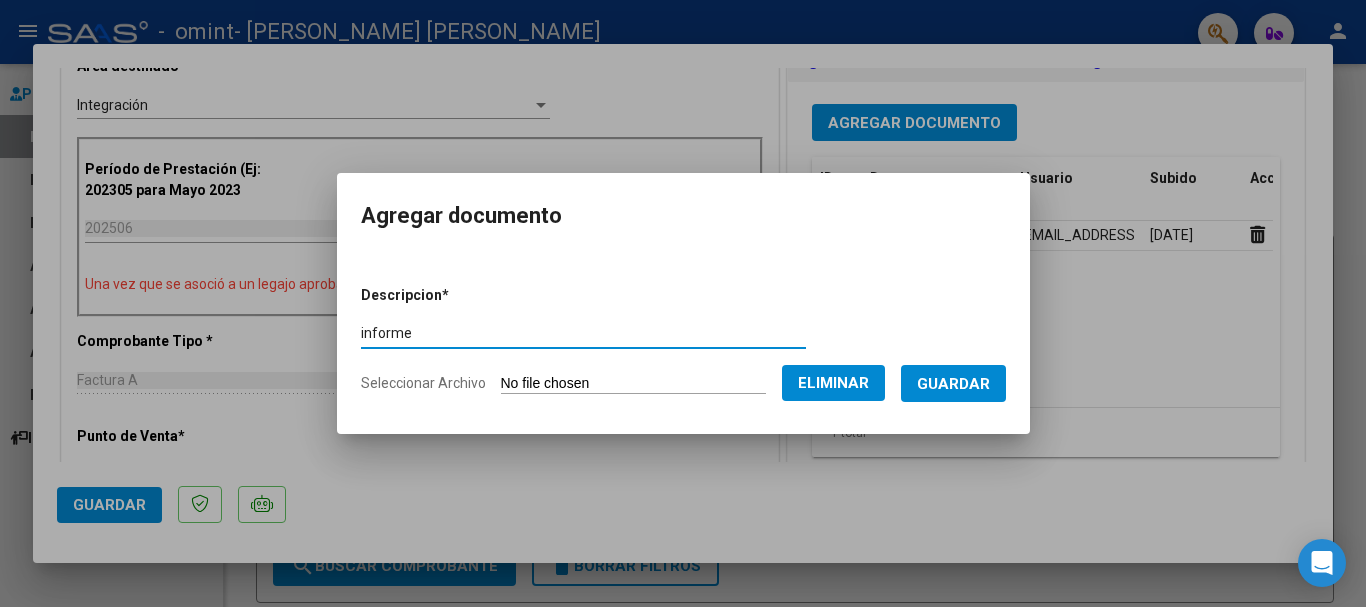type on "informe" 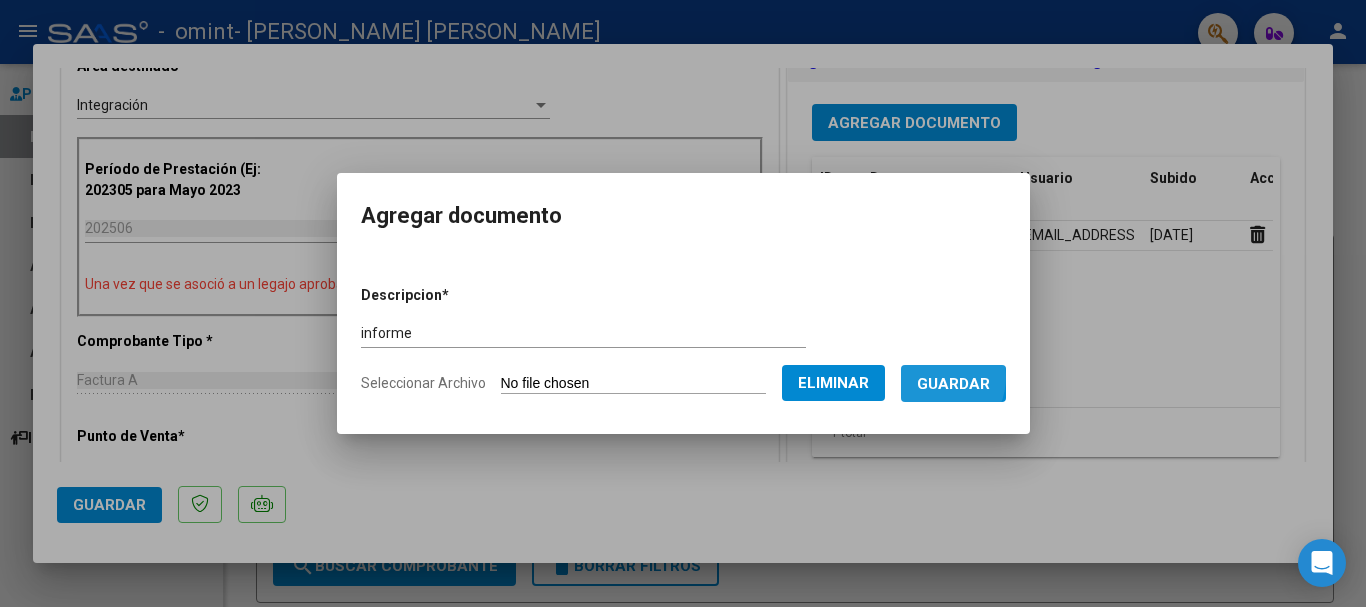 click on "Guardar" at bounding box center (953, 384) 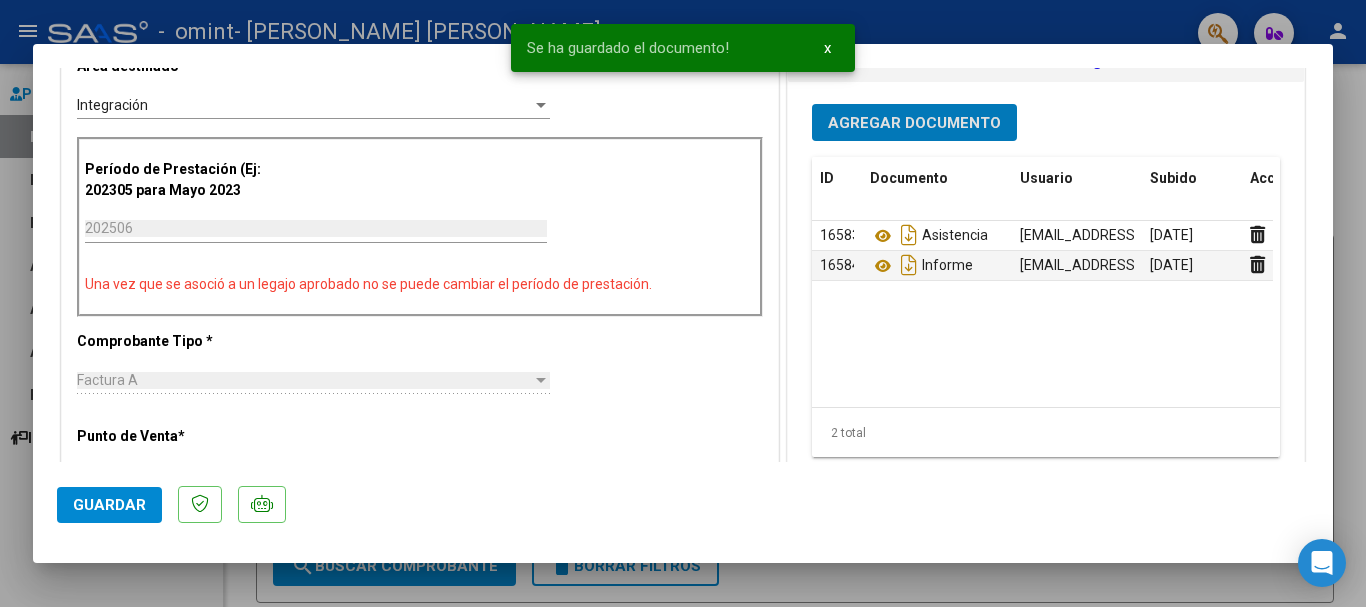 click on "Guardar" 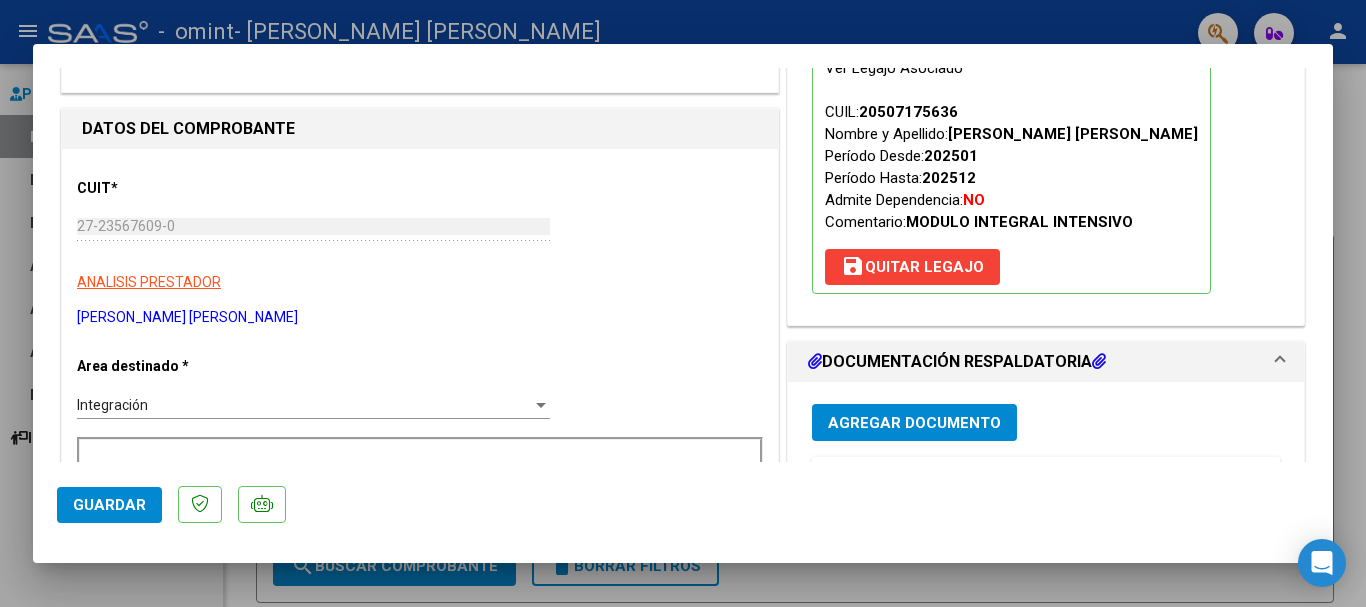 scroll, scrollTop: 0, scrollLeft: 0, axis: both 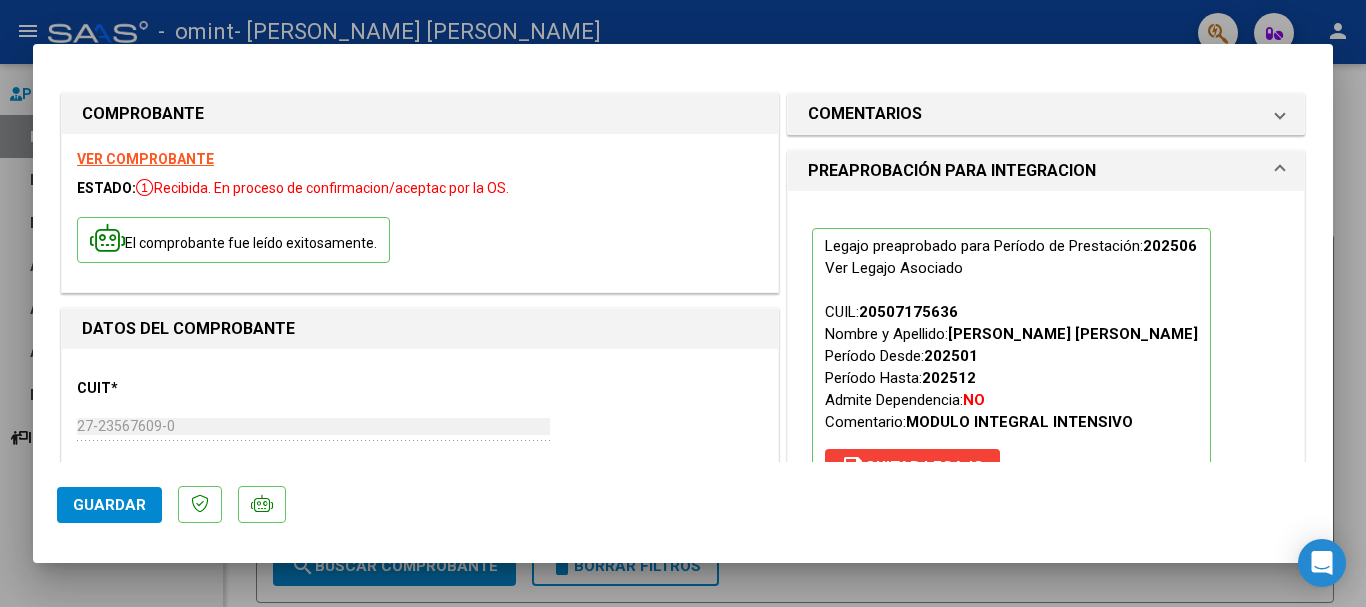 click on "Guardar" 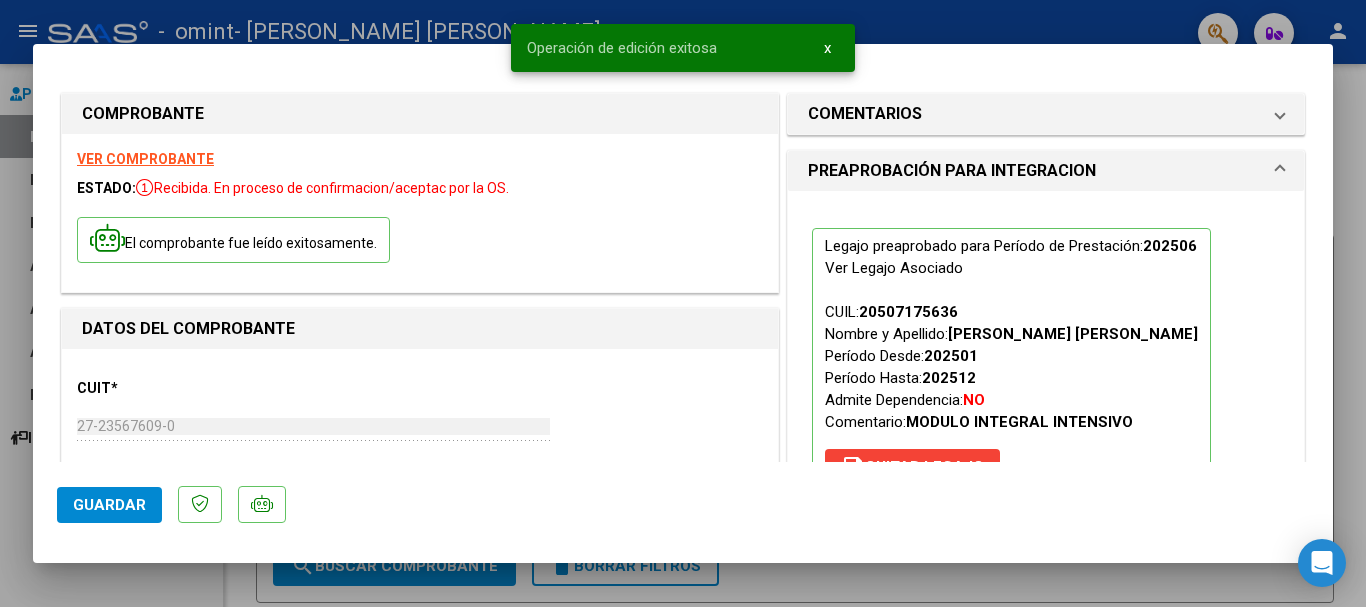 click at bounding box center (683, 303) 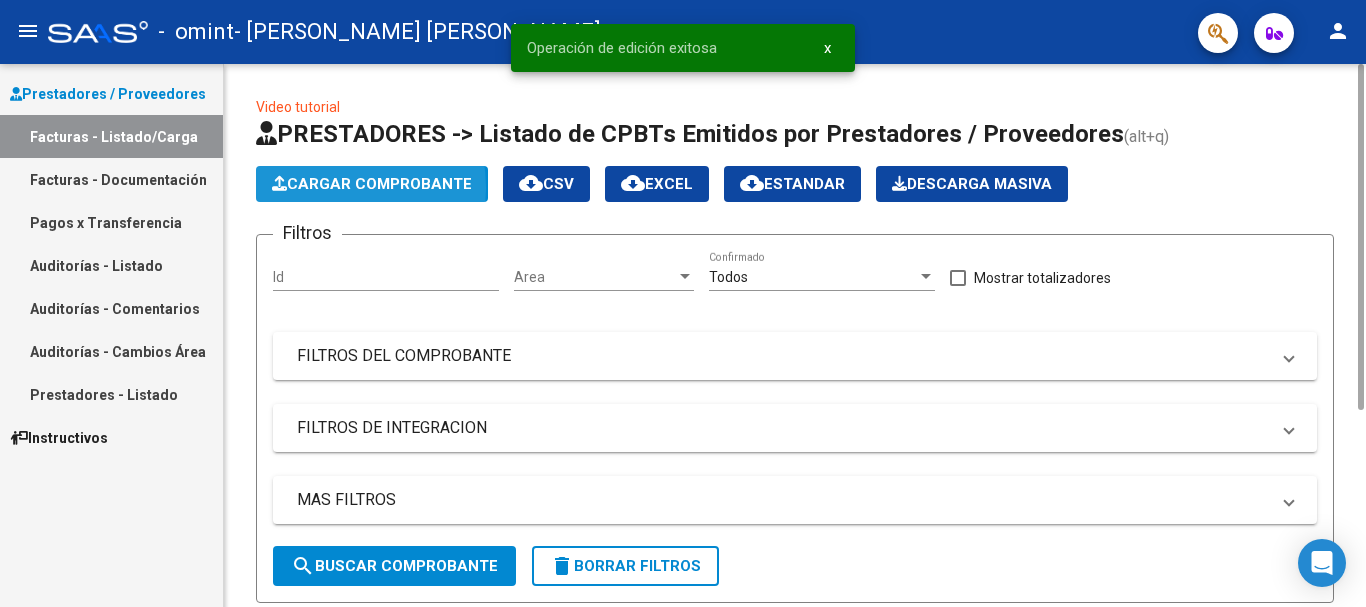 click on "Cargar Comprobante" 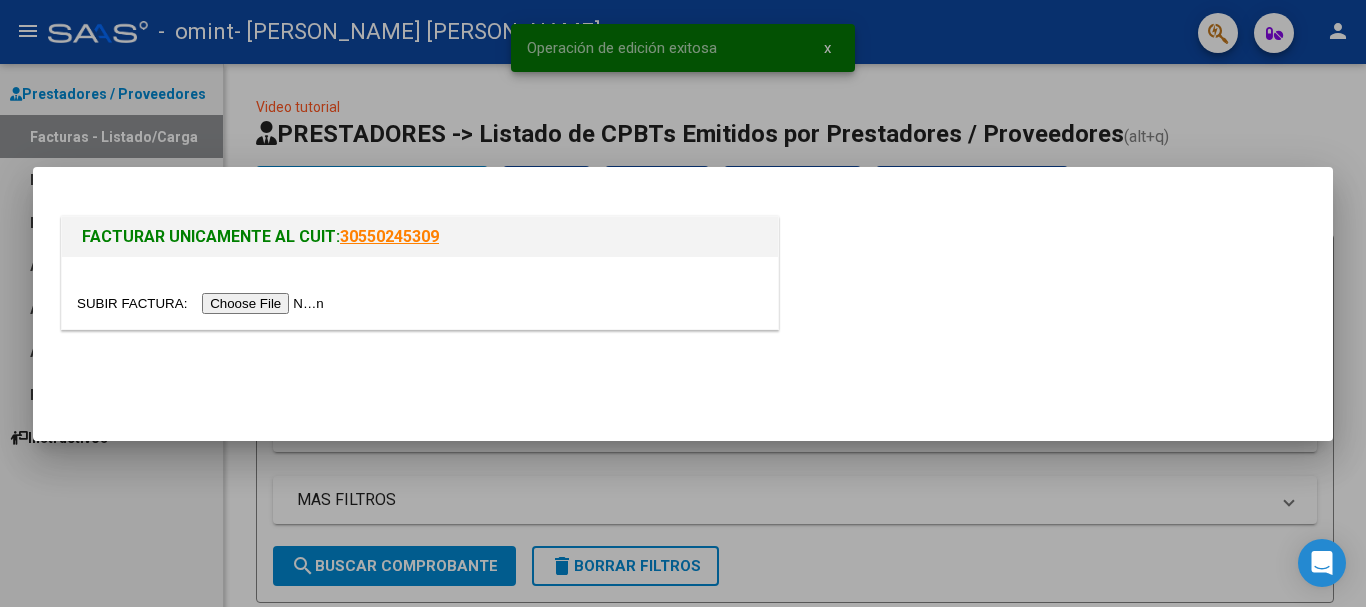 click at bounding box center [203, 303] 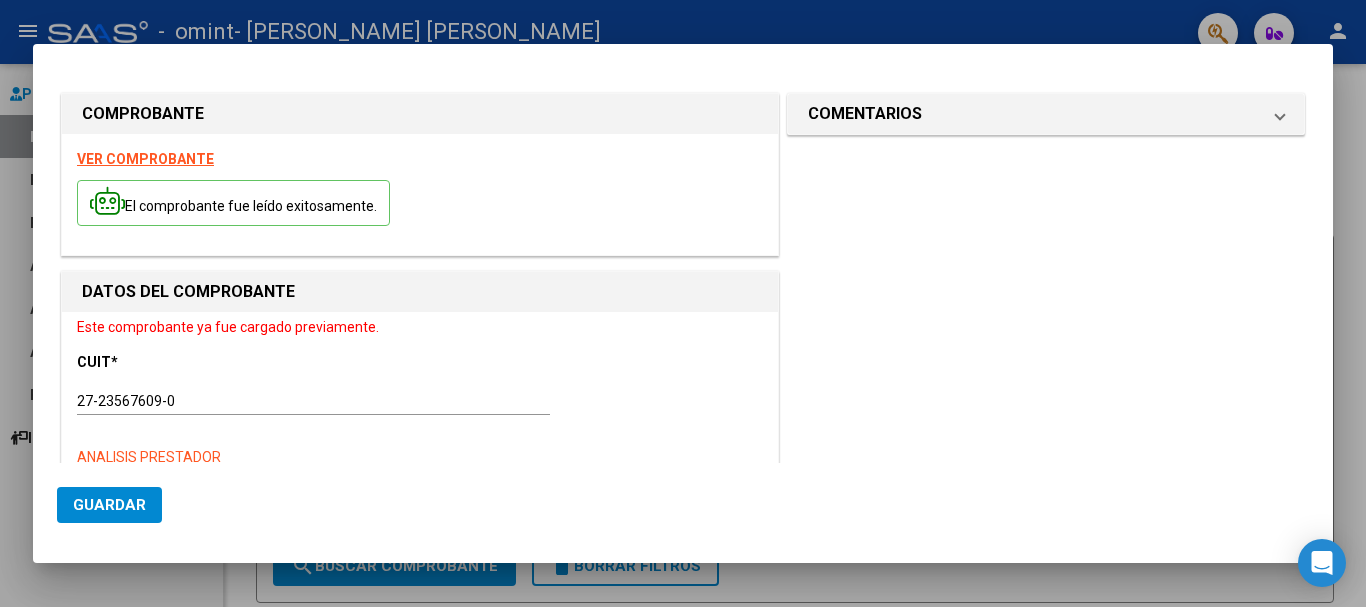click on "Guardar" 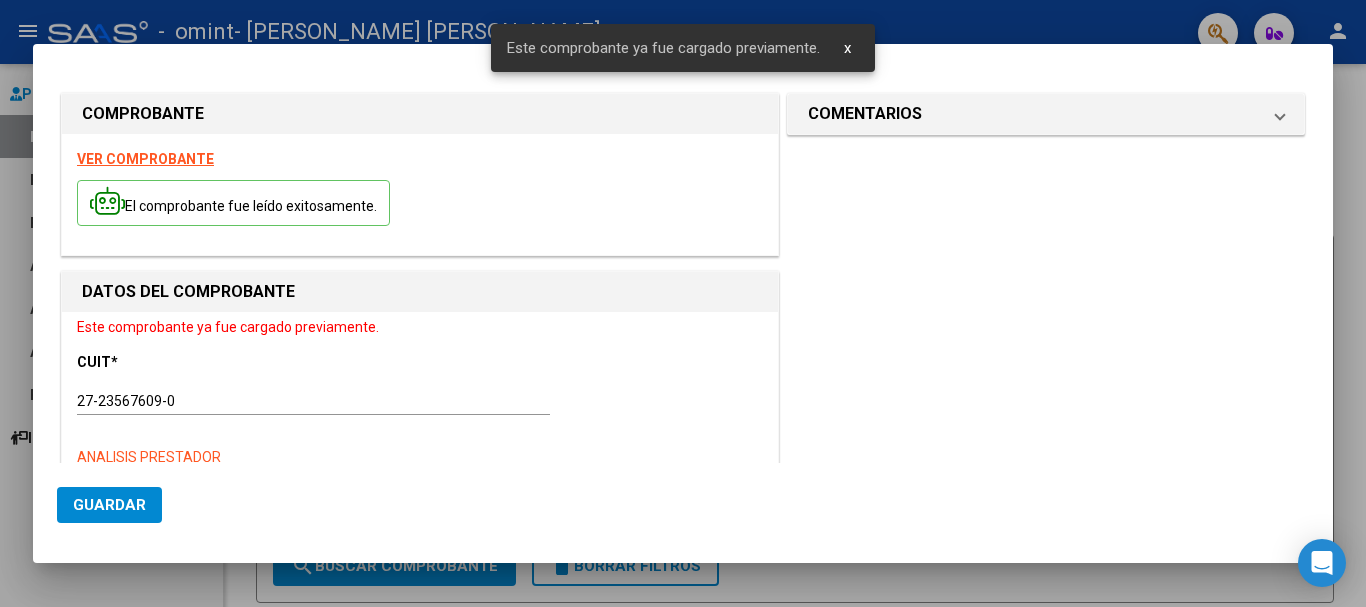 click at bounding box center (683, 303) 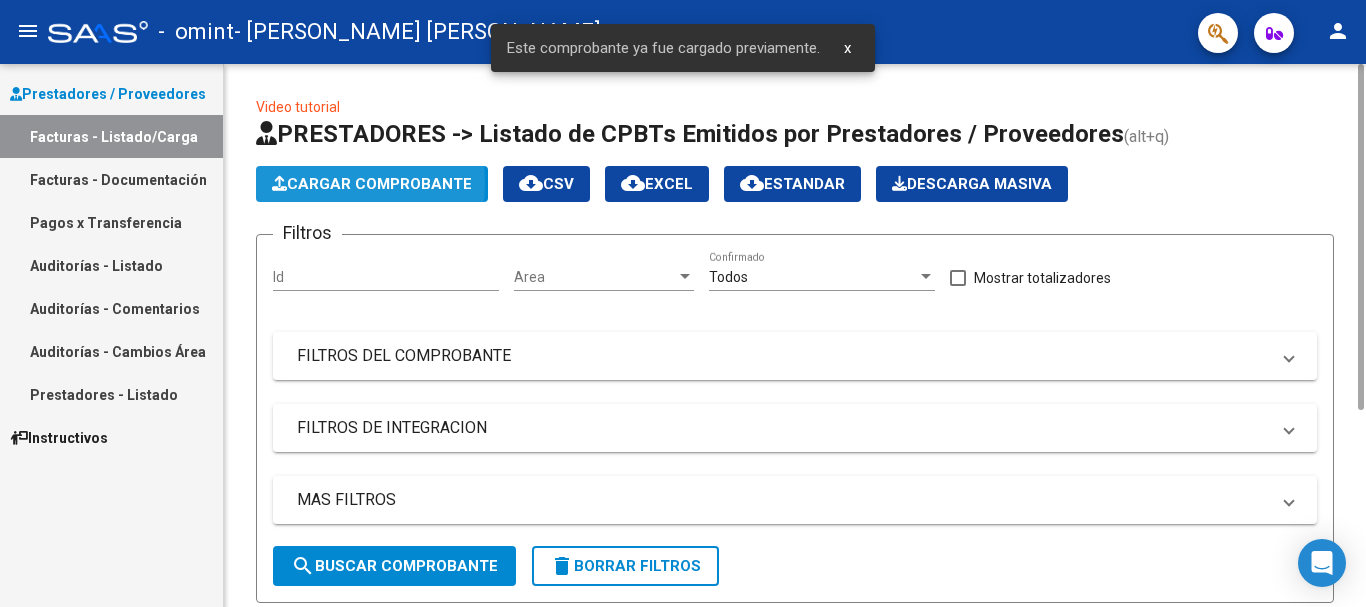 click on "Cargar Comprobante" 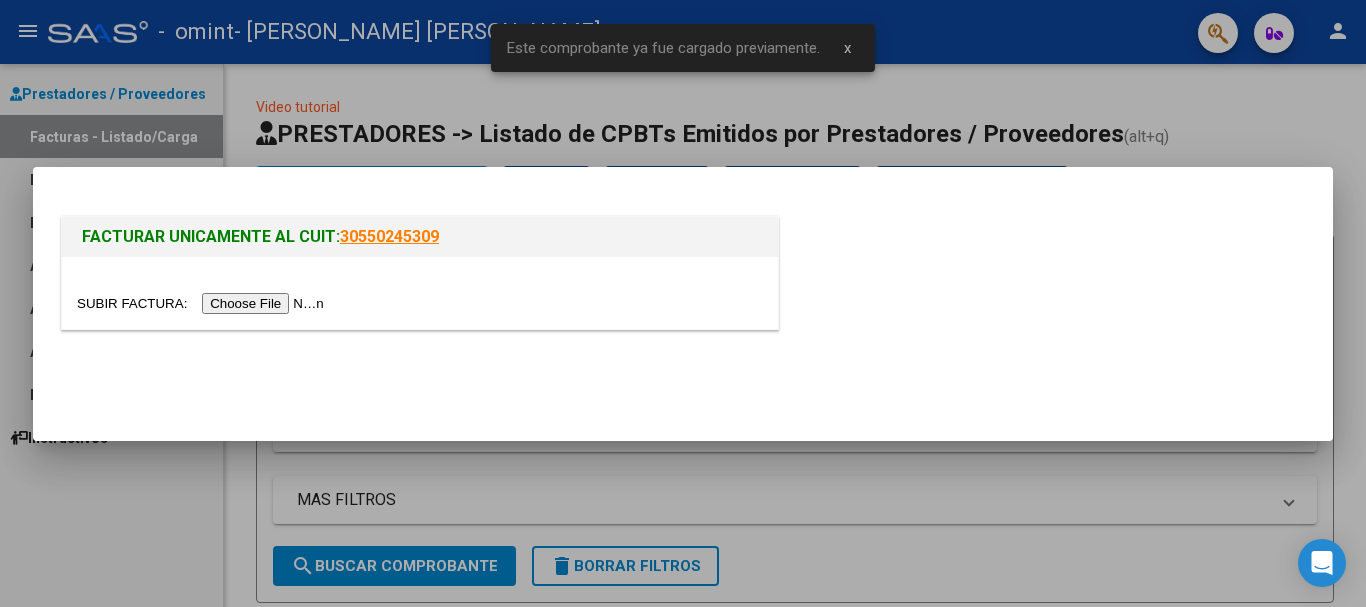 click at bounding box center (203, 303) 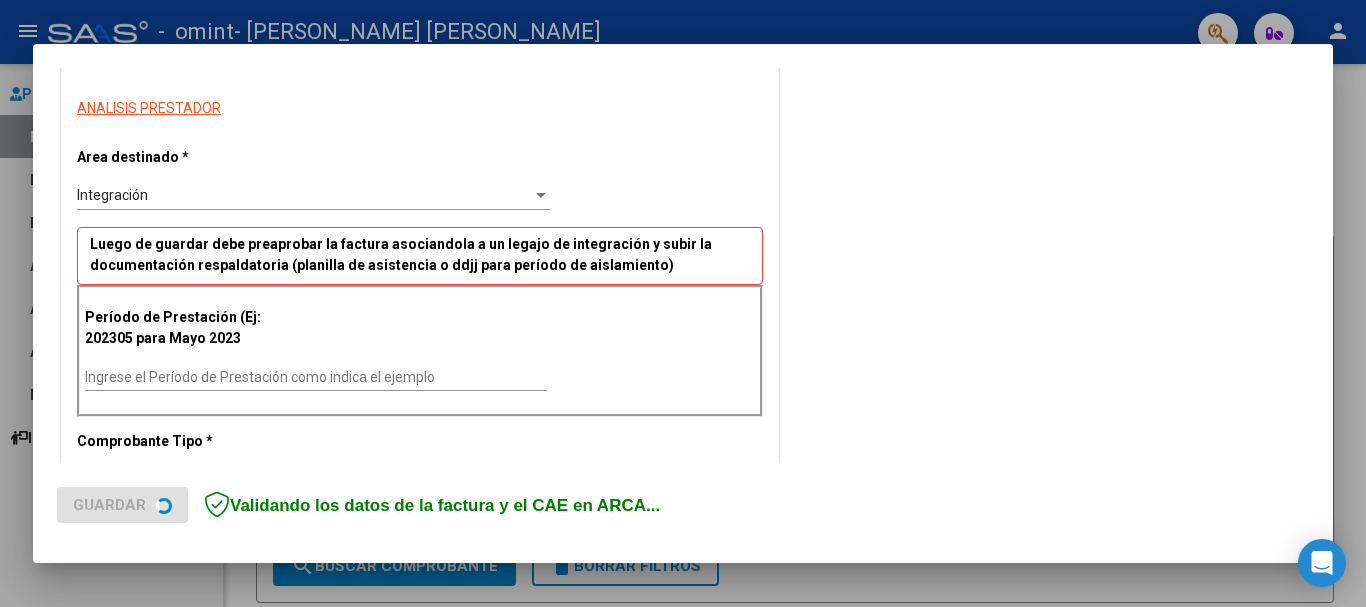 scroll, scrollTop: 400, scrollLeft: 0, axis: vertical 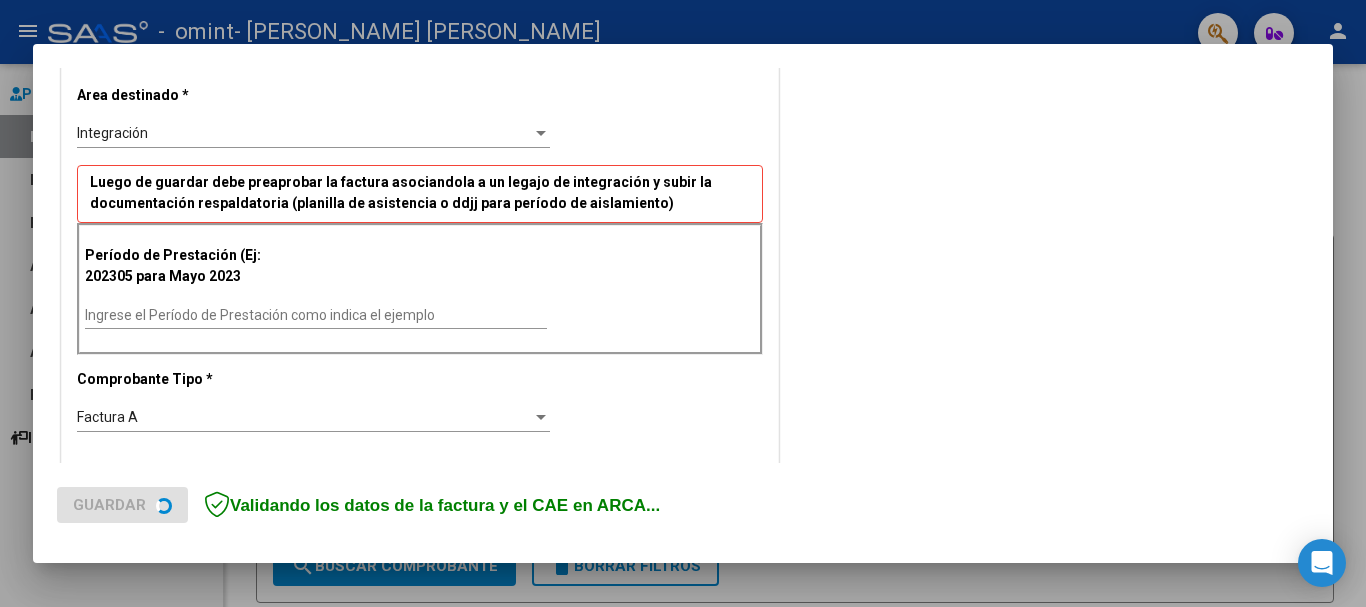 click on "Ingrese el Período de Prestación como indica el ejemplo" at bounding box center [316, 315] 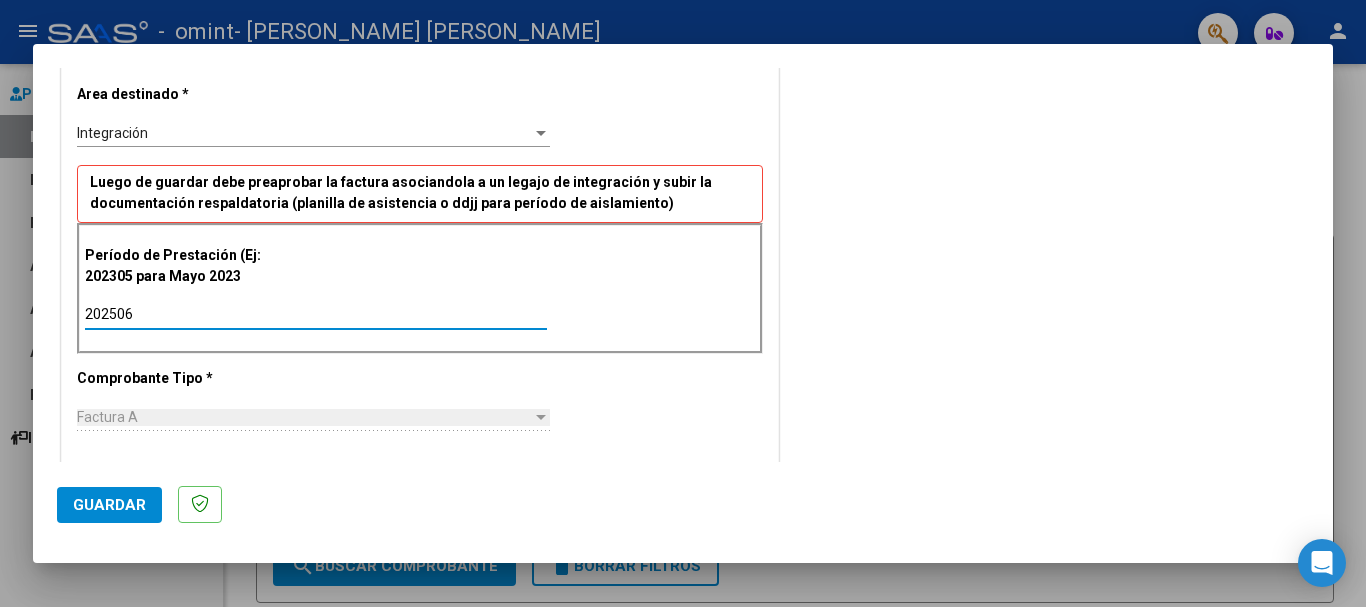 type on "202506" 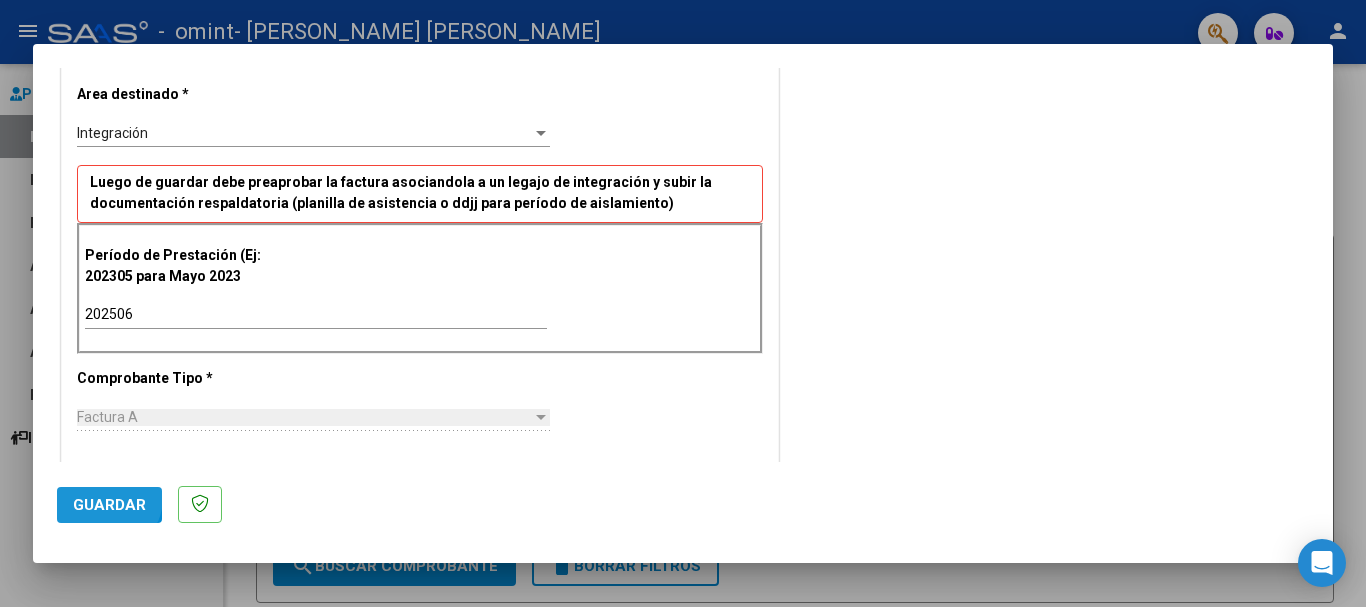 click on "Guardar" 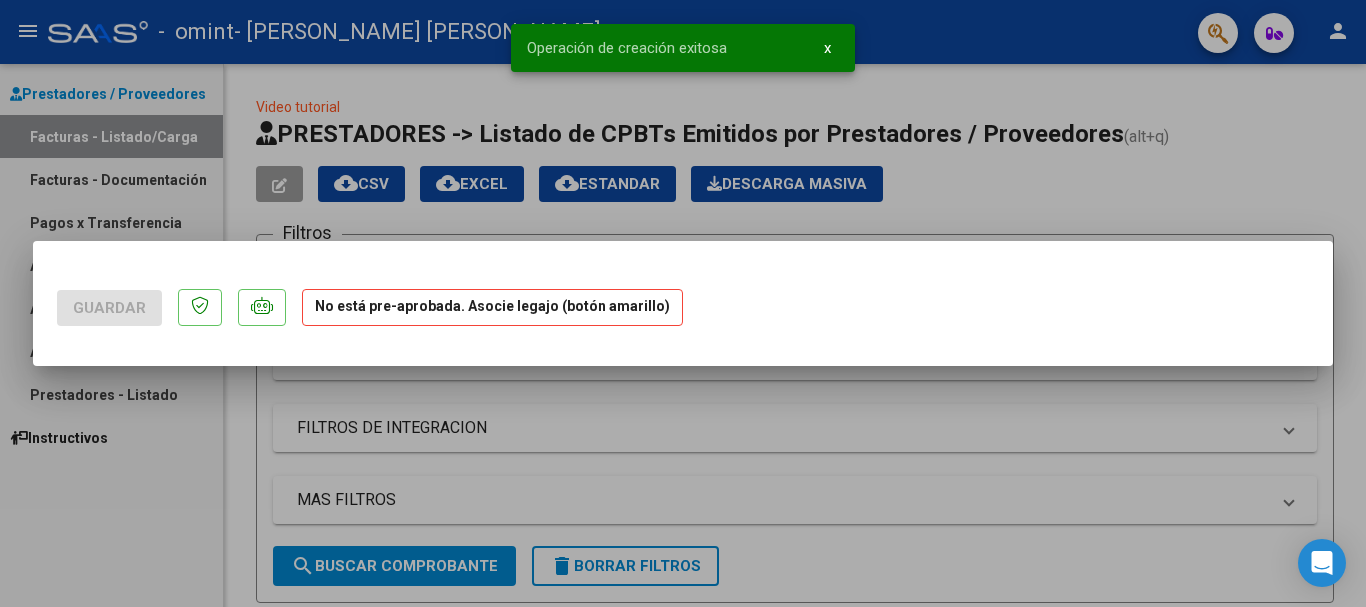 scroll, scrollTop: 0, scrollLeft: 0, axis: both 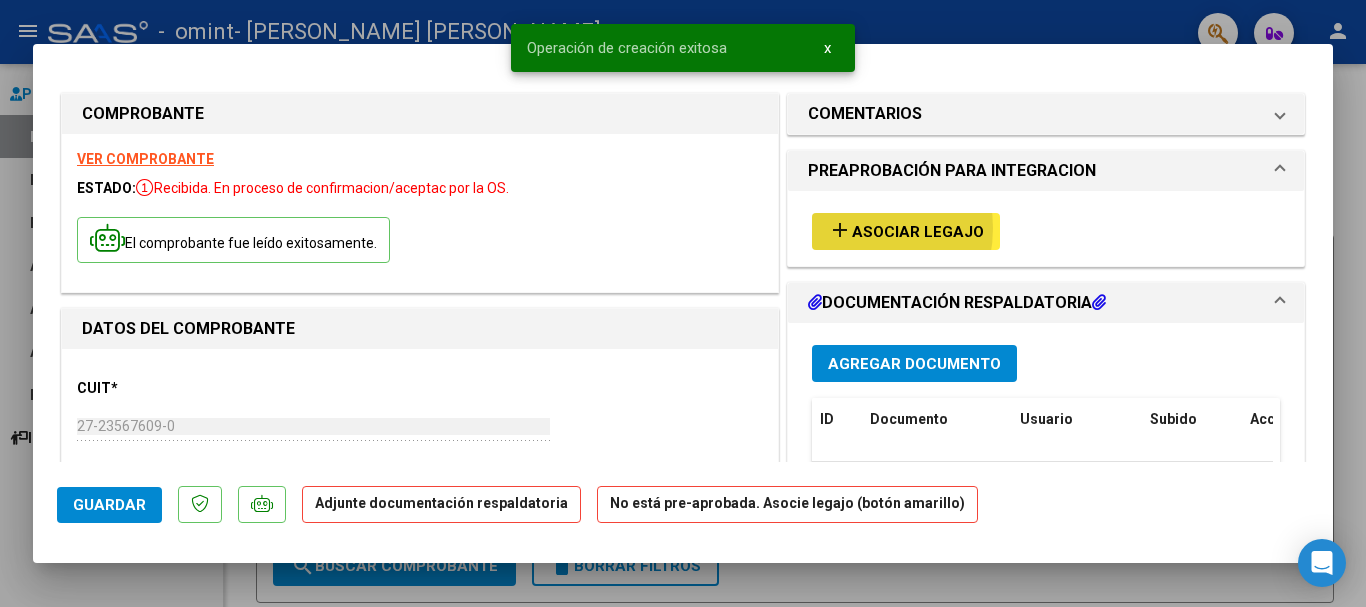 click on "add" at bounding box center [840, 230] 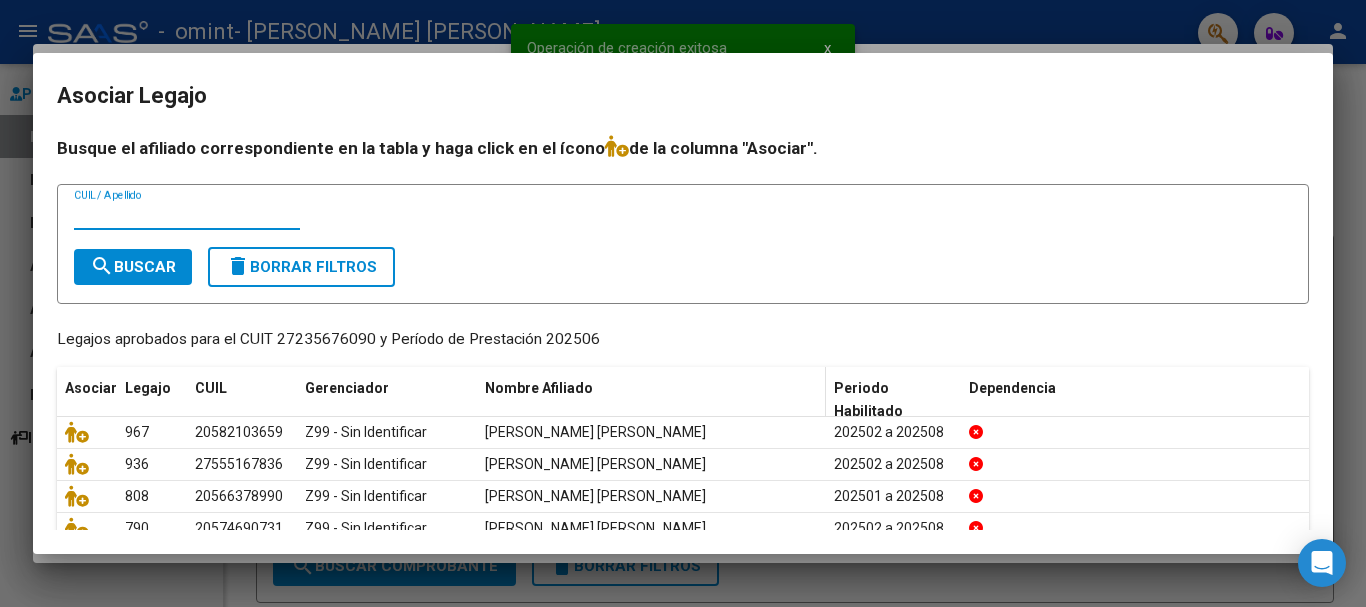 scroll, scrollTop: 100, scrollLeft: 0, axis: vertical 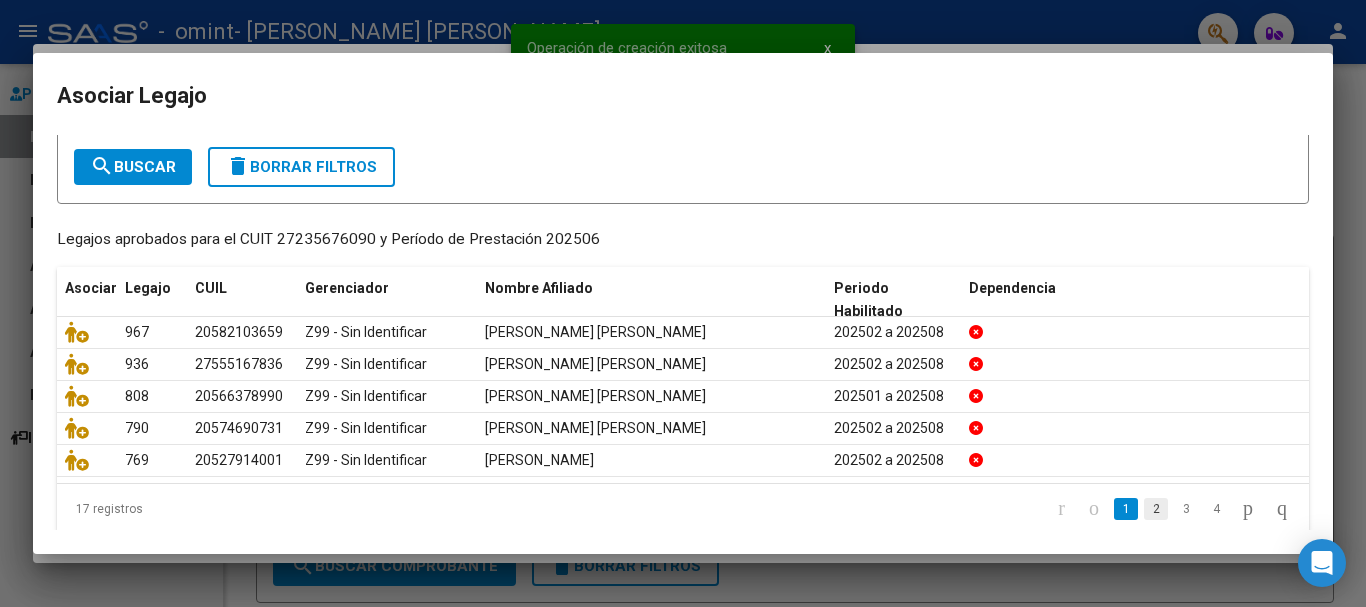 click on "2" 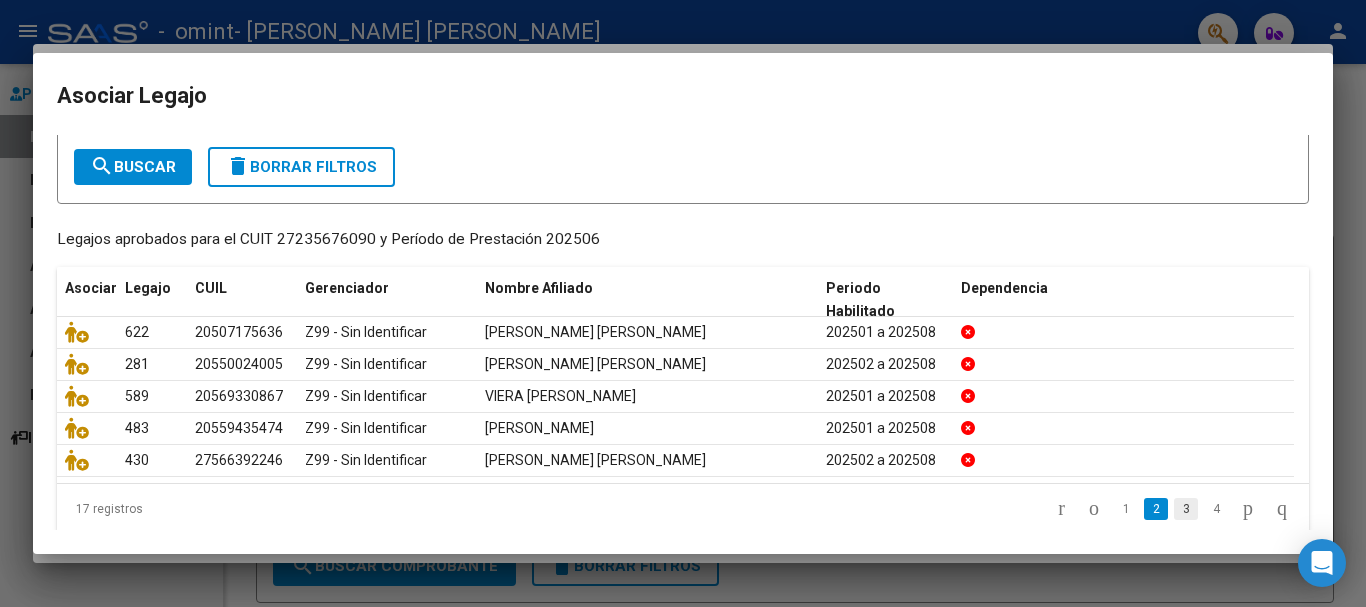 click on "3" 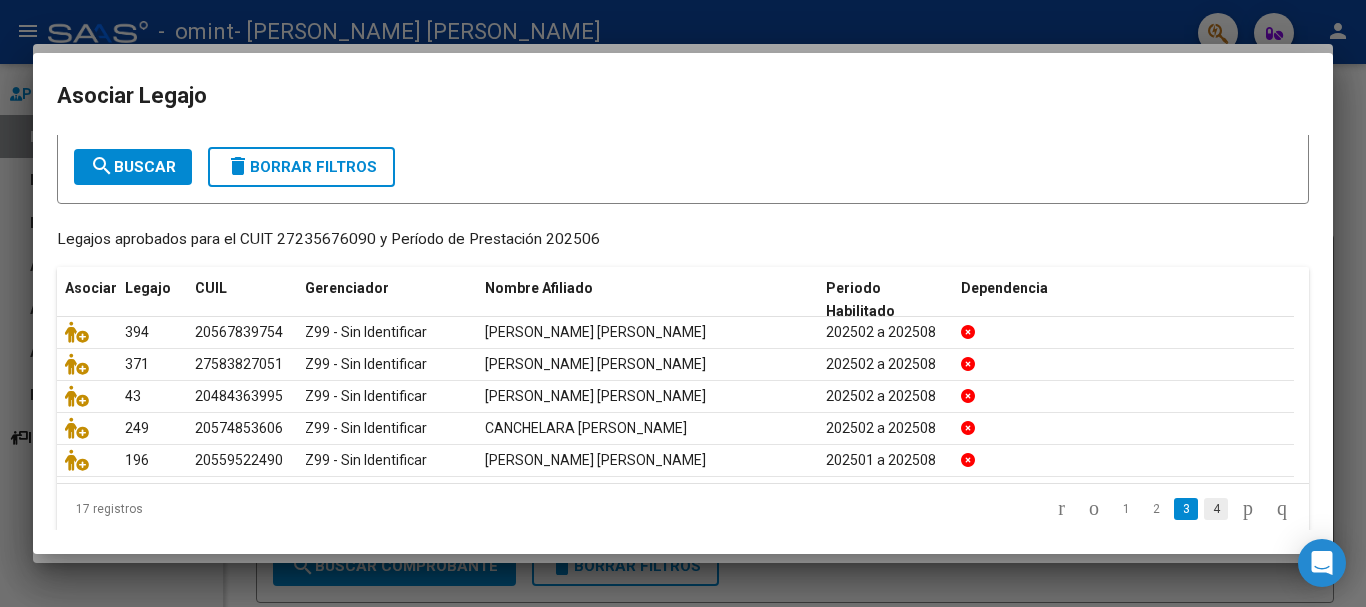 click on "4" 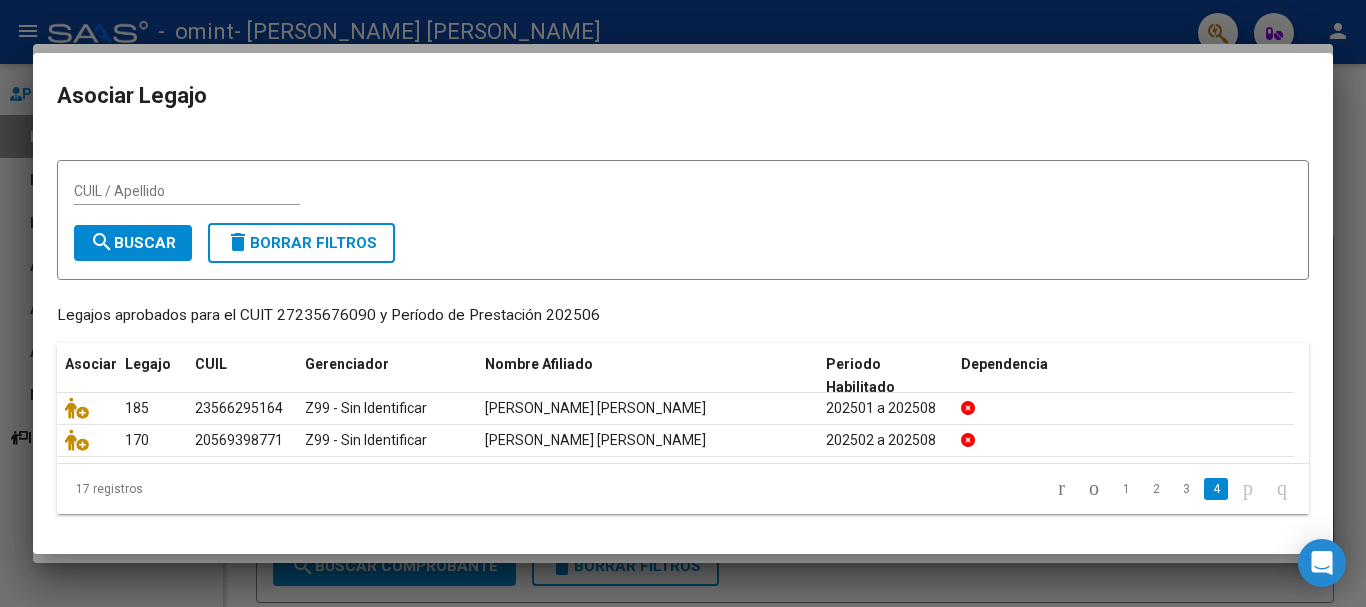 scroll, scrollTop: 26, scrollLeft: 0, axis: vertical 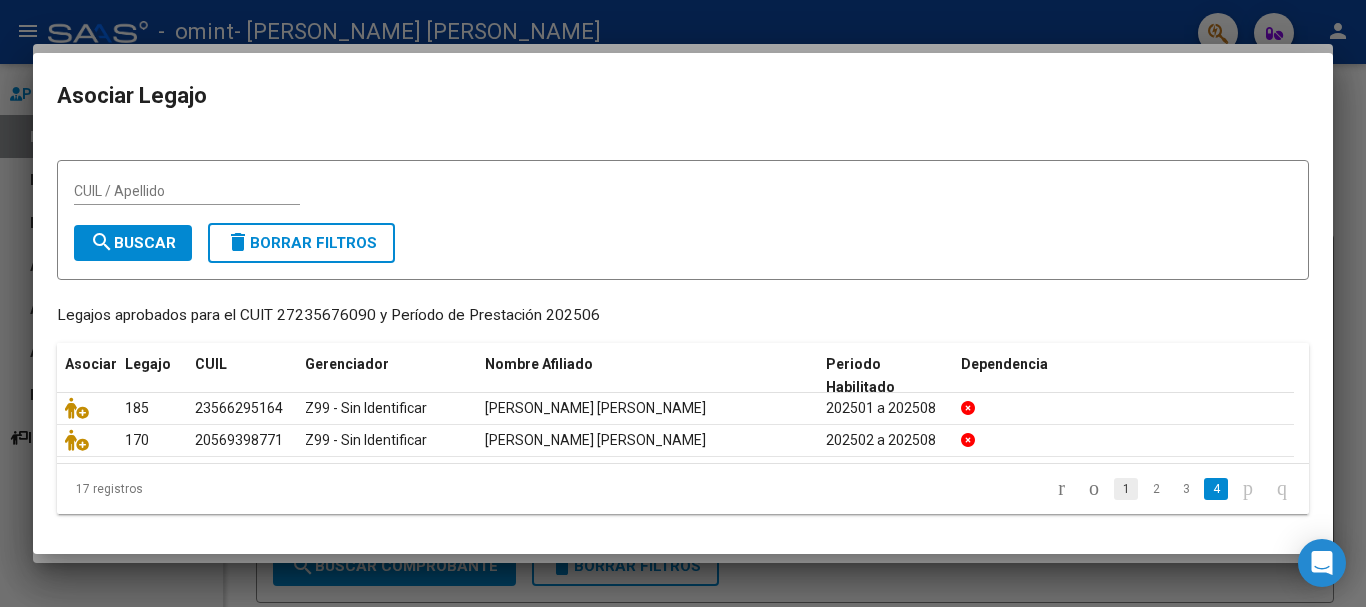 click on "1" 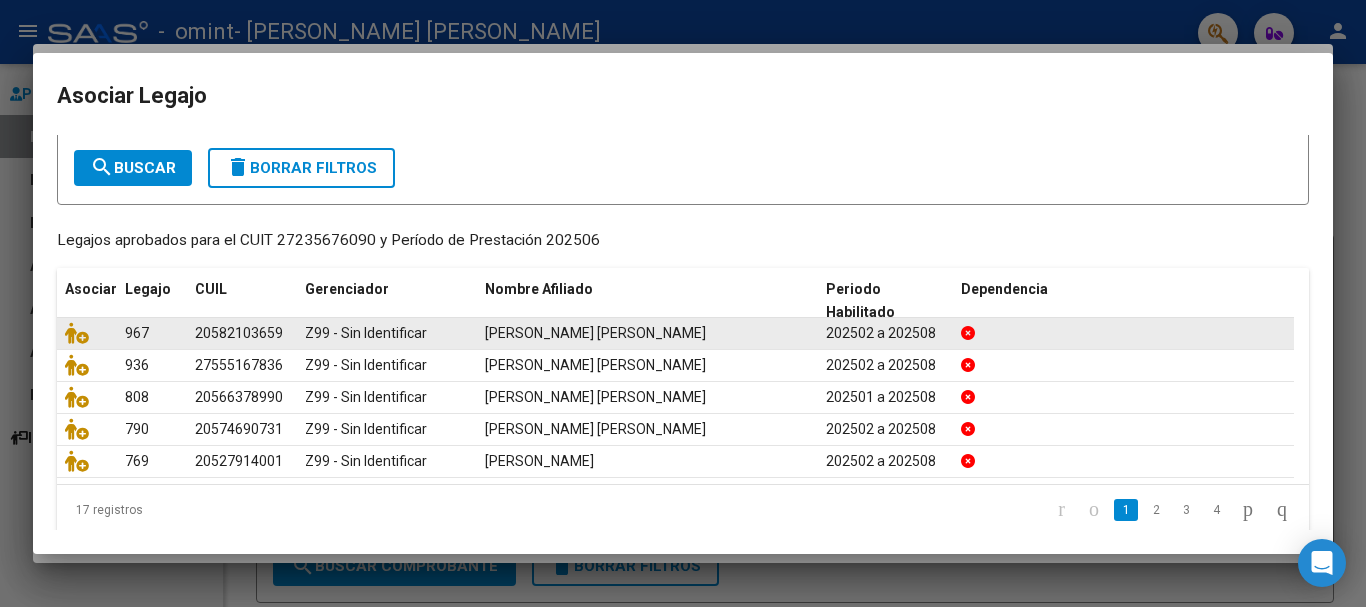 scroll, scrollTop: 125, scrollLeft: 0, axis: vertical 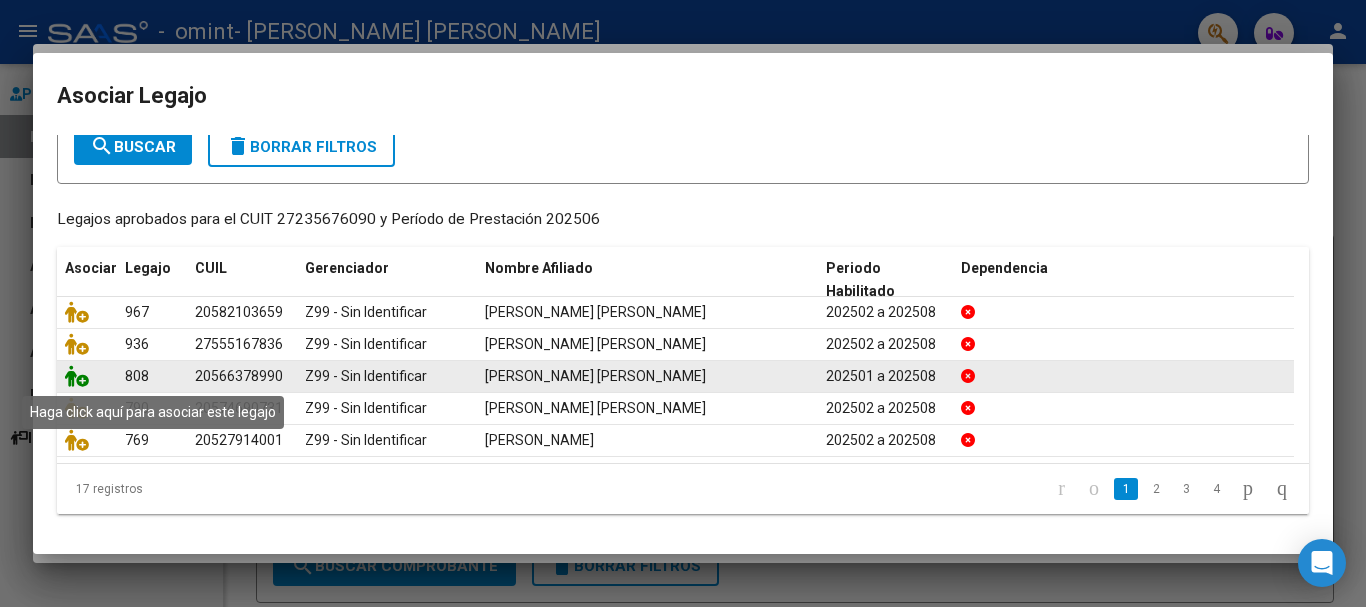 click 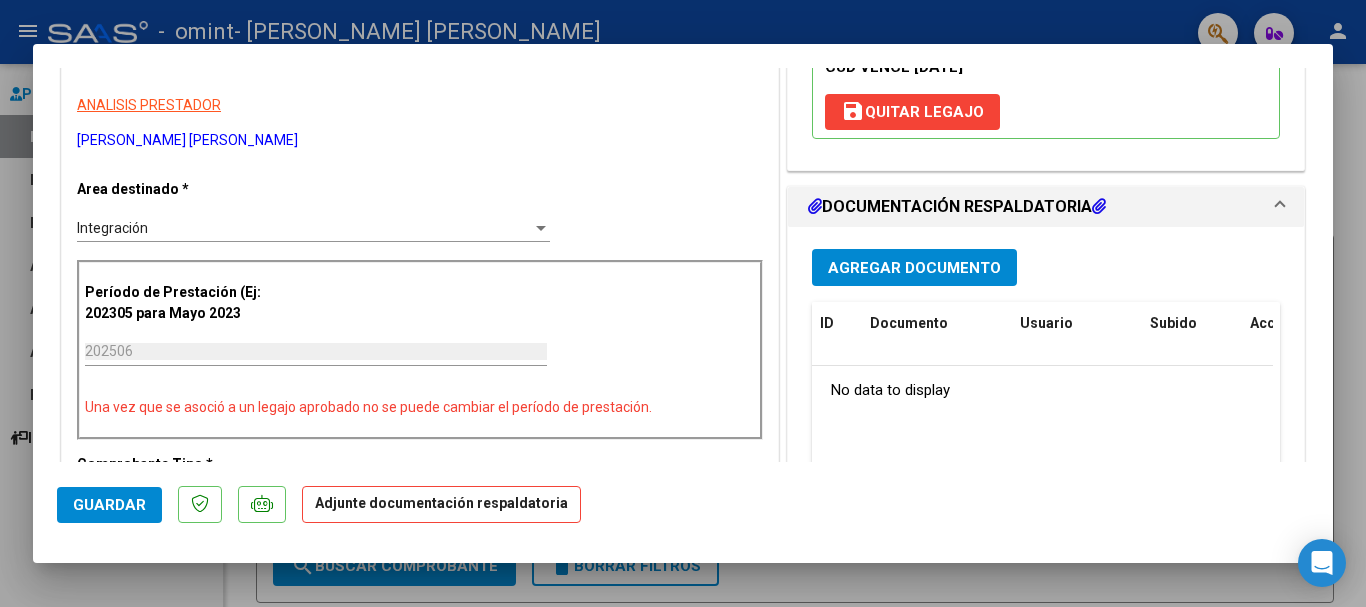 scroll, scrollTop: 400, scrollLeft: 0, axis: vertical 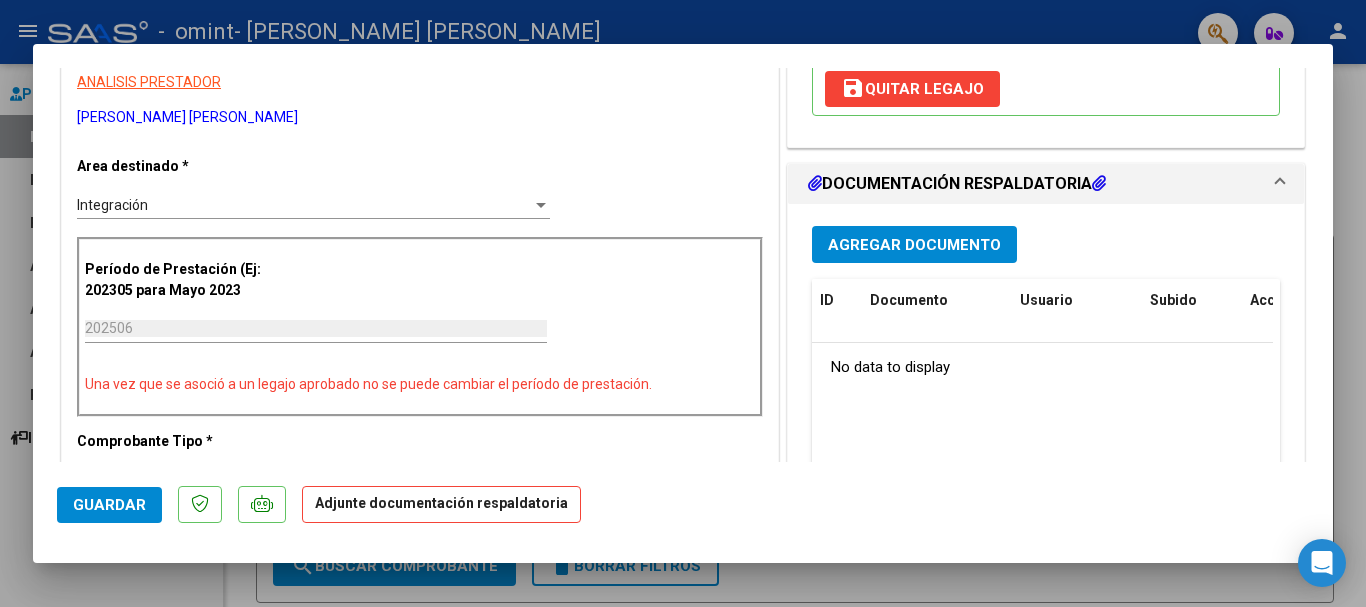 click on "Agregar Documento" at bounding box center (914, 245) 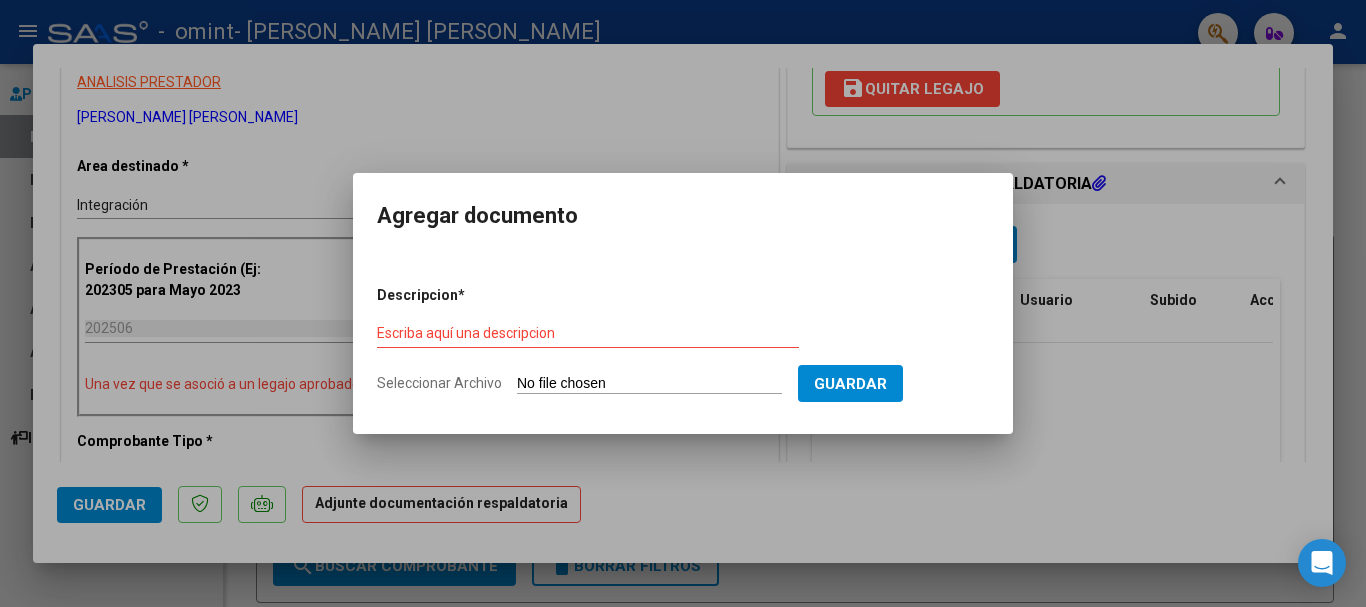 click on "Seleccionar Archivo" at bounding box center (649, 384) 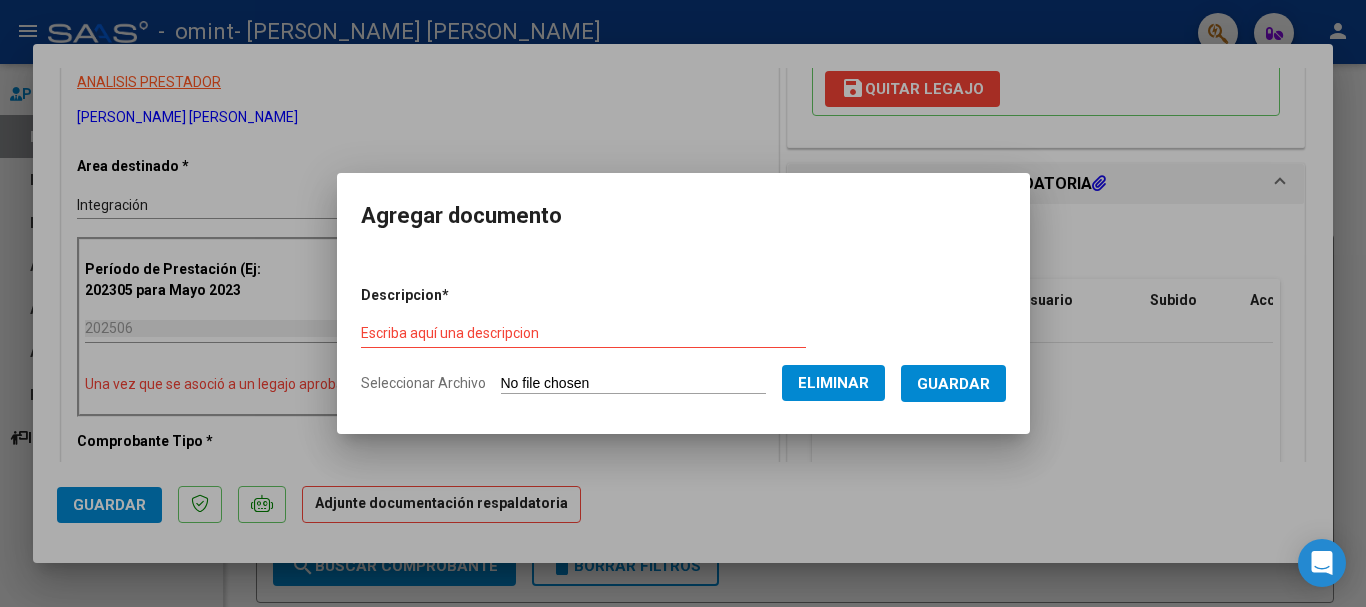 click on "Escriba aquí una descripcion" at bounding box center (583, 333) 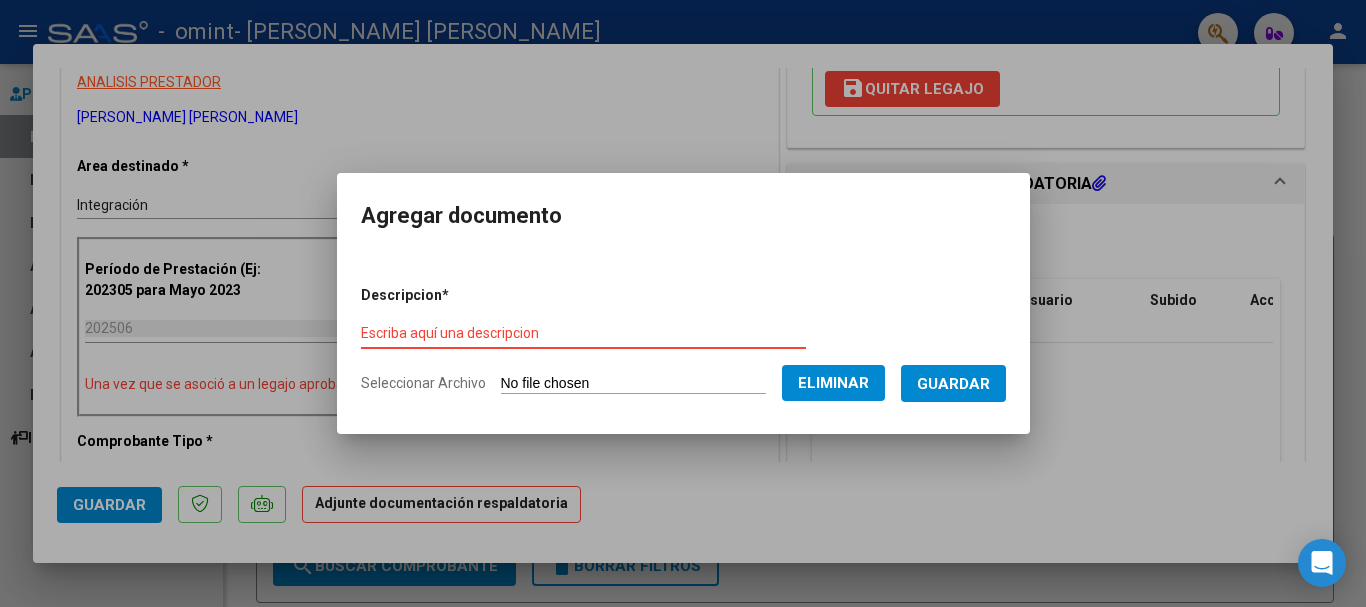 click on "Escriba aquí una descripcion" at bounding box center (583, 333) 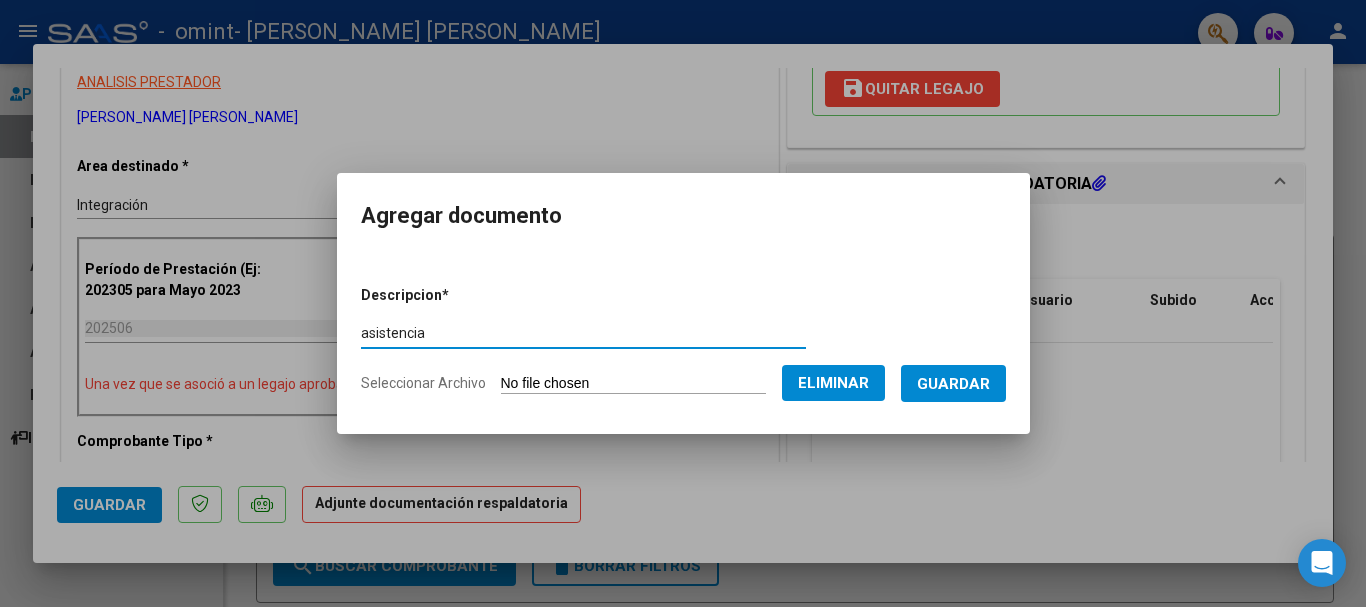 type on "asistencia" 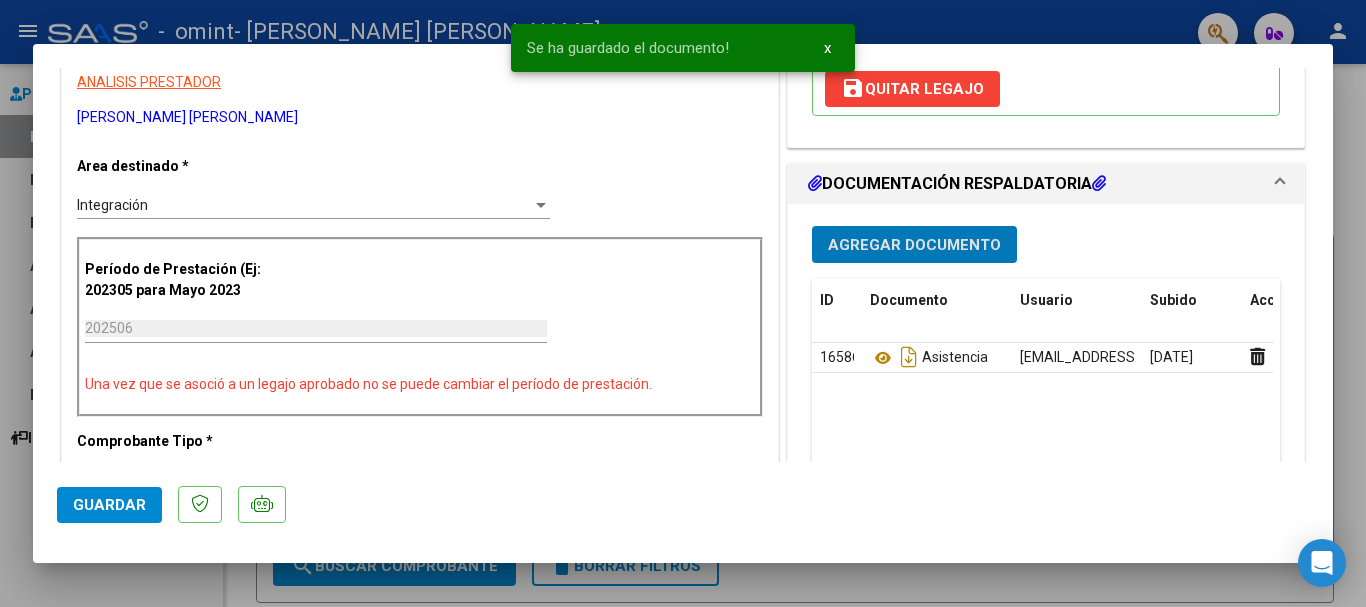 click on "Agregar Documento" at bounding box center [914, 245] 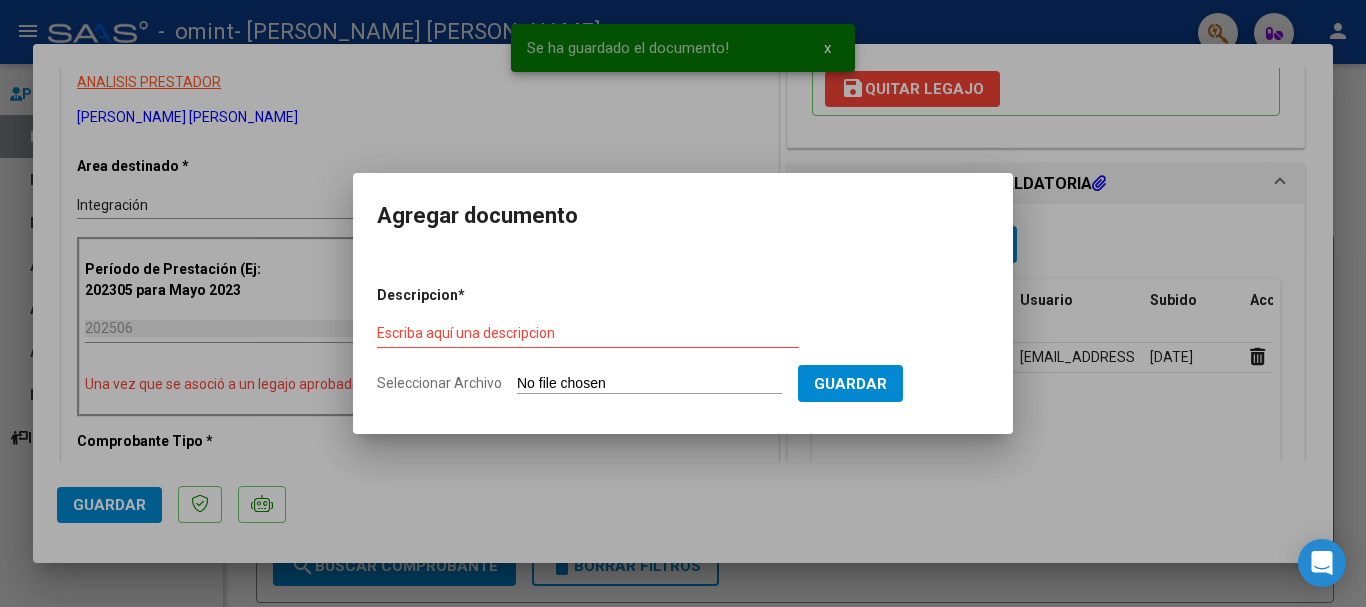 click on "Seleccionar Archivo" at bounding box center (649, 384) 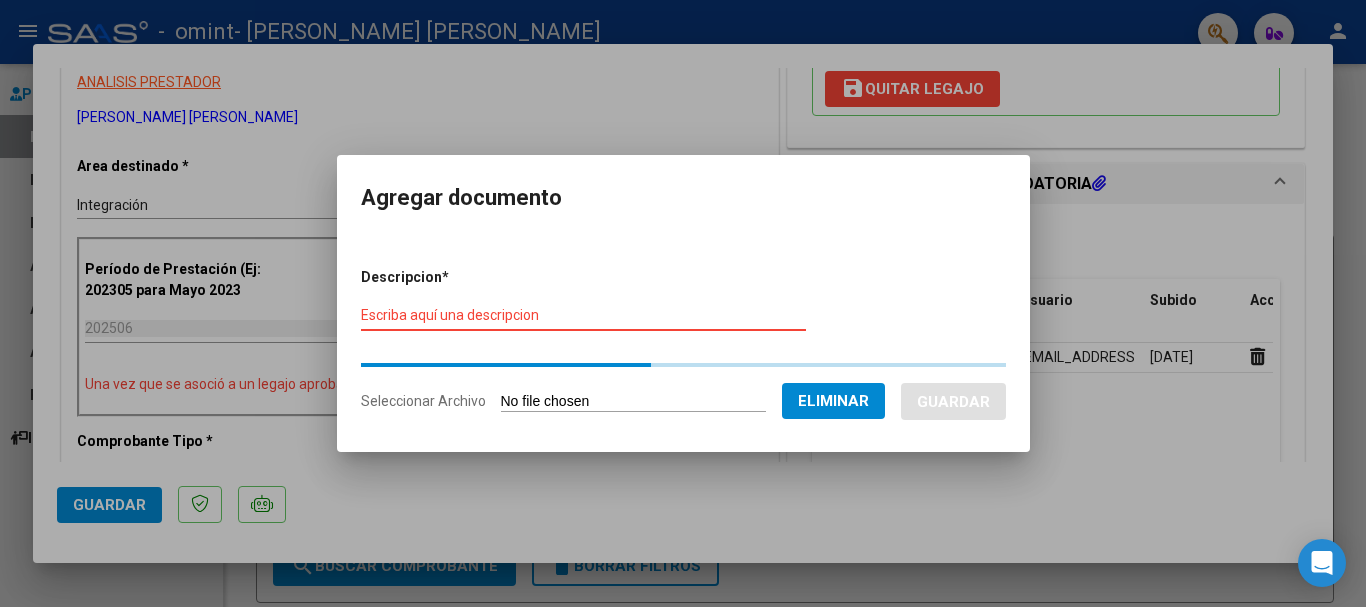 click on "Escriba aquí una descripcion" at bounding box center [583, 315] 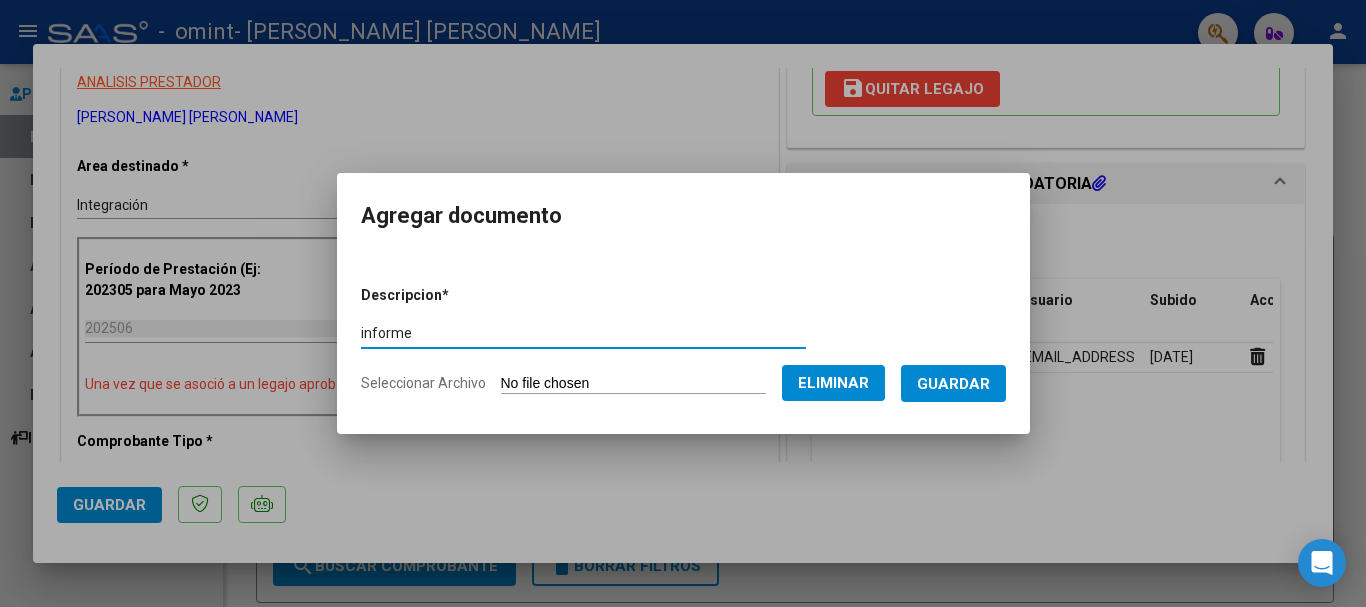 type on "informe" 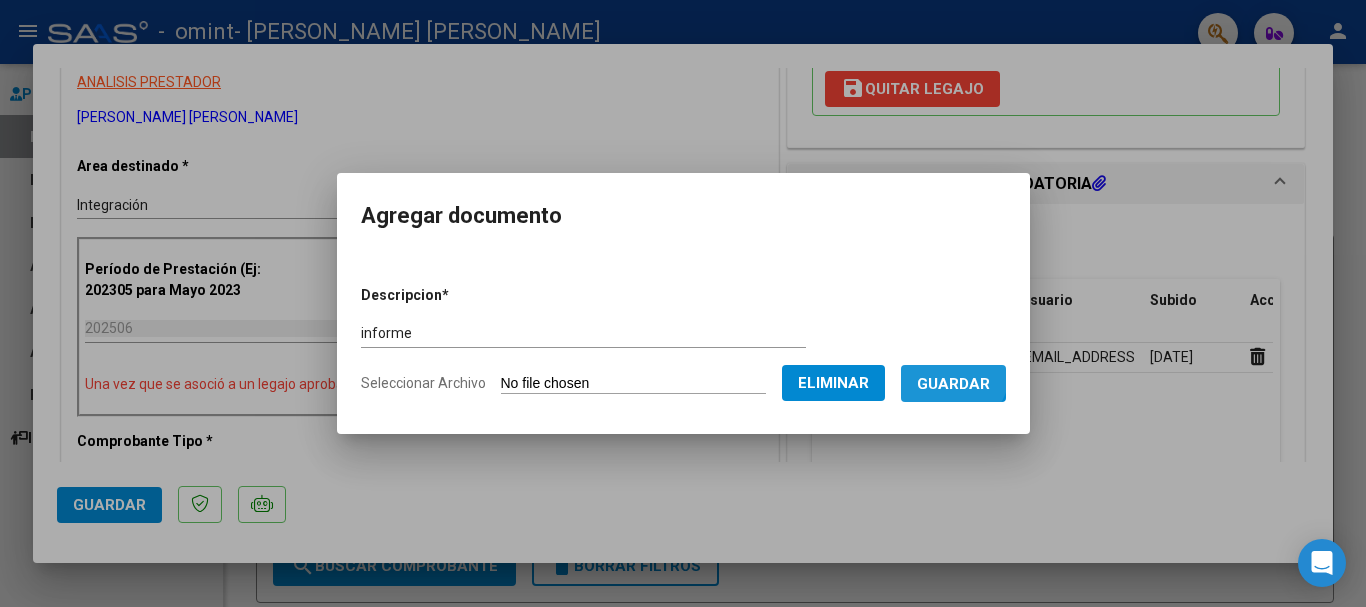 click on "Guardar" at bounding box center [953, 383] 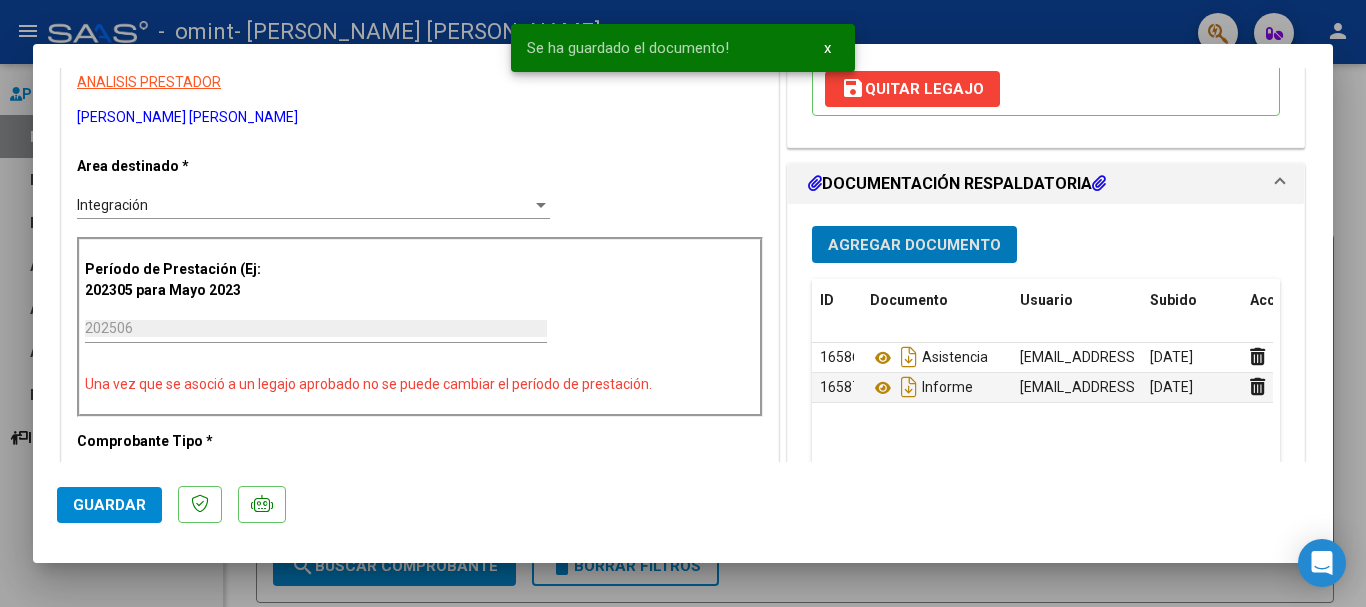 click on "Guardar" 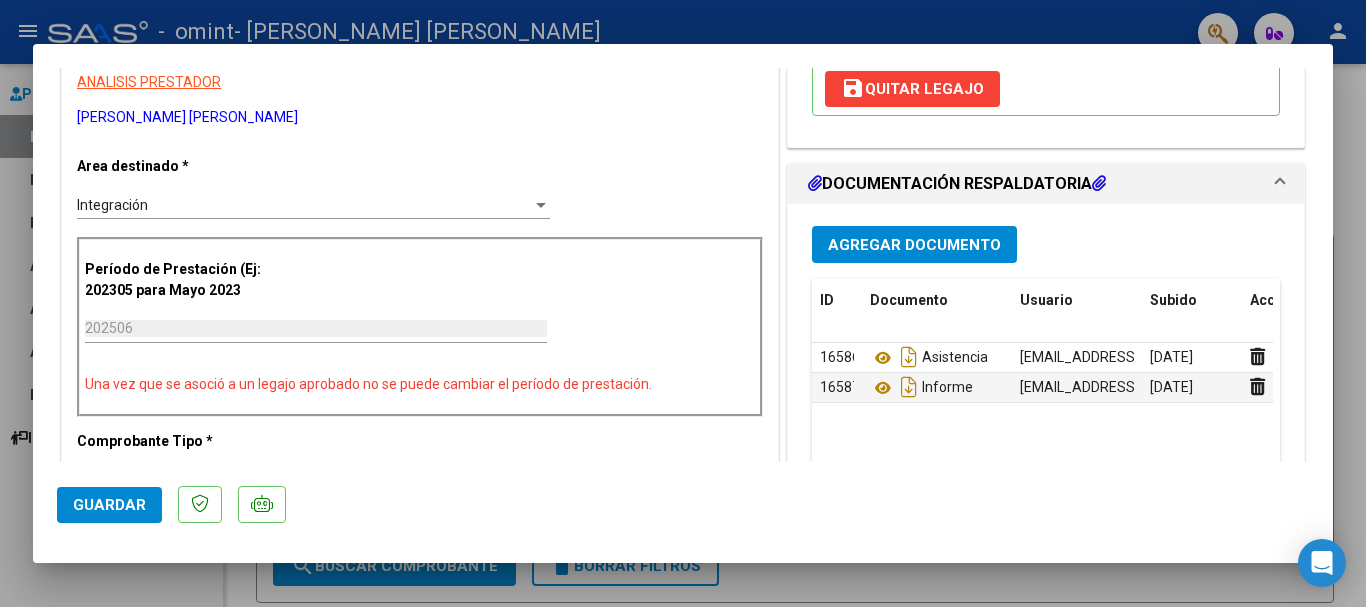 click at bounding box center (683, 303) 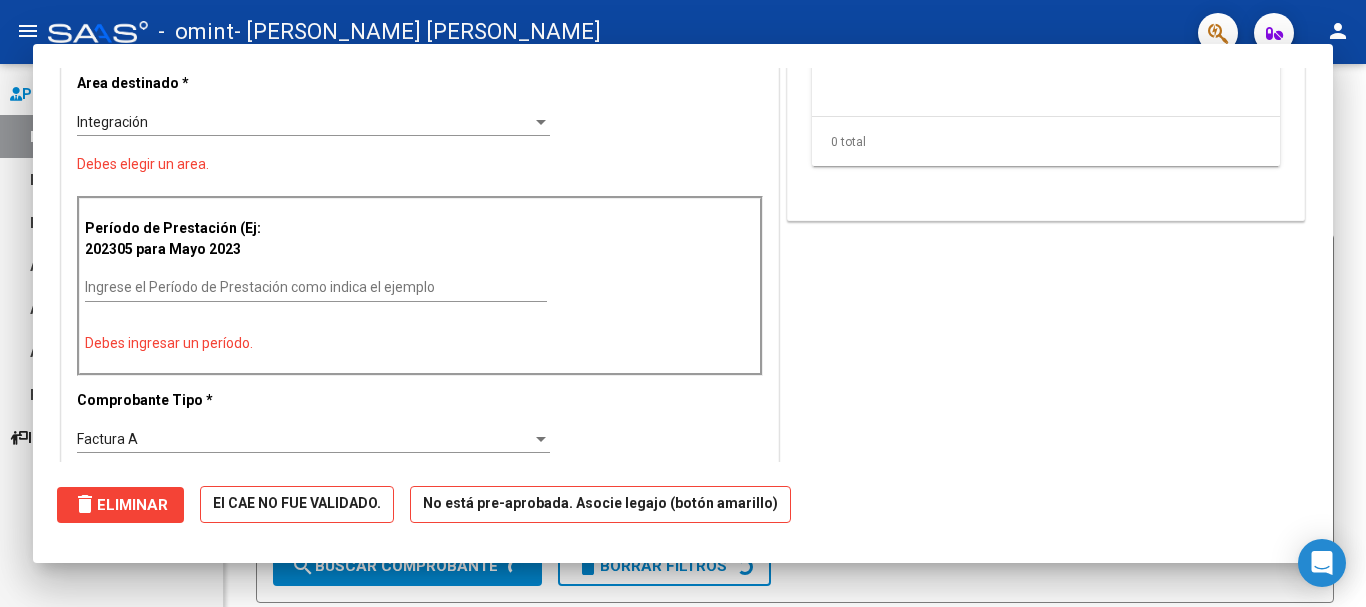 scroll, scrollTop: 0, scrollLeft: 0, axis: both 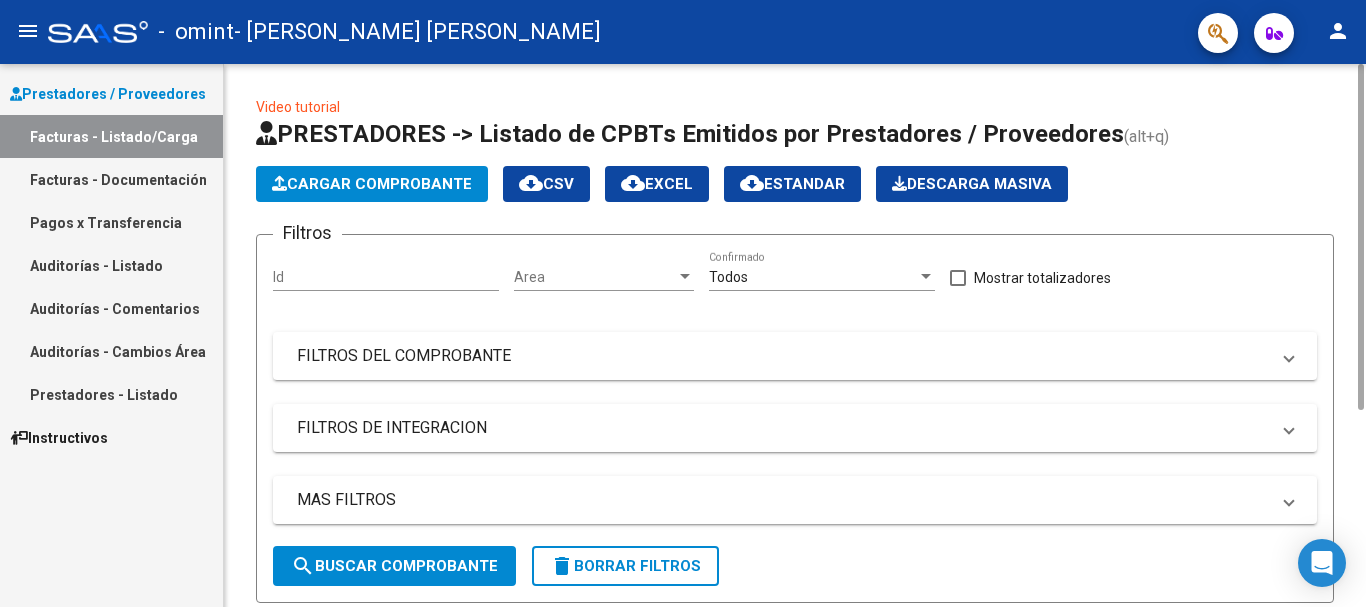 click on "Cargar Comprobante" 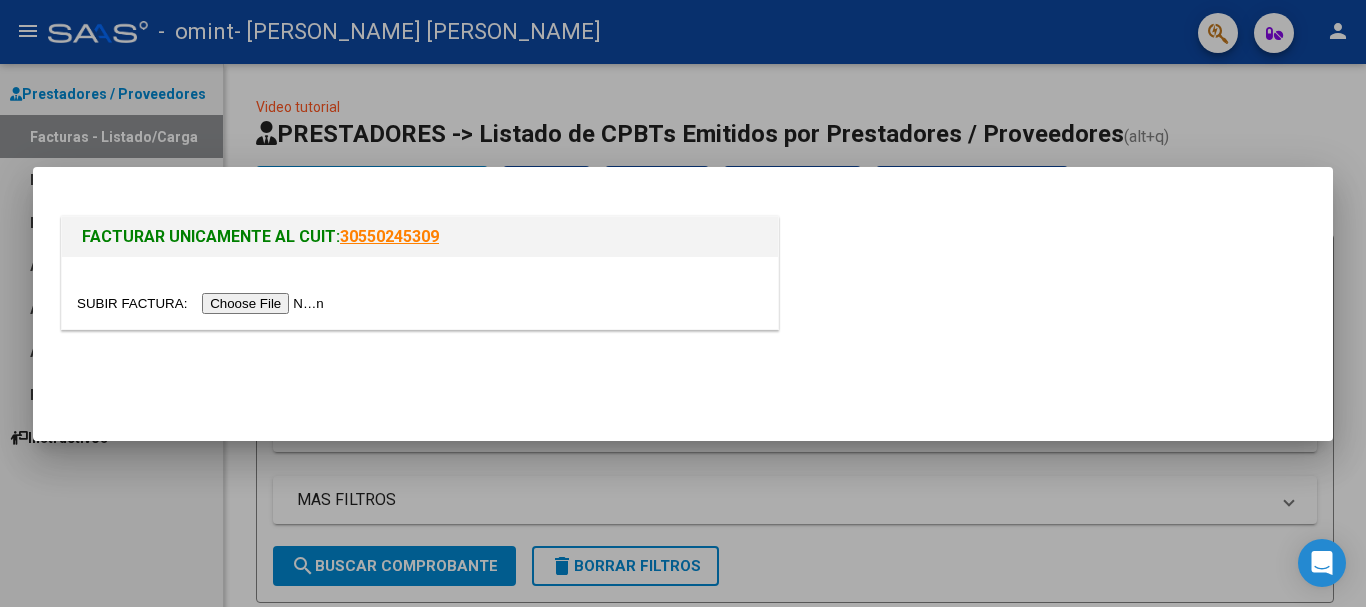 click at bounding box center [203, 303] 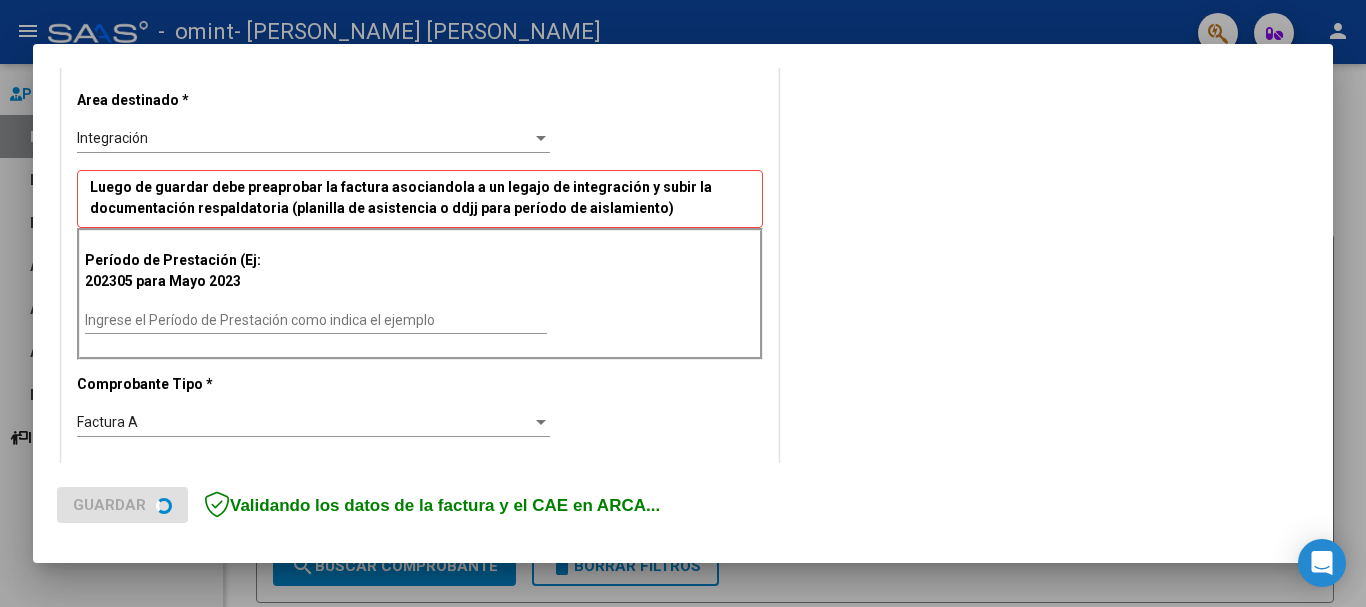 scroll, scrollTop: 400, scrollLeft: 0, axis: vertical 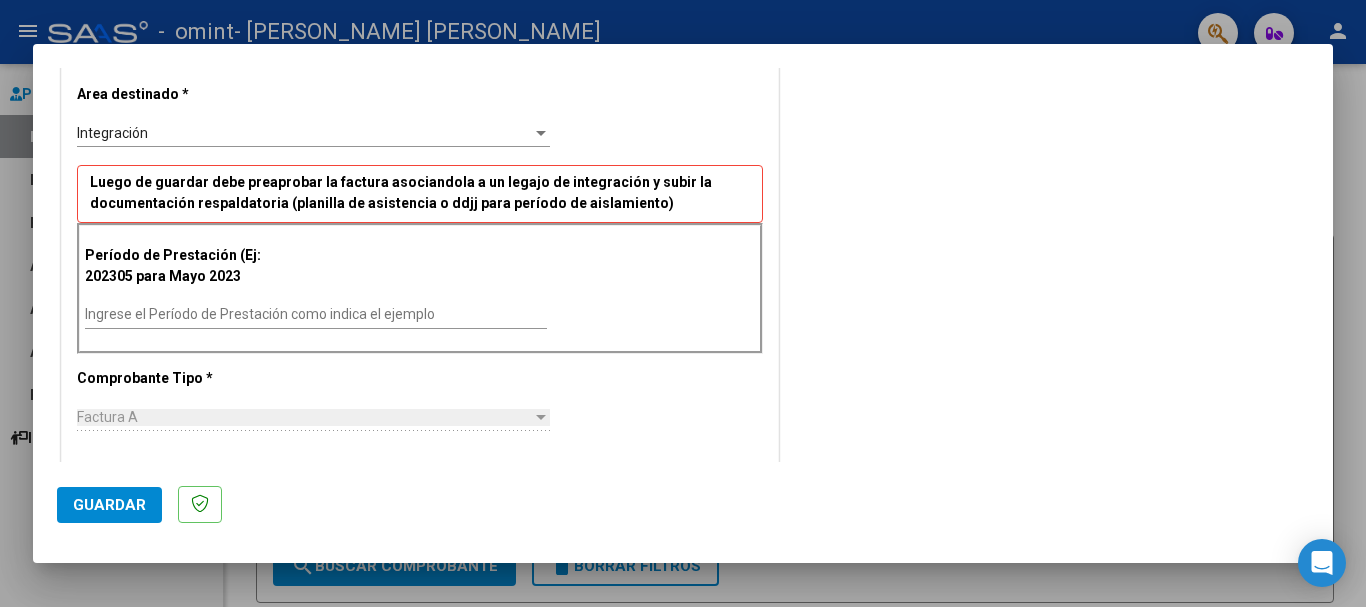 click on "Ingrese el Período de Prestación como indica el ejemplo" at bounding box center (316, 314) 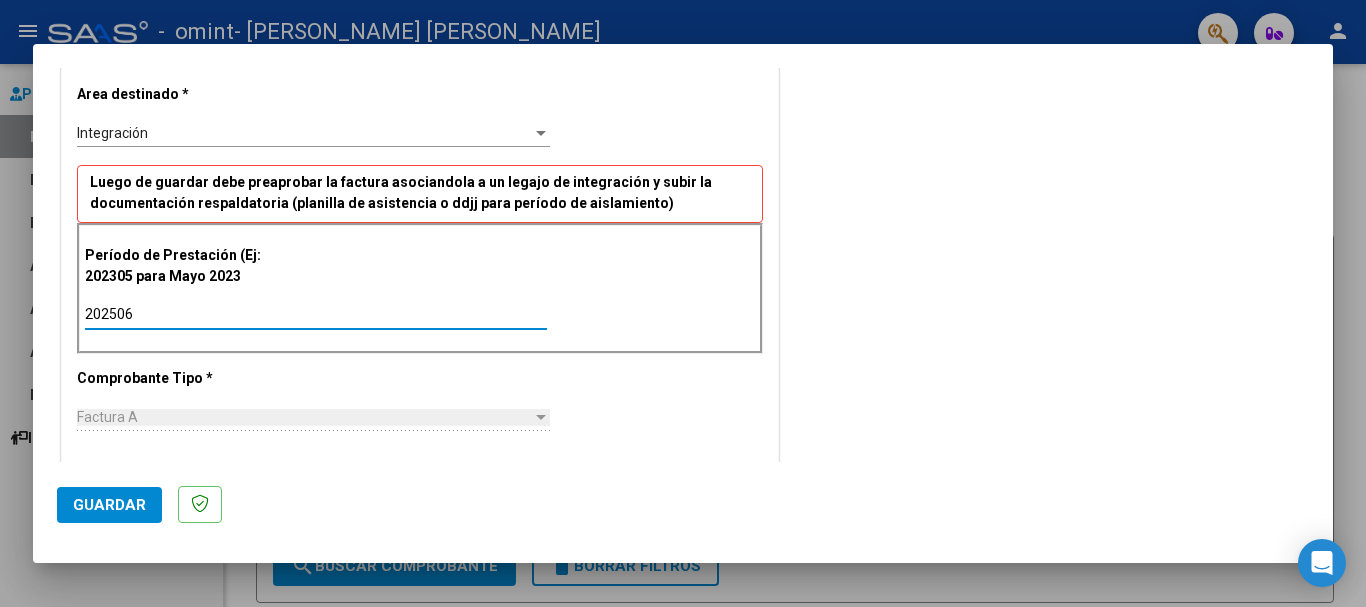 type on "202506" 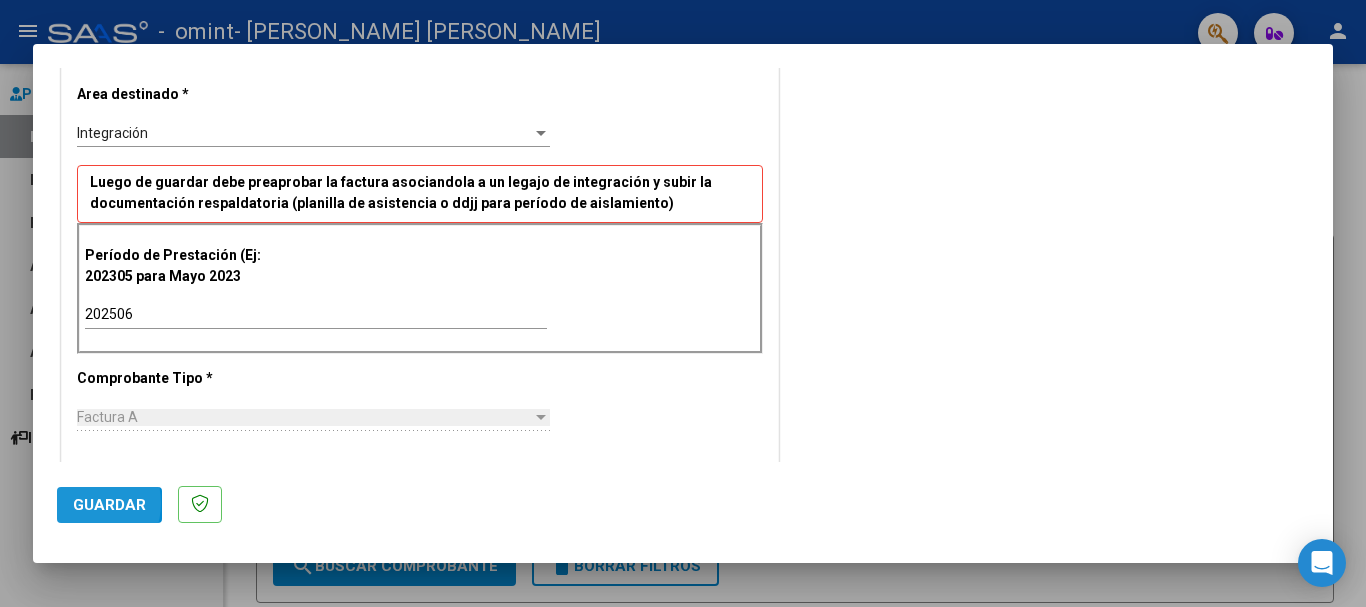 click on "Guardar" 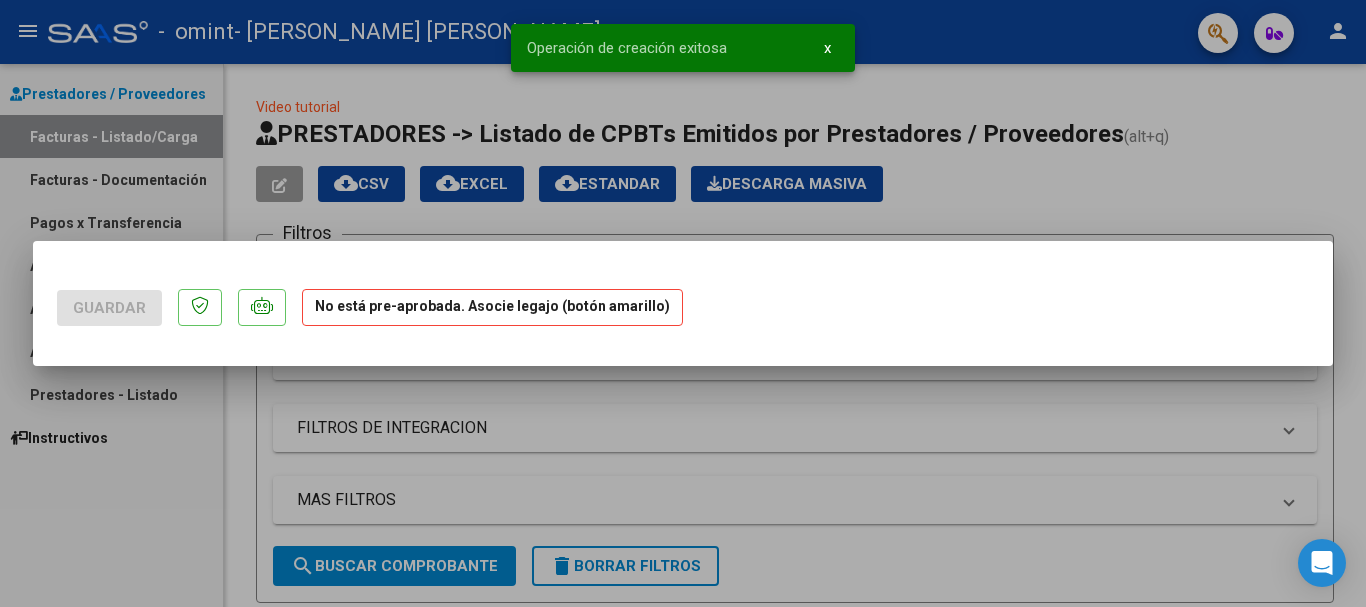 scroll, scrollTop: 0, scrollLeft: 0, axis: both 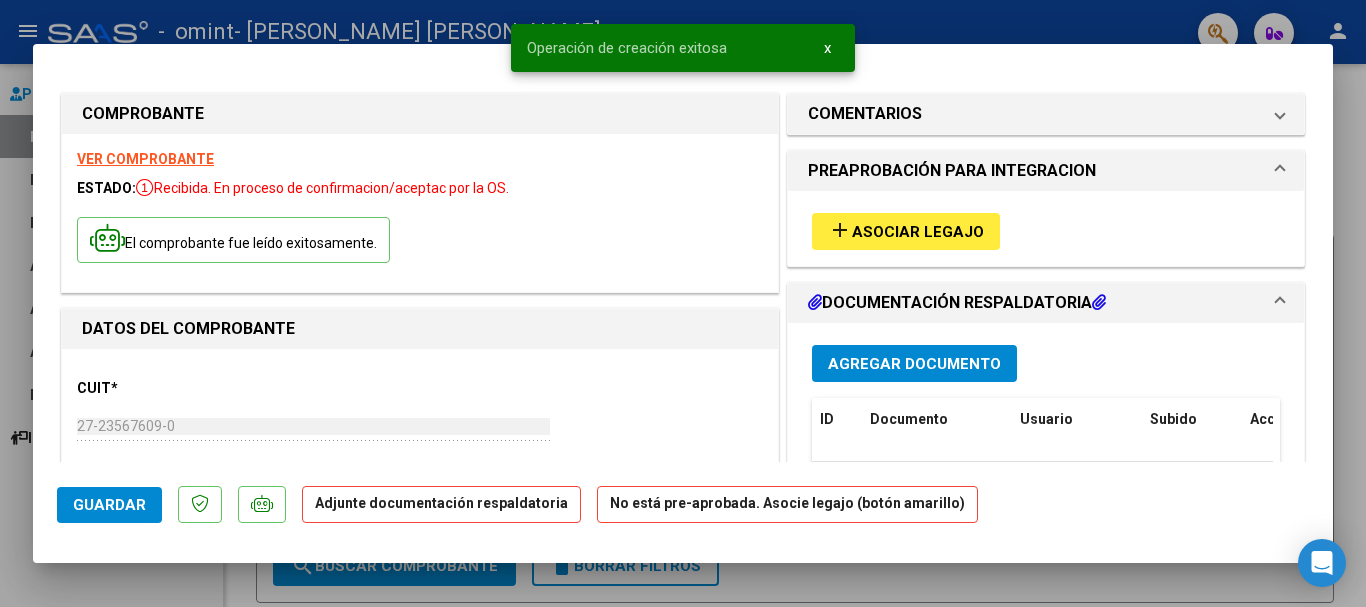 click on "Asociar Legajo" at bounding box center (918, 232) 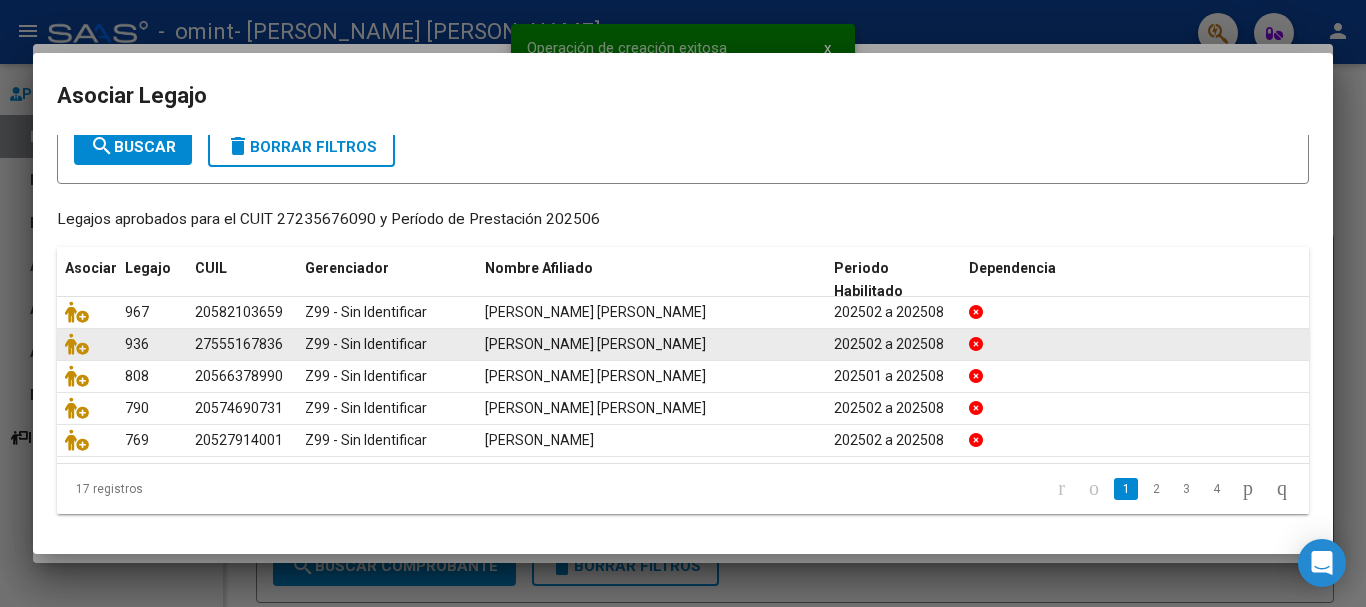 scroll, scrollTop: 125, scrollLeft: 0, axis: vertical 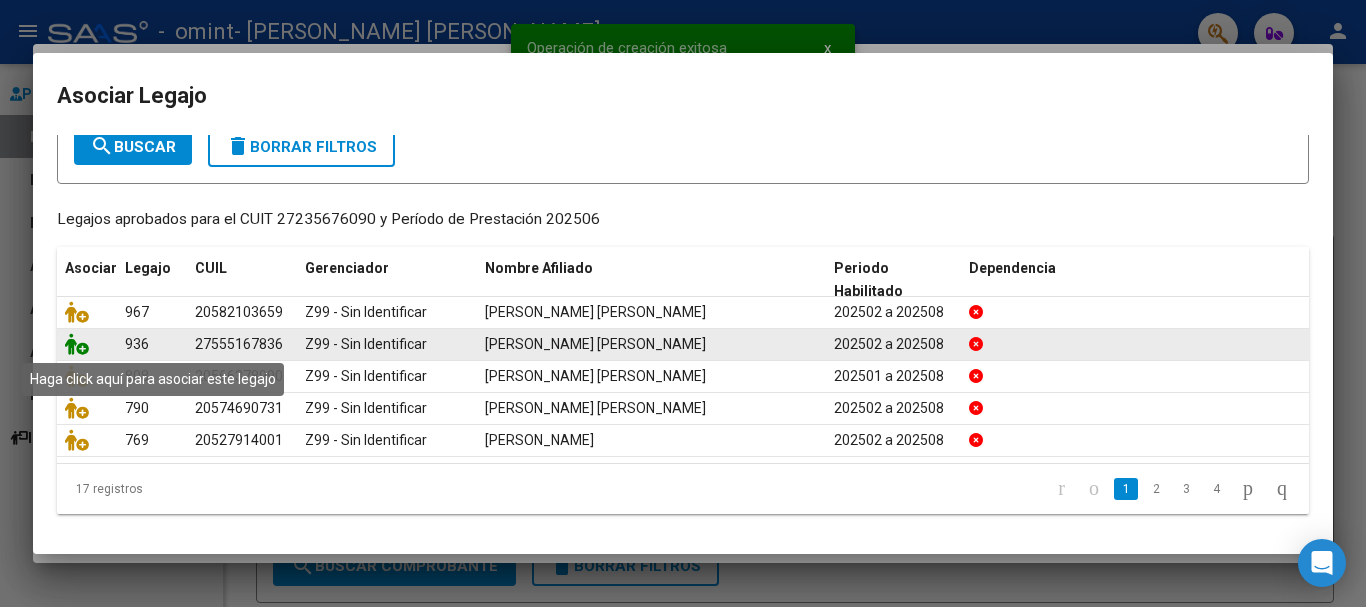 click 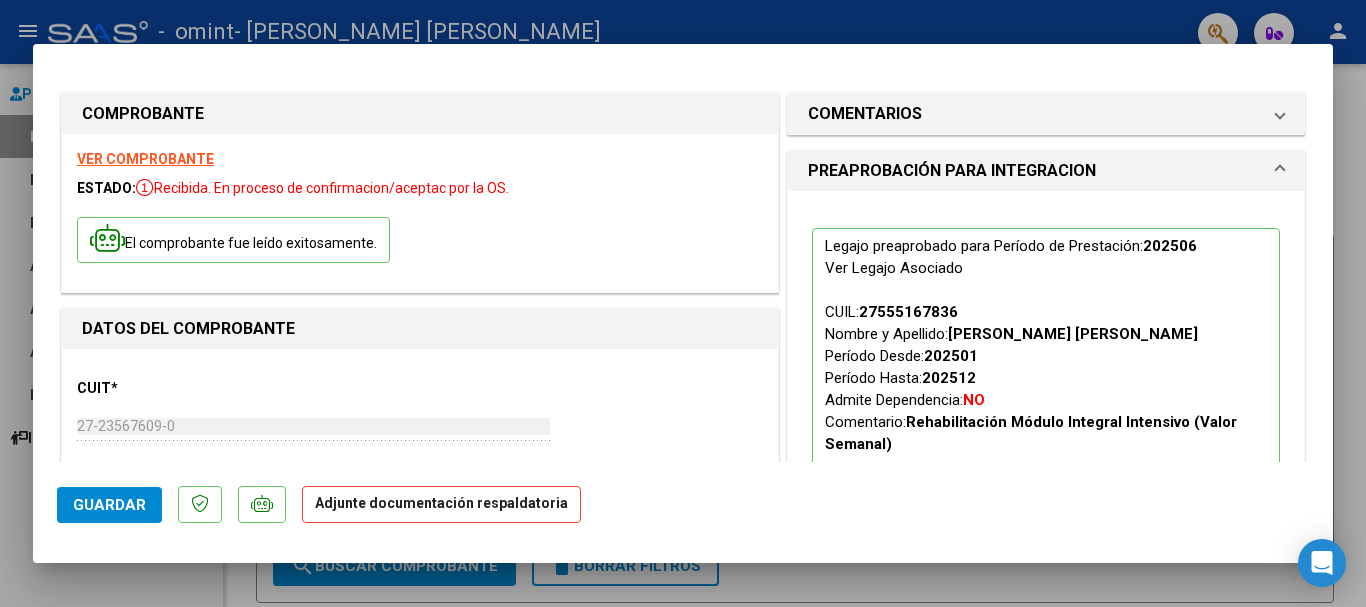 scroll, scrollTop: 200, scrollLeft: 0, axis: vertical 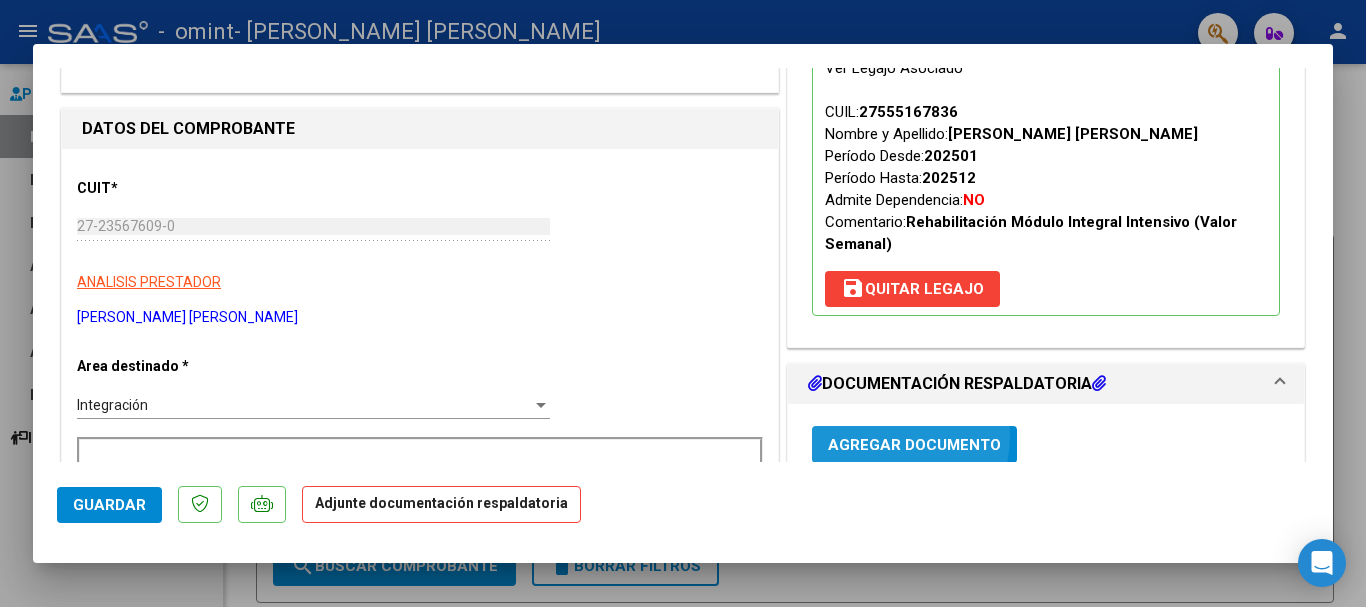 click on "Agregar Documento" at bounding box center (914, 445) 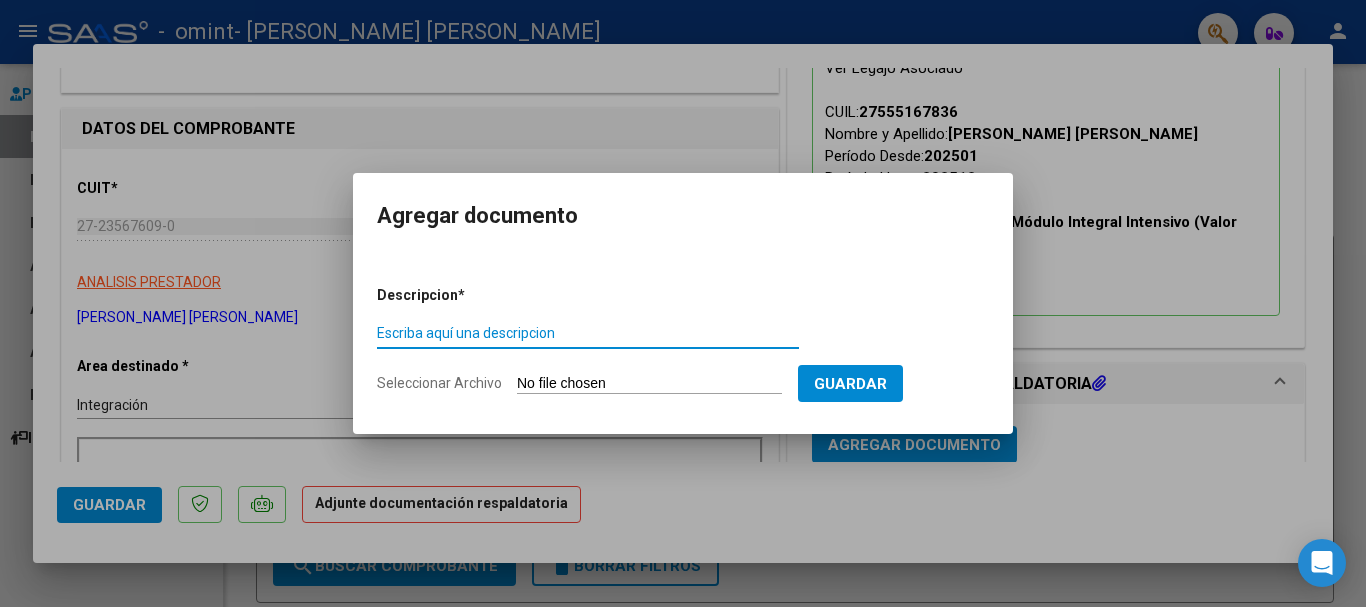 click on "Seleccionar Archivo" at bounding box center [649, 384] 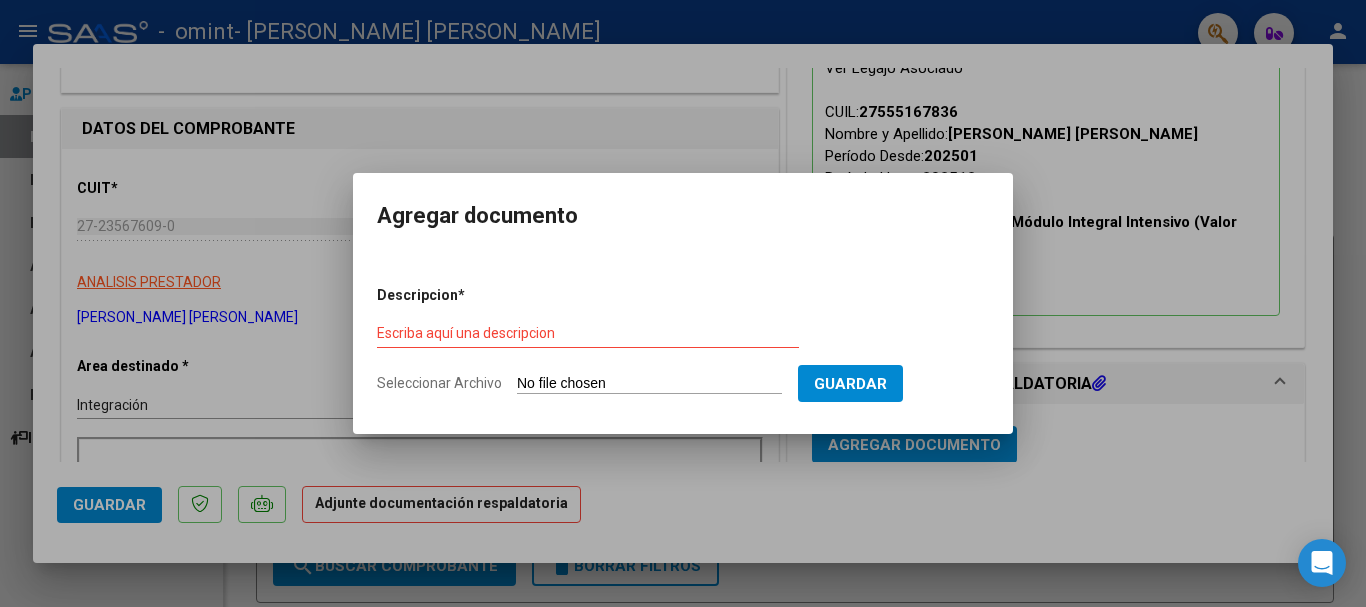 type on "C:\fakepath\[DATE] - [GEOGRAPHIC_DATA][PERSON_NAME].pdf" 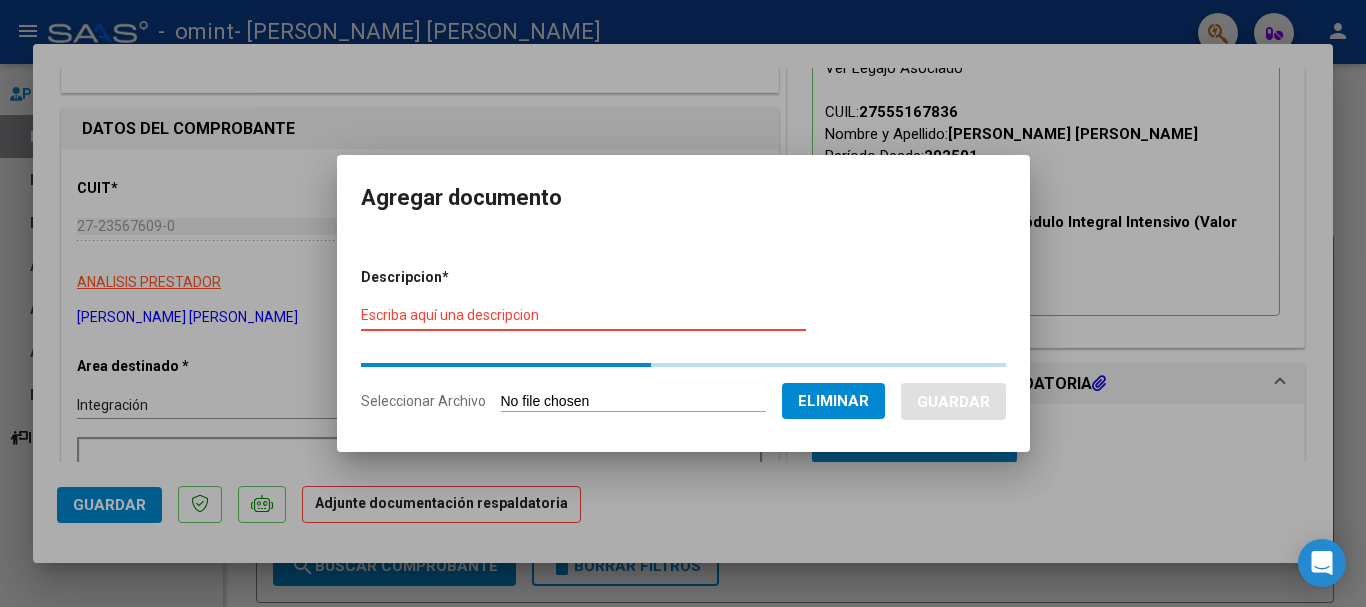 click on "Escriba aquí una descripcion" at bounding box center (583, 315) 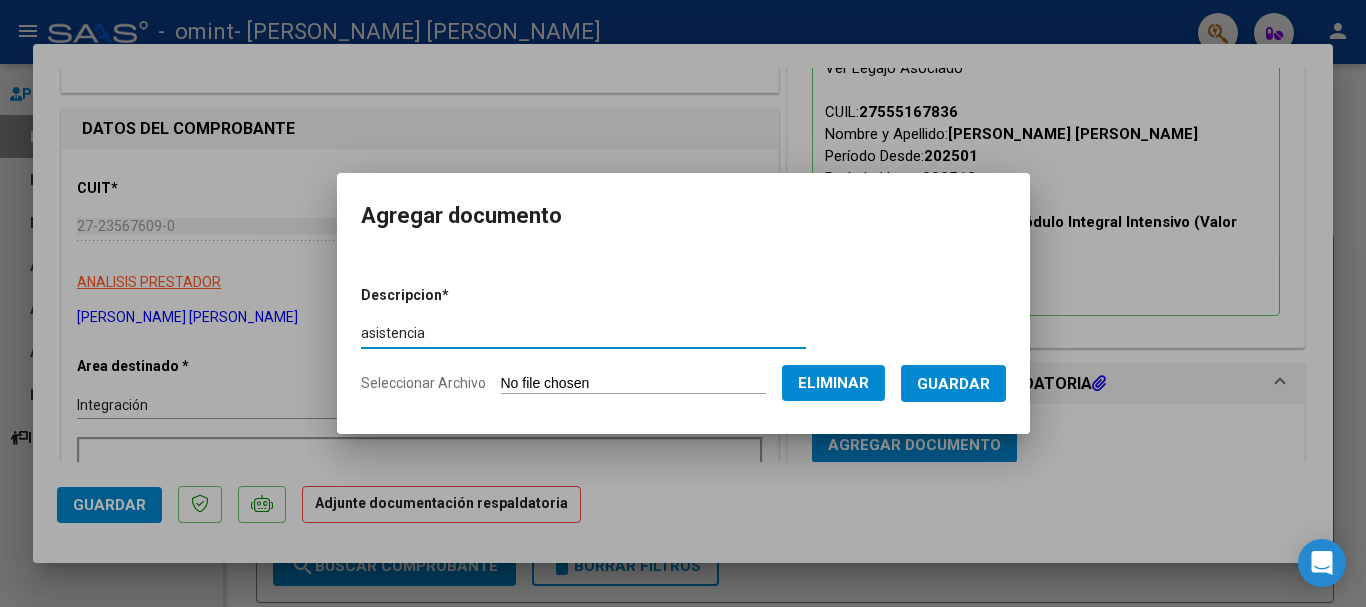 type on "asistencia" 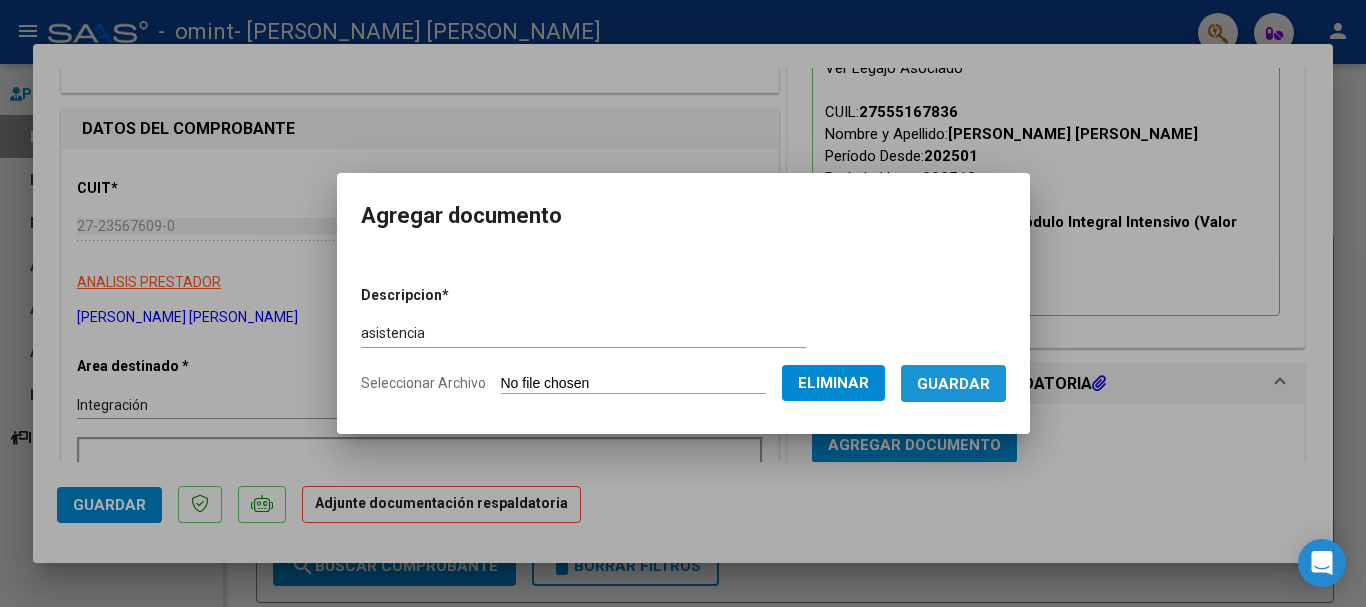 click on "Guardar" at bounding box center (953, 384) 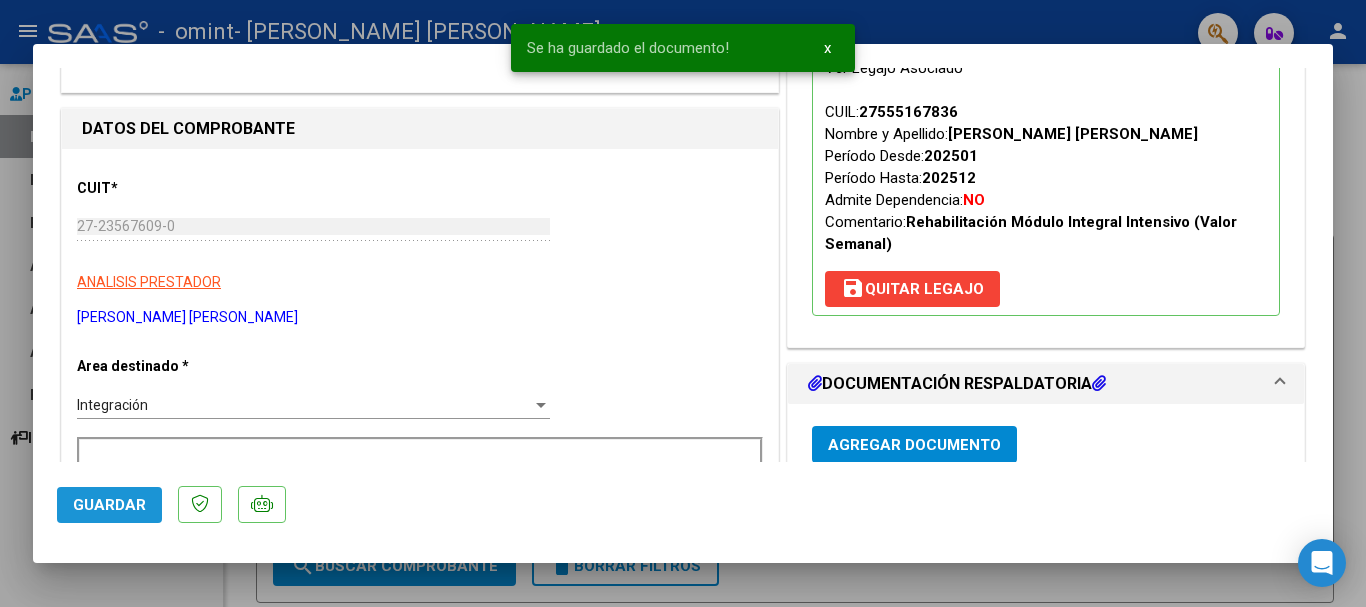 drag, startPoint x: 126, startPoint y: 506, endPoint x: 187, endPoint y: 443, distance: 87.69264 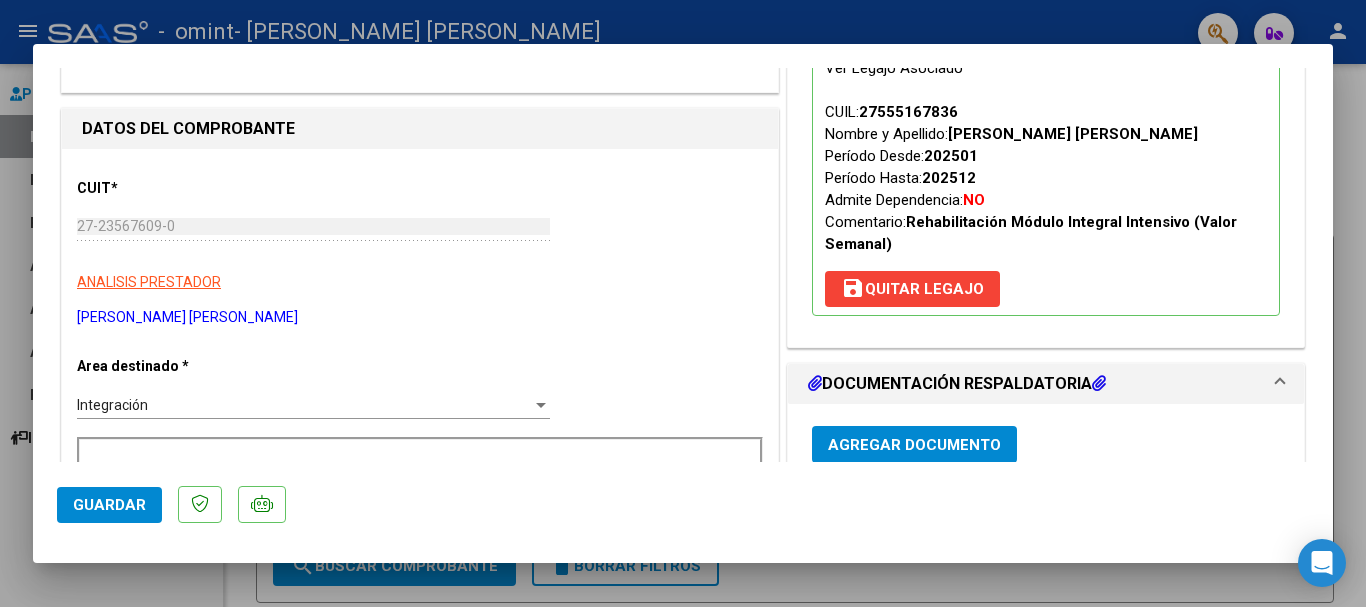 drag, startPoint x: 192, startPoint y: 585, endPoint x: 192, endPoint y: 571, distance: 14 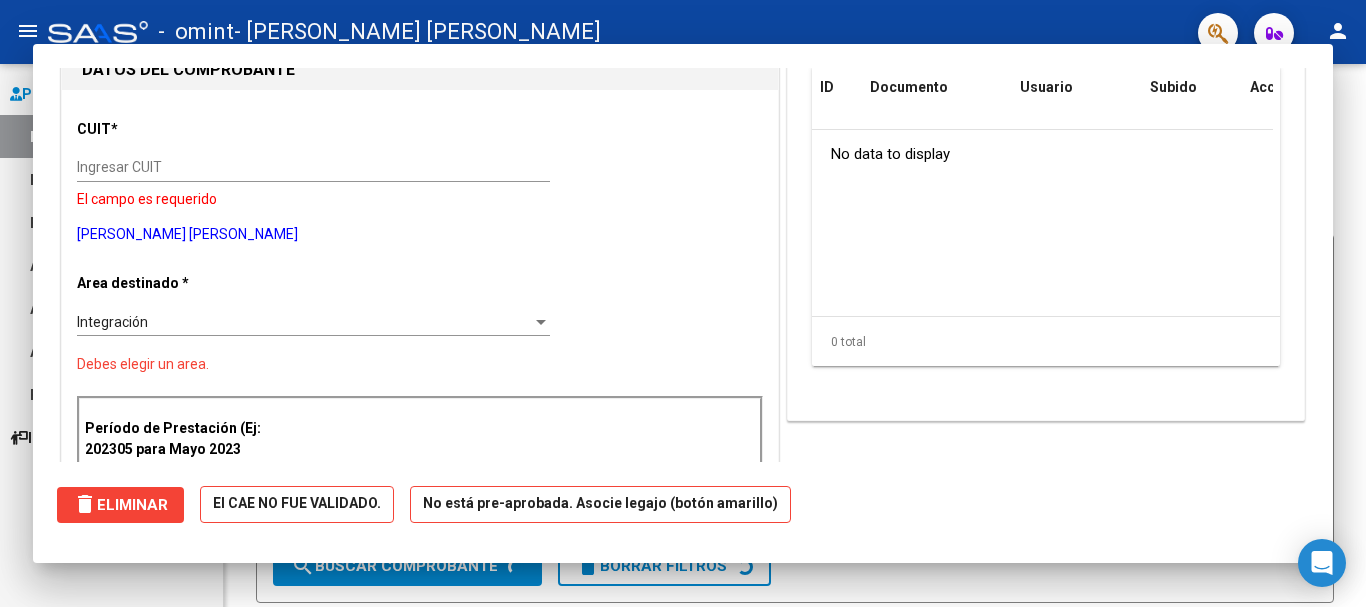 scroll, scrollTop: 0, scrollLeft: 0, axis: both 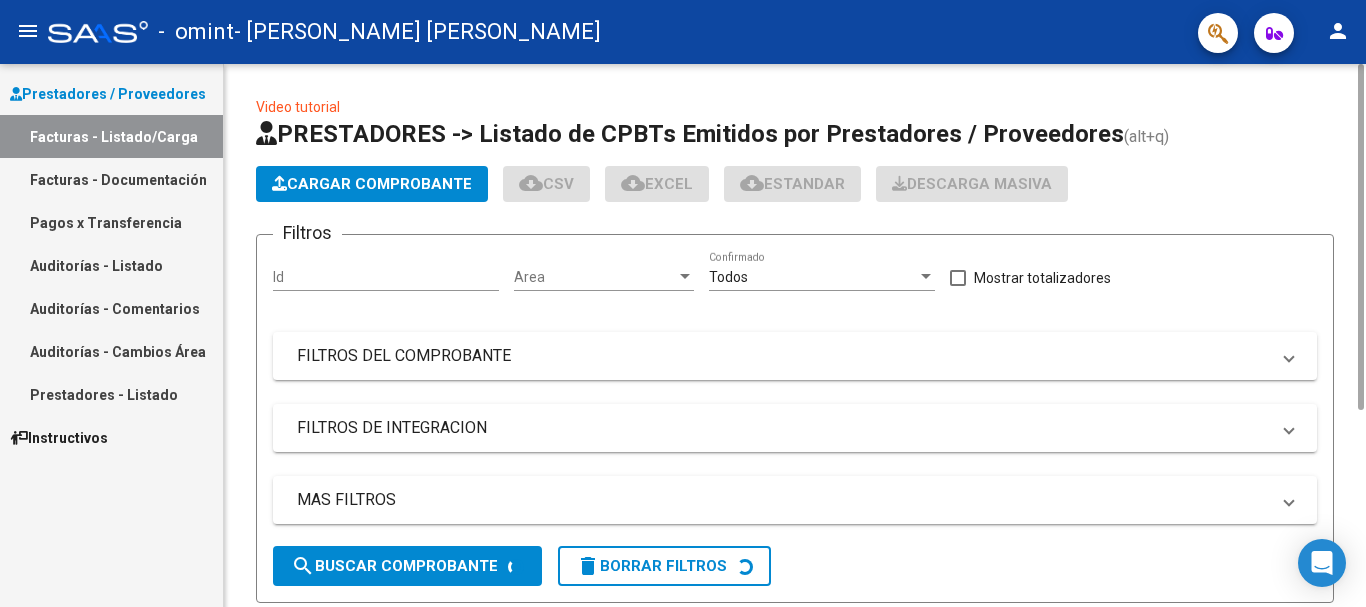 click on "Video tutorial   PRESTADORES -> Listado de CPBTs Emitidos por Prestadores / Proveedores (alt+q)   Cargar Comprobante
cloud_download  CSV  cloud_download  EXCEL  cloud_download  Estandar   Descarga Masiva
Filtros Id Area Area Todos  Confirmado   Mostrar totalizadores   FILTROS DEL COMPROBANTE  Comprobante Tipo Comprobante Tipo Start date – Fec. Comprobante Desde / Hasta Días Emisión Desde(cant. días) Días Emisión Hasta(cant. días) CUIT / Razón Social Pto. Venta Nro. Comprobante Código SSS CAE Válido CAE Válido Todos  Cargado Módulo Hosp. Todos  Tiene facturacion Apócrifa Hospital Refes  FILTROS DE INTEGRACION  Período De Prestación Campos del Archivo de Rendición Devuelto x SSS (dr_envio) Todos  Rendido x SSS (dr_envio) Tipo de Registro Tipo de Registro Período Presentación Período Presentación Campos del Legajo Asociado (preaprobación) Afiliado Legajo (cuil/nombre) Todos  Solo facturas preaprobadas  MAS FILTROS  Todos  Con Doc. Respaldatoria Todos  Con Trazabilidad Todos  Auditoría" 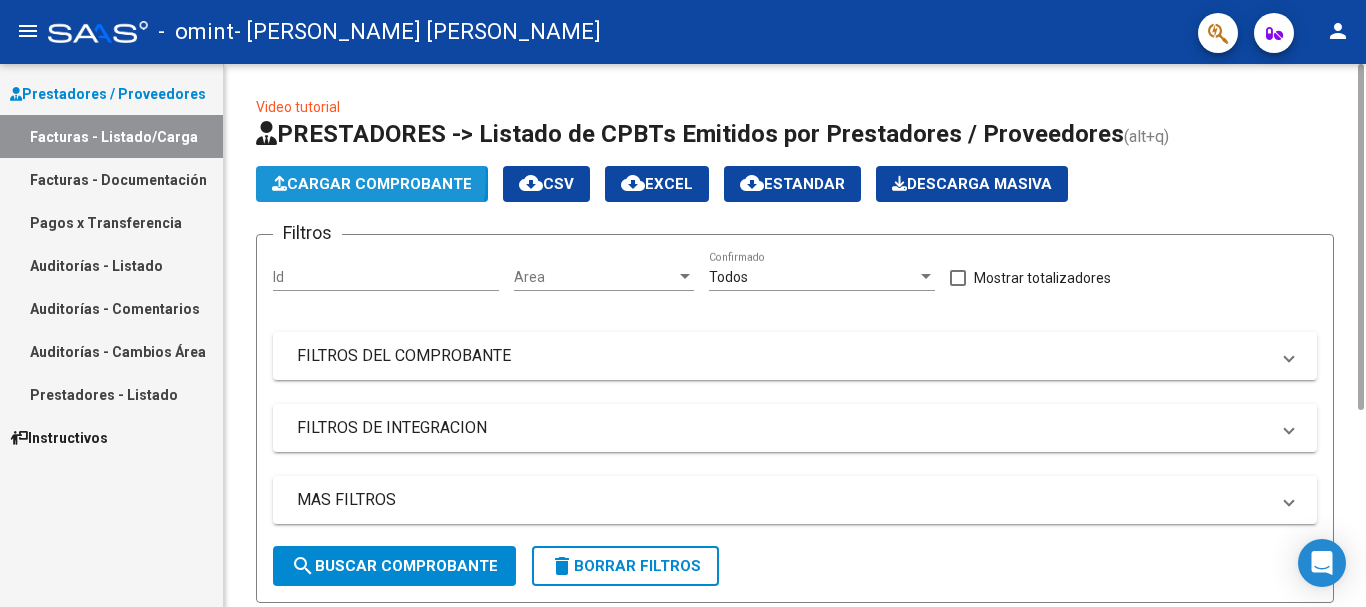 click on "Cargar Comprobante" 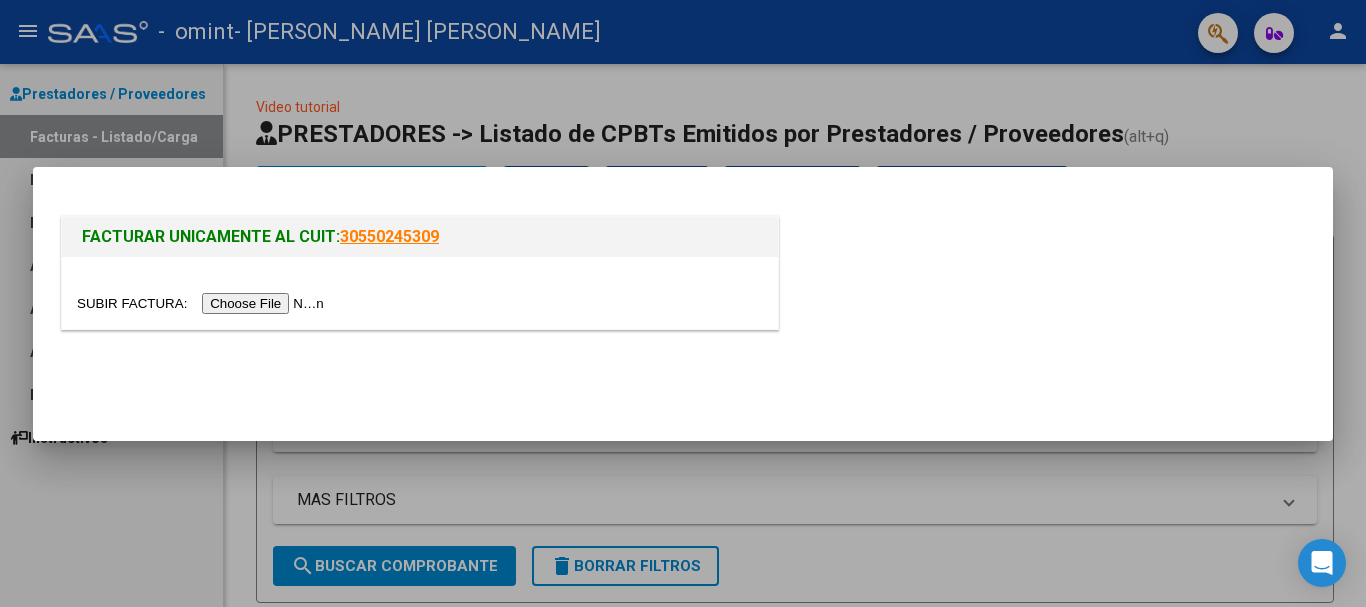 click at bounding box center [203, 303] 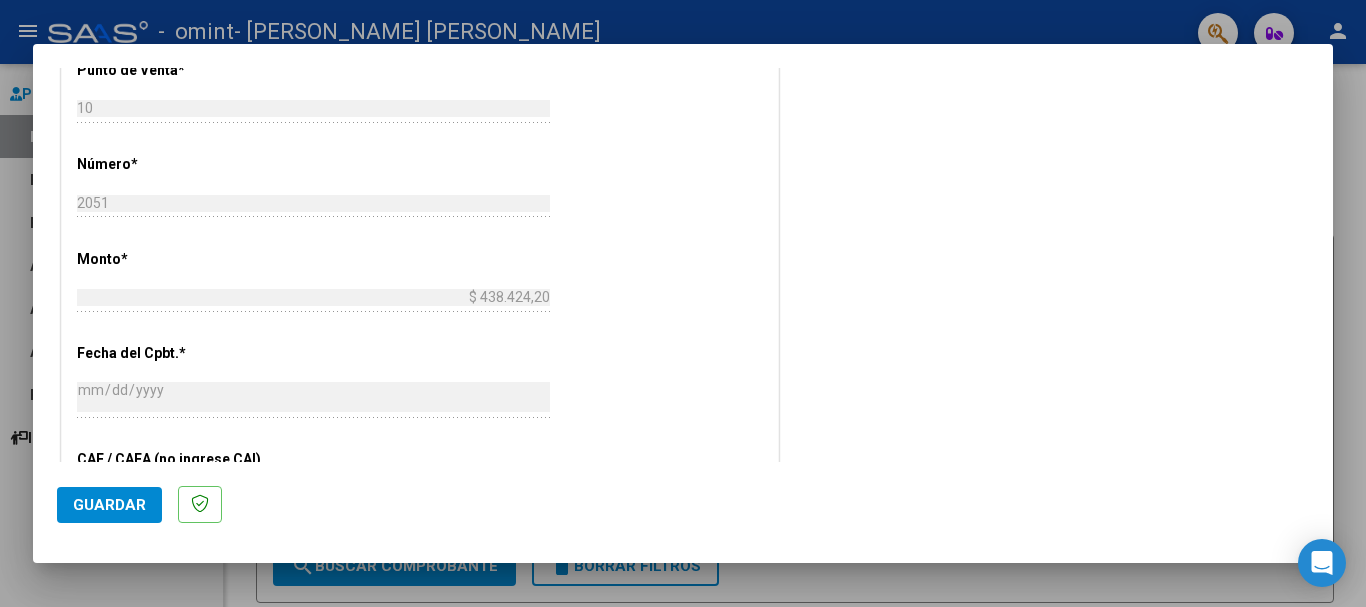 scroll, scrollTop: 600, scrollLeft: 0, axis: vertical 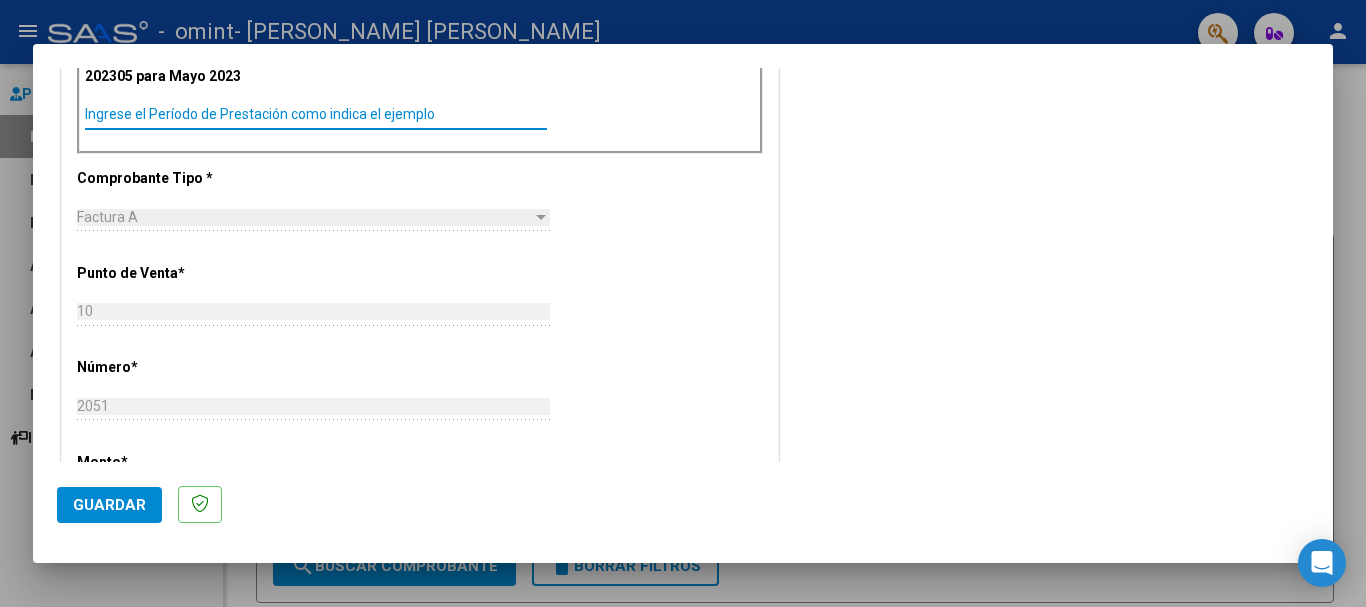 click on "Ingrese el Período de Prestación como indica el ejemplo" at bounding box center [316, 114] 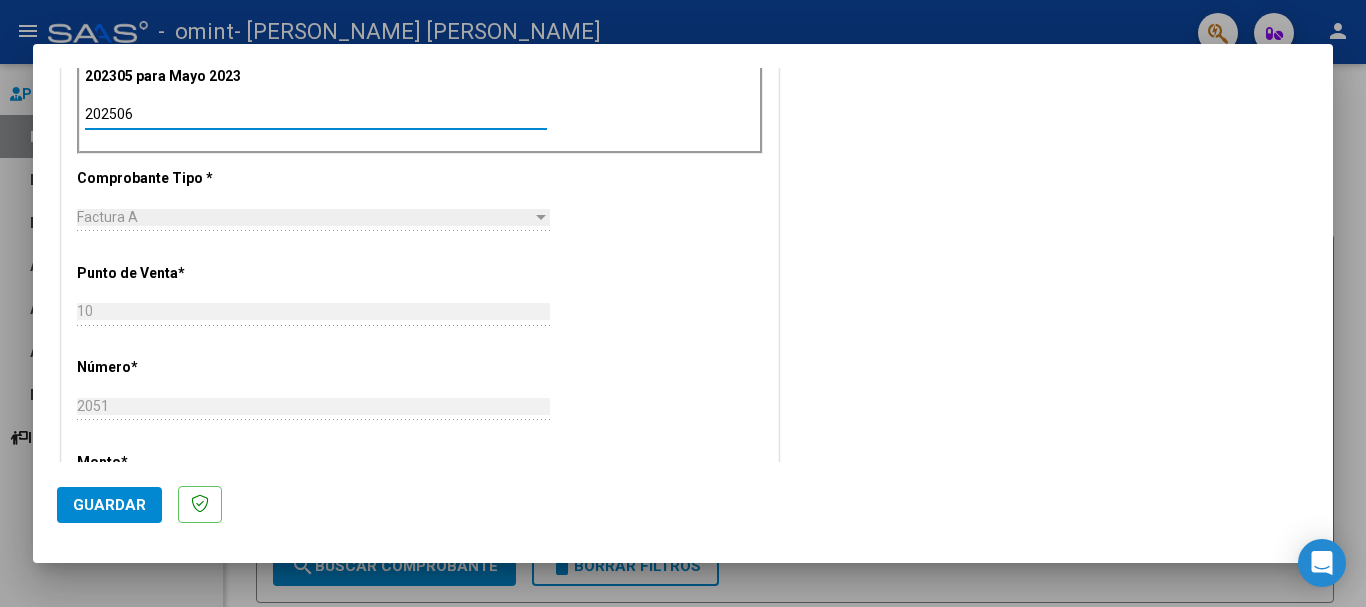 type on "202506" 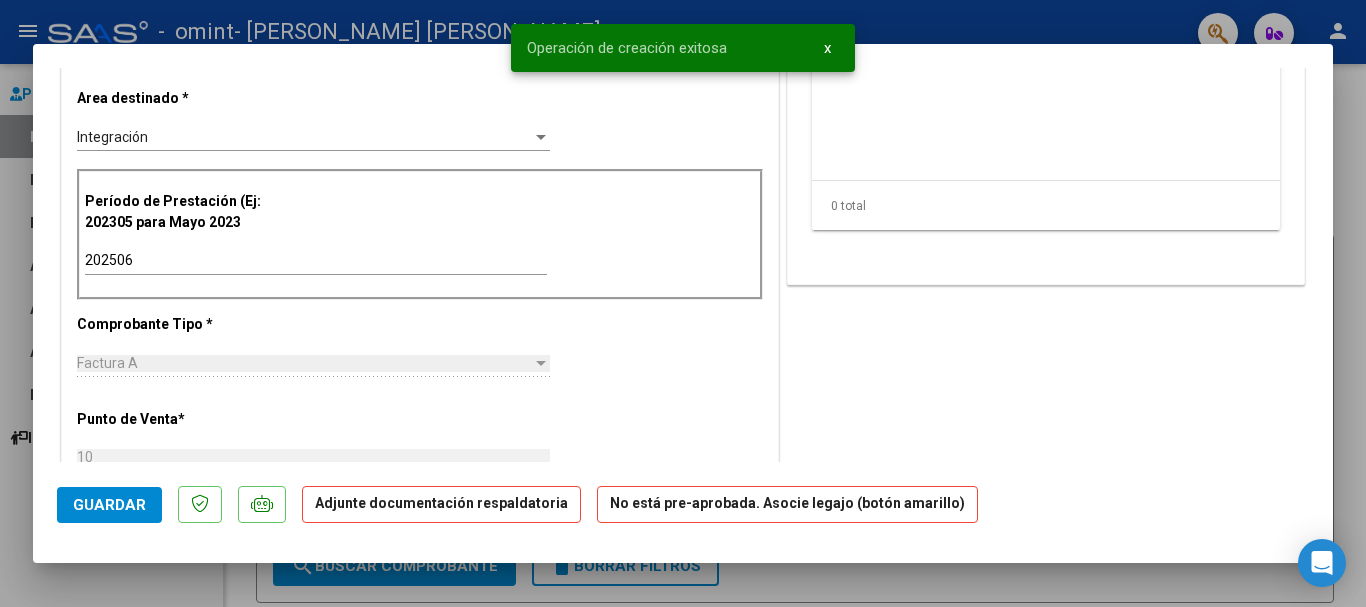scroll, scrollTop: 500, scrollLeft: 0, axis: vertical 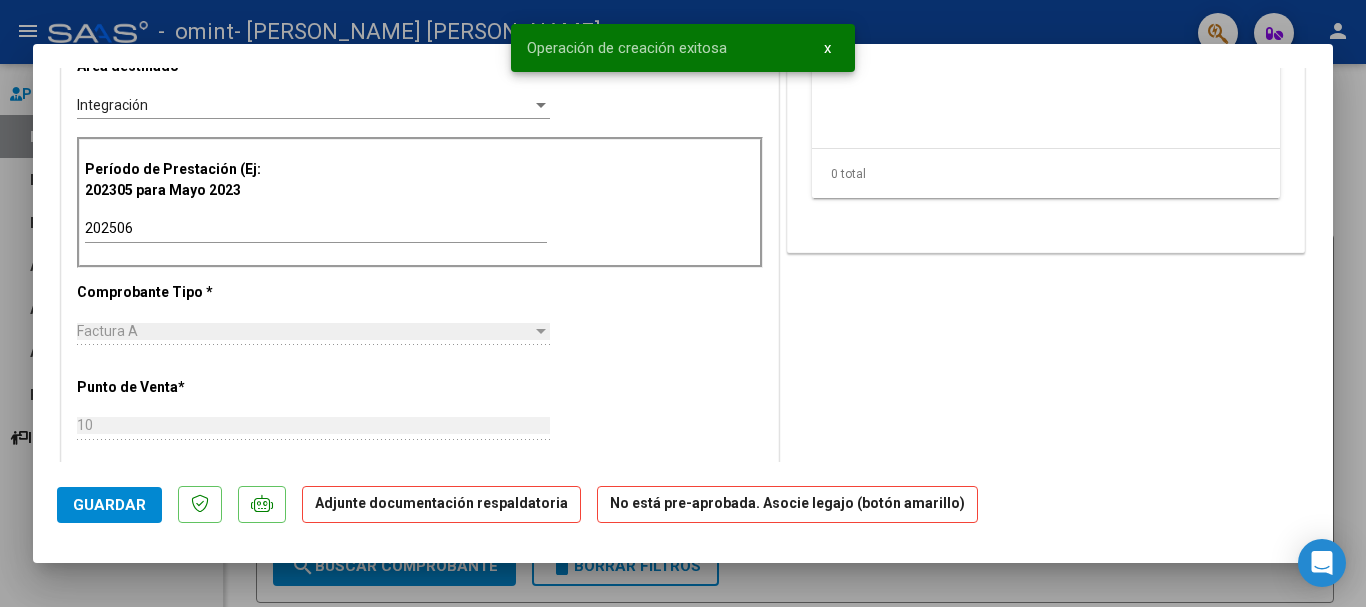 click on "202506" at bounding box center (316, 228) 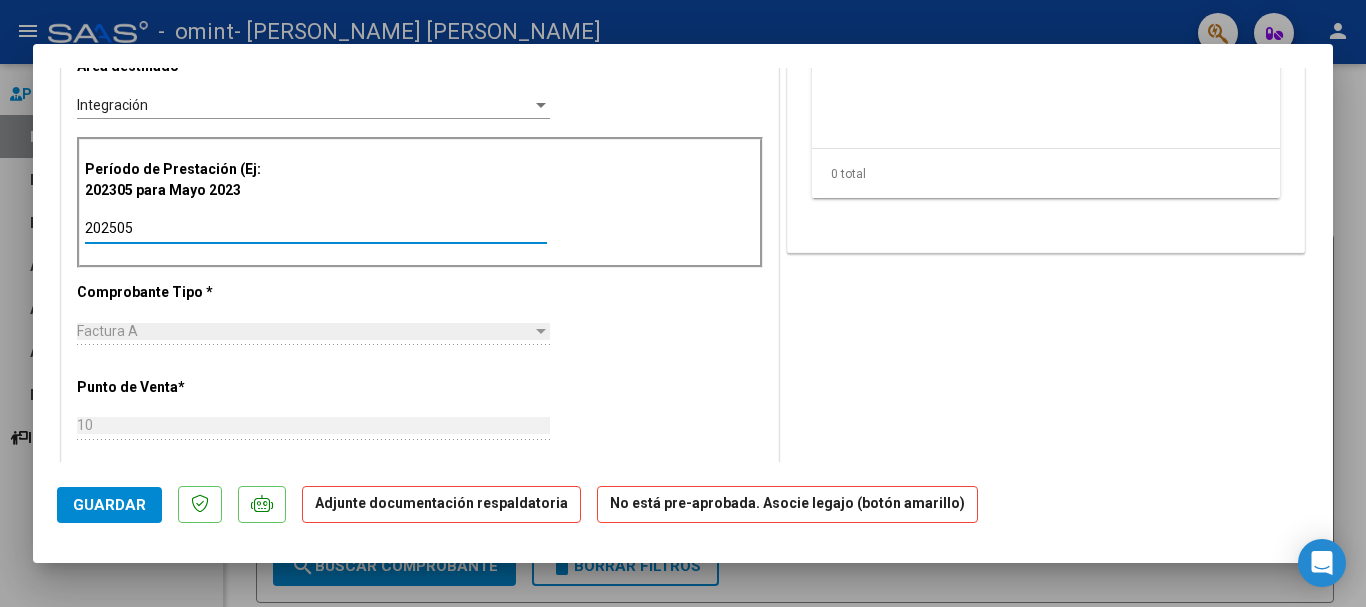 type on "202505" 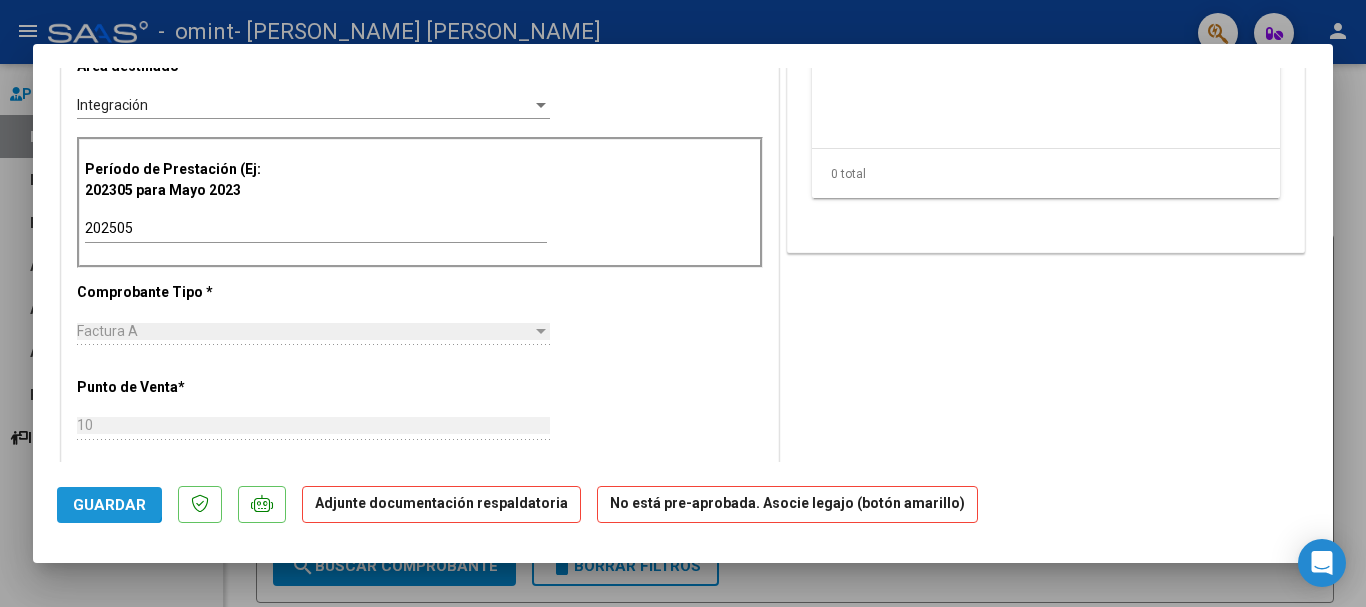 click on "Guardar" 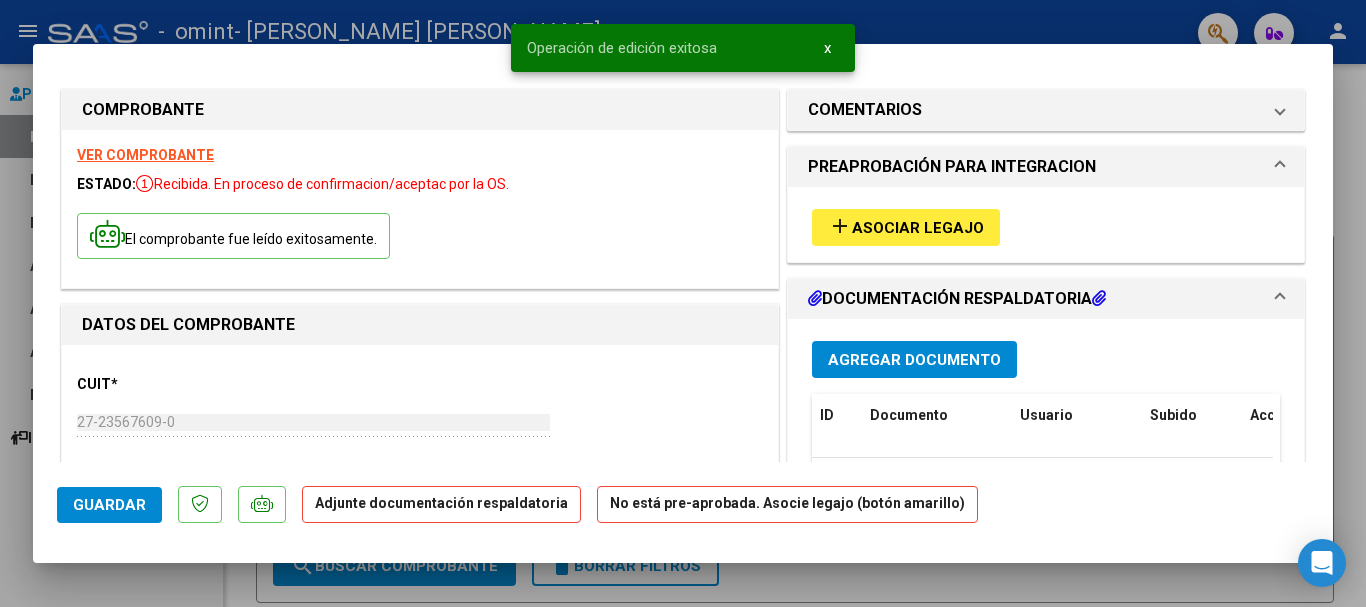 scroll, scrollTop: 0, scrollLeft: 0, axis: both 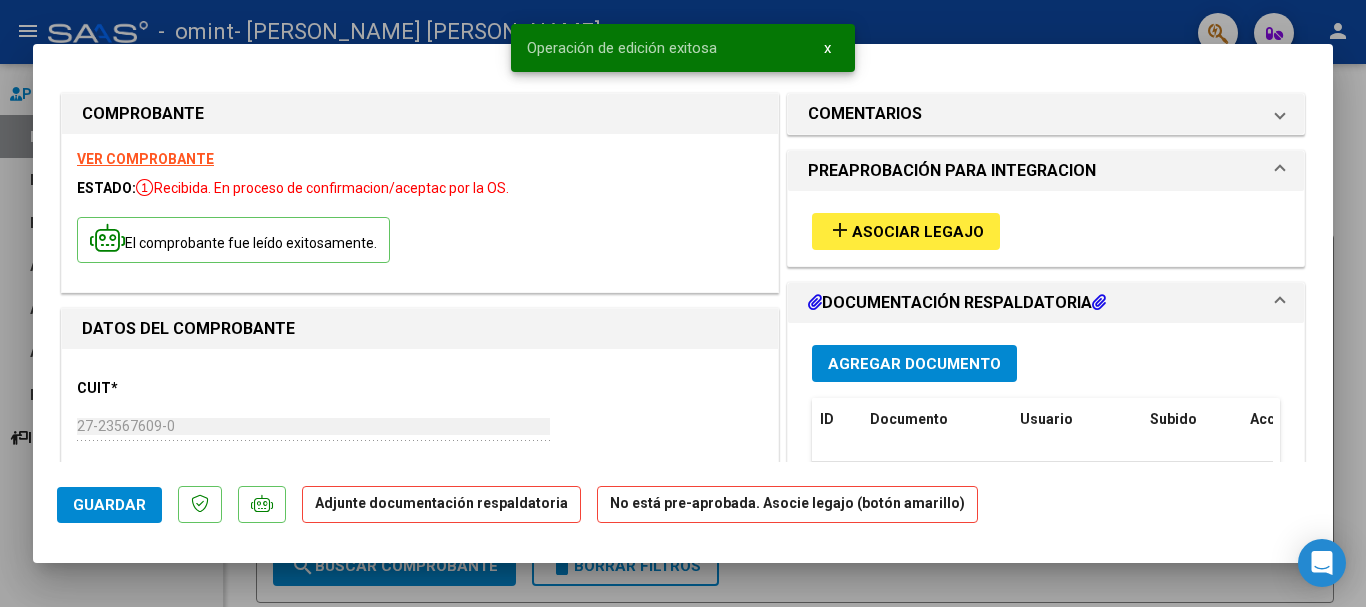 click on "Agregar Documento" at bounding box center (914, 364) 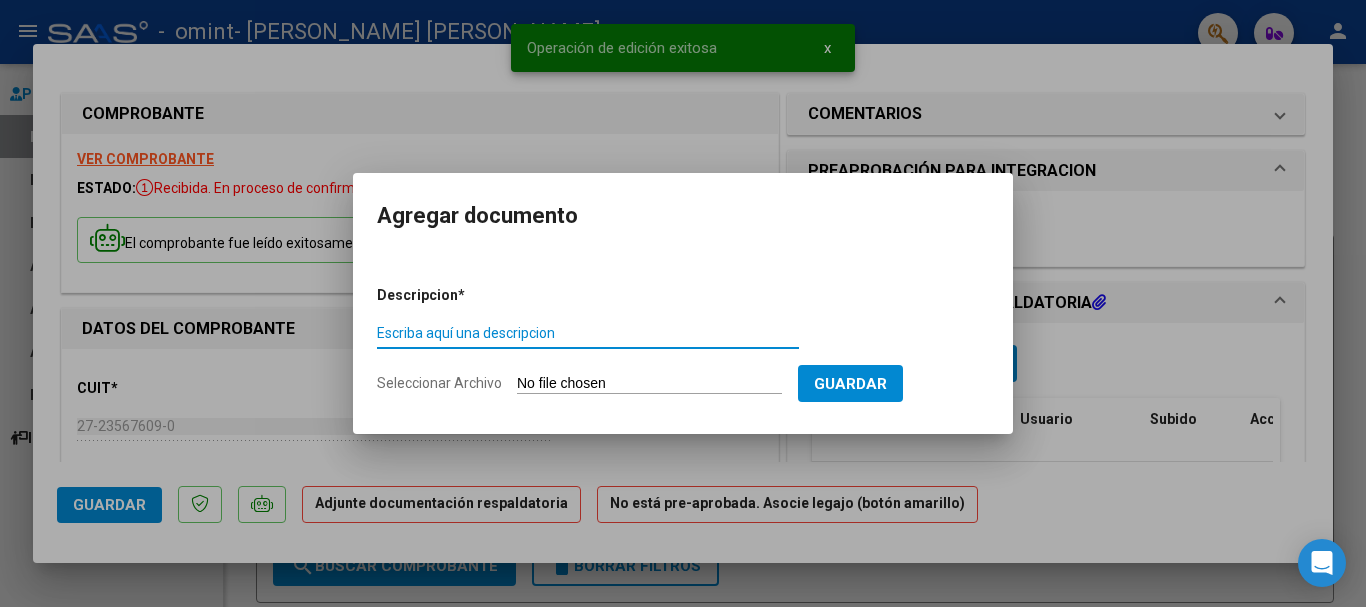 click on "Seleccionar Archivo" at bounding box center [649, 384] 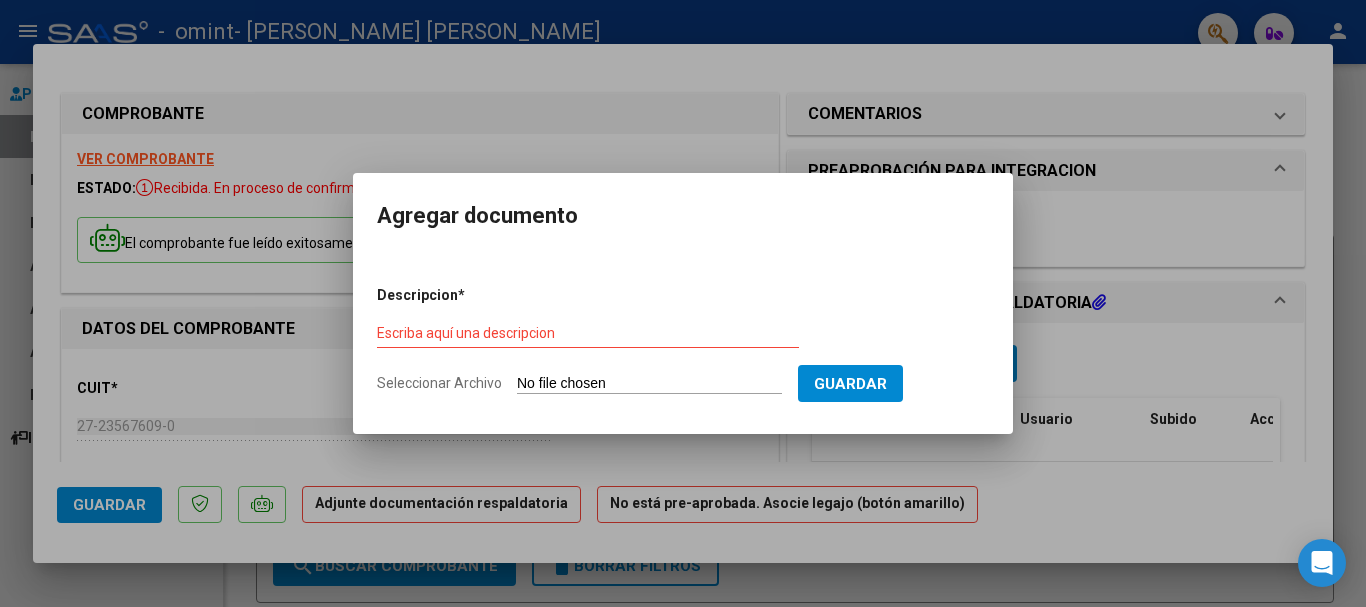 type on "C:\fakepath\MAYO 2025 - [GEOGRAPHIC_DATA][PERSON_NAME].pdf" 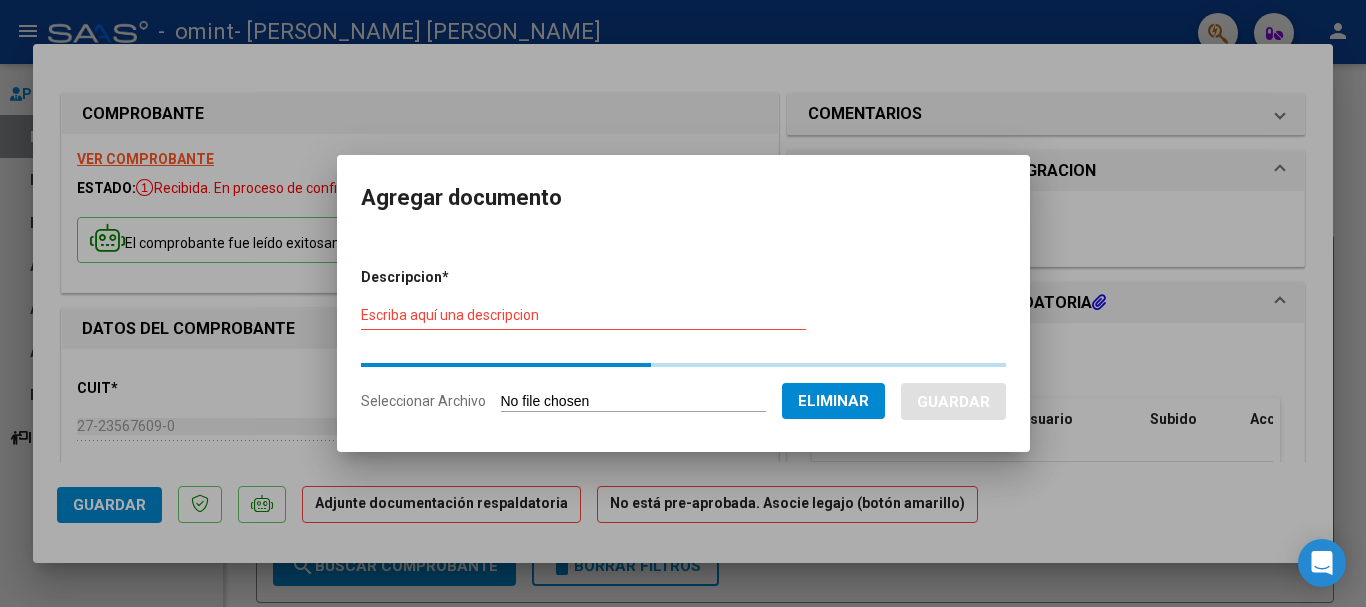 click on "Escriba aquí una descripcion" at bounding box center [583, 315] 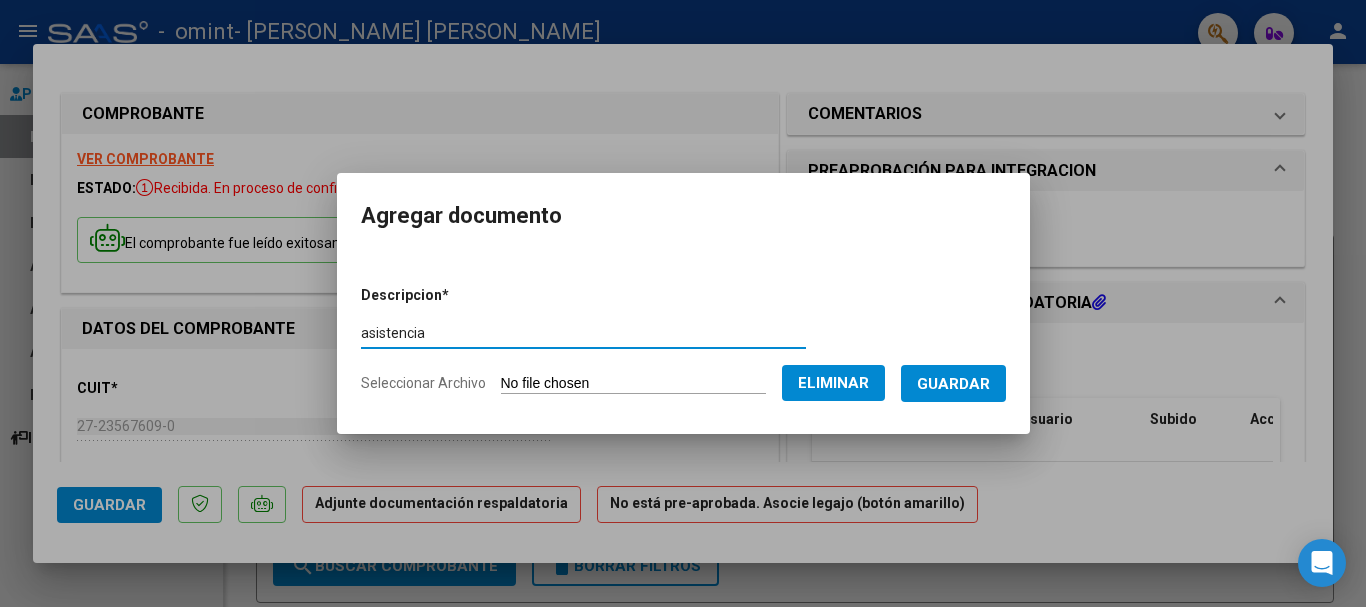 type on "asistencia" 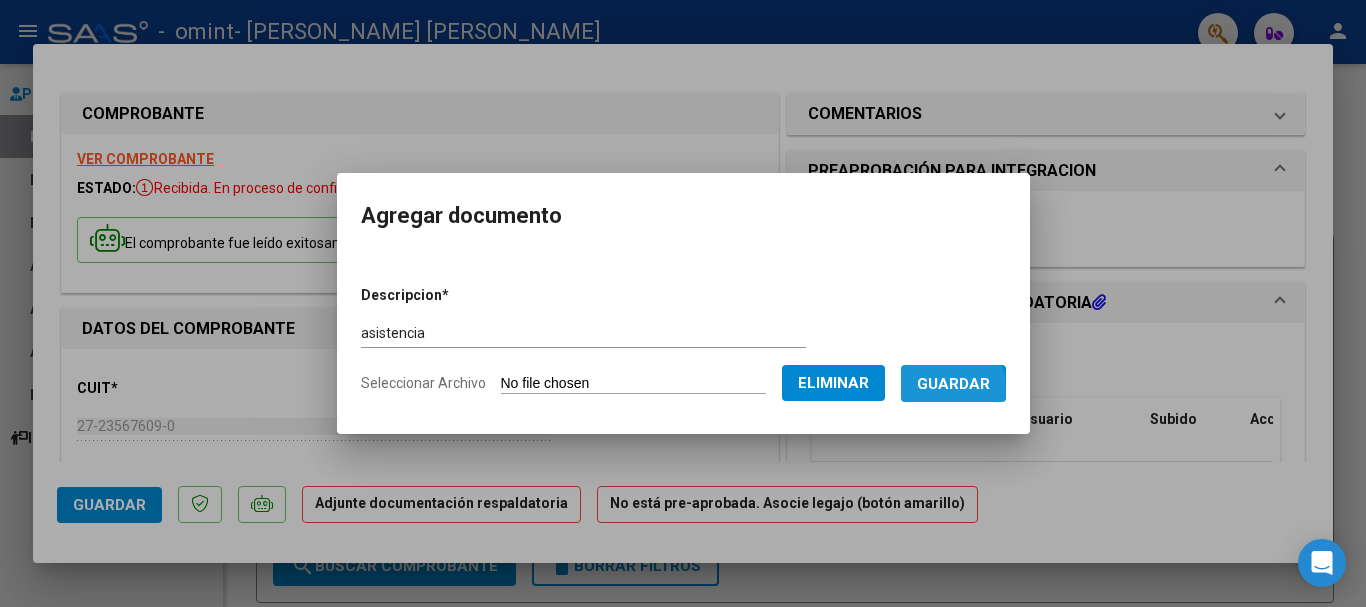 click on "Guardar" at bounding box center [953, 384] 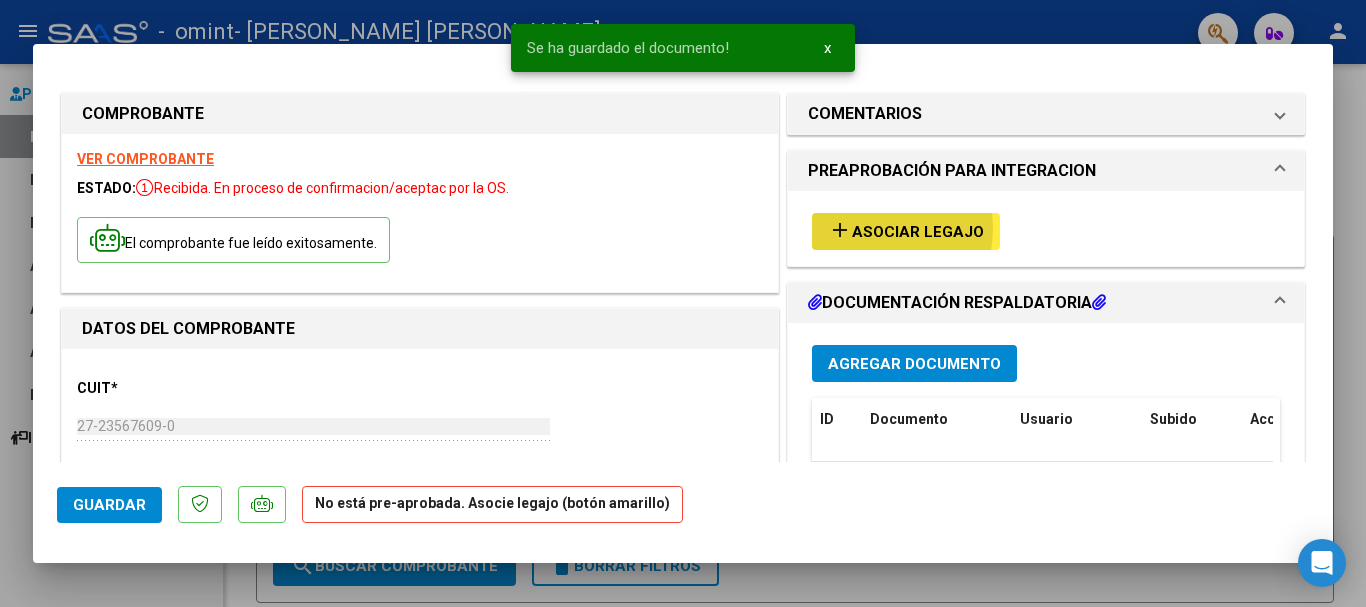 click on "Asociar Legajo" at bounding box center [918, 232] 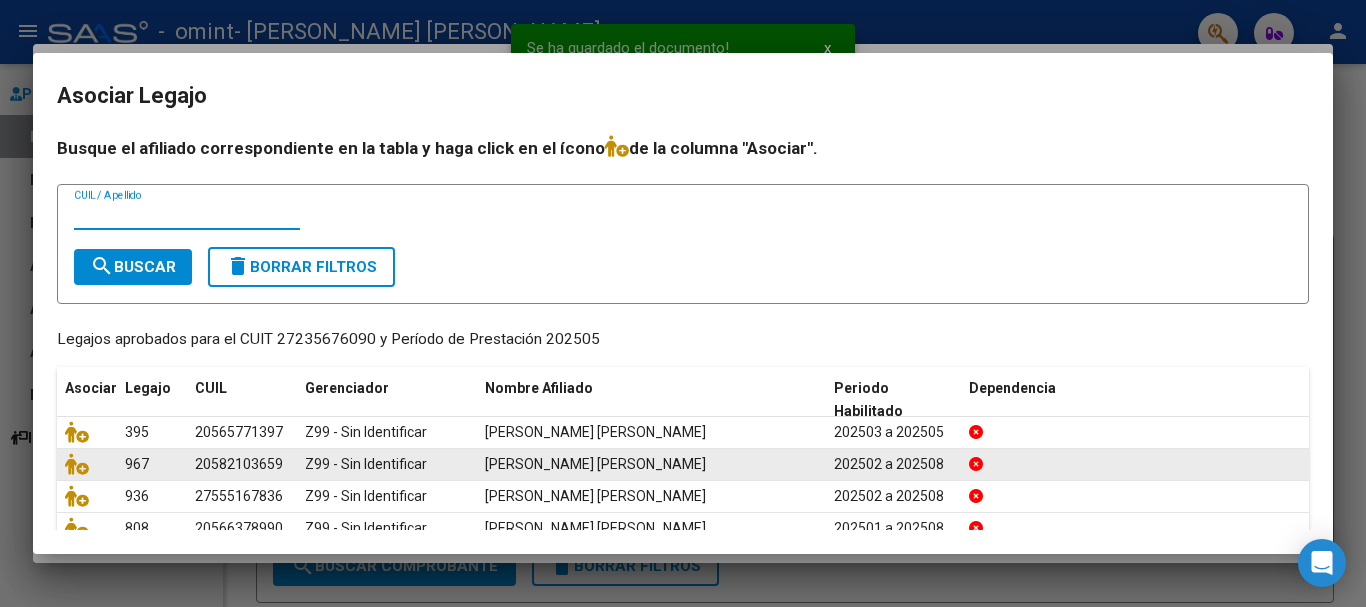 scroll, scrollTop: 100, scrollLeft: 0, axis: vertical 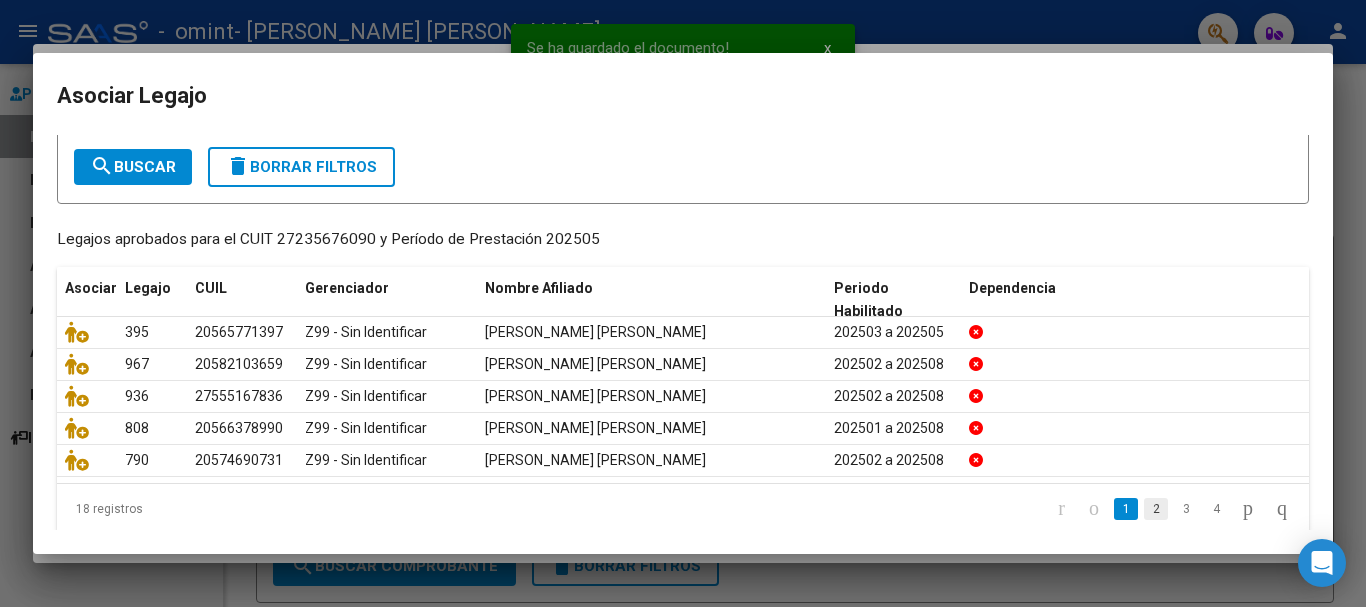 click on "2" 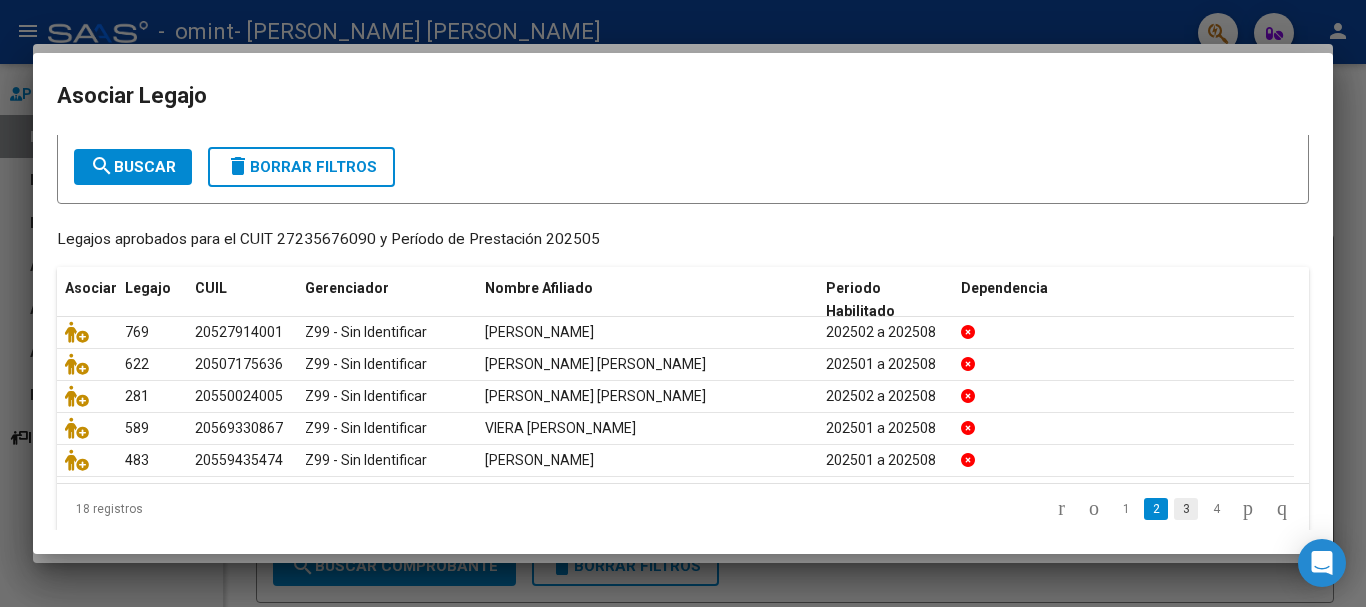 click on "3" 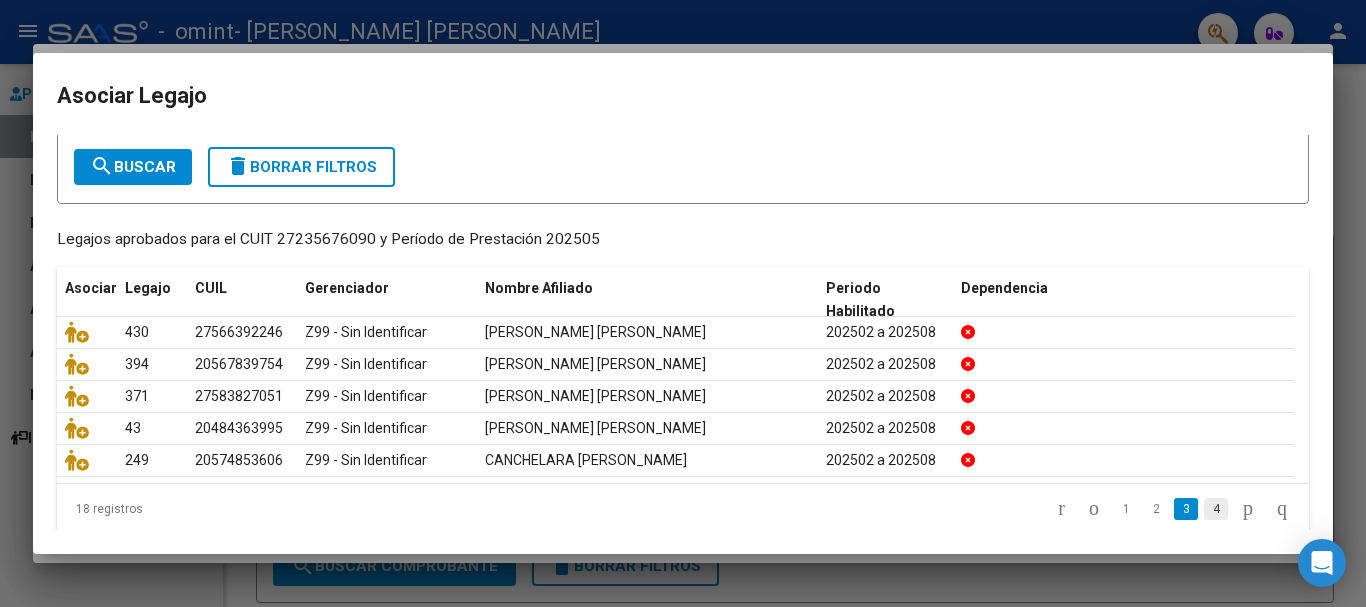 click on "4" 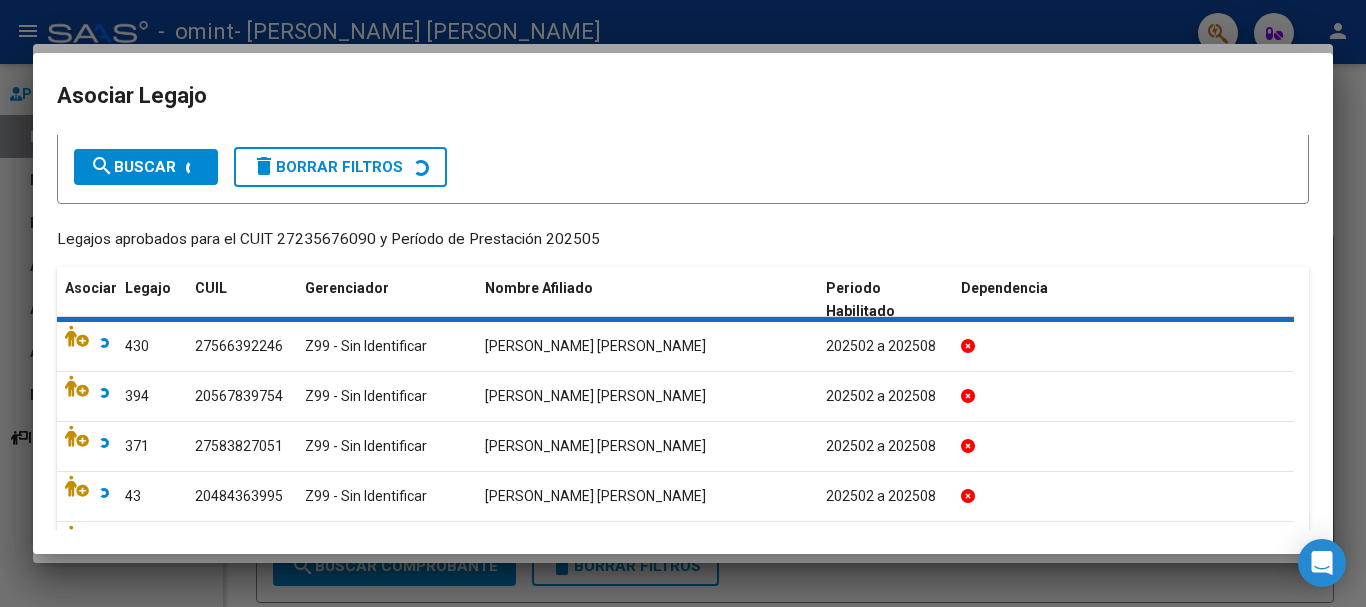 scroll, scrollTop: 59, scrollLeft: 0, axis: vertical 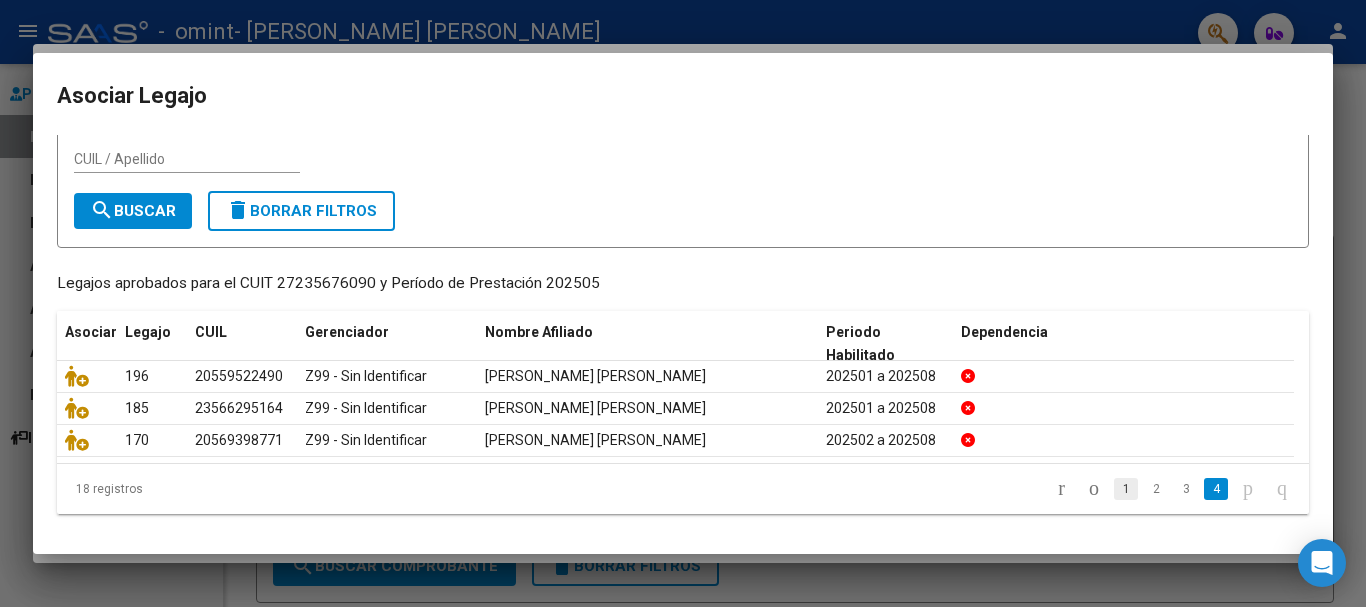click on "1" 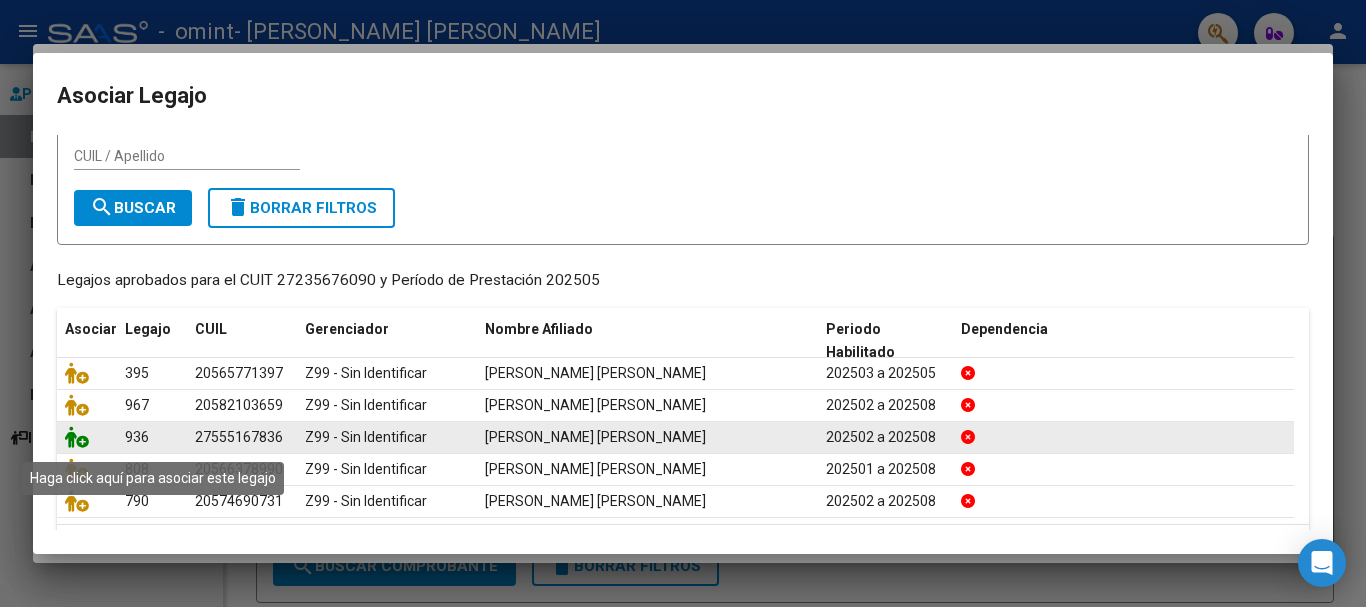click 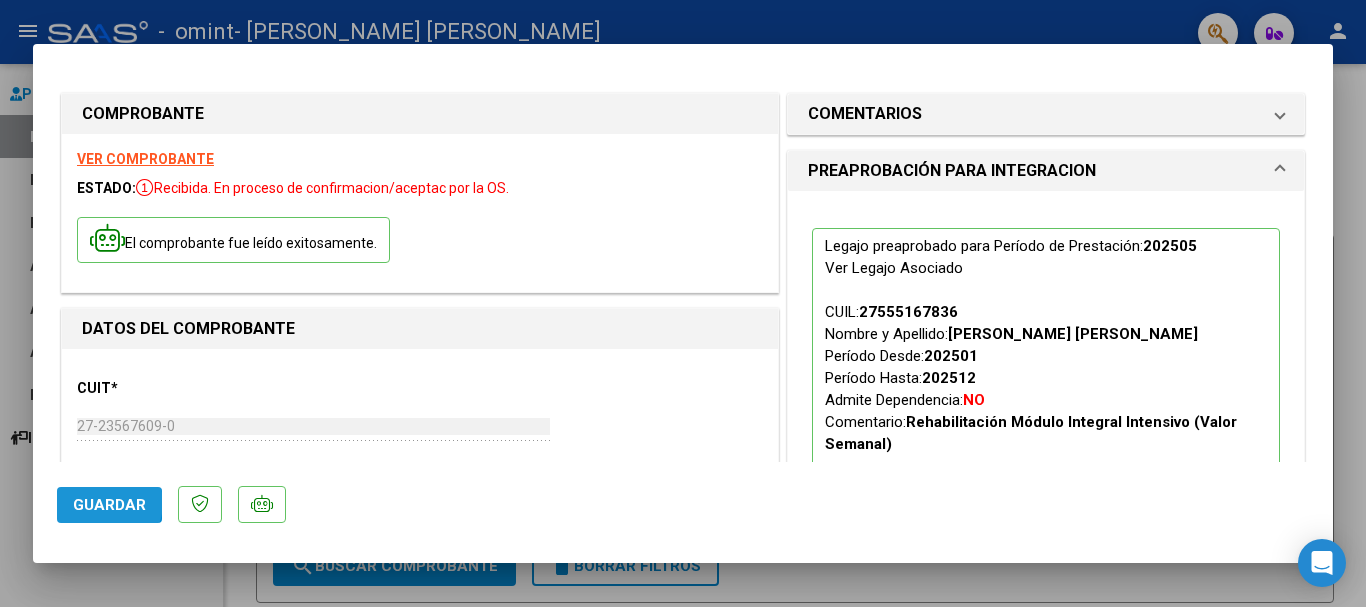 click on "Guardar" 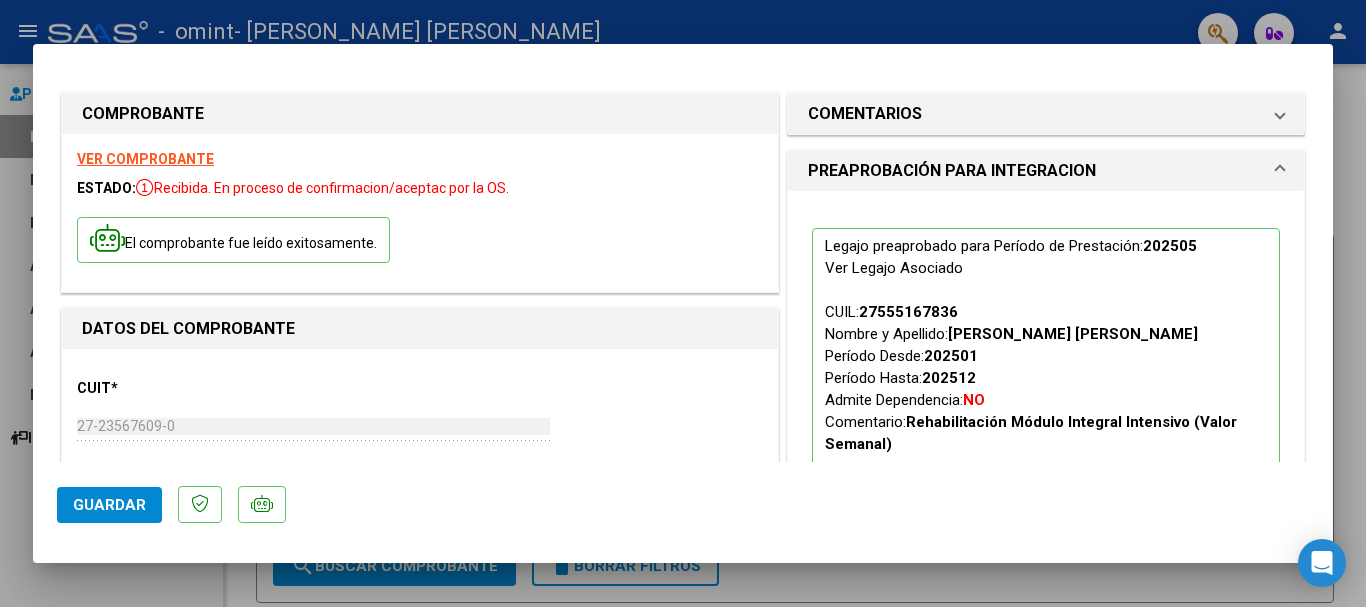 click on "Guardar" 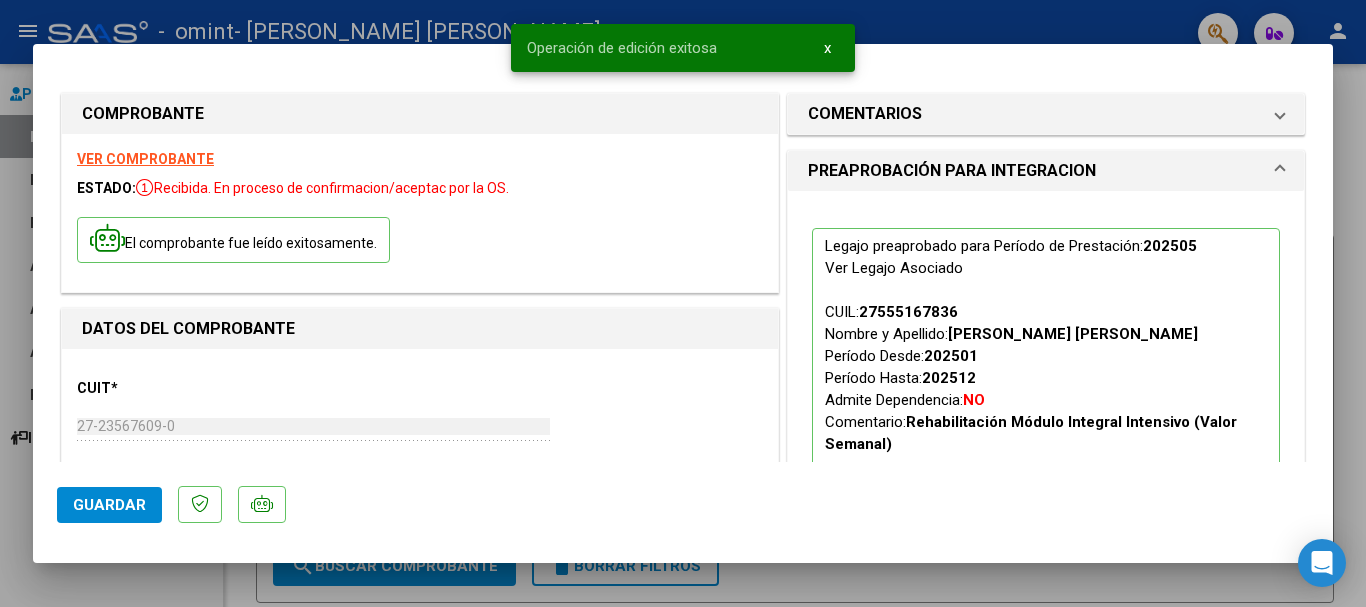 click at bounding box center [683, 303] 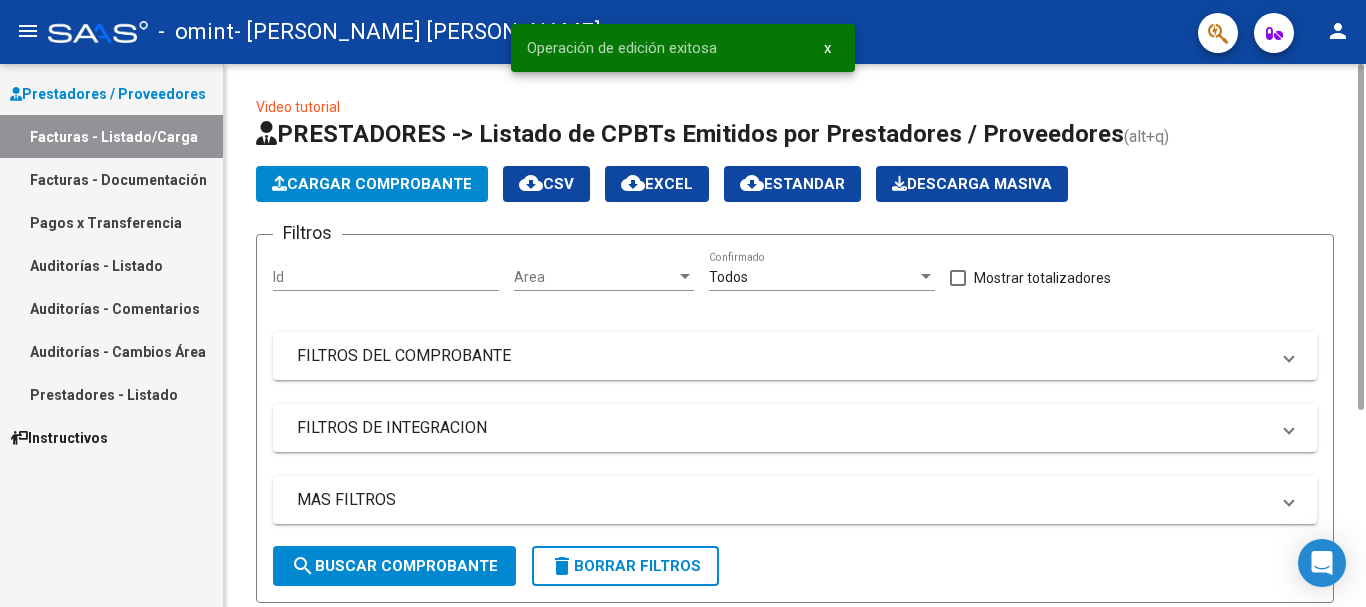 click on "Cargar Comprobante" 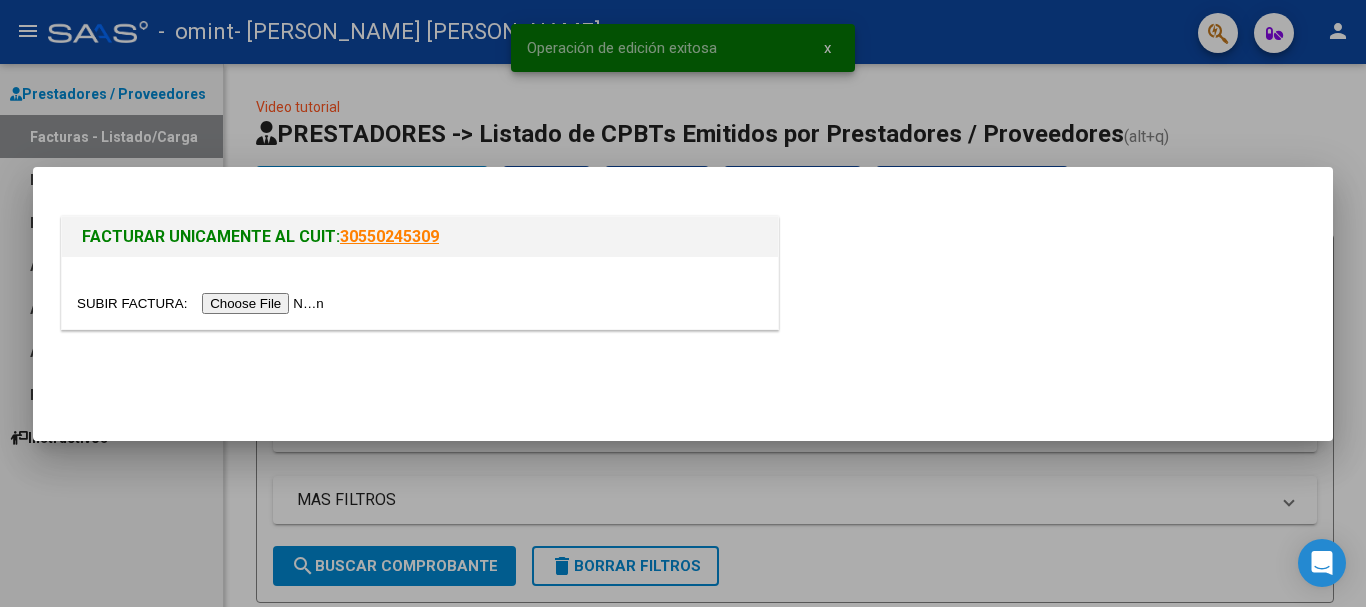 click at bounding box center (203, 303) 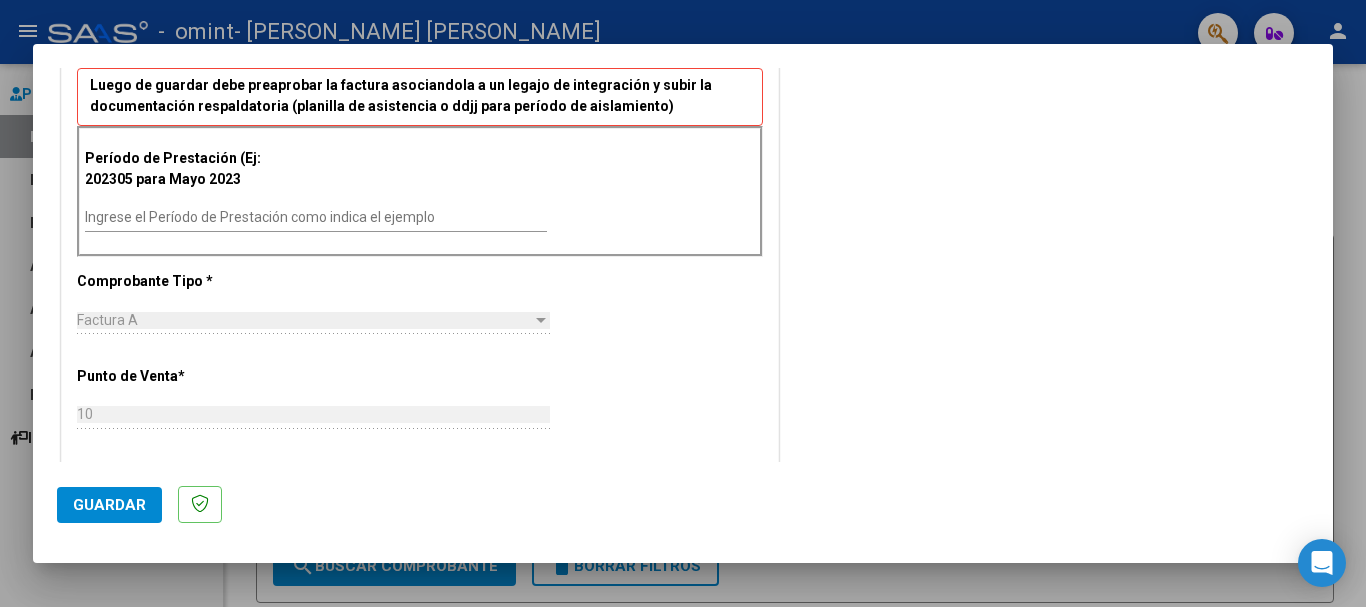 scroll, scrollTop: 500, scrollLeft: 0, axis: vertical 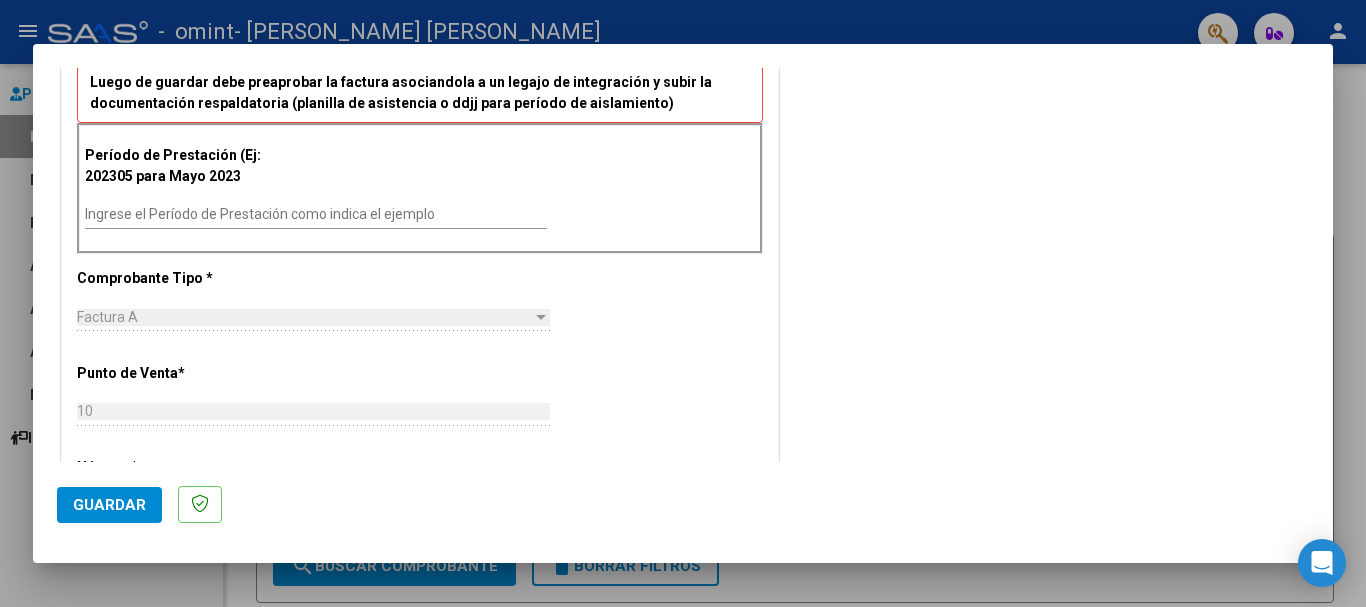 click on "Ingrese el Período de Prestación como indica el ejemplo" at bounding box center (316, 215) 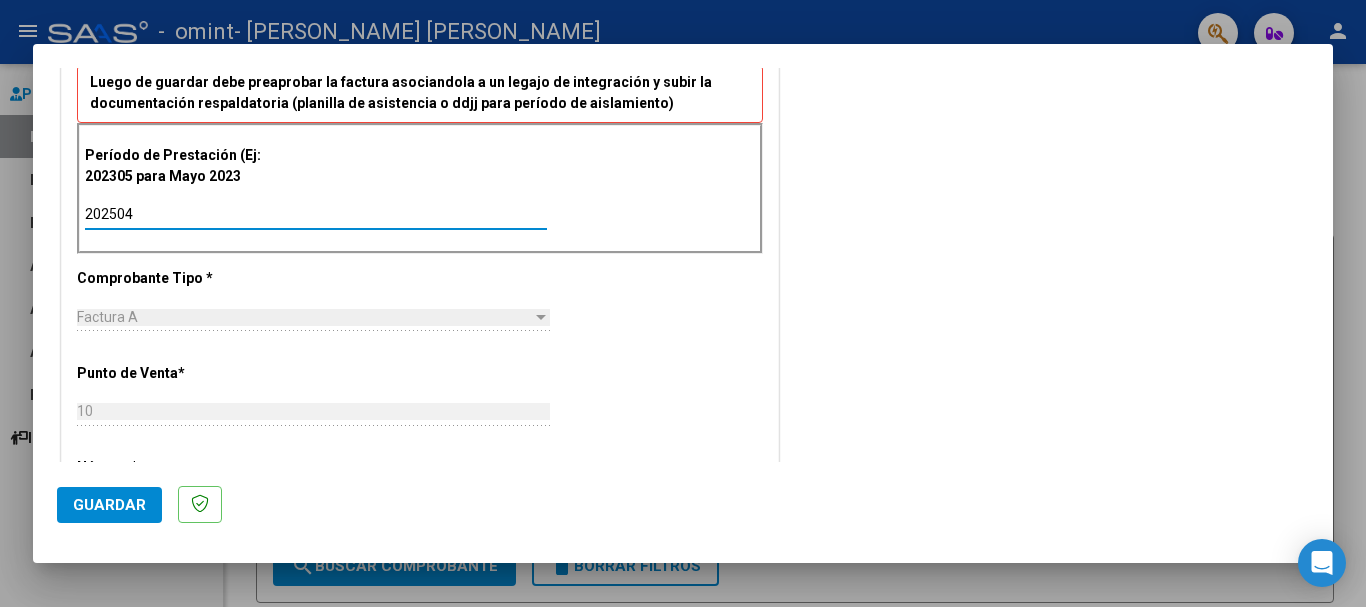 type on "202504" 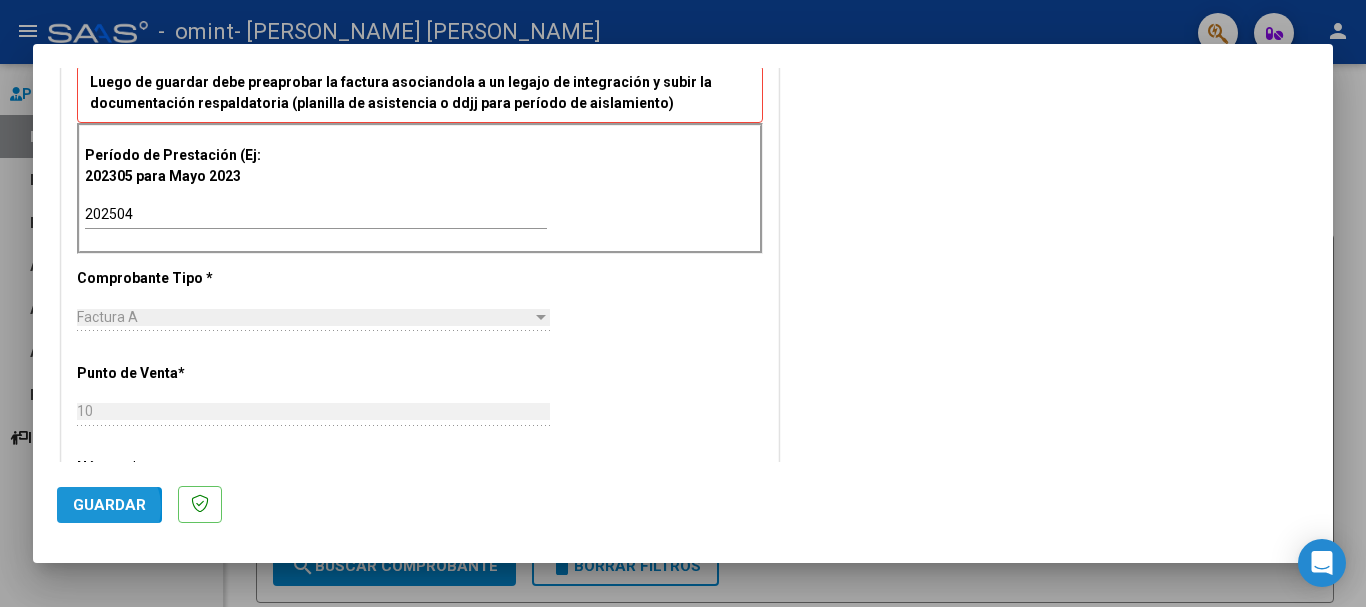 click on "Guardar" 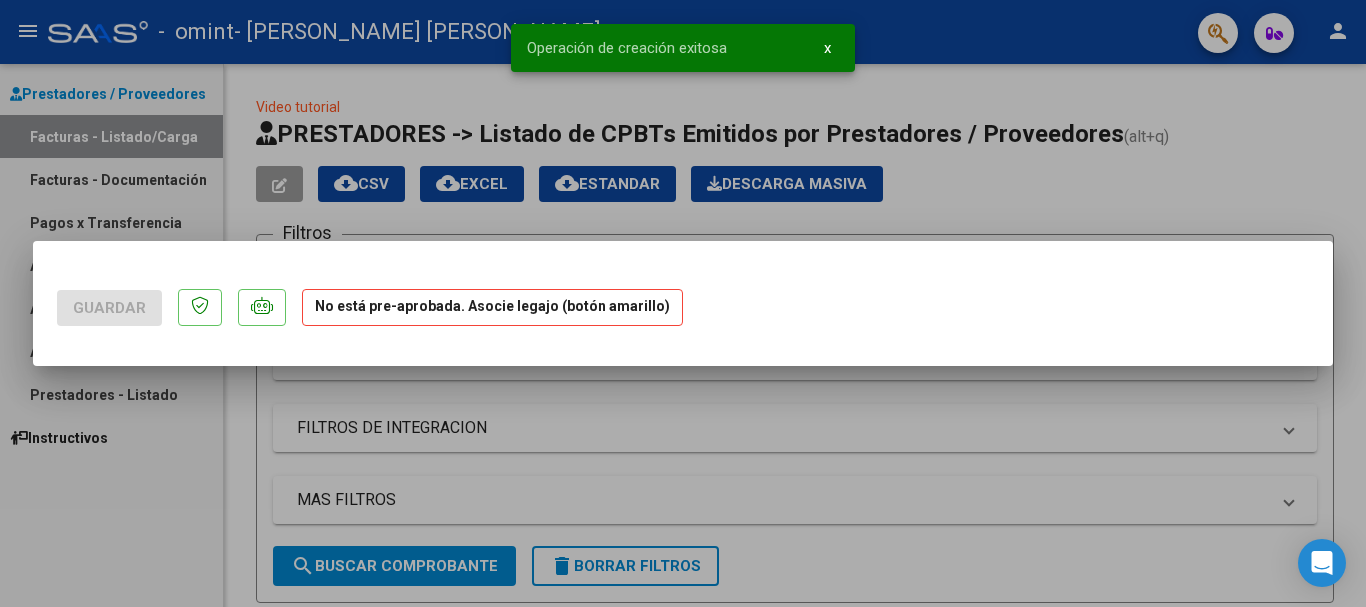scroll, scrollTop: 0, scrollLeft: 0, axis: both 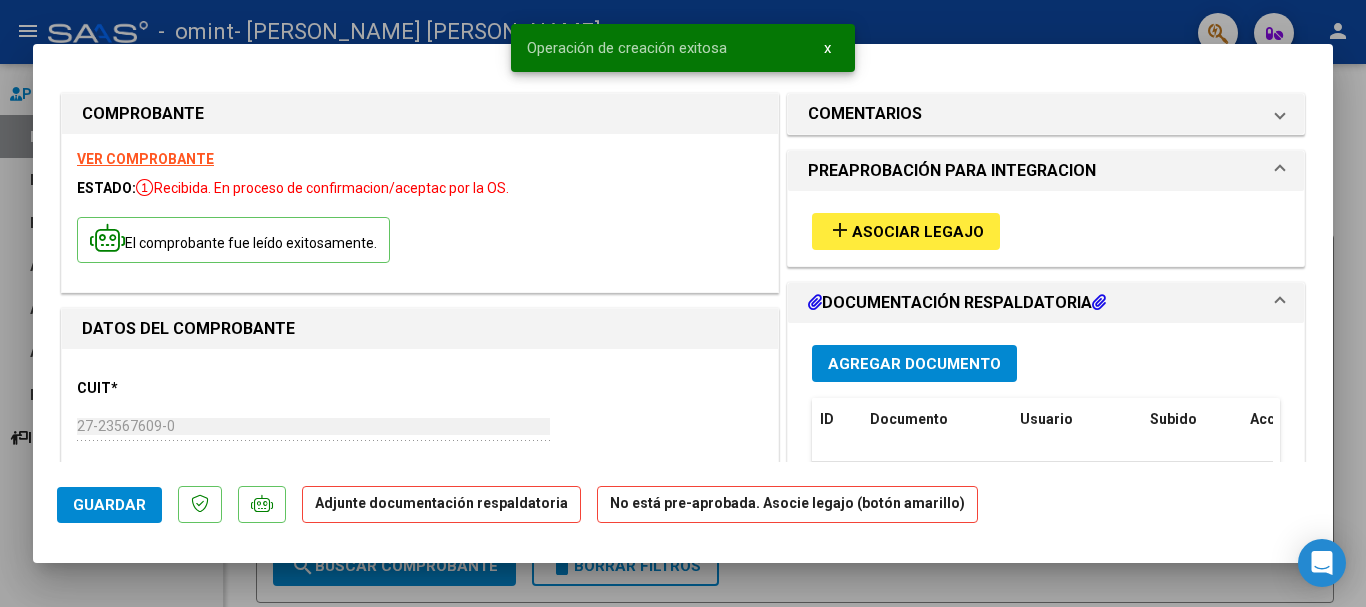 click on "Asociar Legajo" at bounding box center [918, 232] 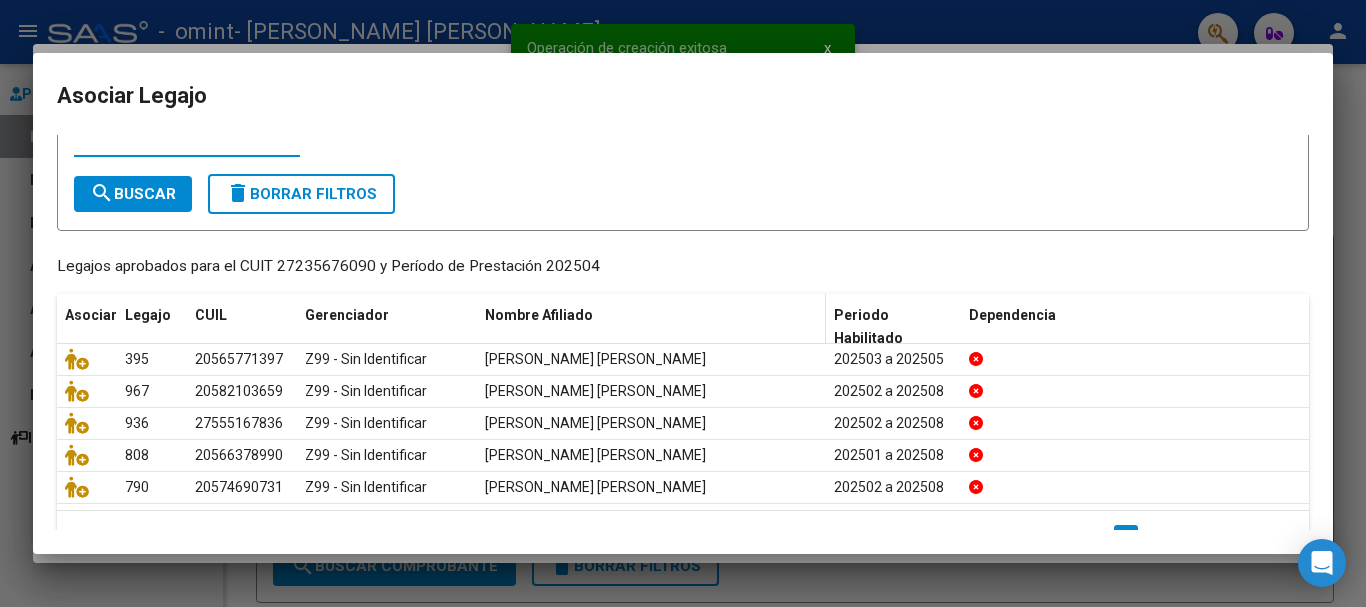 scroll, scrollTop: 100, scrollLeft: 0, axis: vertical 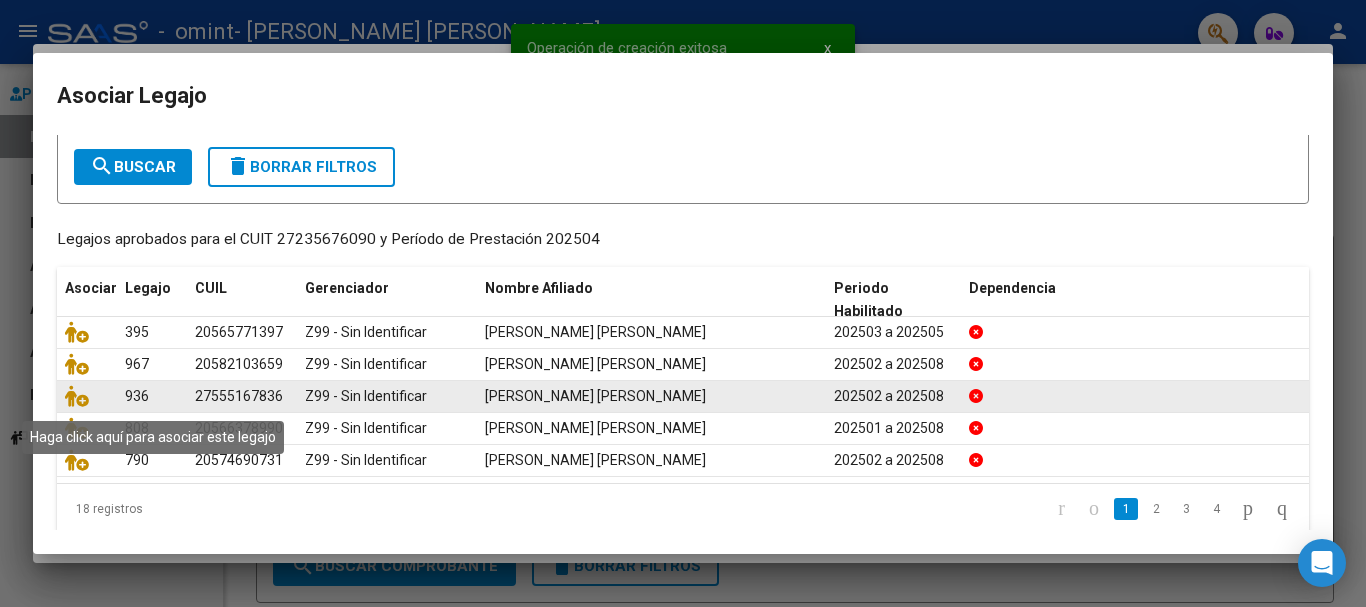 click 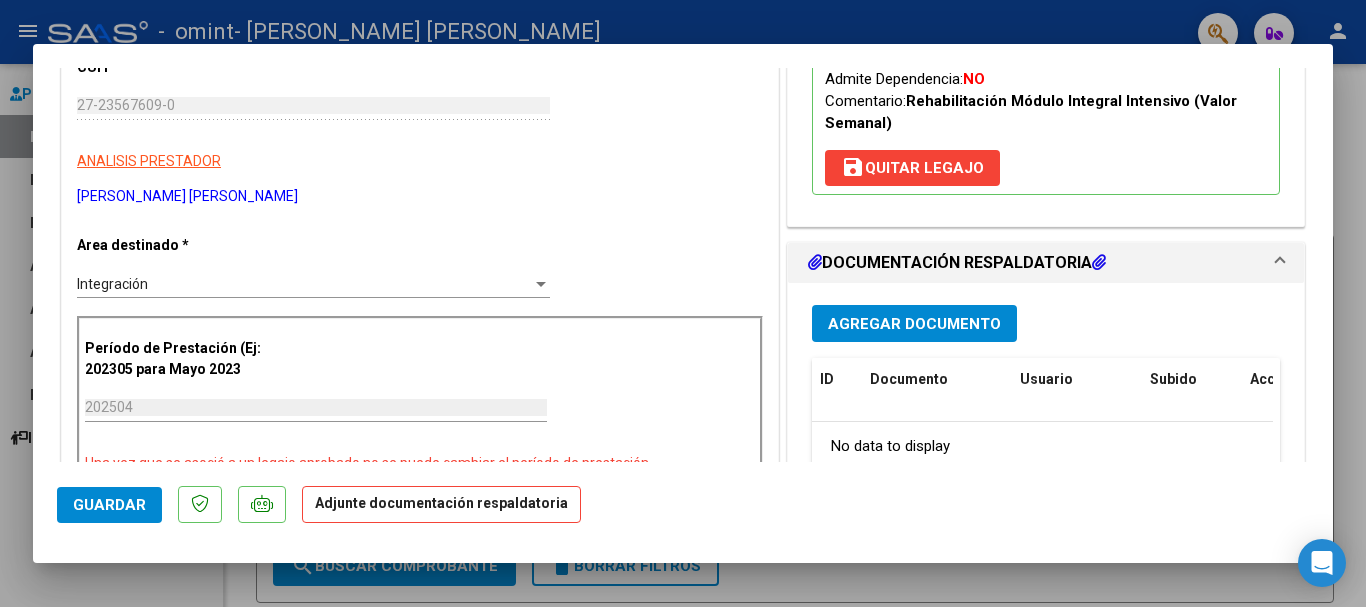 scroll, scrollTop: 400, scrollLeft: 0, axis: vertical 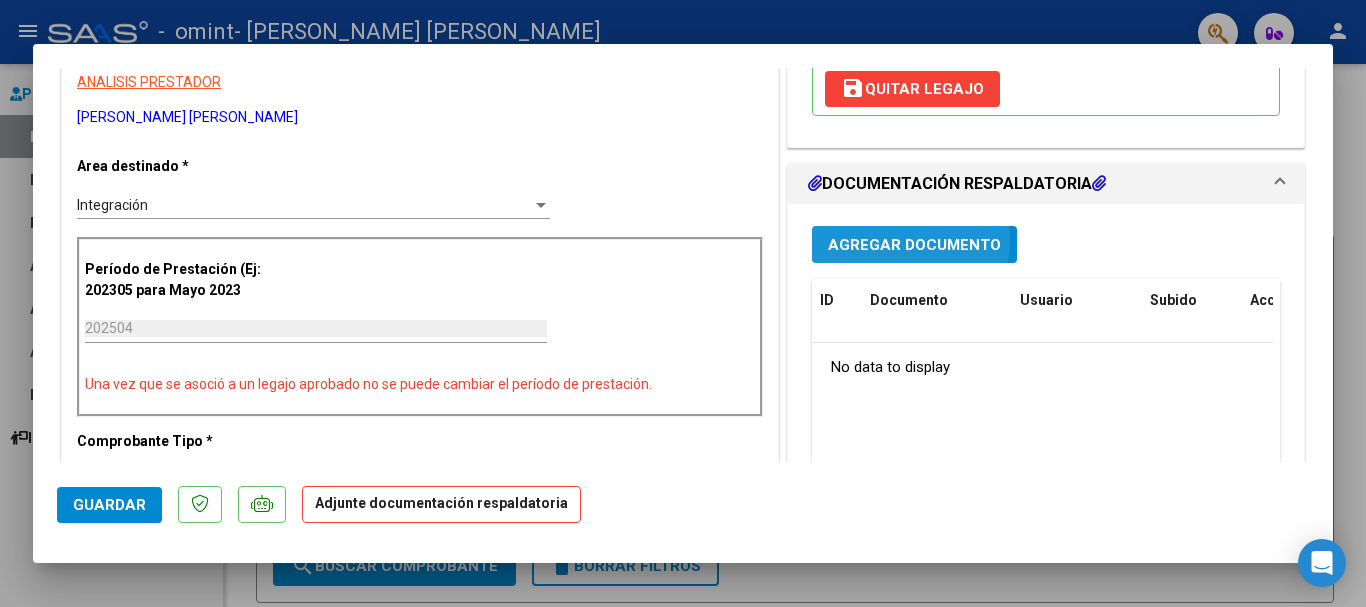 click on "Agregar Documento" at bounding box center [914, 245] 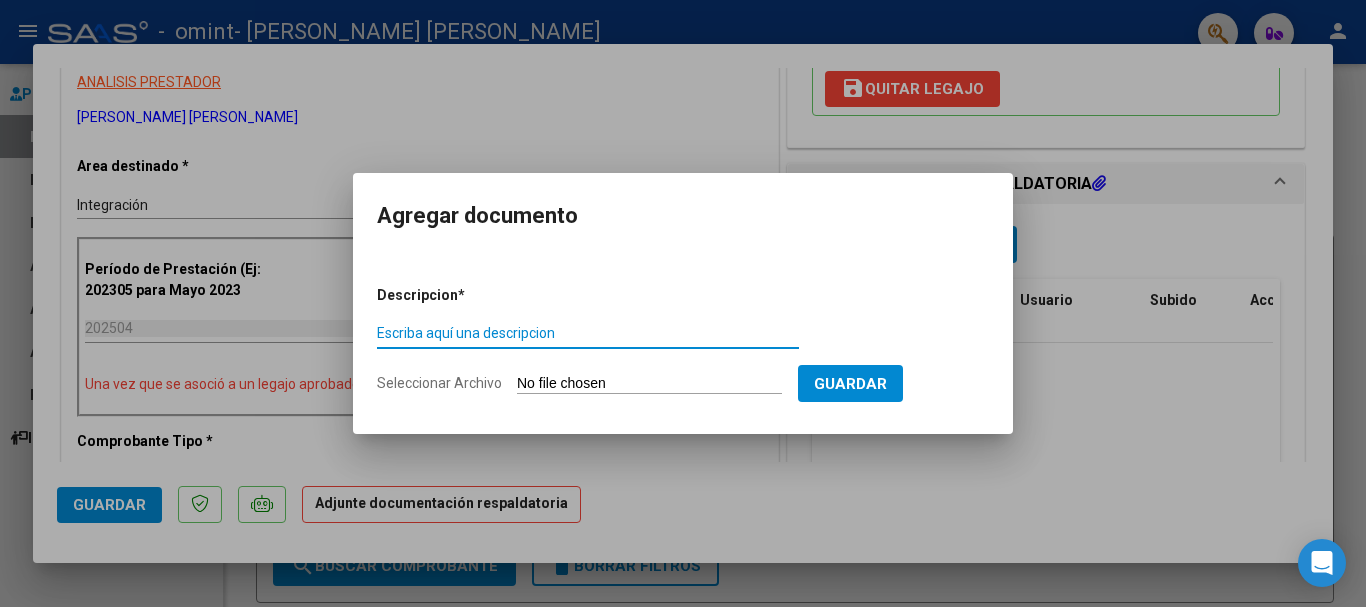 click on "Seleccionar Archivo" at bounding box center [649, 384] 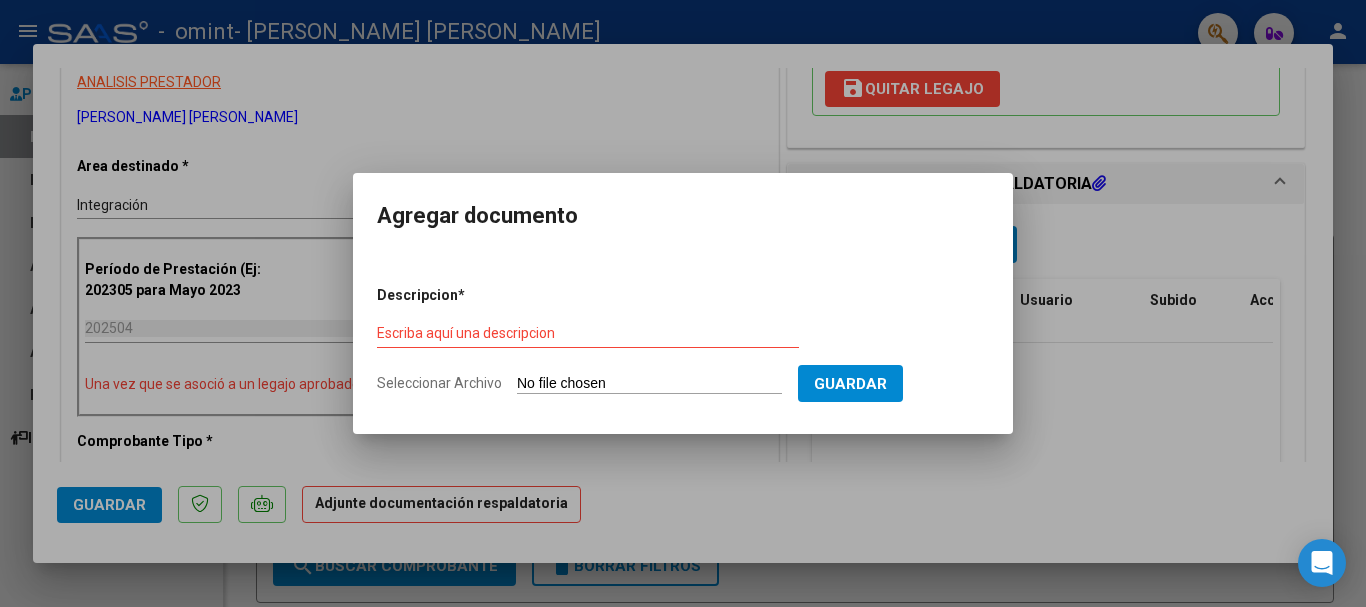 type on "C:\fakepath\ABRIL 2025 - [PERSON_NAME] (1).pdf" 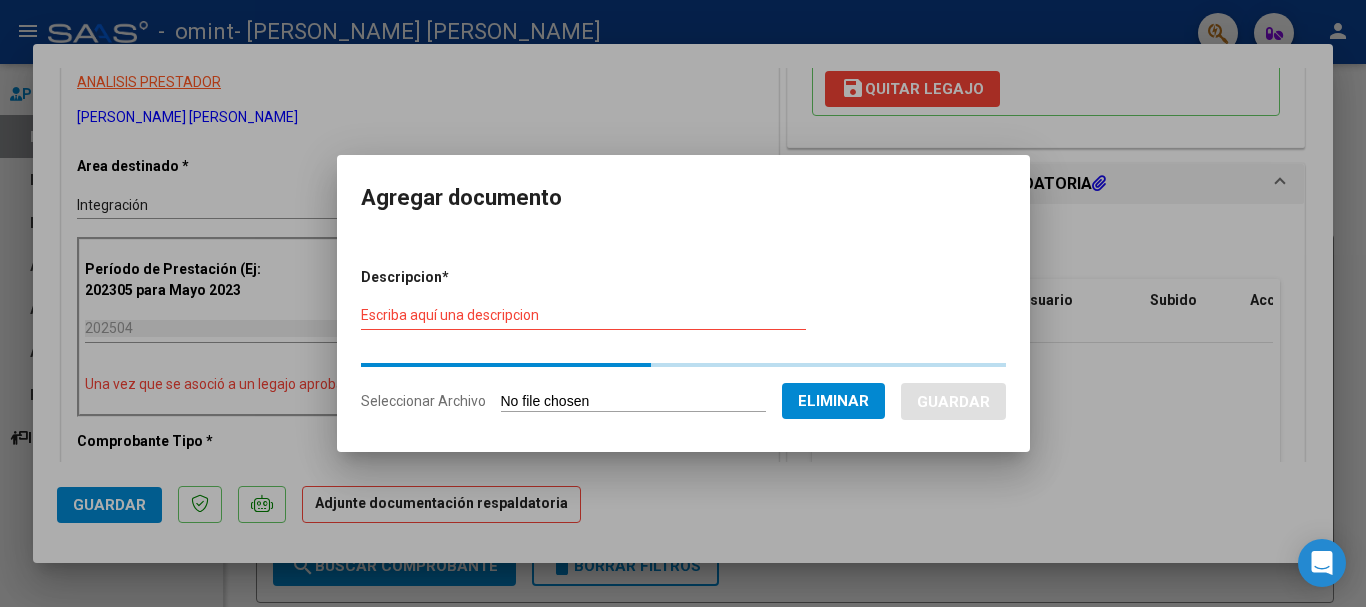 click on "Escriba aquí una descripcion" at bounding box center (583, 315) 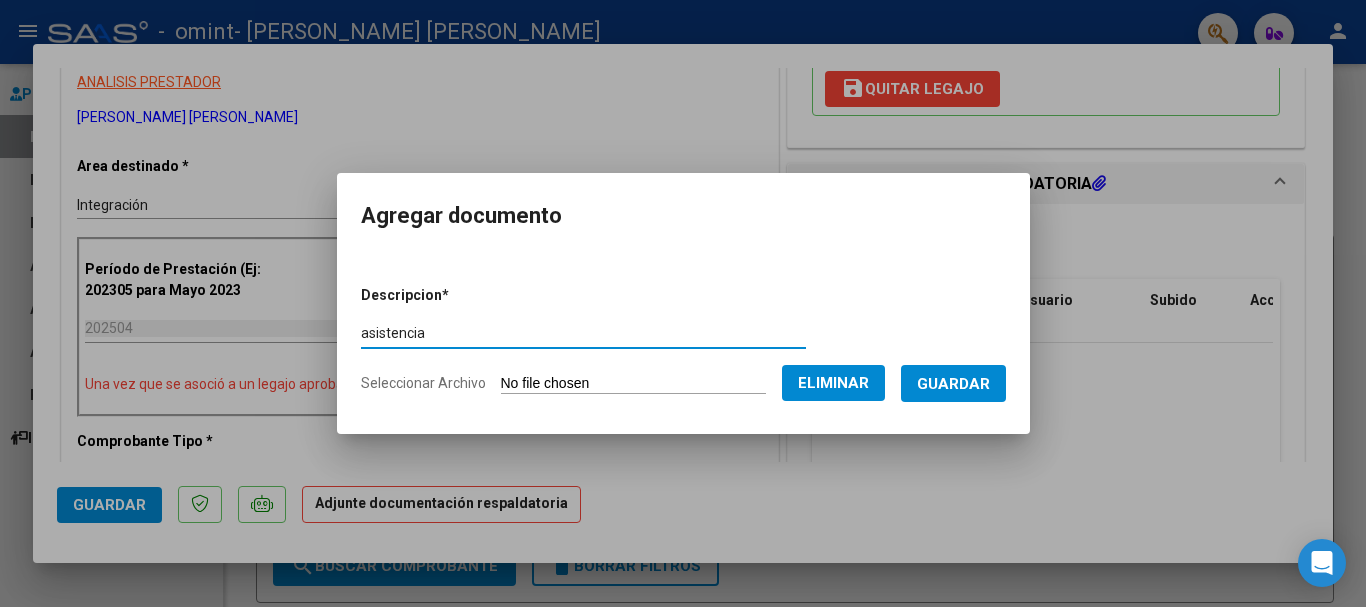 type on "asistencia" 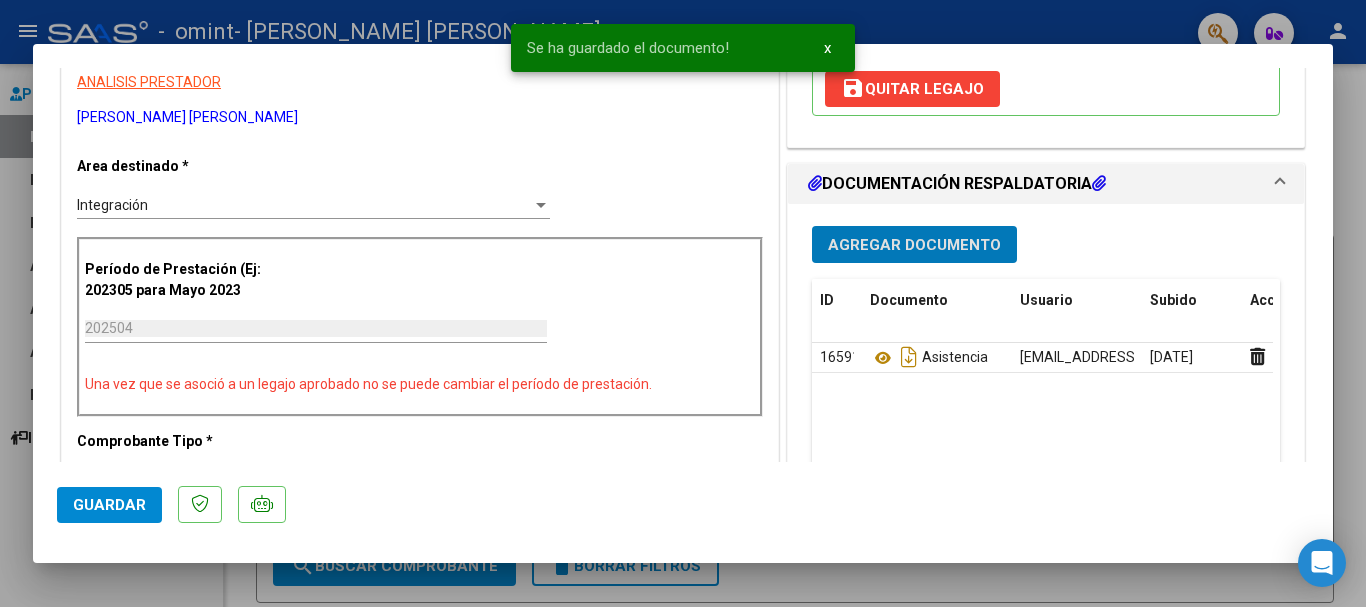 scroll, scrollTop: 500, scrollLeft: 0, axis: vertical 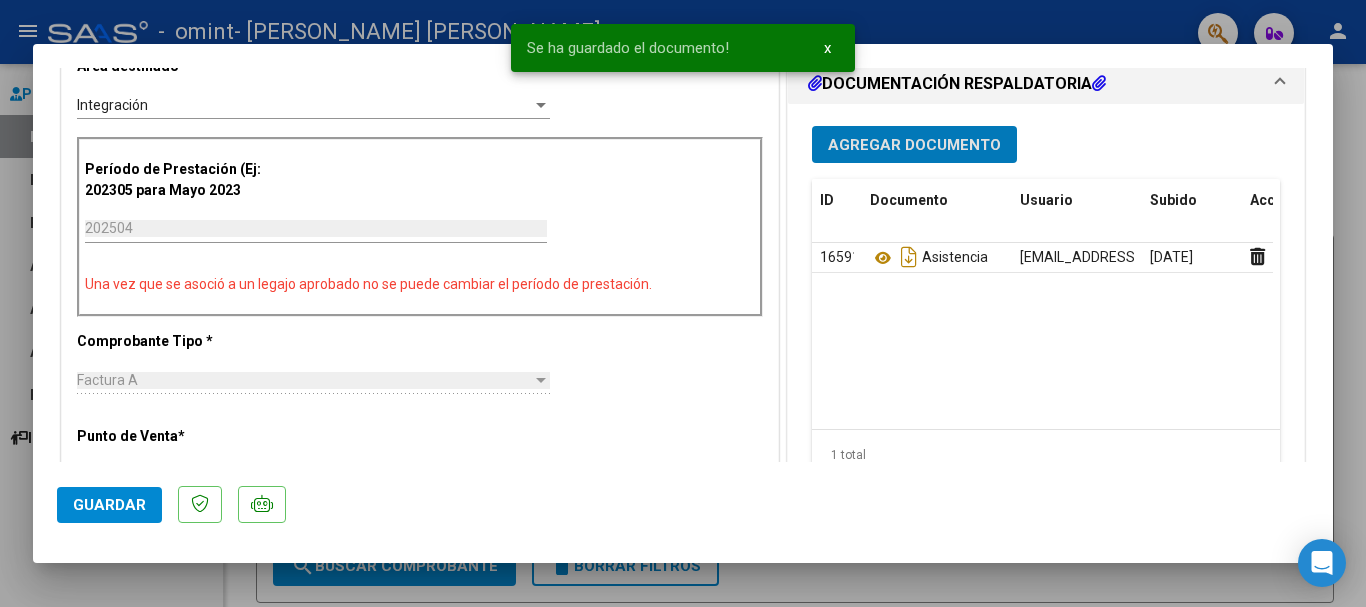 click on "Guardar" 